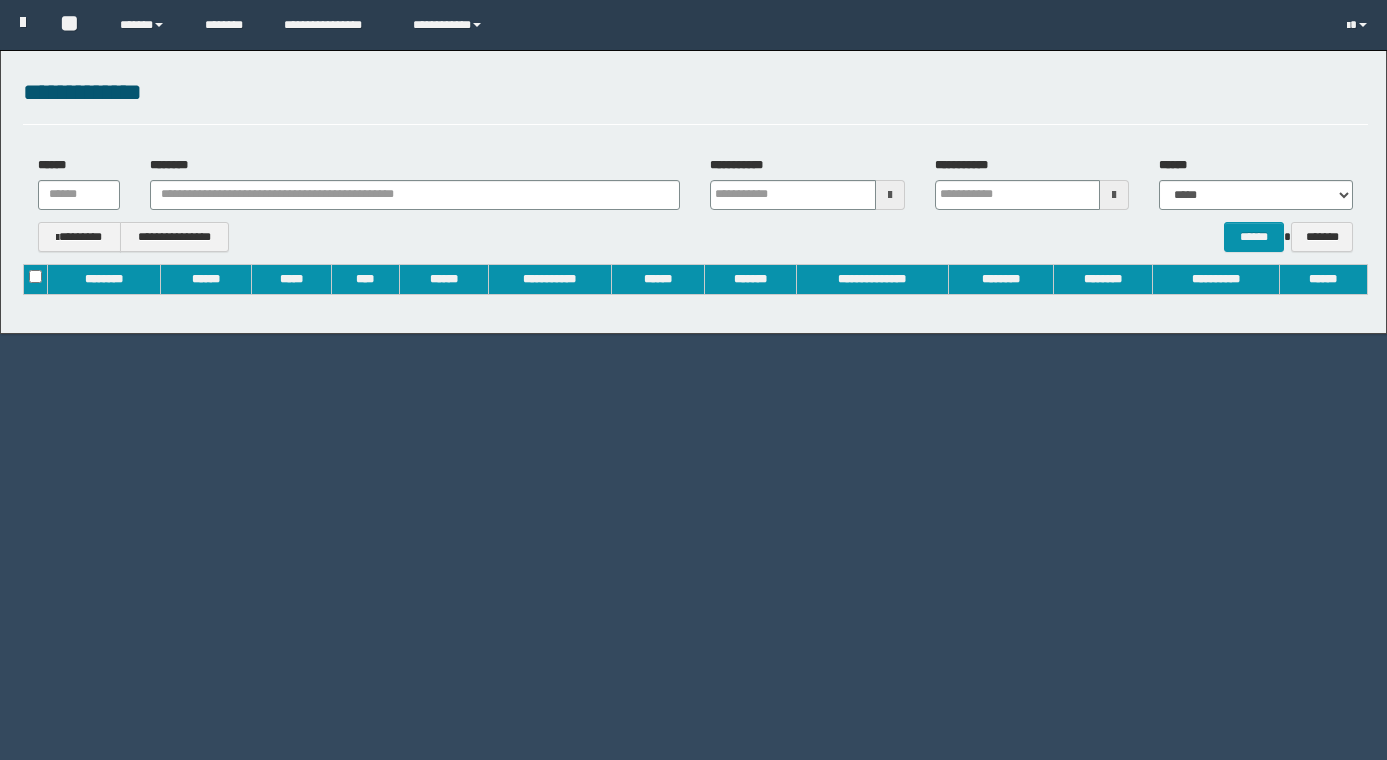 scroll, scrollTop: 0, scrollLeft: 0, axis: both 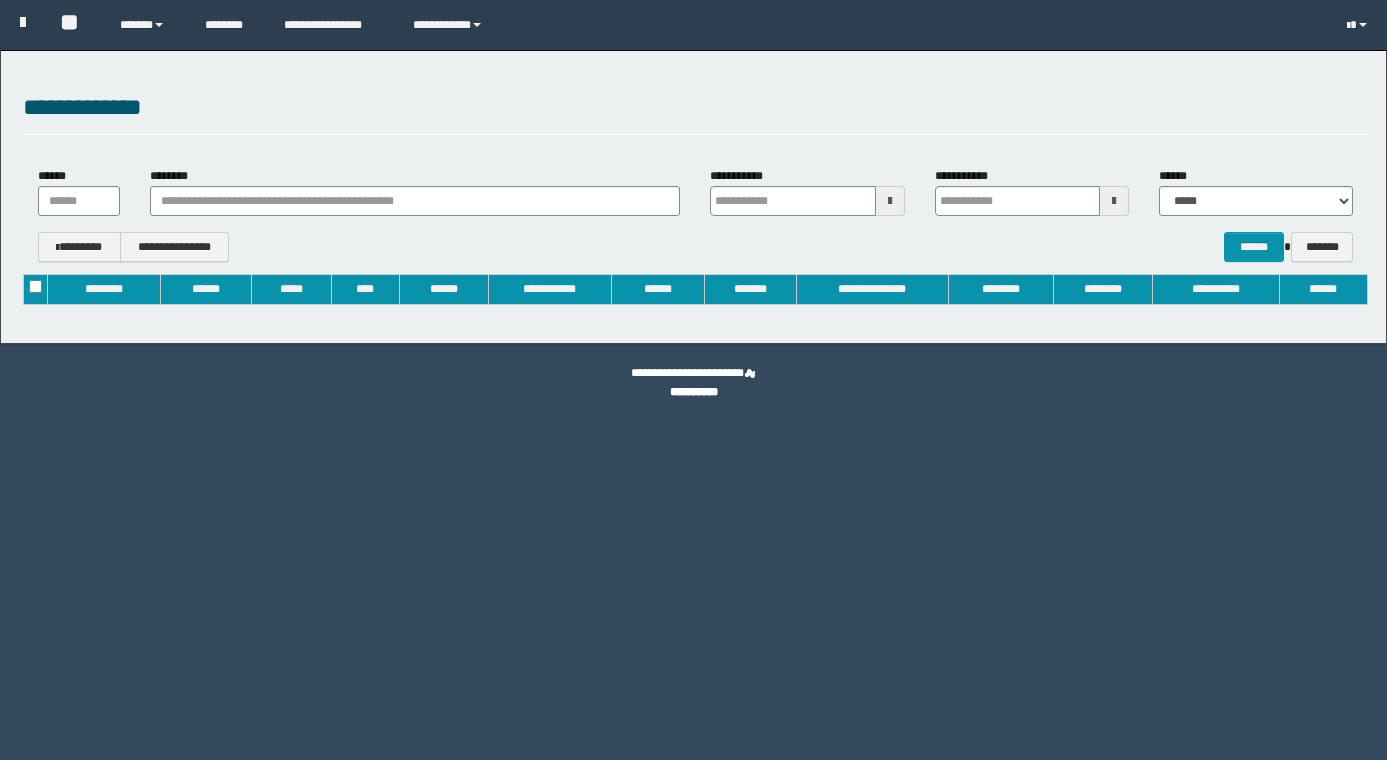 type on "**********" 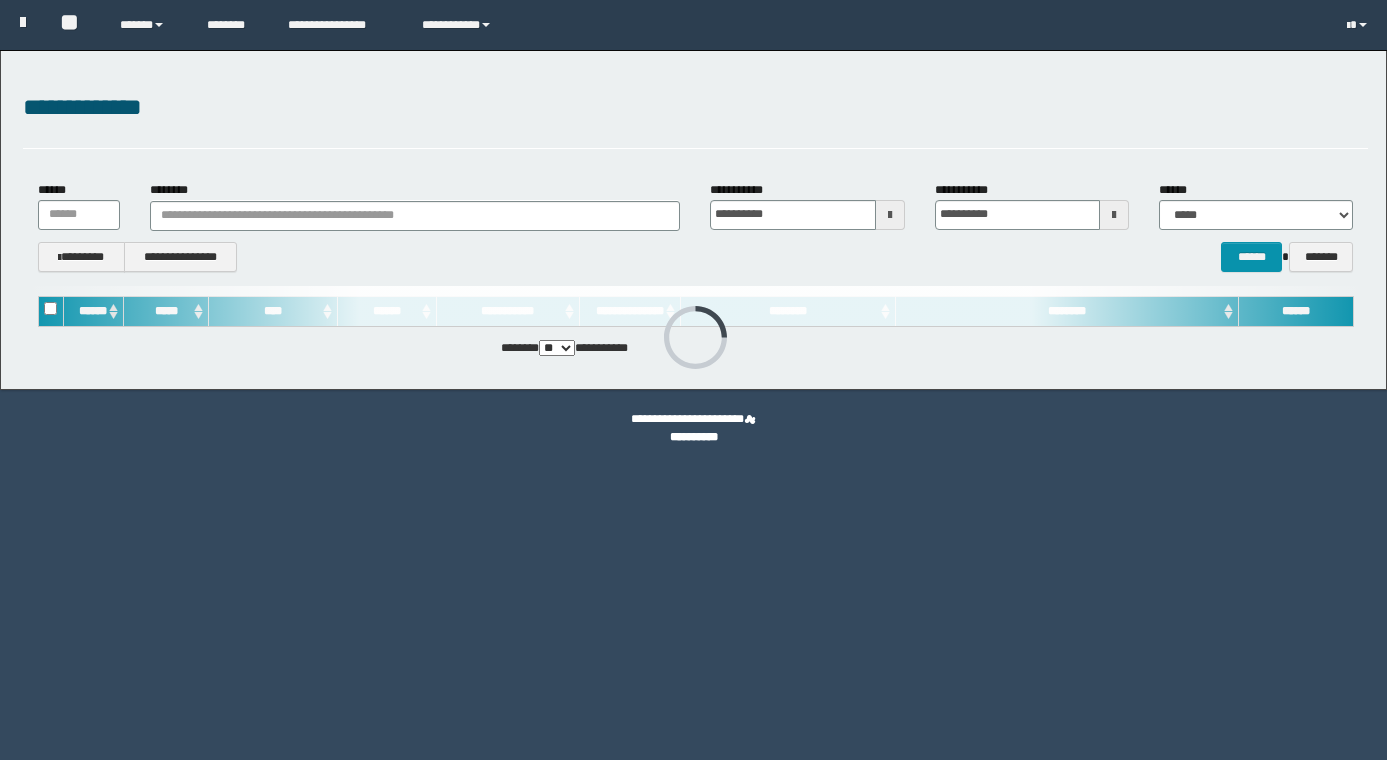 scroll, scrollTop: 0, scrollLeft: 0, axis: both 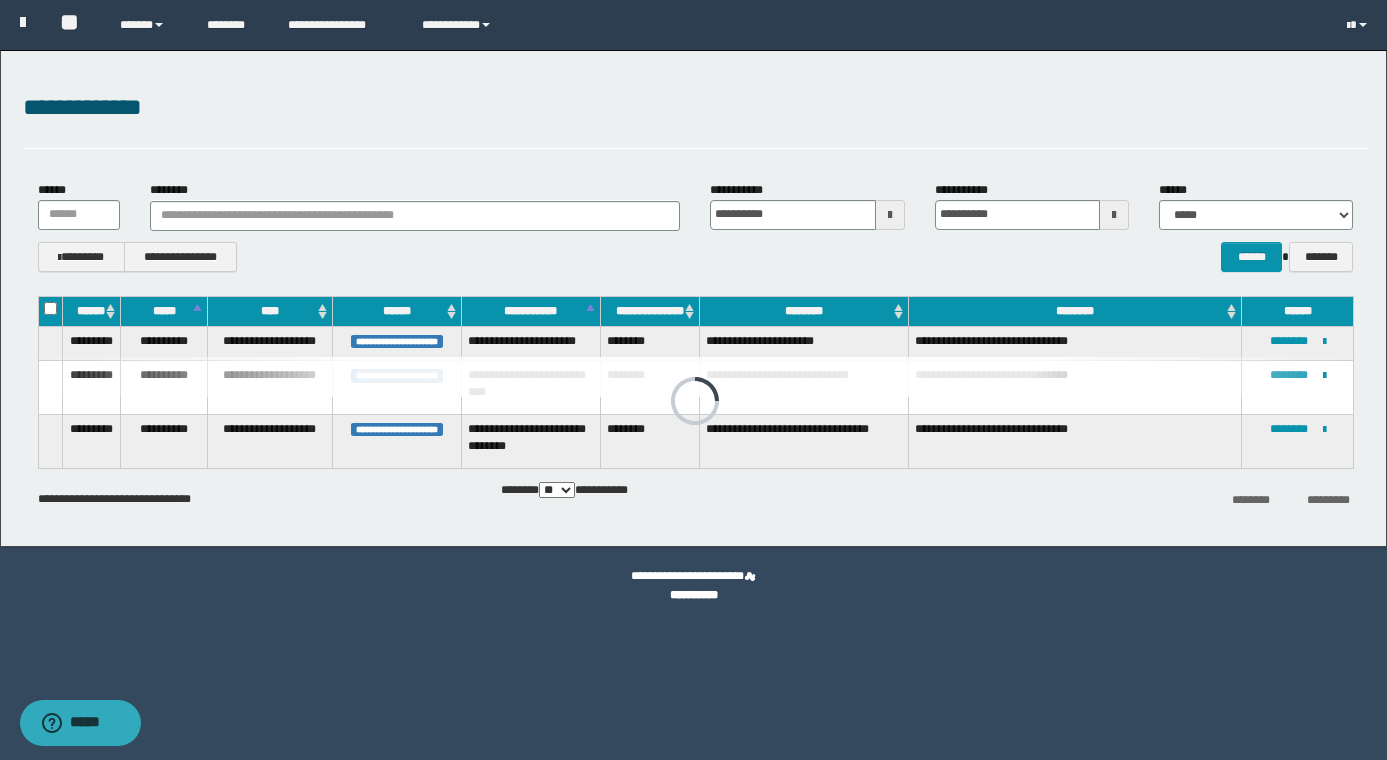 click at bounding box center [695, 377] 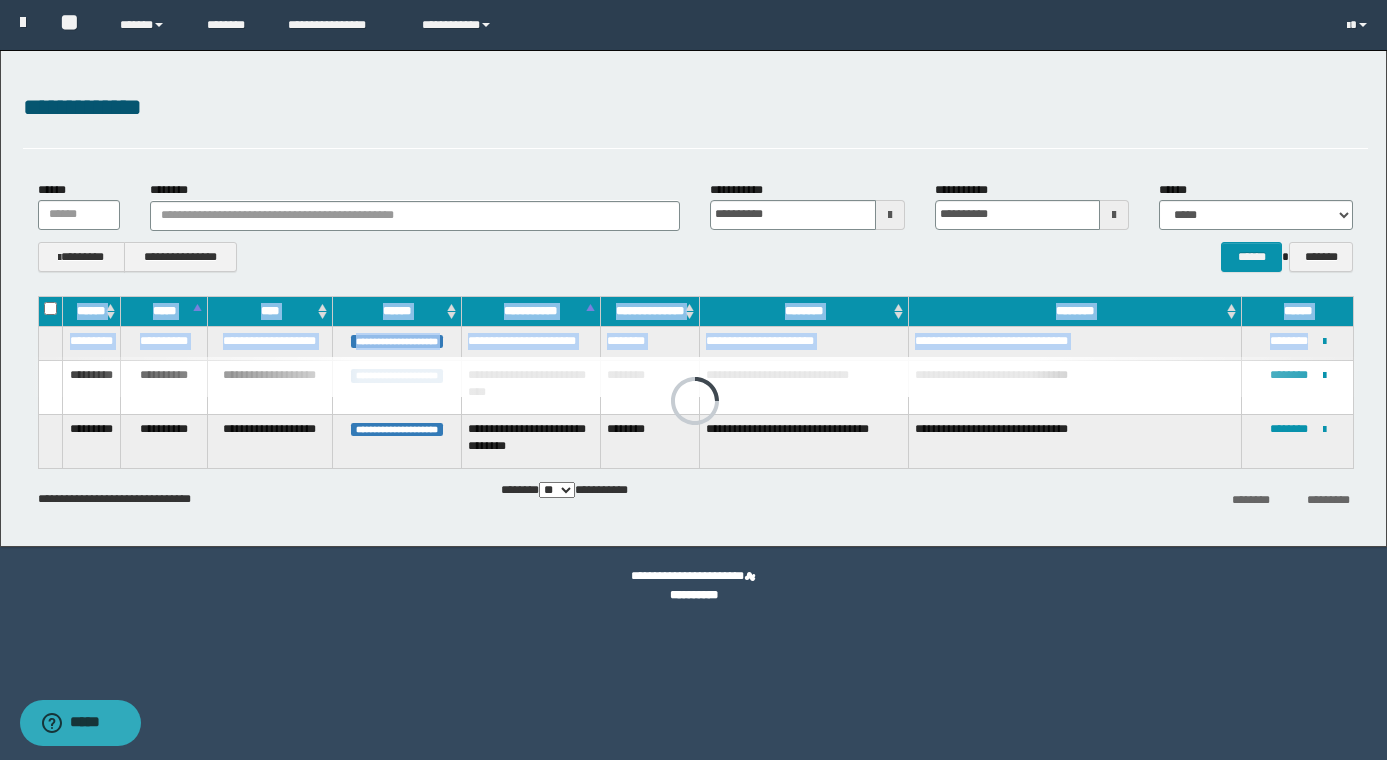 click at bounding box center [695, 377] 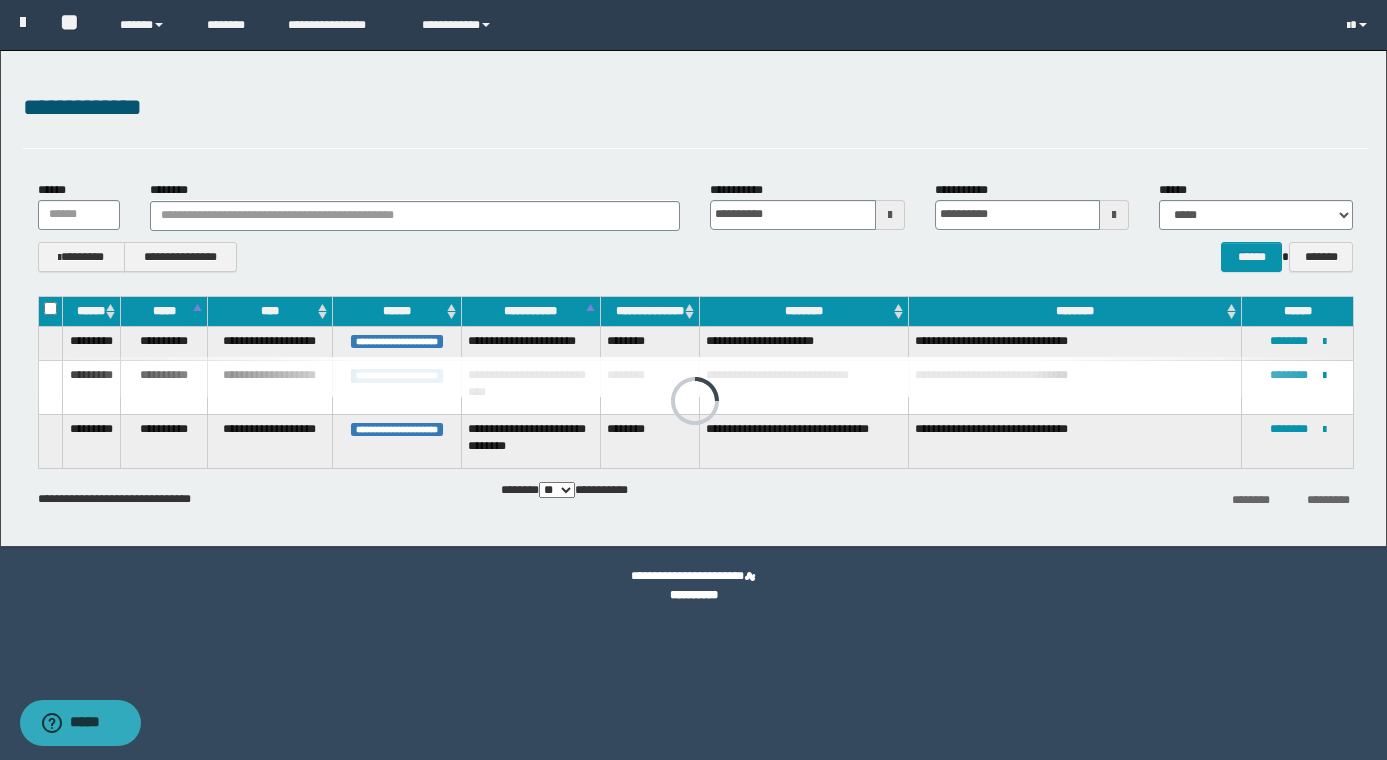 click at bounding box center (695, 377) 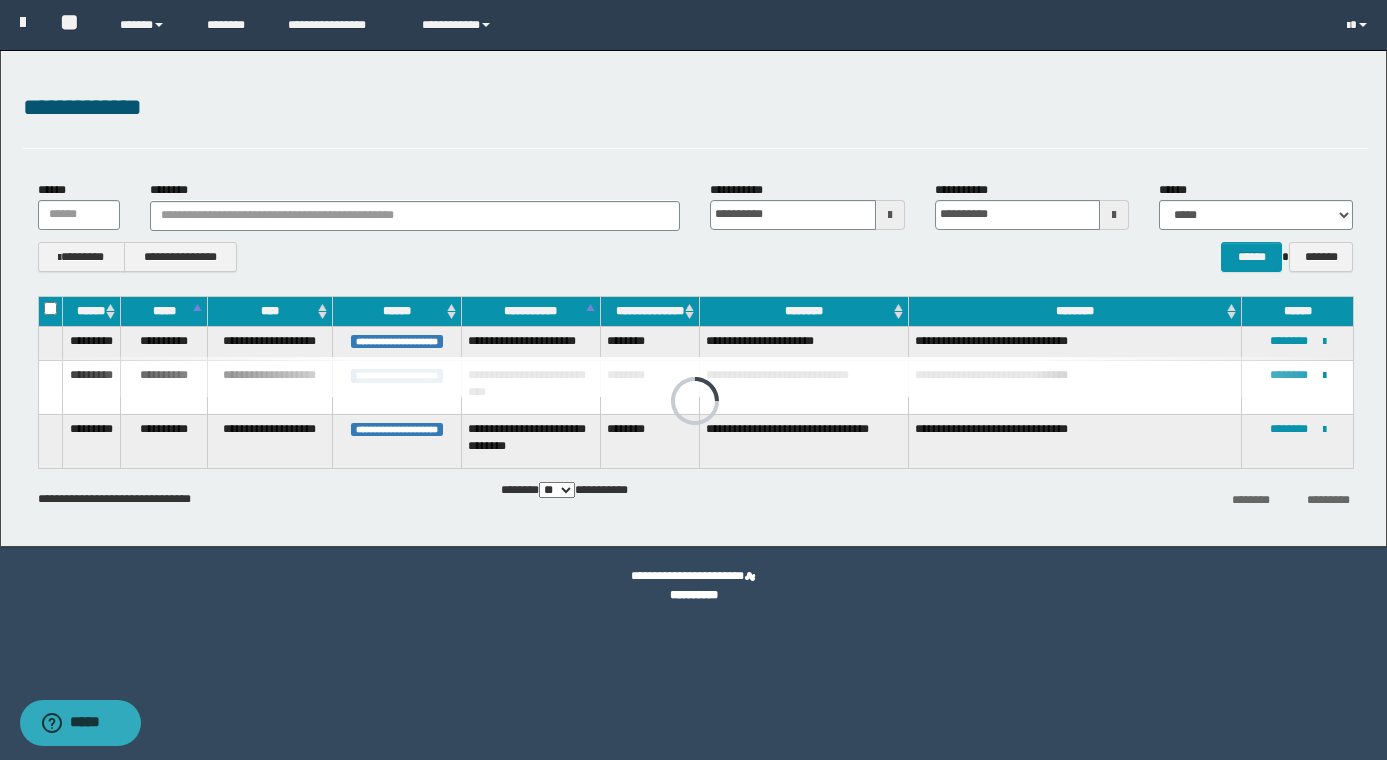 click at bounding box center (695, 377) 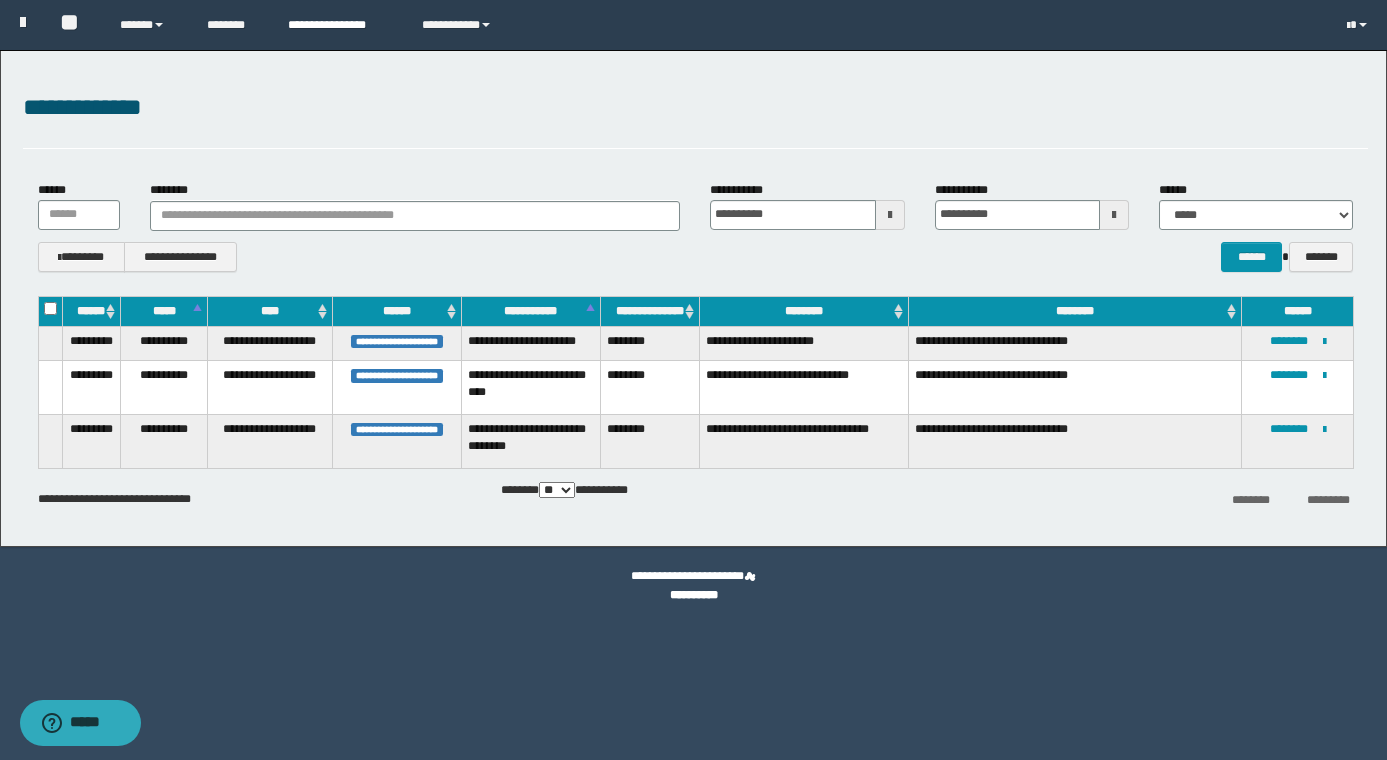 click on "**********" at bounding box center (339, 25) 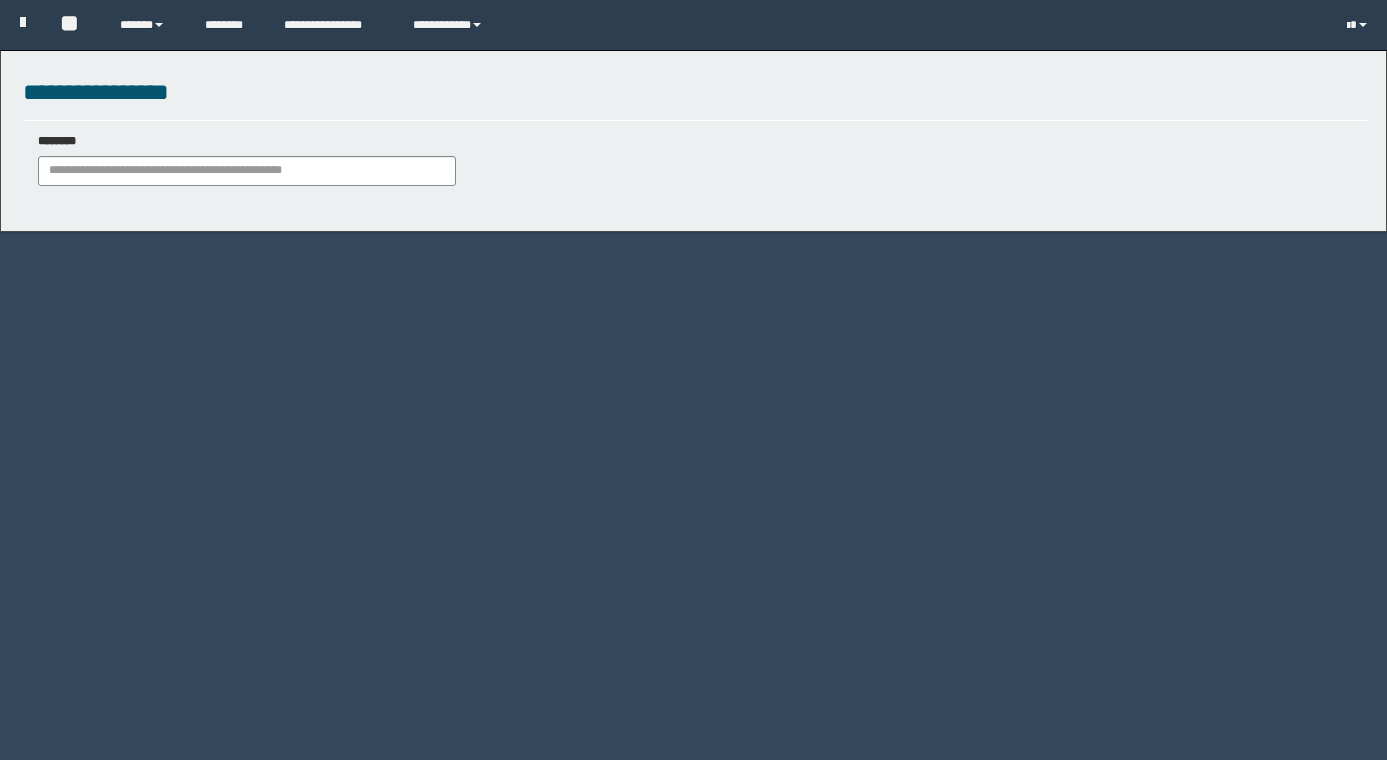 scroll, scrollTop: 0, scrollLeft: 0, axis: both 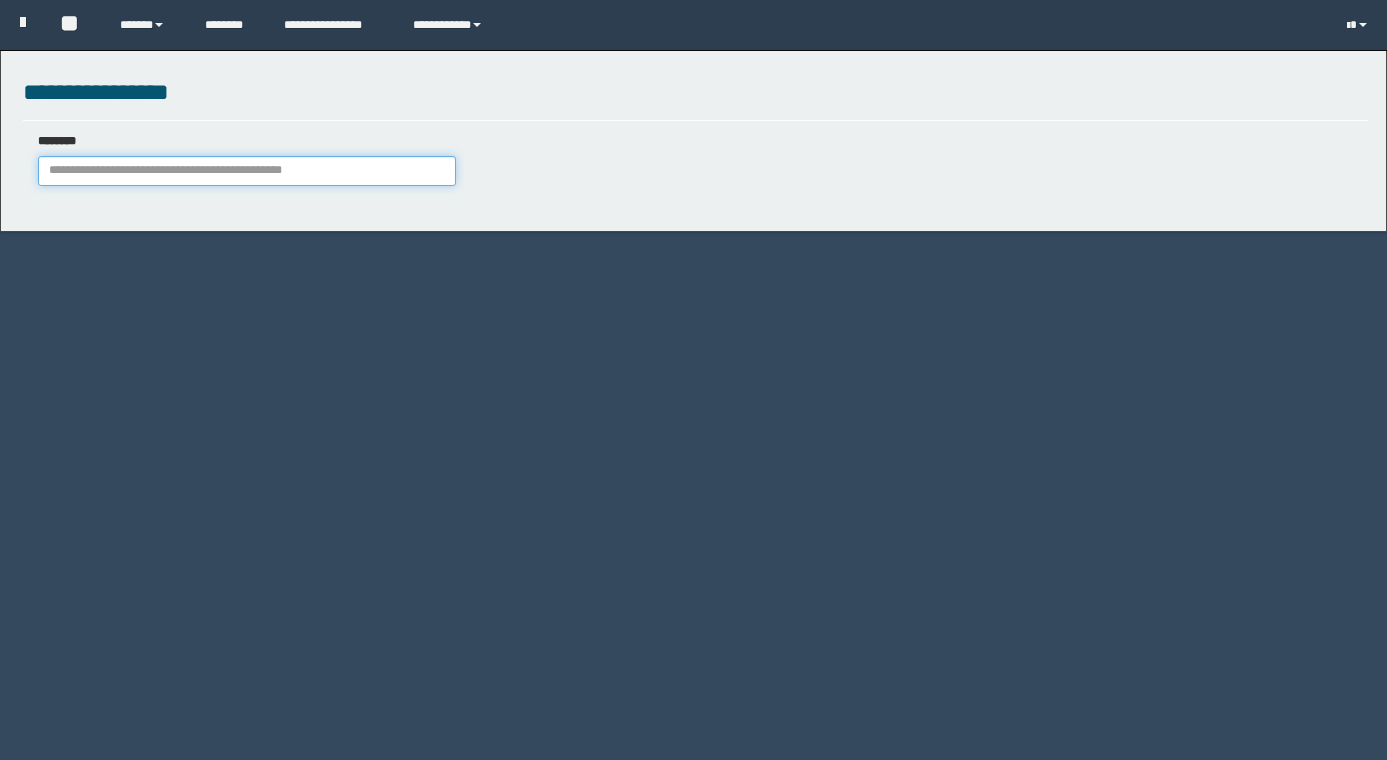 click on "********" at bounding box center [247, 171] 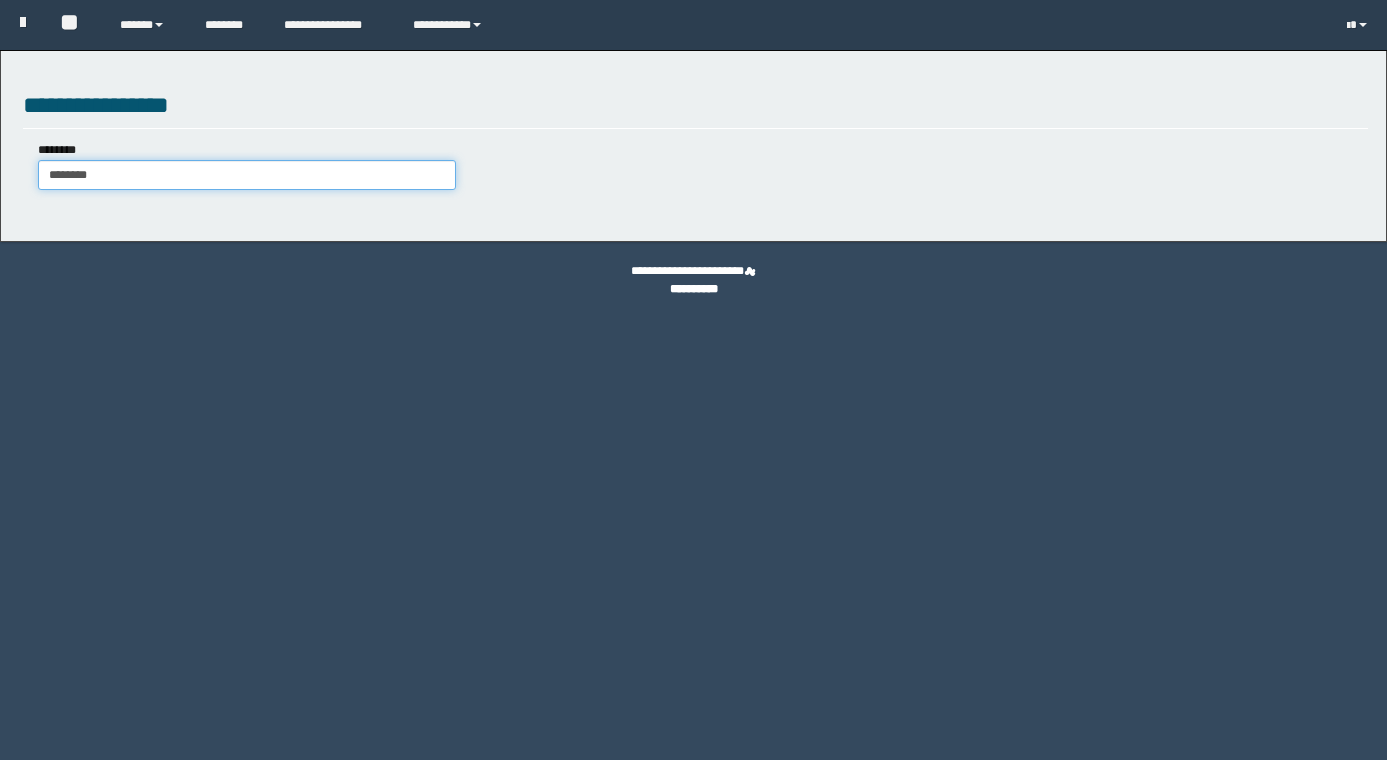 type on "********" 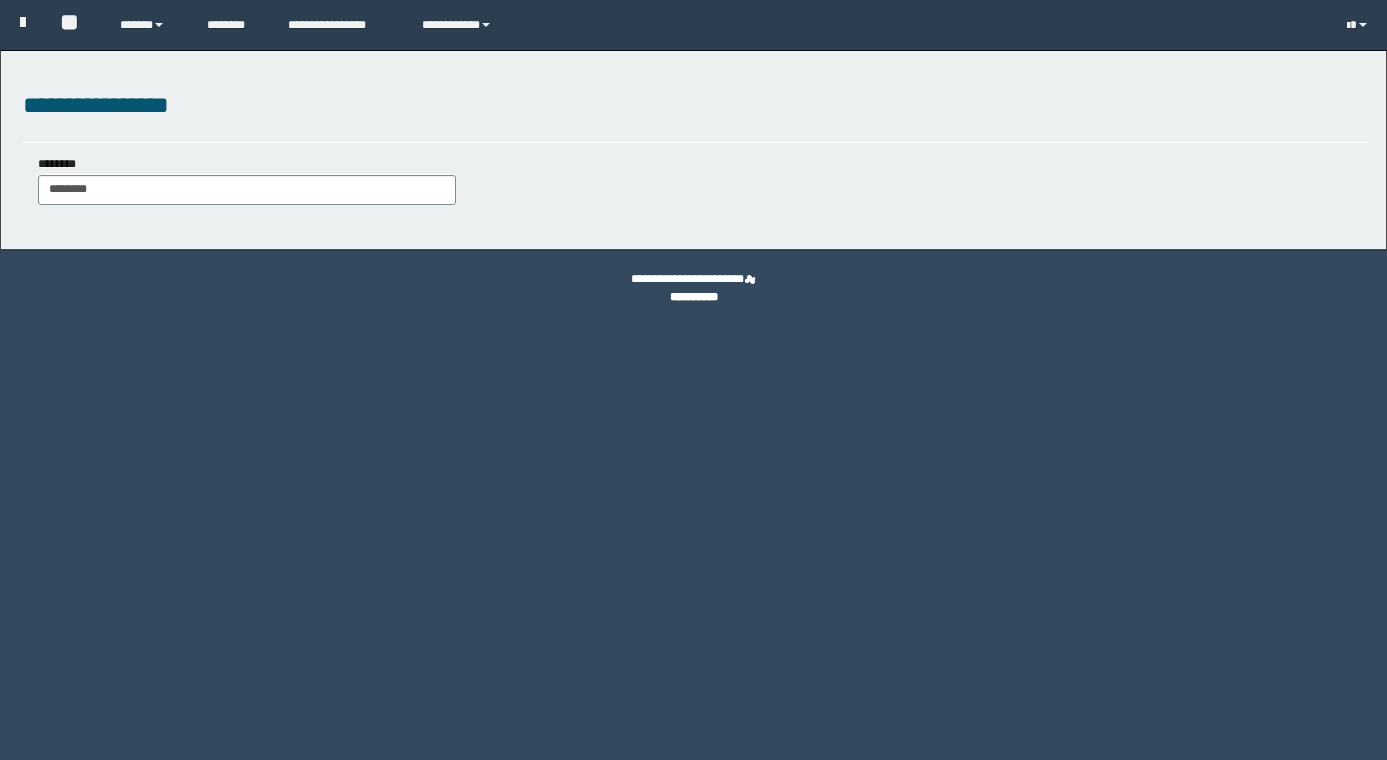 scroll, scrollTop: 0, scrollLeft: 0, axis: both 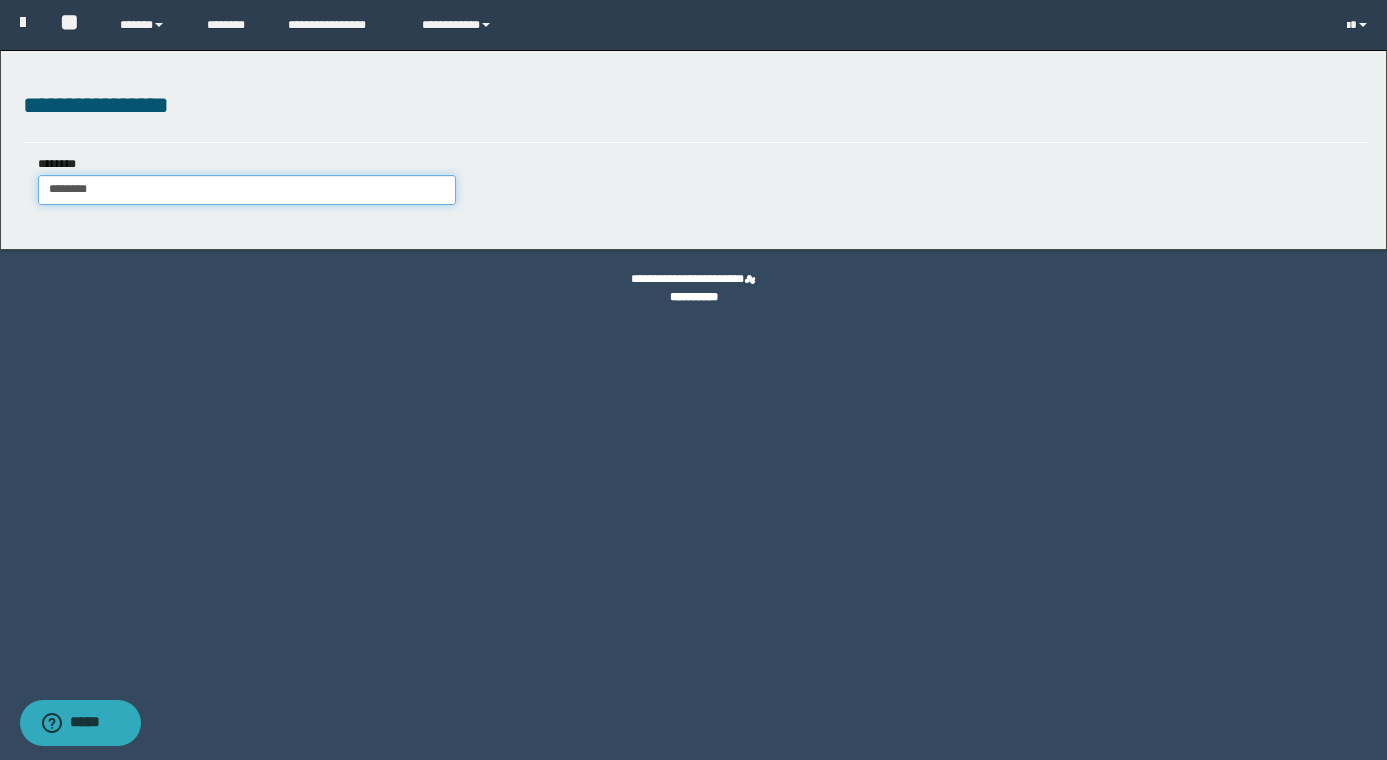 click on "********" at bounding box center (247, 190) 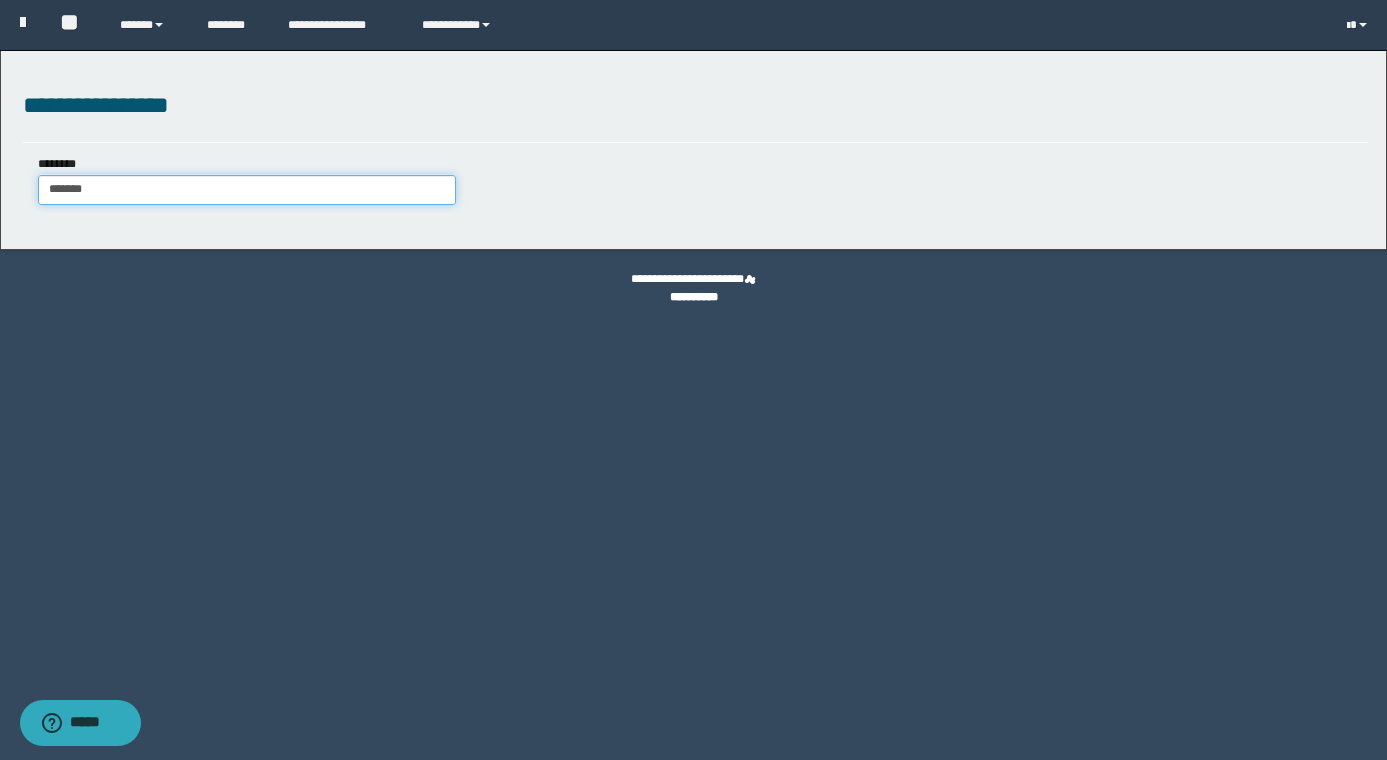type on "*******" 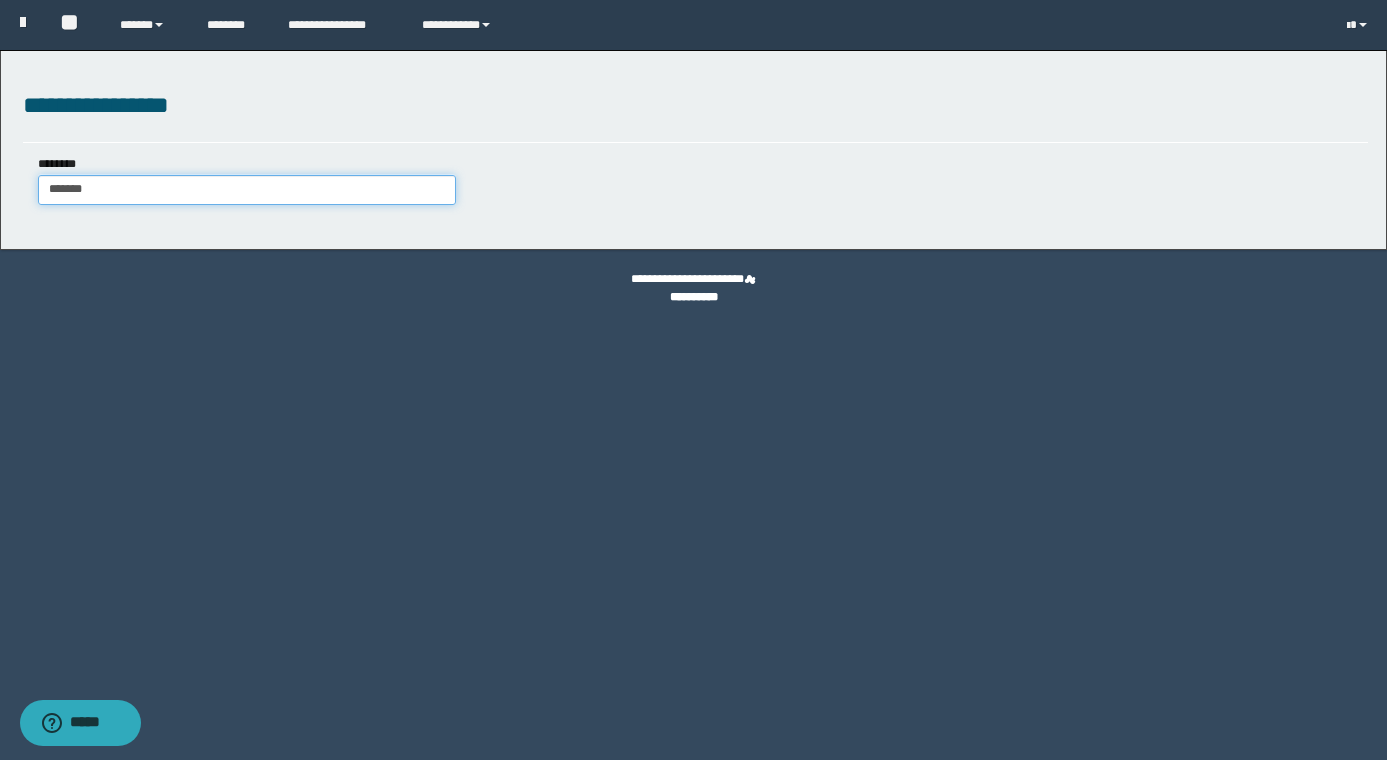 click on "*******" at bounding box center [247, 190] 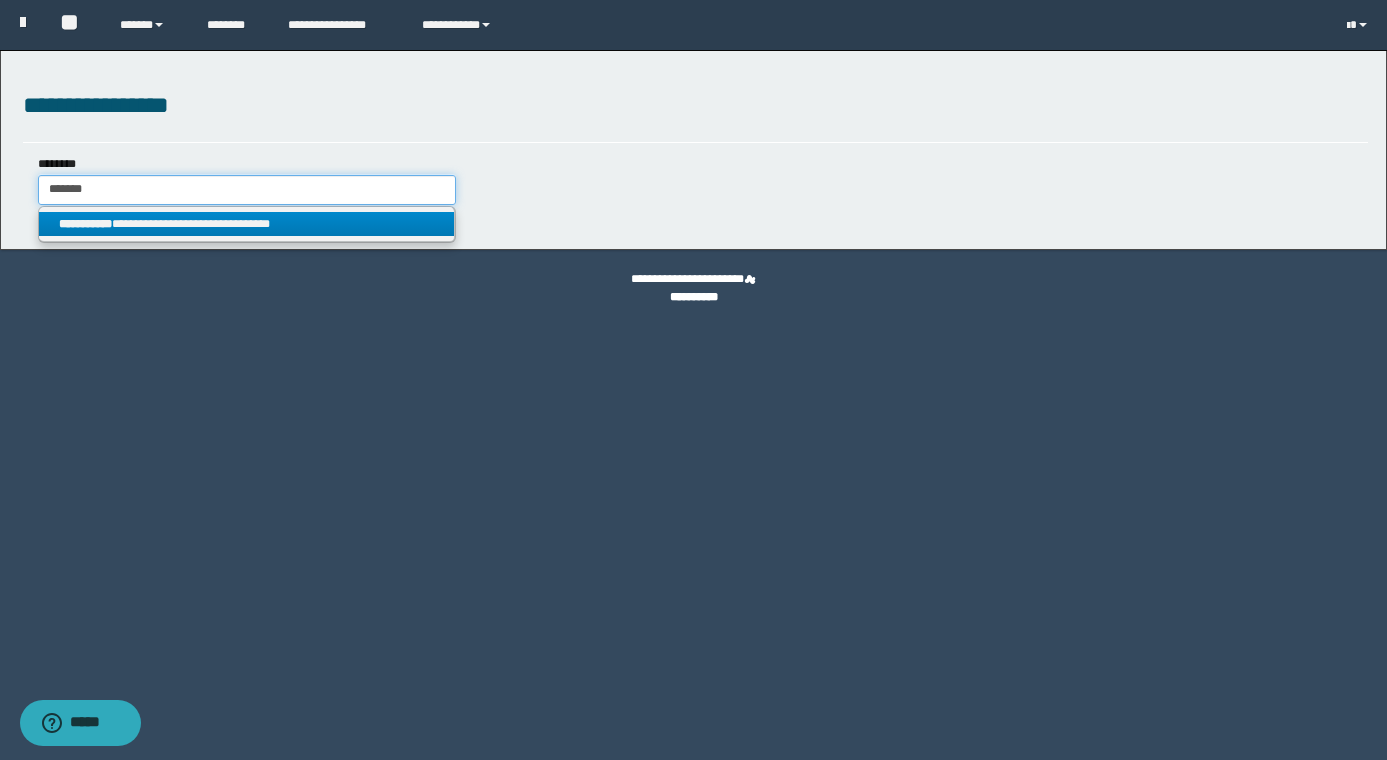 type on "*******" 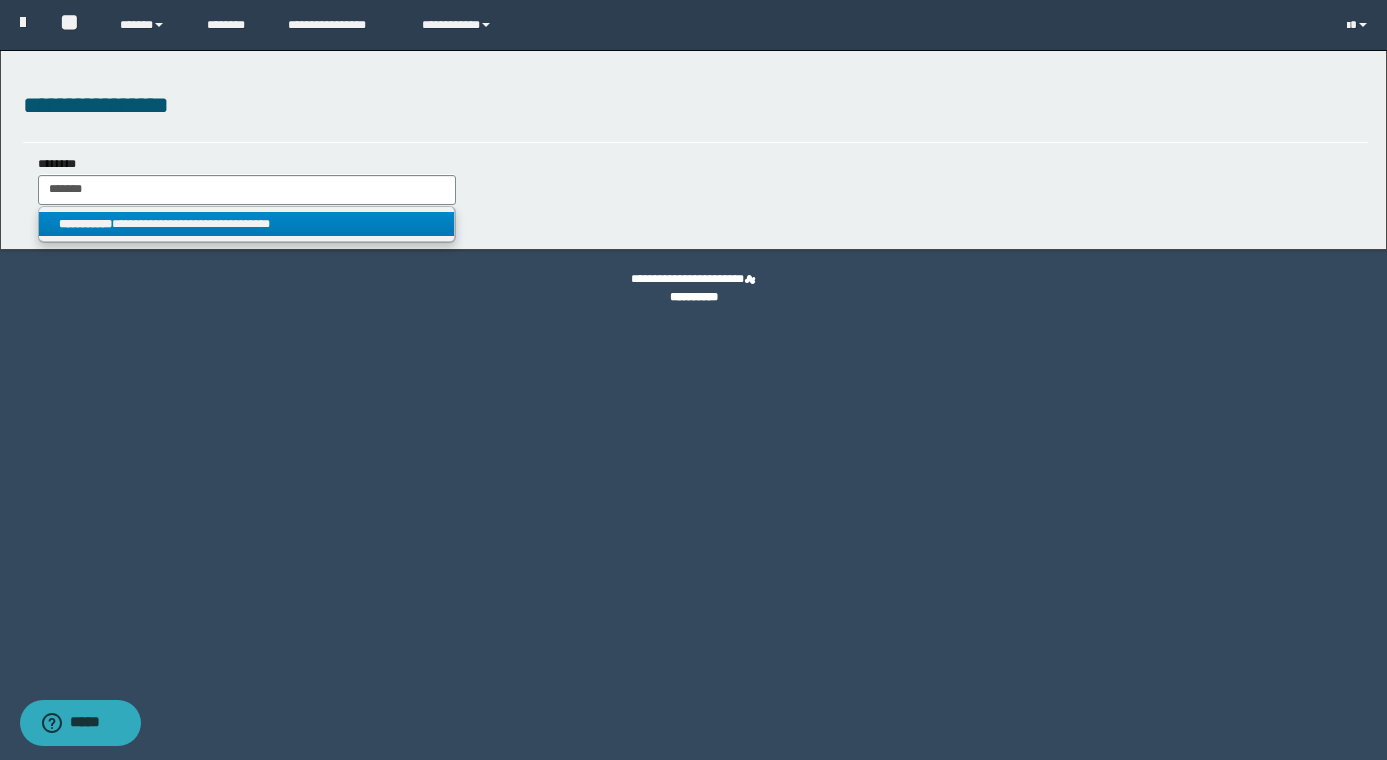 click on "**********" at bounding box center [246, 224] 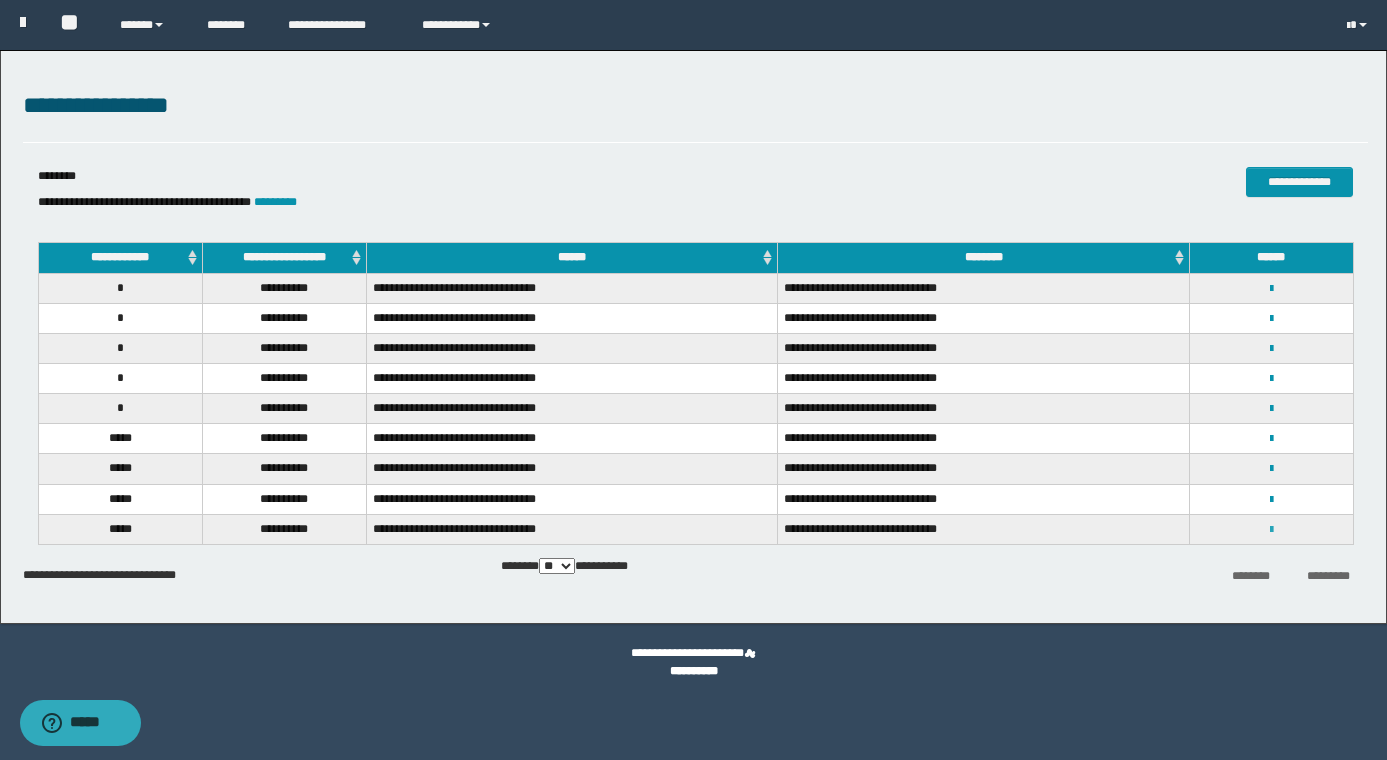 click at bounding box center (1271, 530) 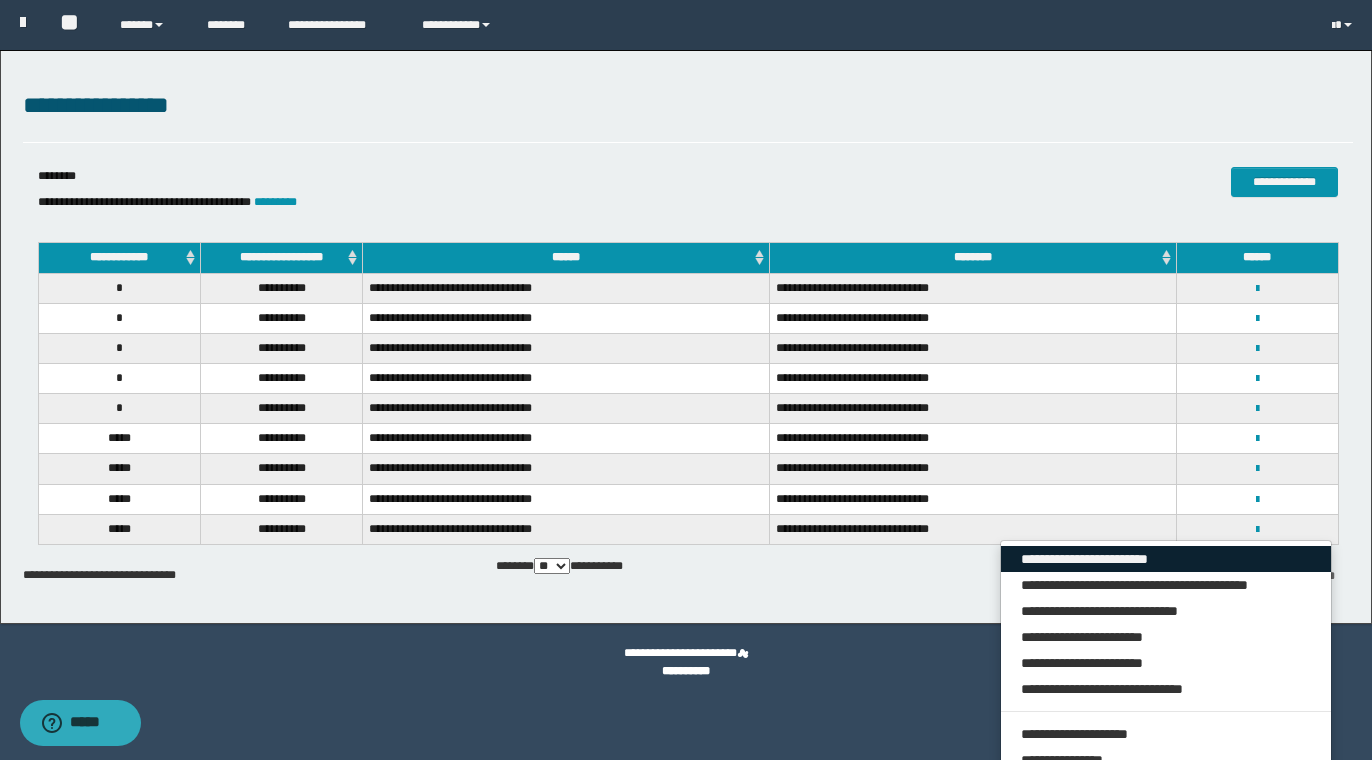 click on "**********" at bounding box center [1166, 559] 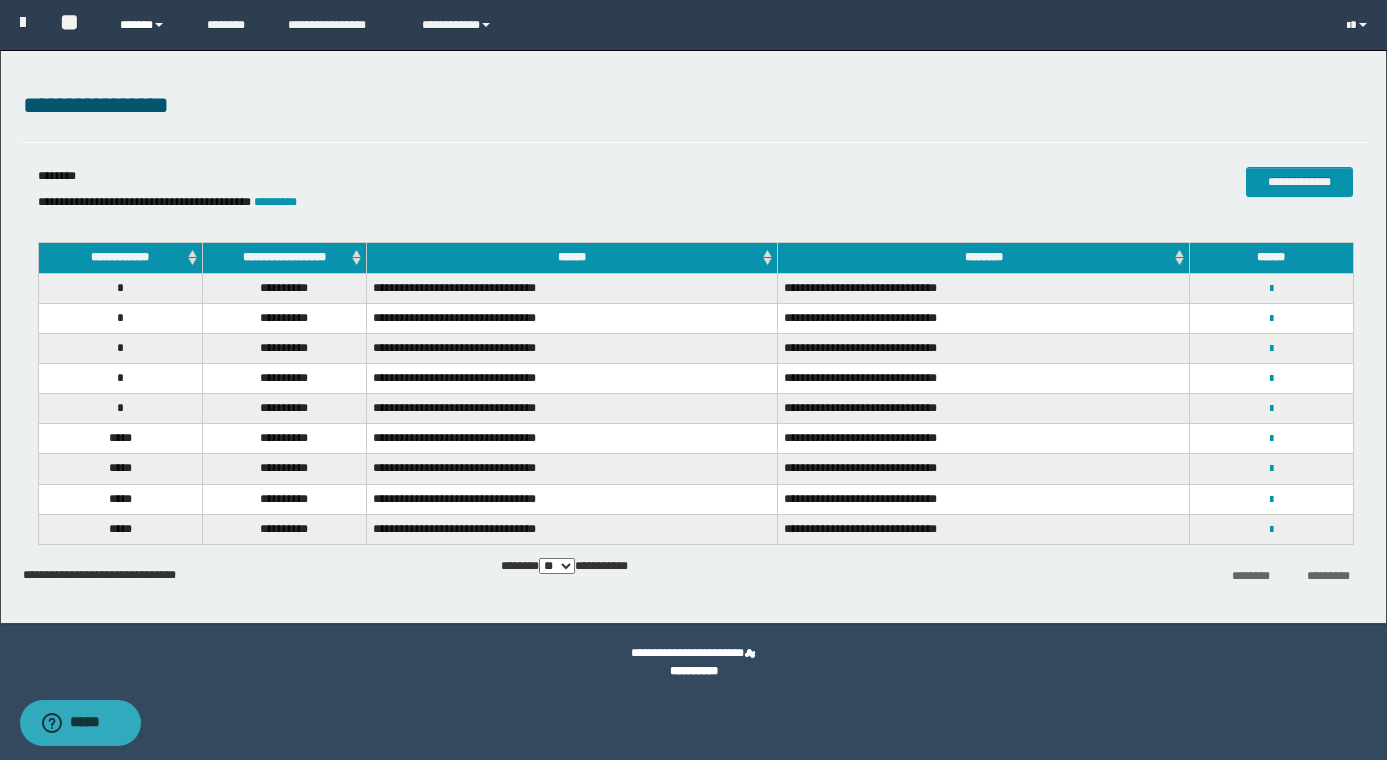 click on "******" at bounding box center [148, 25] 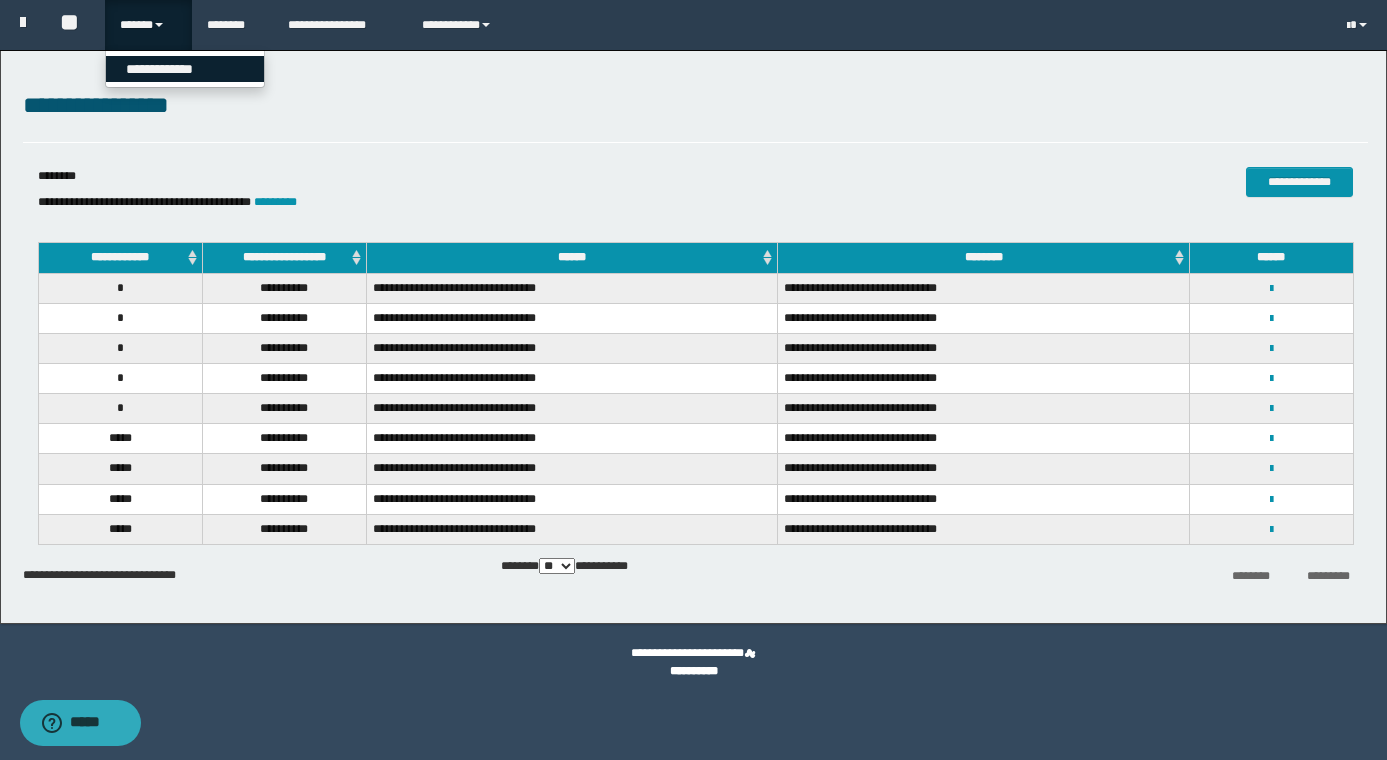 click on "**********" at bounding box center [185, 69] 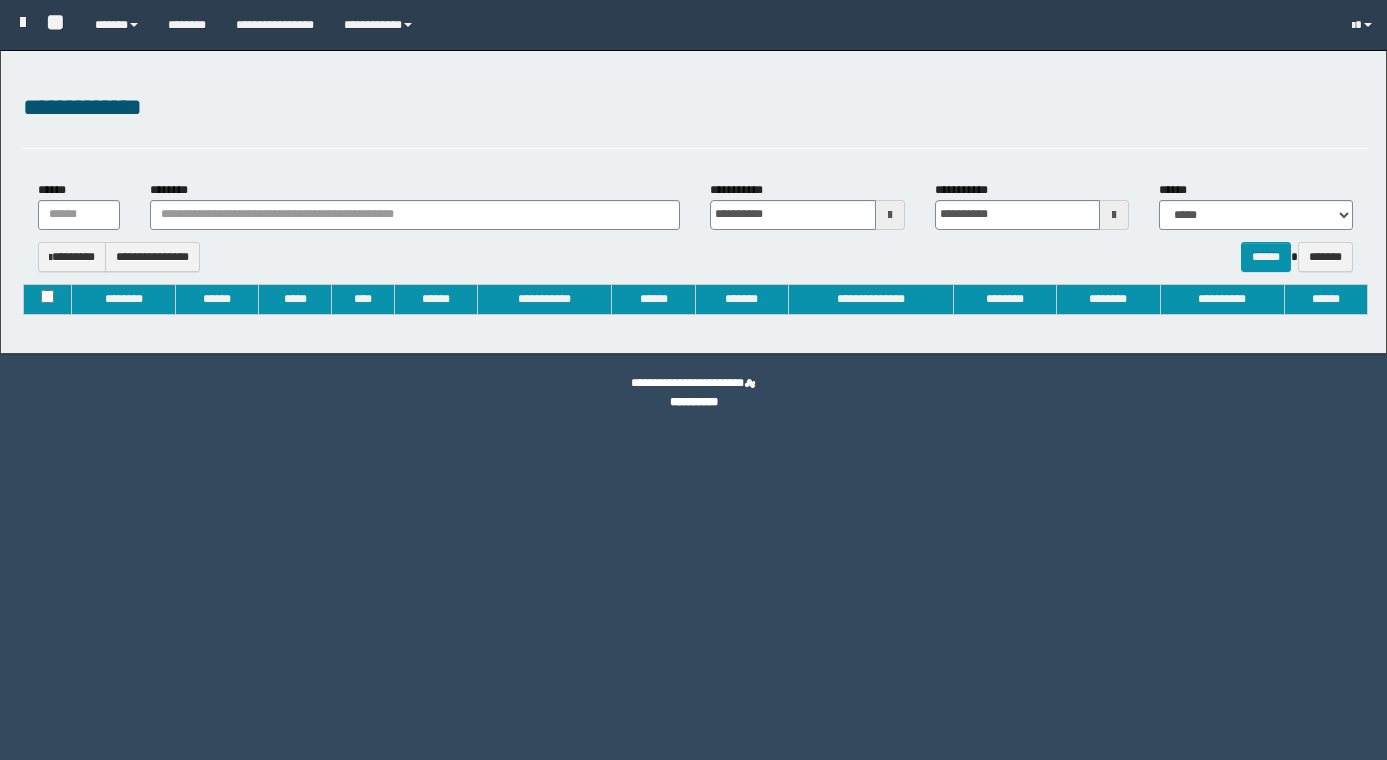 type on "**********" 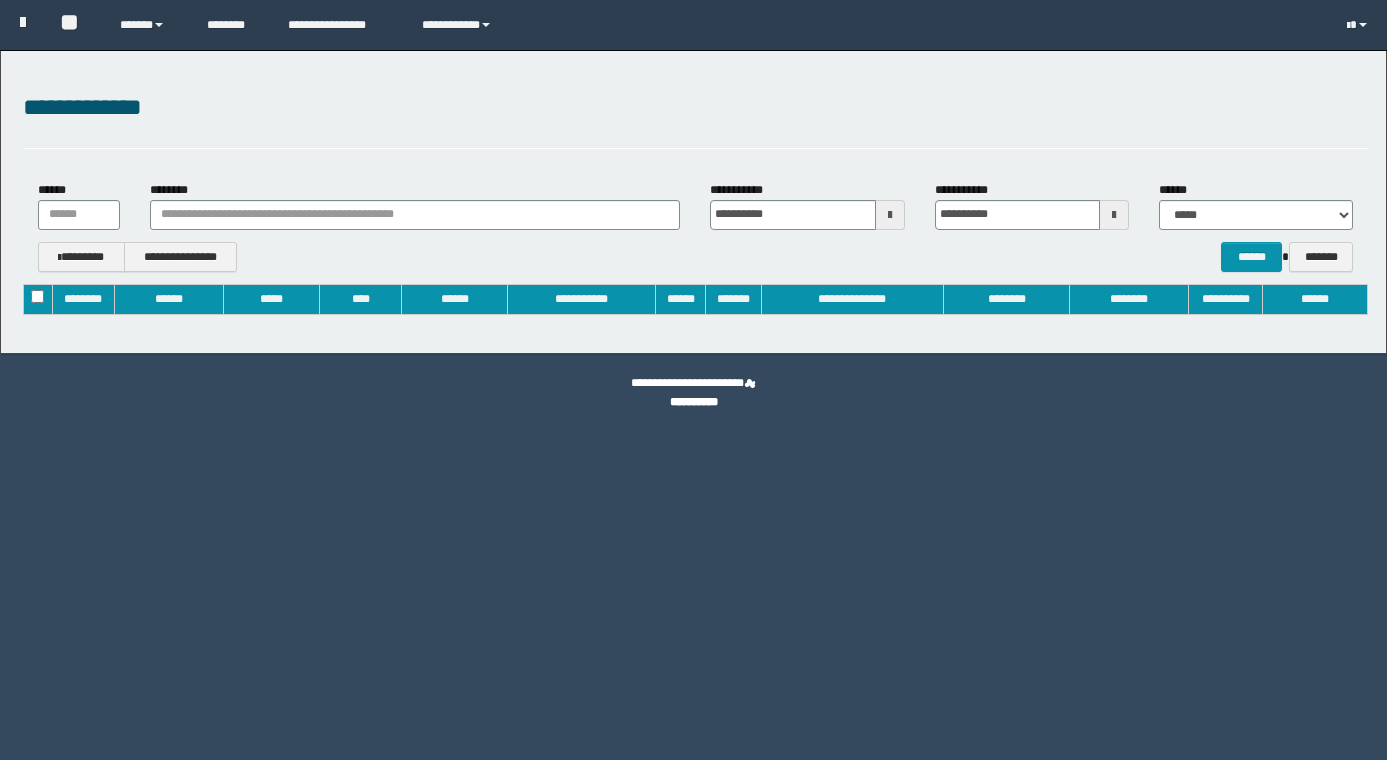 scroll, scrollTop: 0, scrollLeft: 0, axis: both 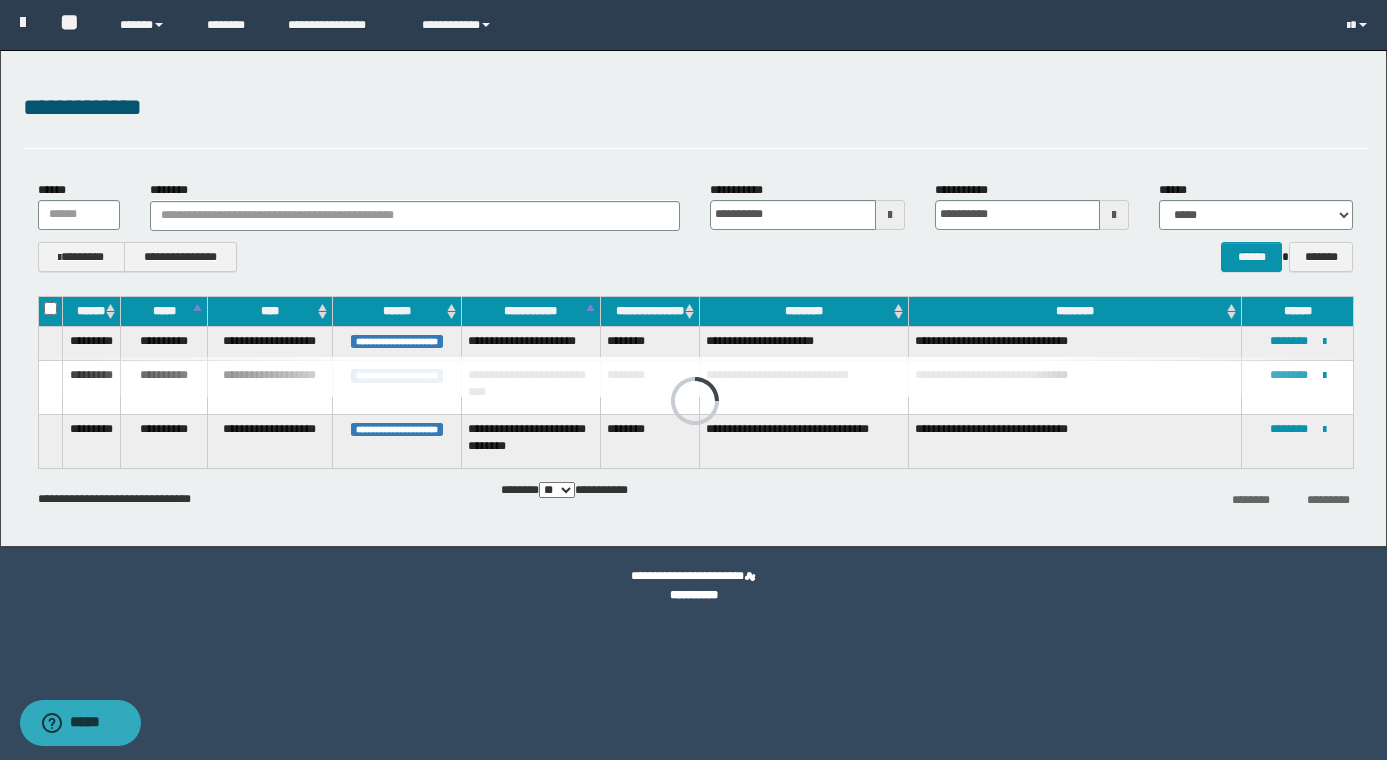 click at bounding box center [695, 377] 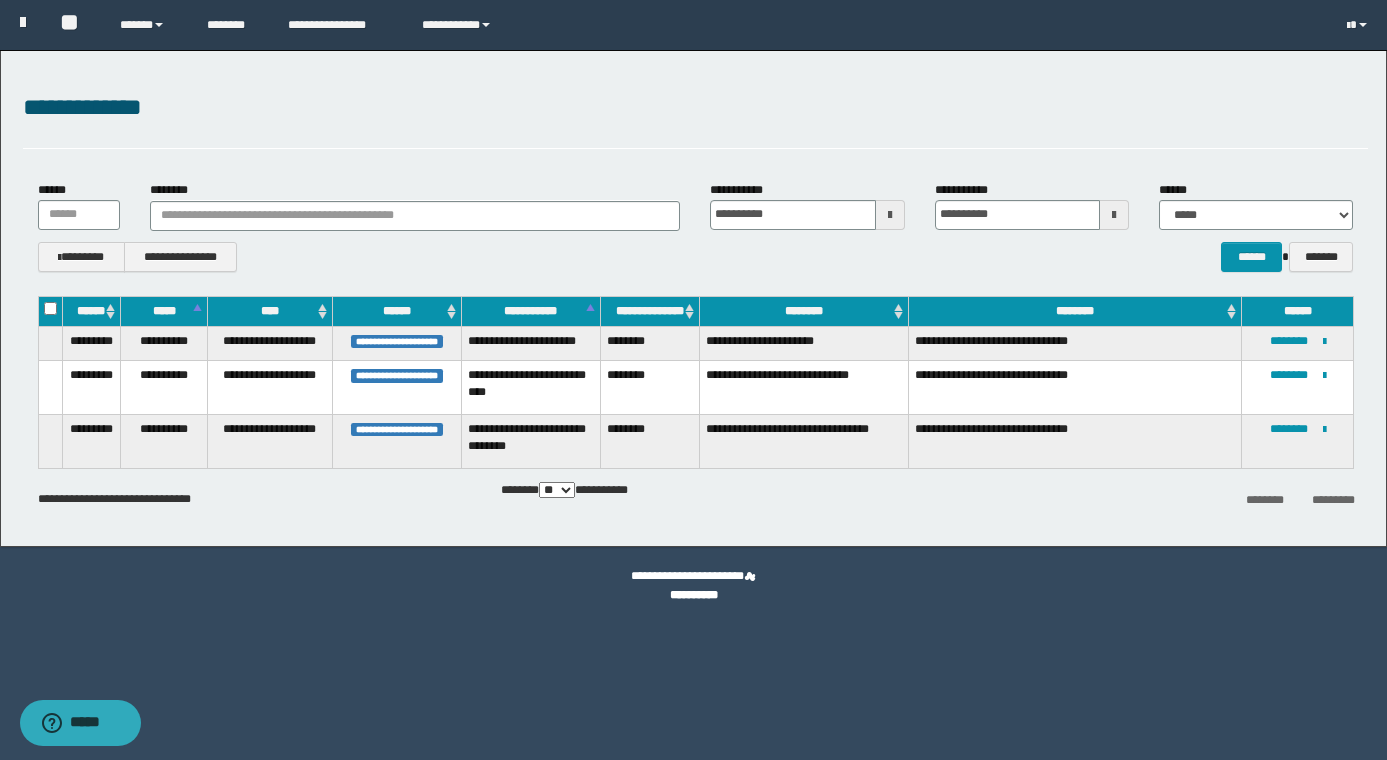 click on "********" at bounding box center (1289, 375) 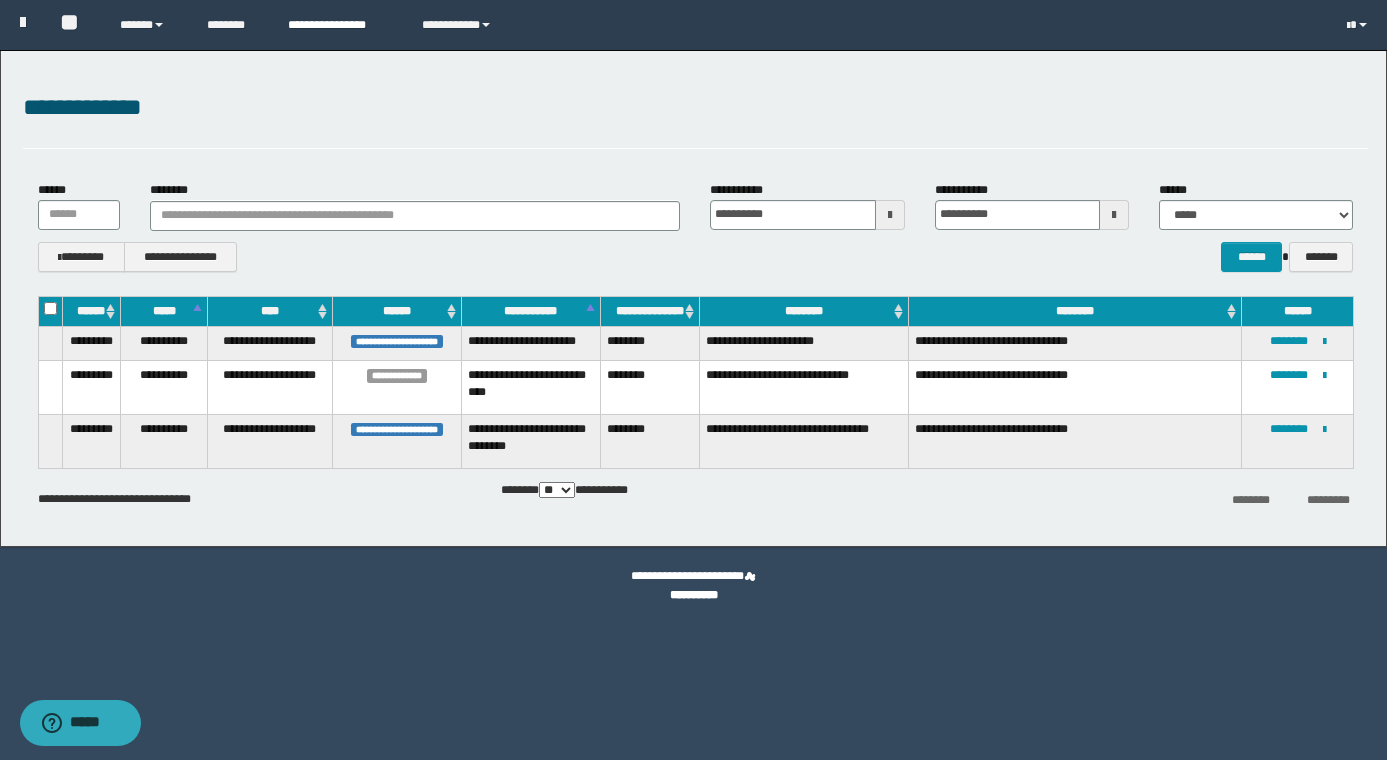 click on "**********" at bounding box center (339, 25) 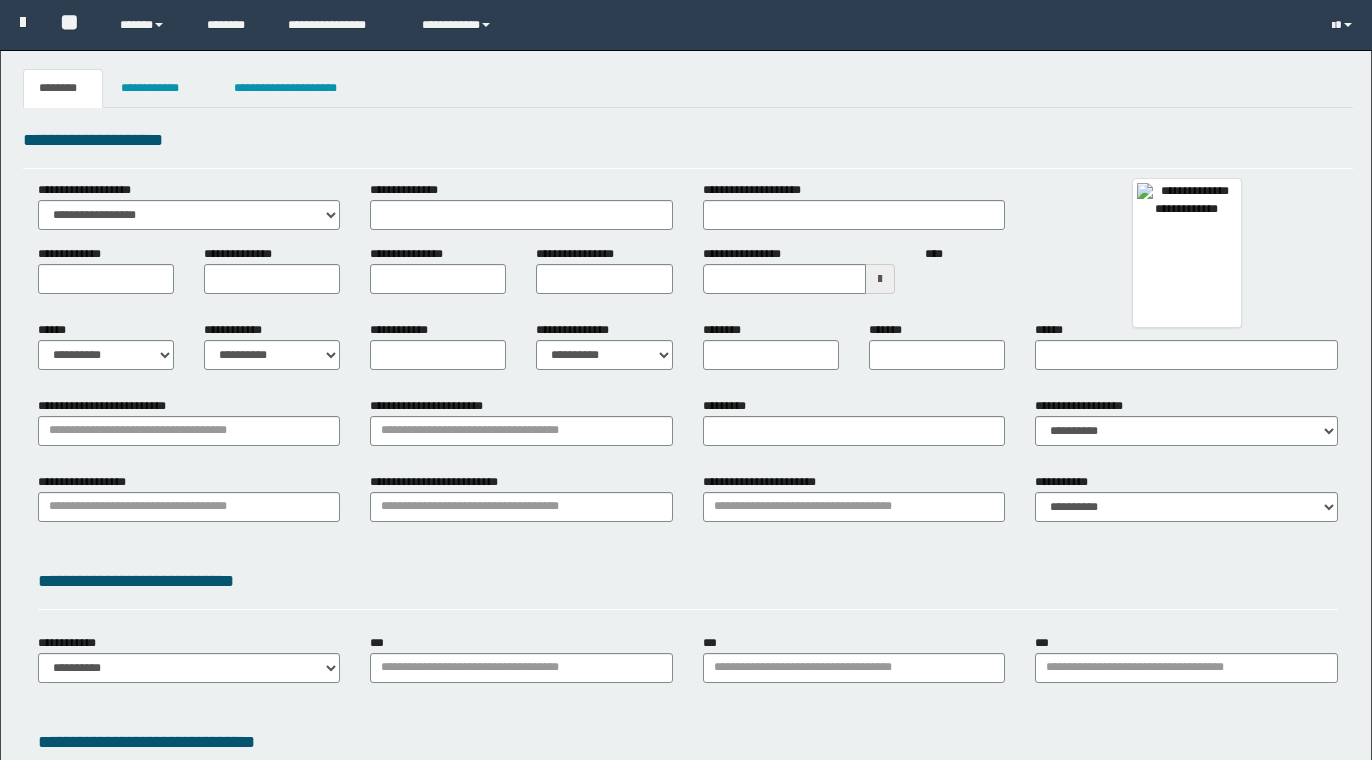 type 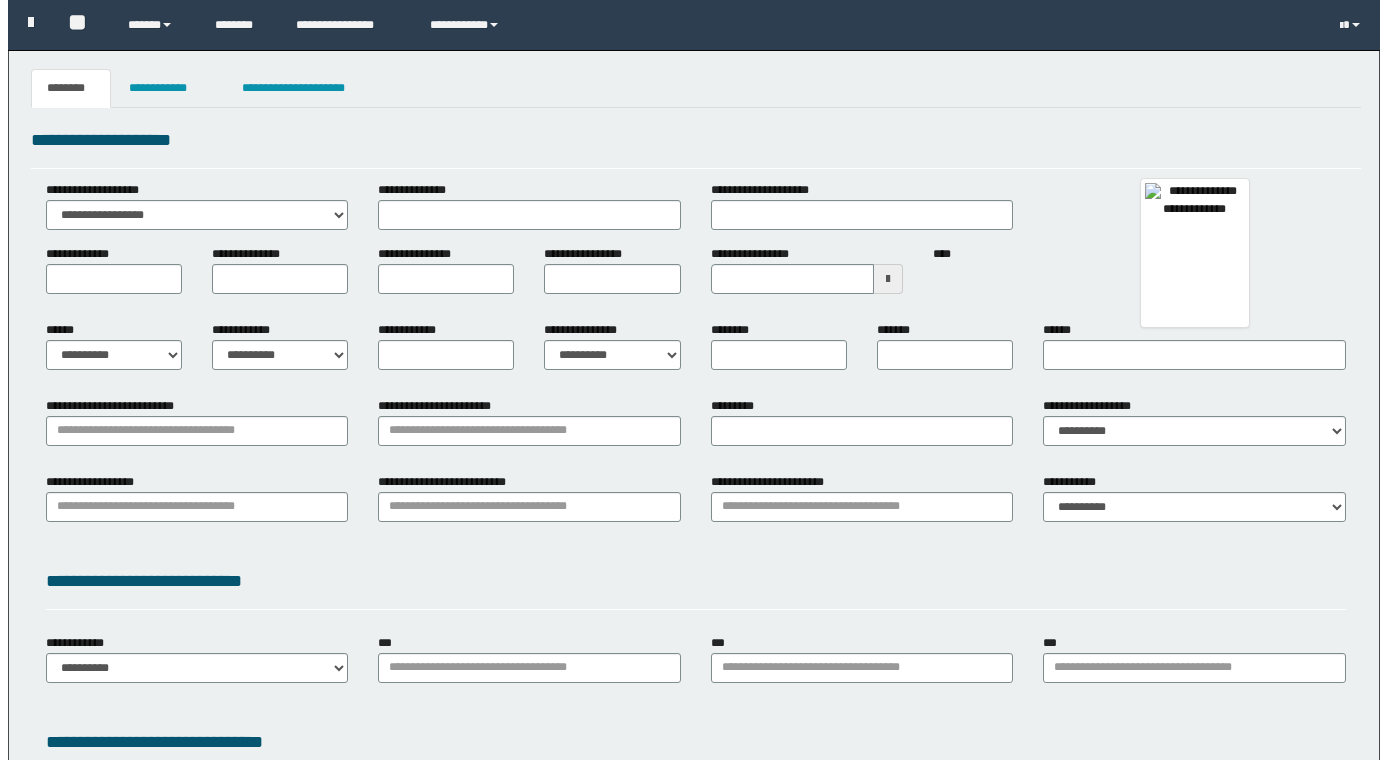 scroll, scrollTop: 0, scrollLeft: 0, axis: both 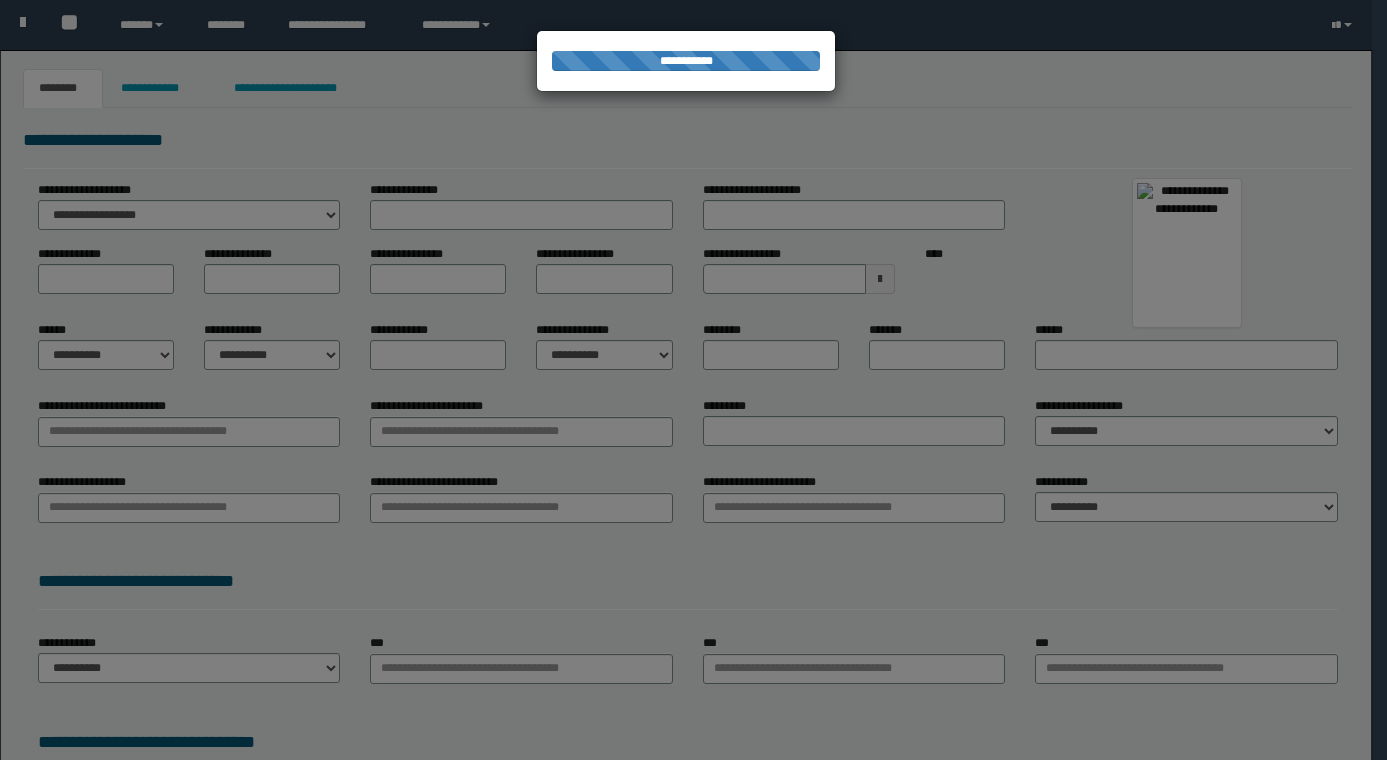 select on "****" 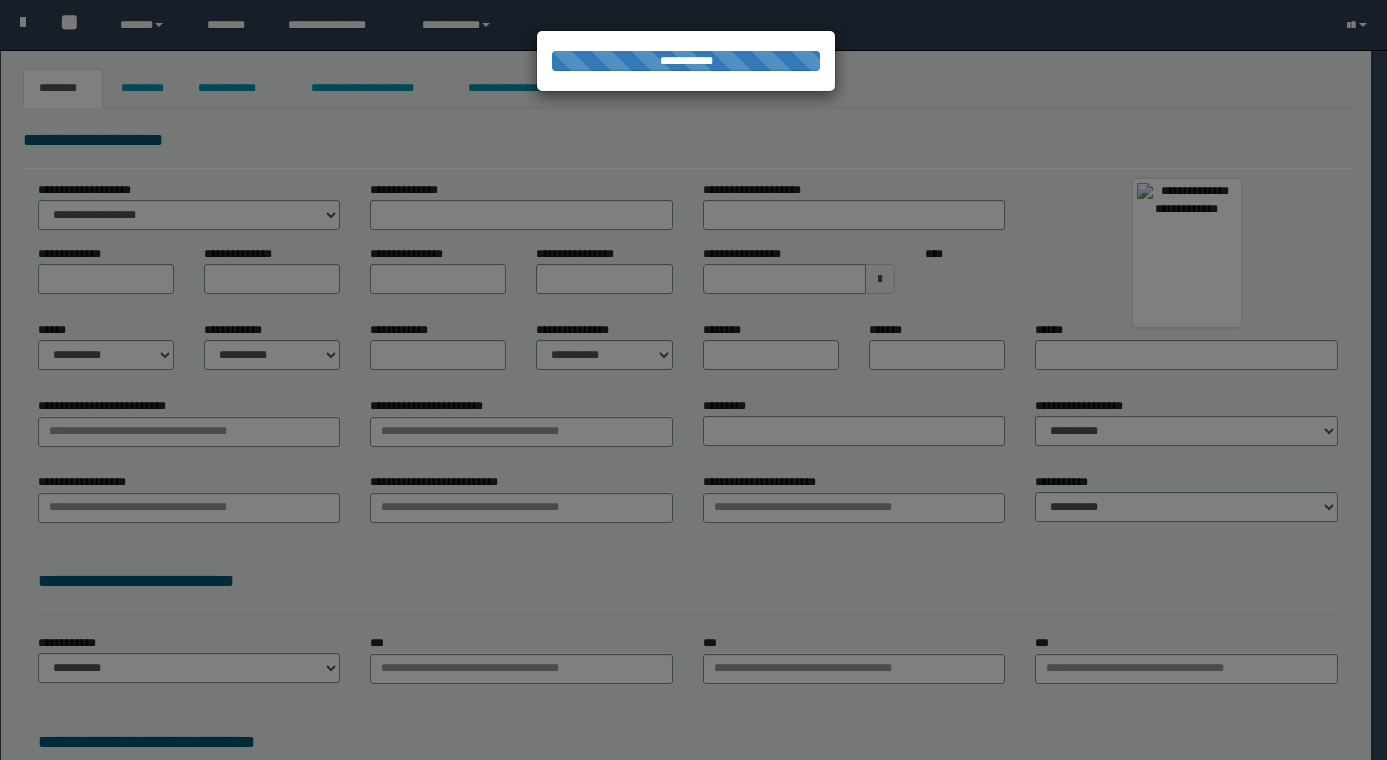 type on "********" 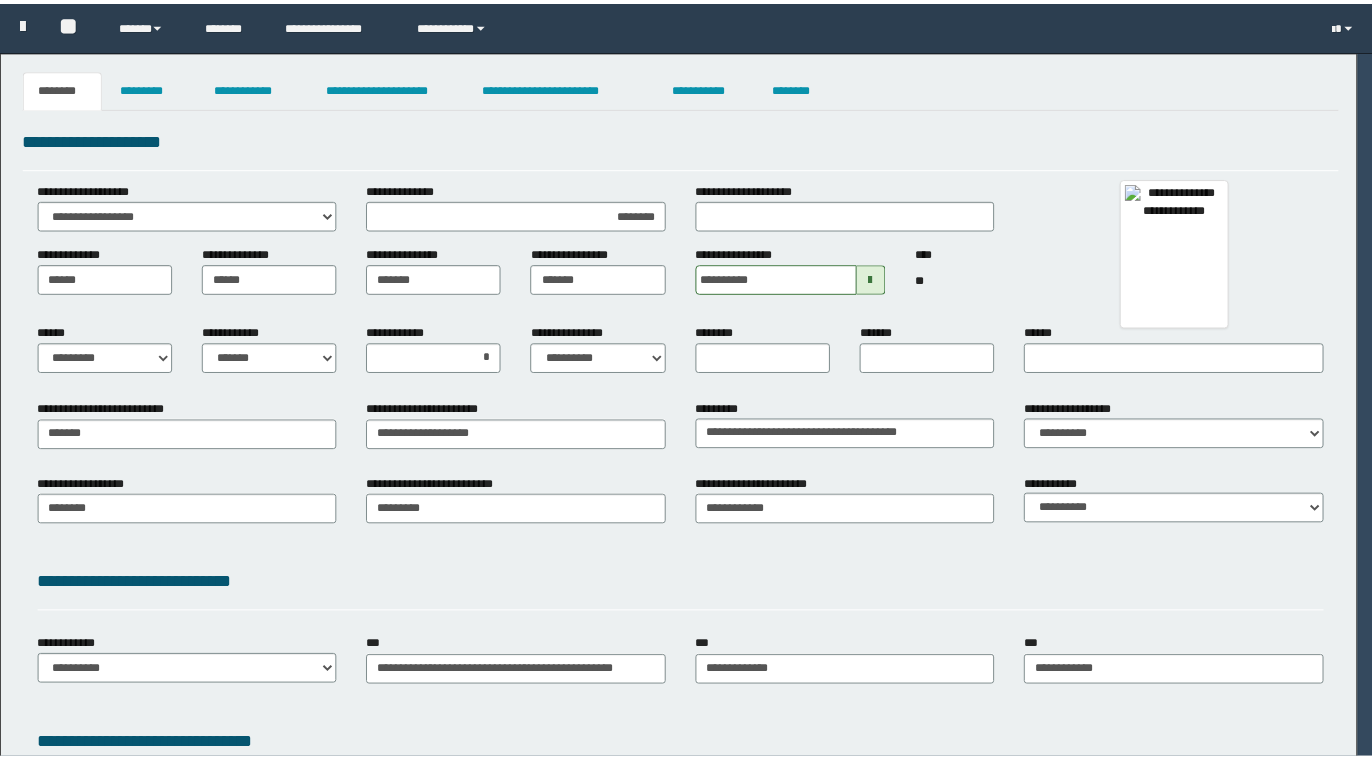 scroll, scrollTop: 0, scrollLeft: 0, axis: both 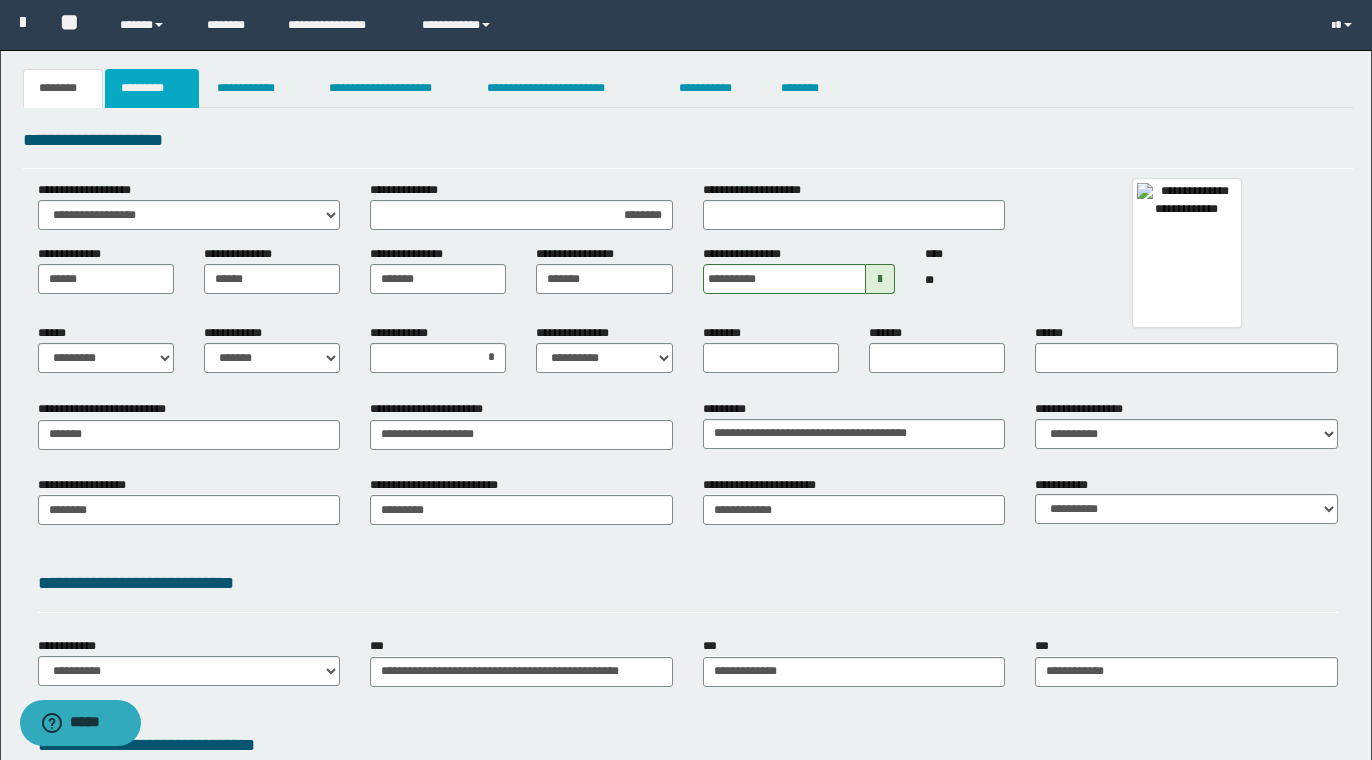 click on "*********" at bounding box center (152, 88) 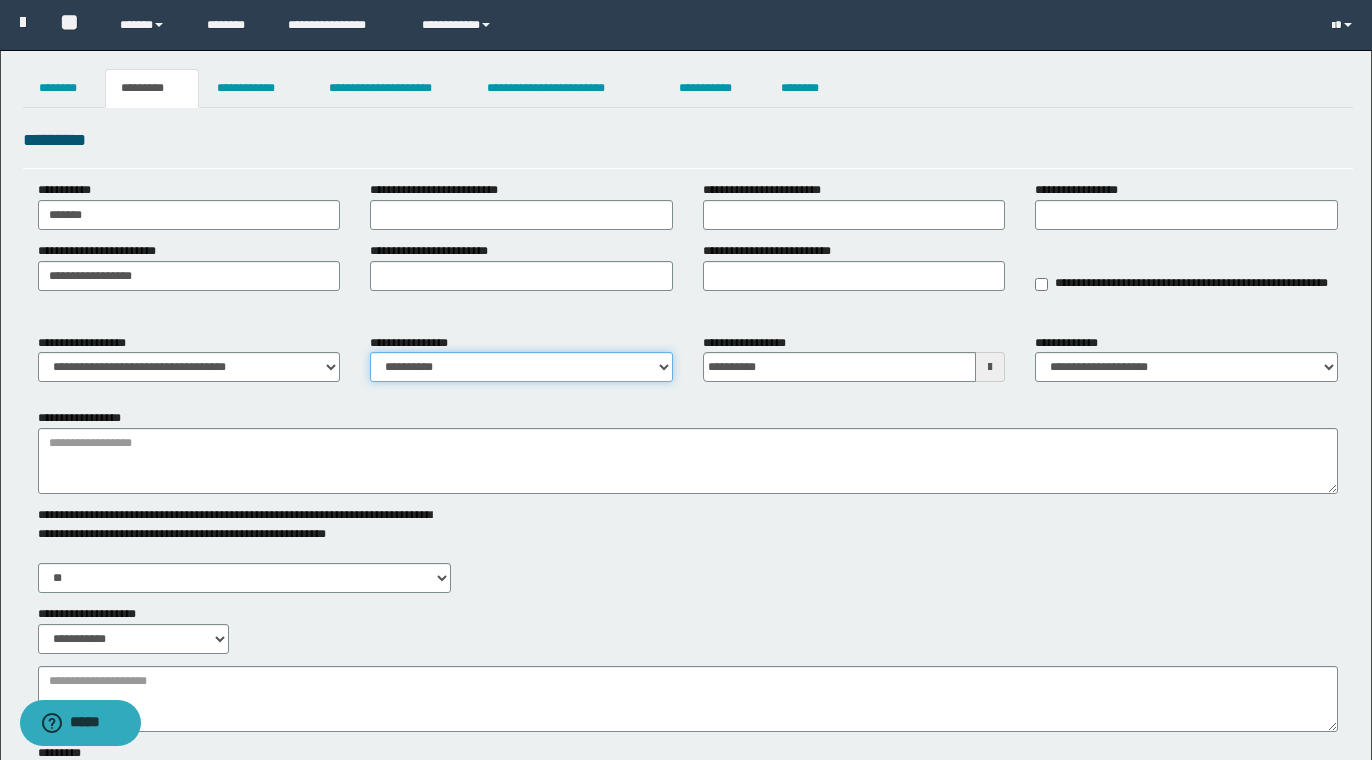 click on "**********" at bounding box center (521, 367) 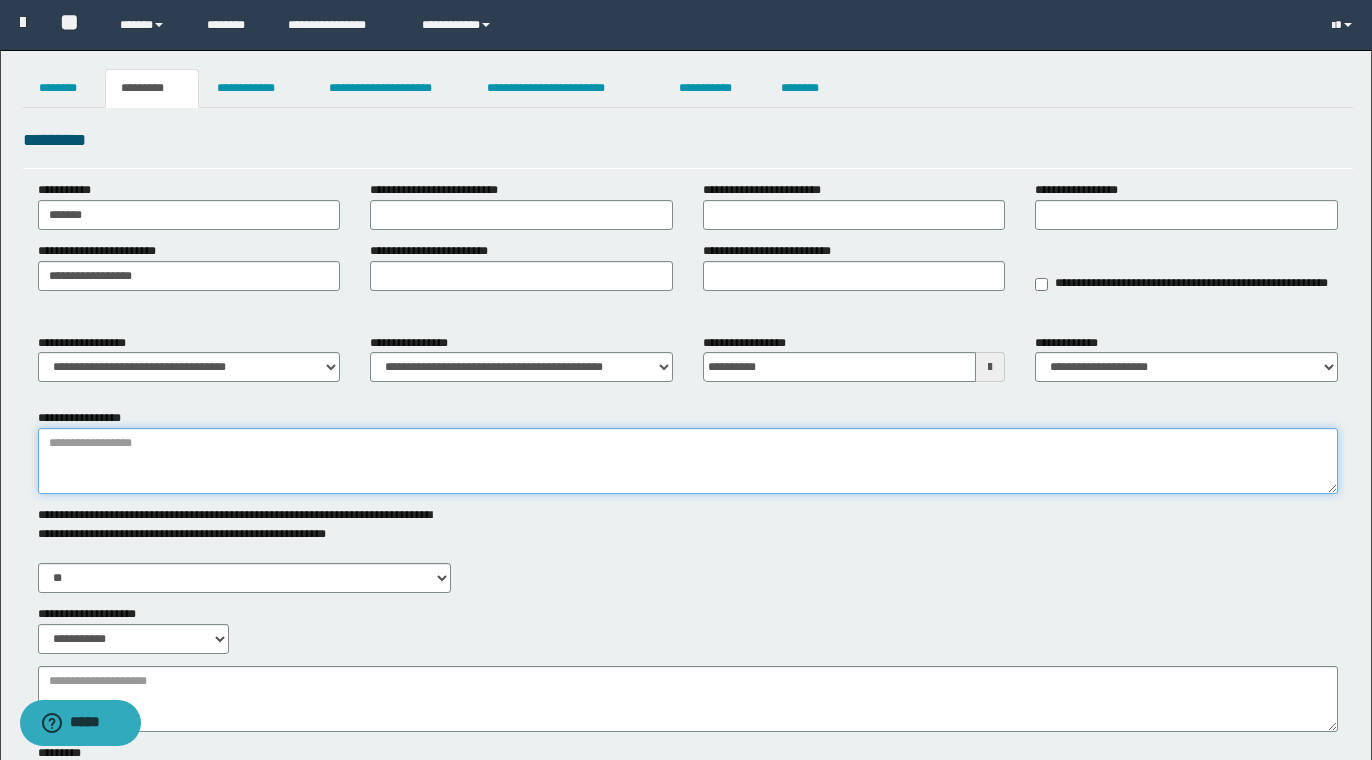 click on "**********" at bounding box center [688, 461] 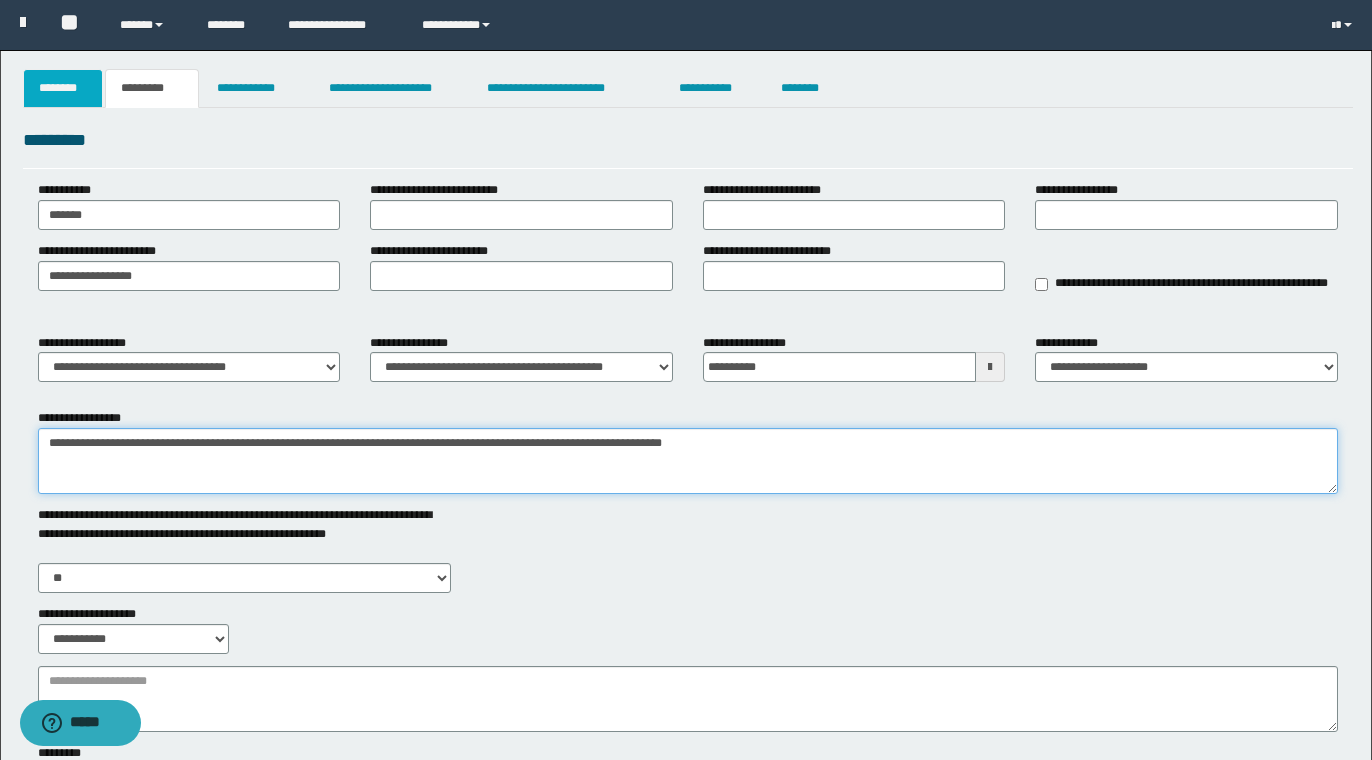 type on "**********" 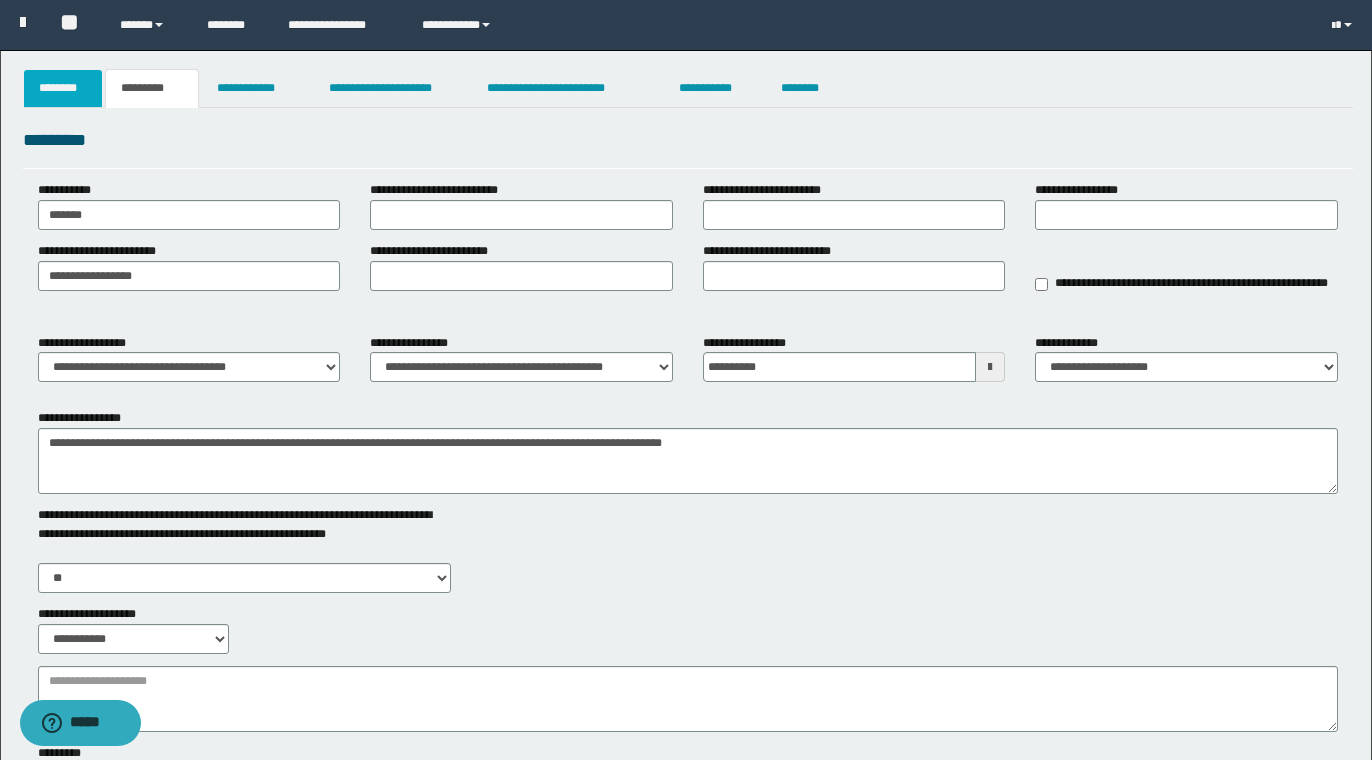 click on "********" at bounding box center [63, 88] 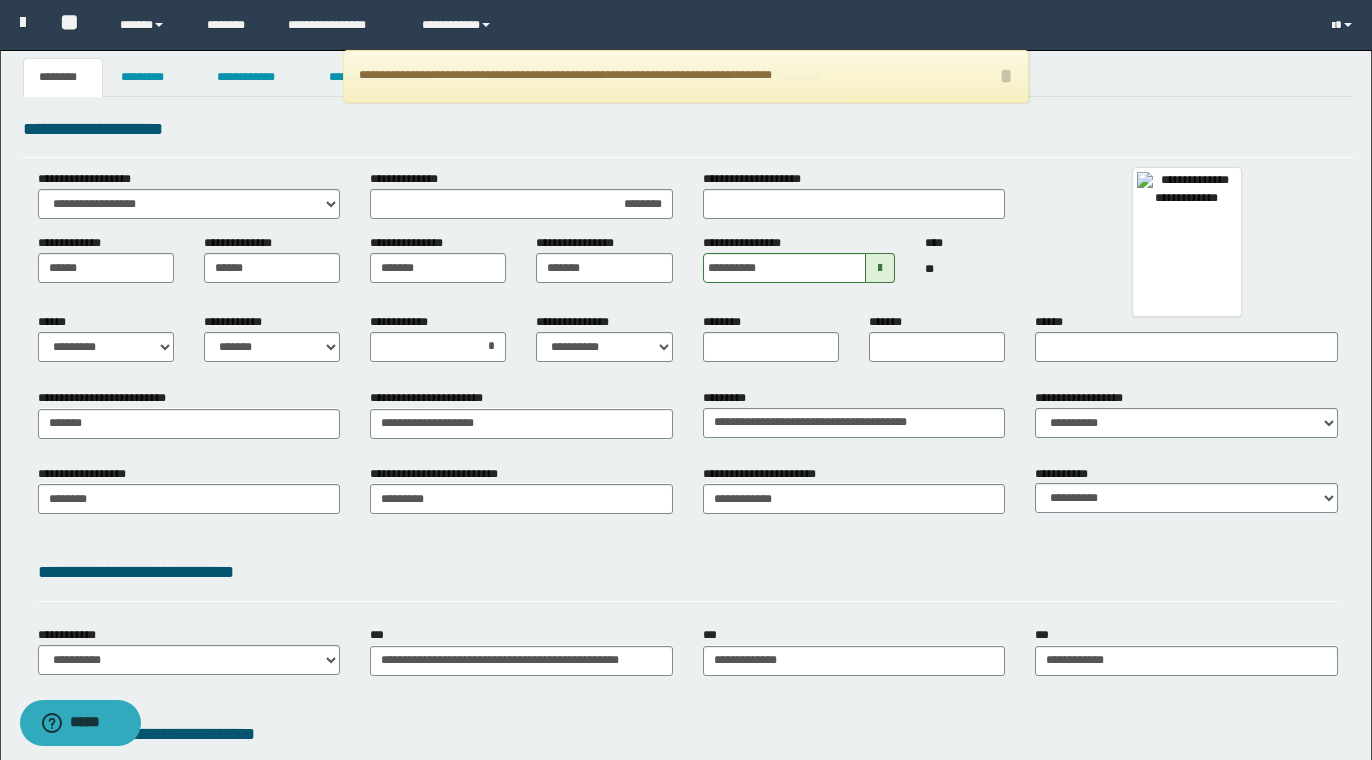 scroll, scrollTop: 14, scrollLeft: 0, axis: vertical 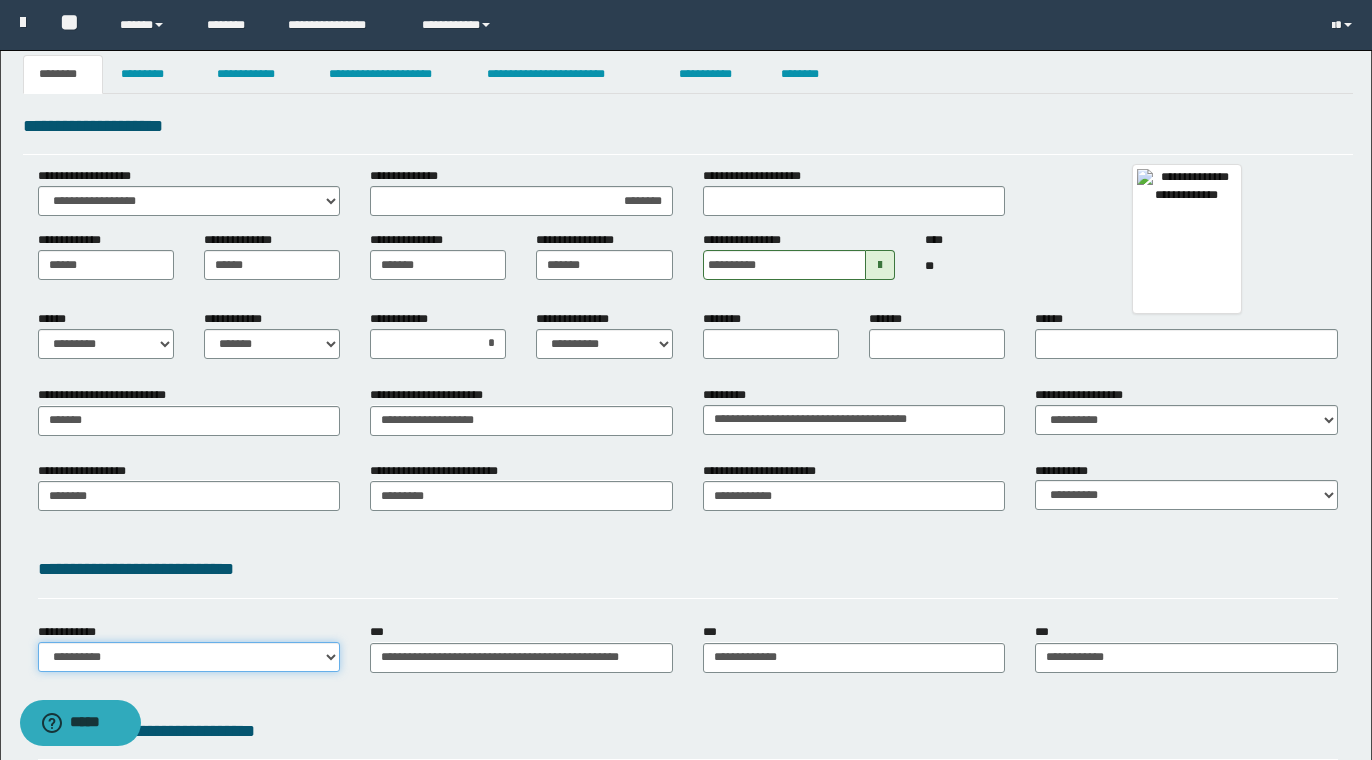 click on "**********" at bounding box center (189, 657) 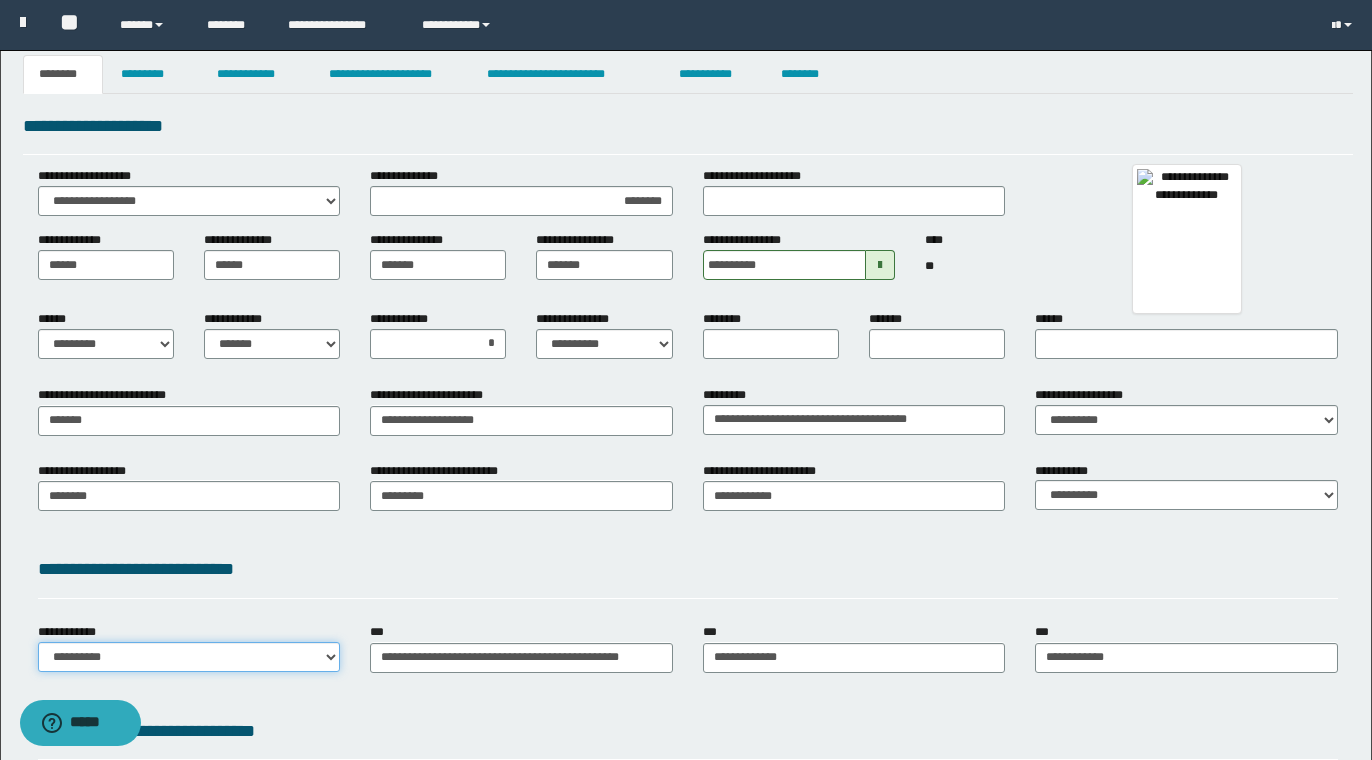 select on "**" 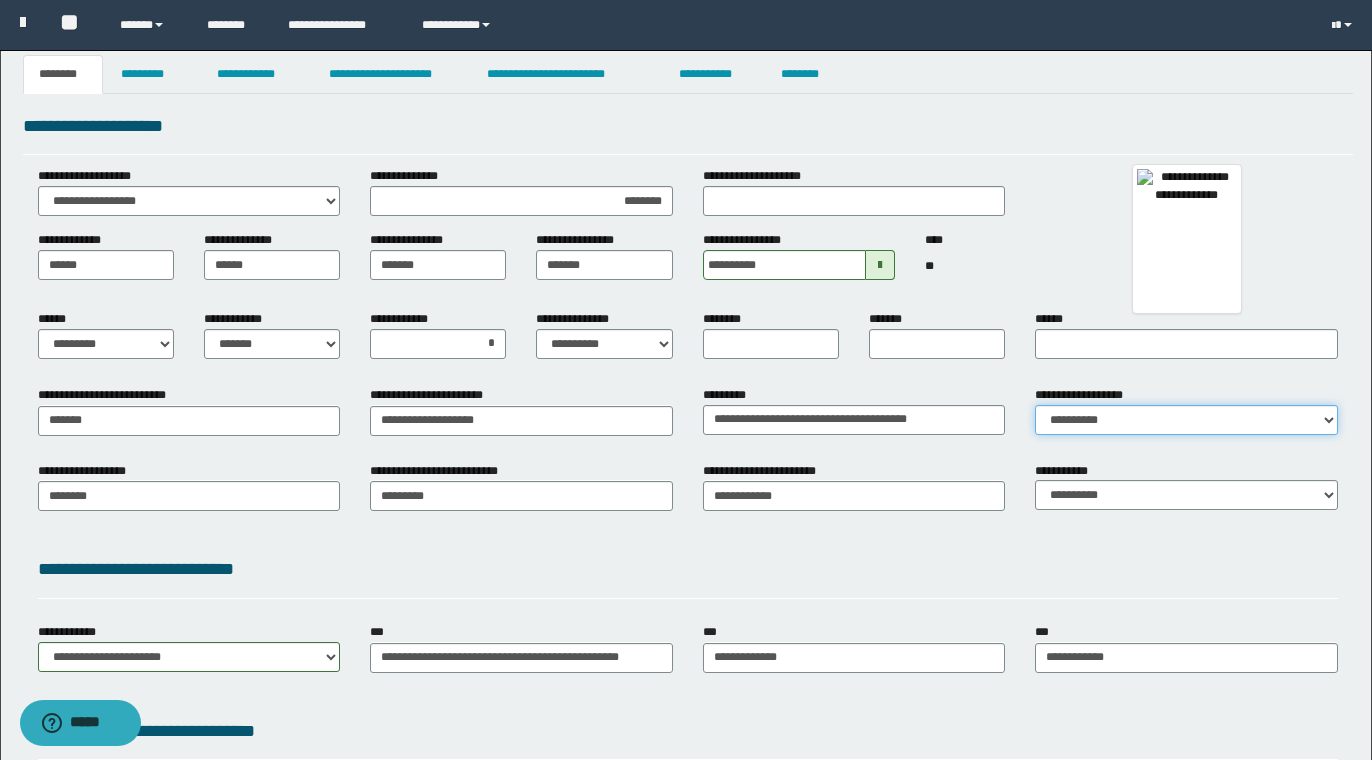 click on "**********" at bounding box center [1186, 420] 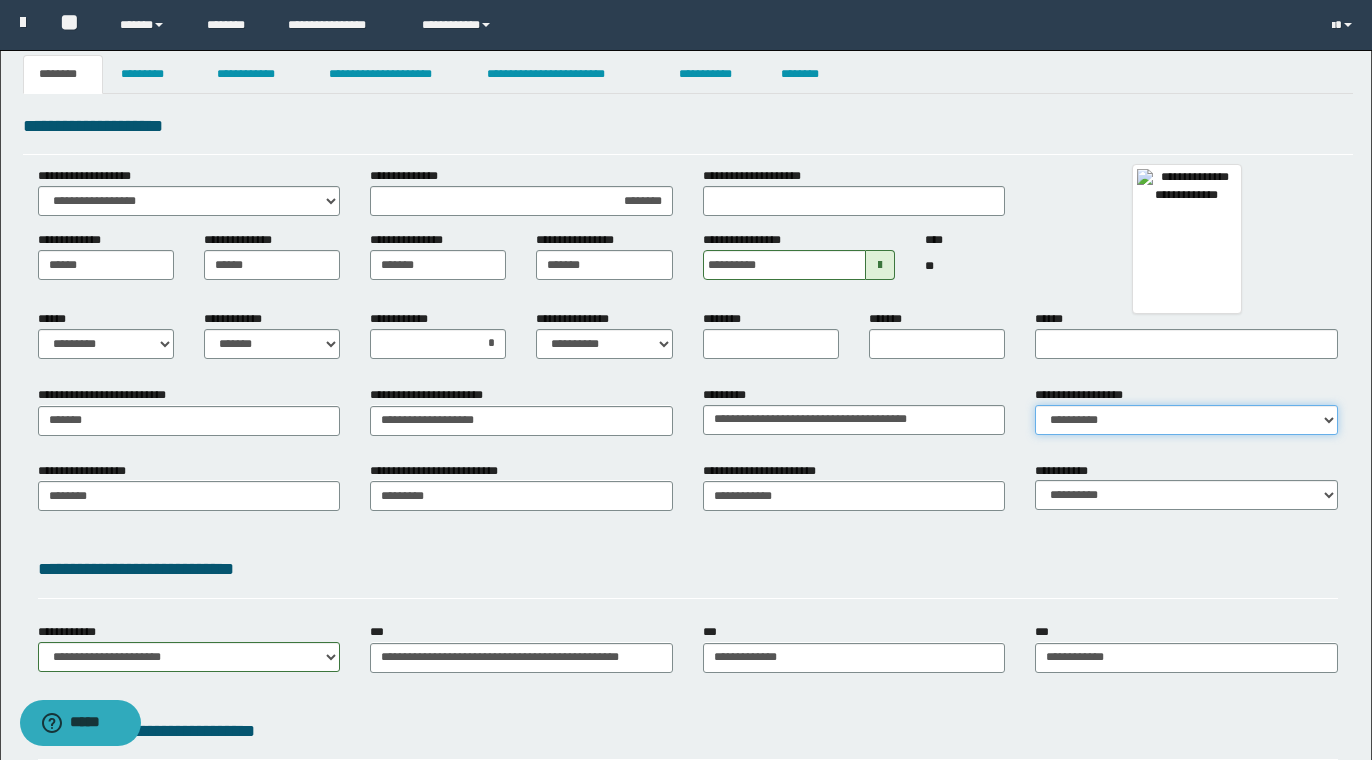 select on "*" 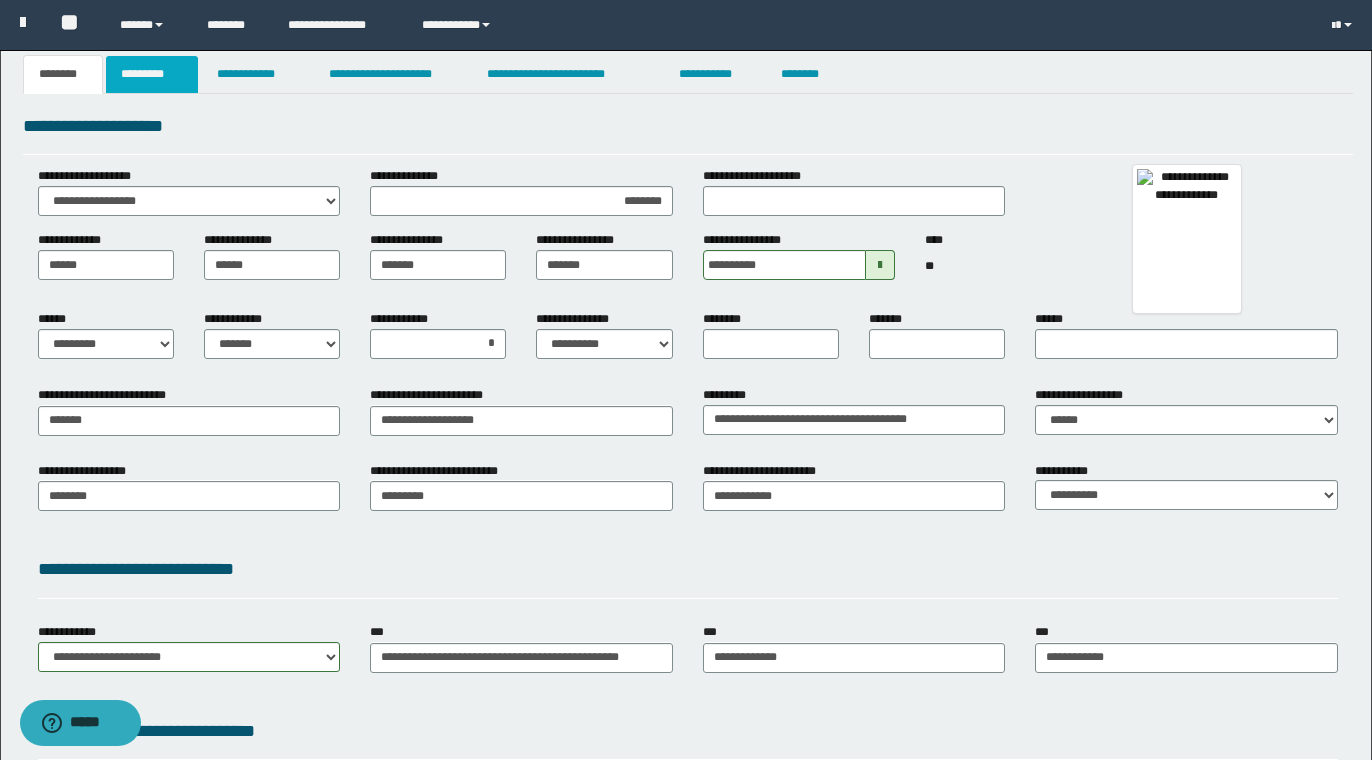 click on "*********" at bounding box center (152, 74) 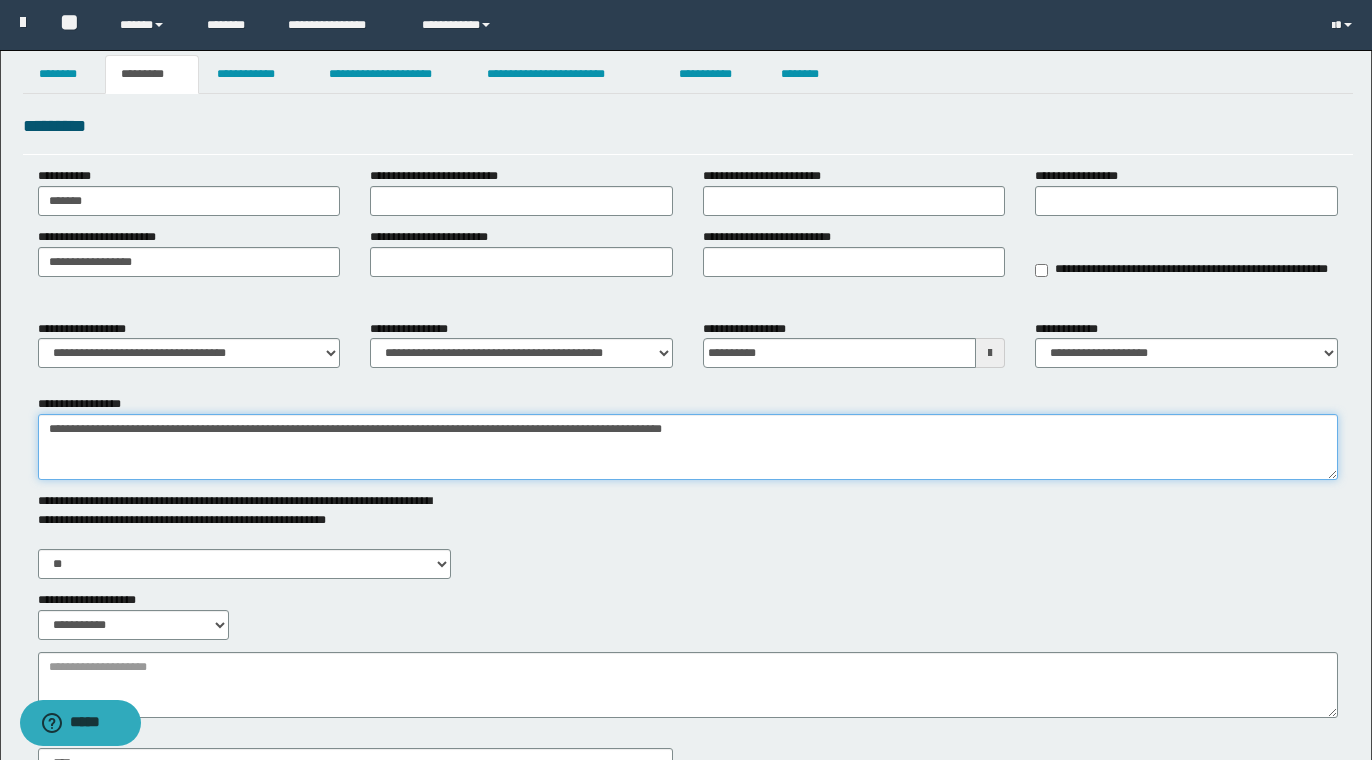 click on "**********" at bounding box center [688, 447] 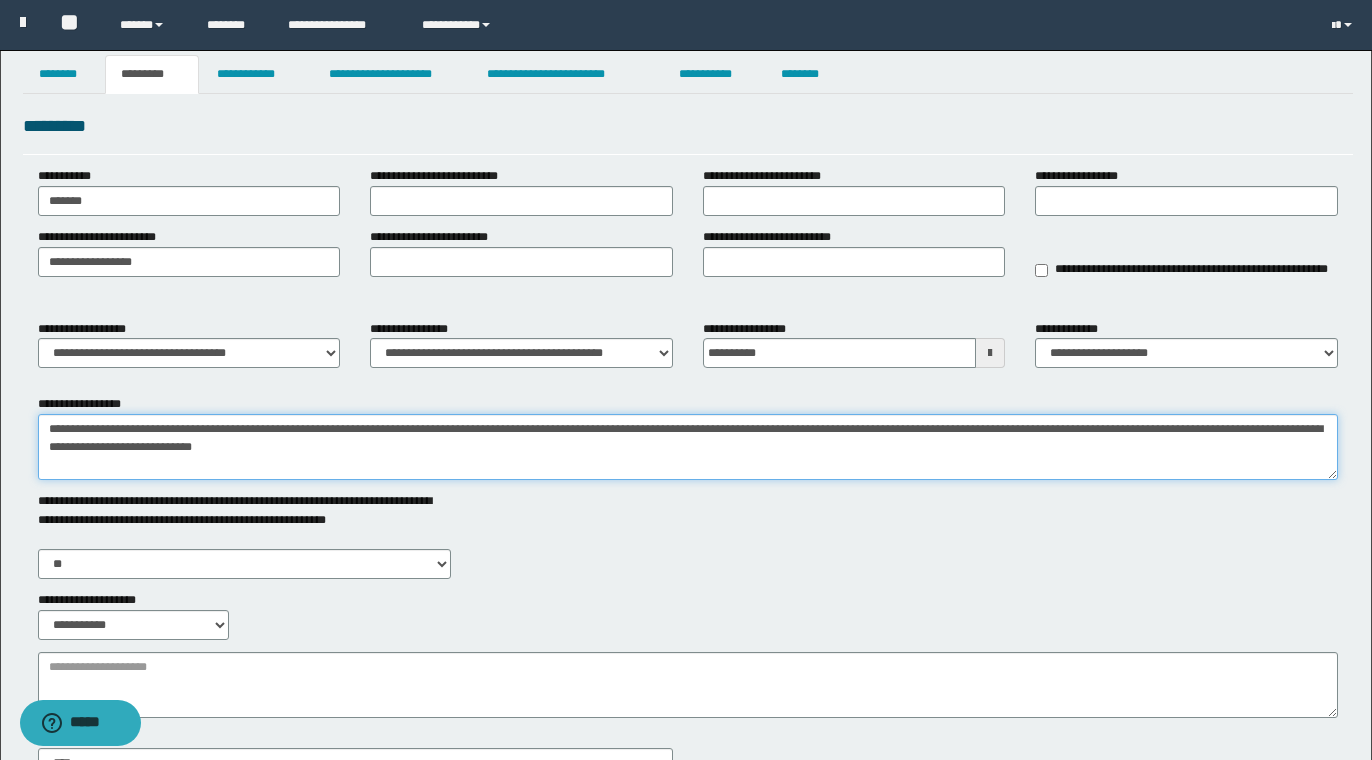 type on "**********" 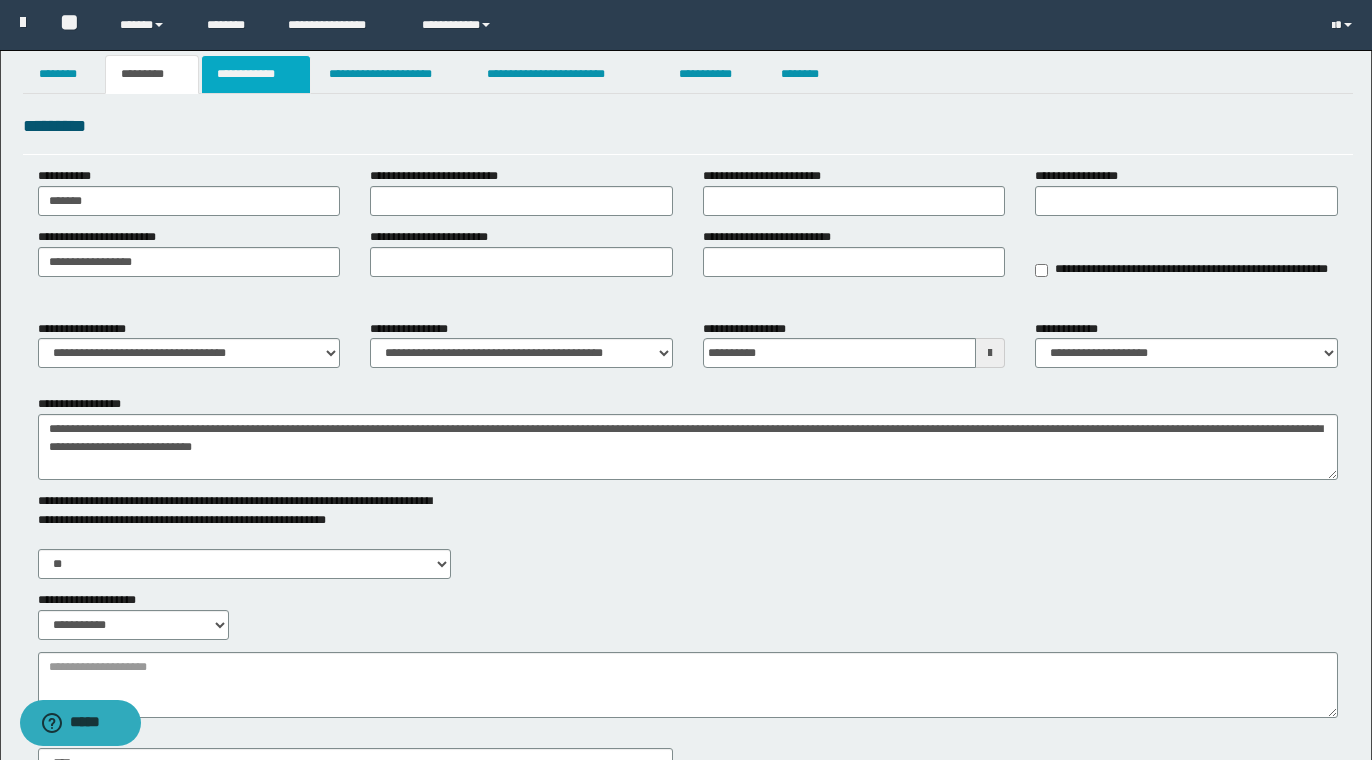 click on "**********" at bounding box center (256, 74) 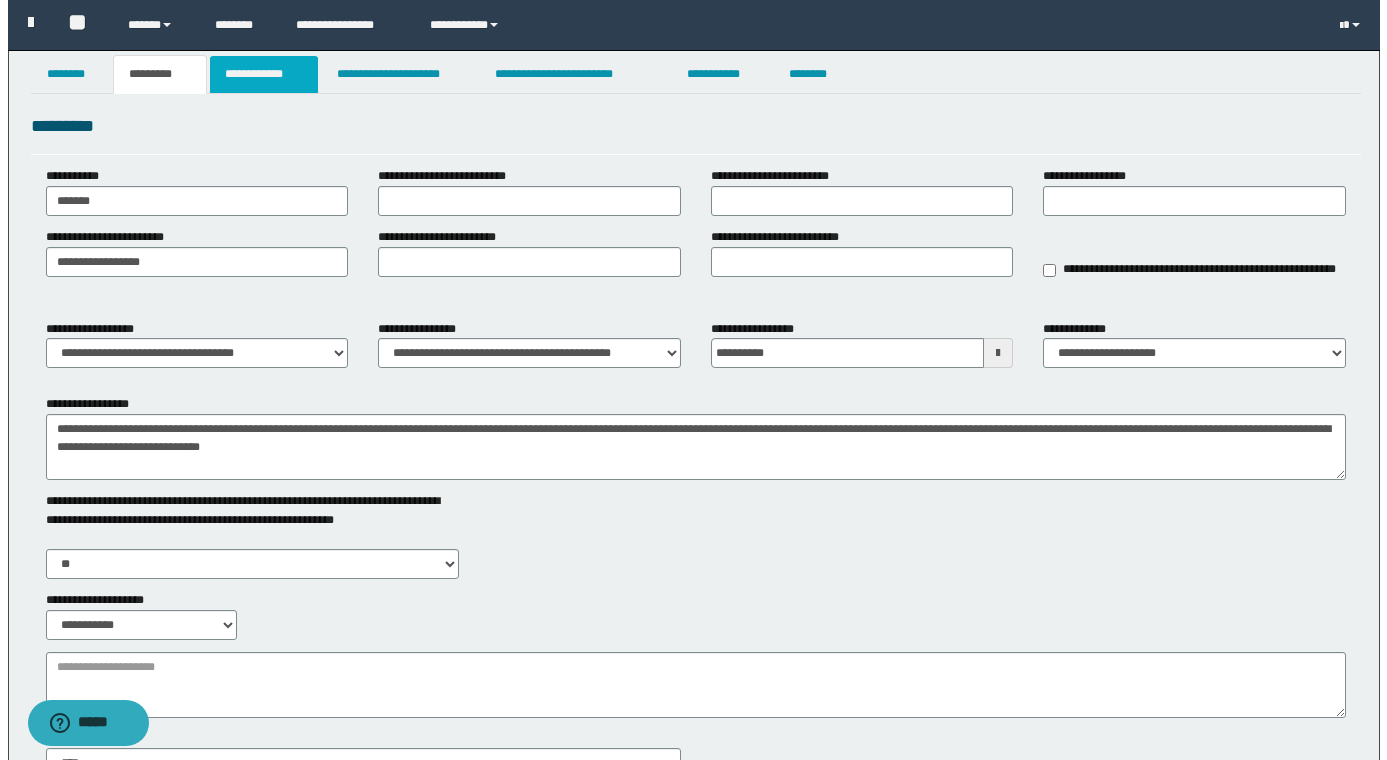 scroll, scrollTop: 0, scrollLeft: 0, axis: both 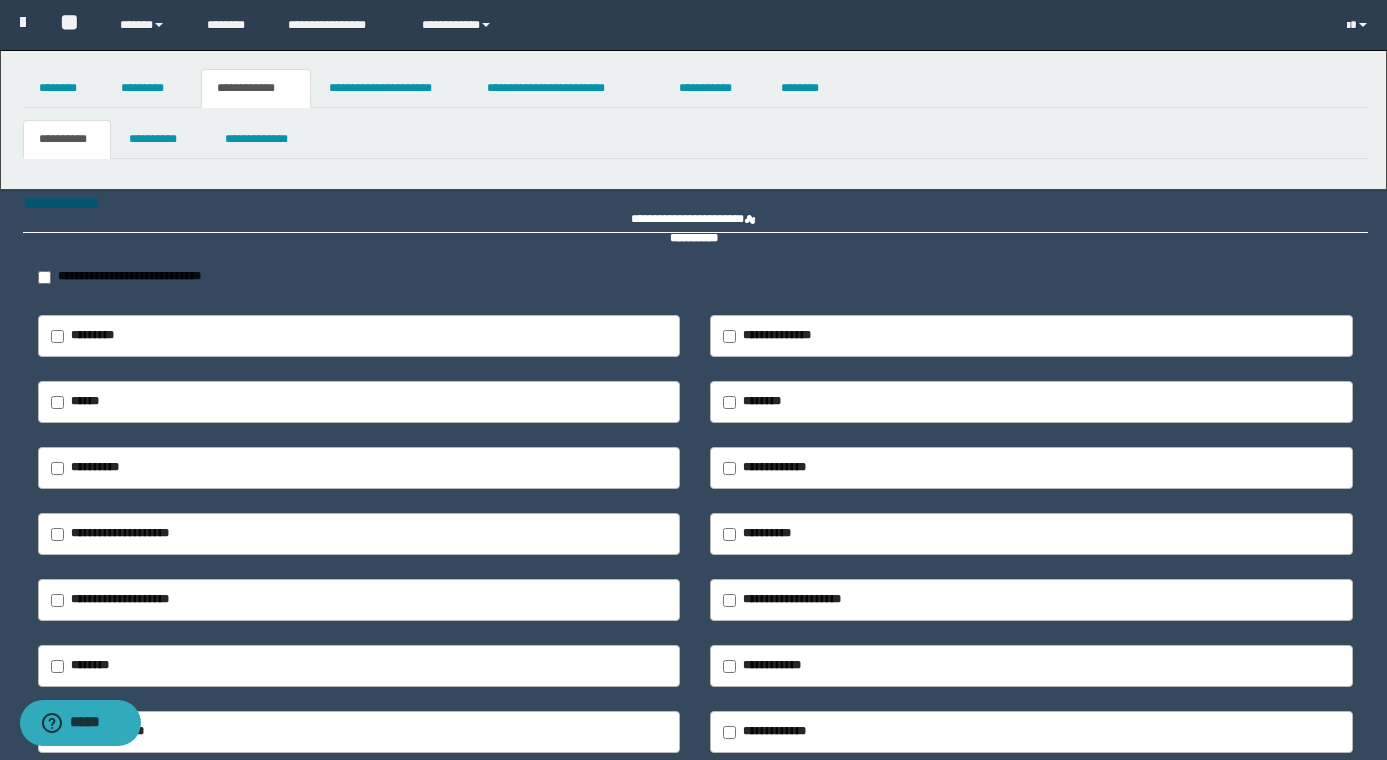 type on "**********" 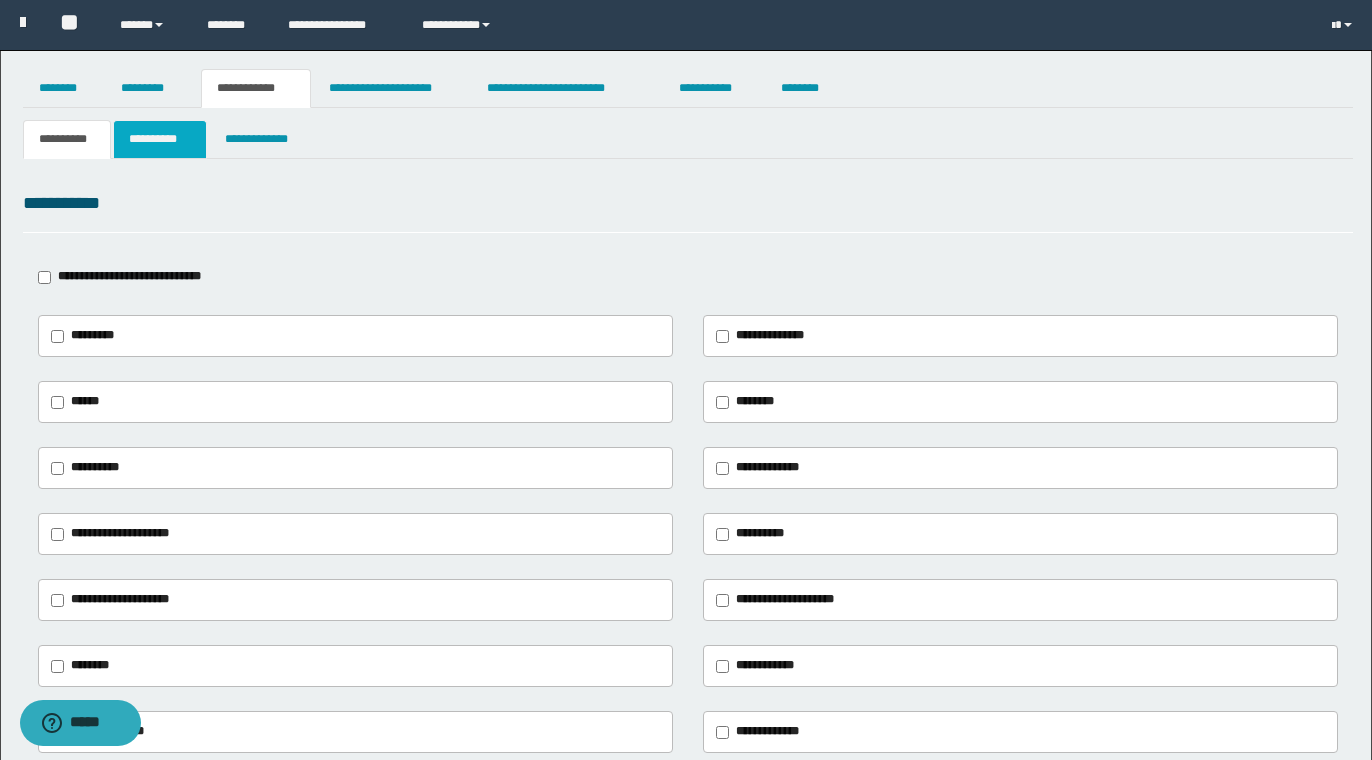 click on "**********" at bounding box center [160, 139] 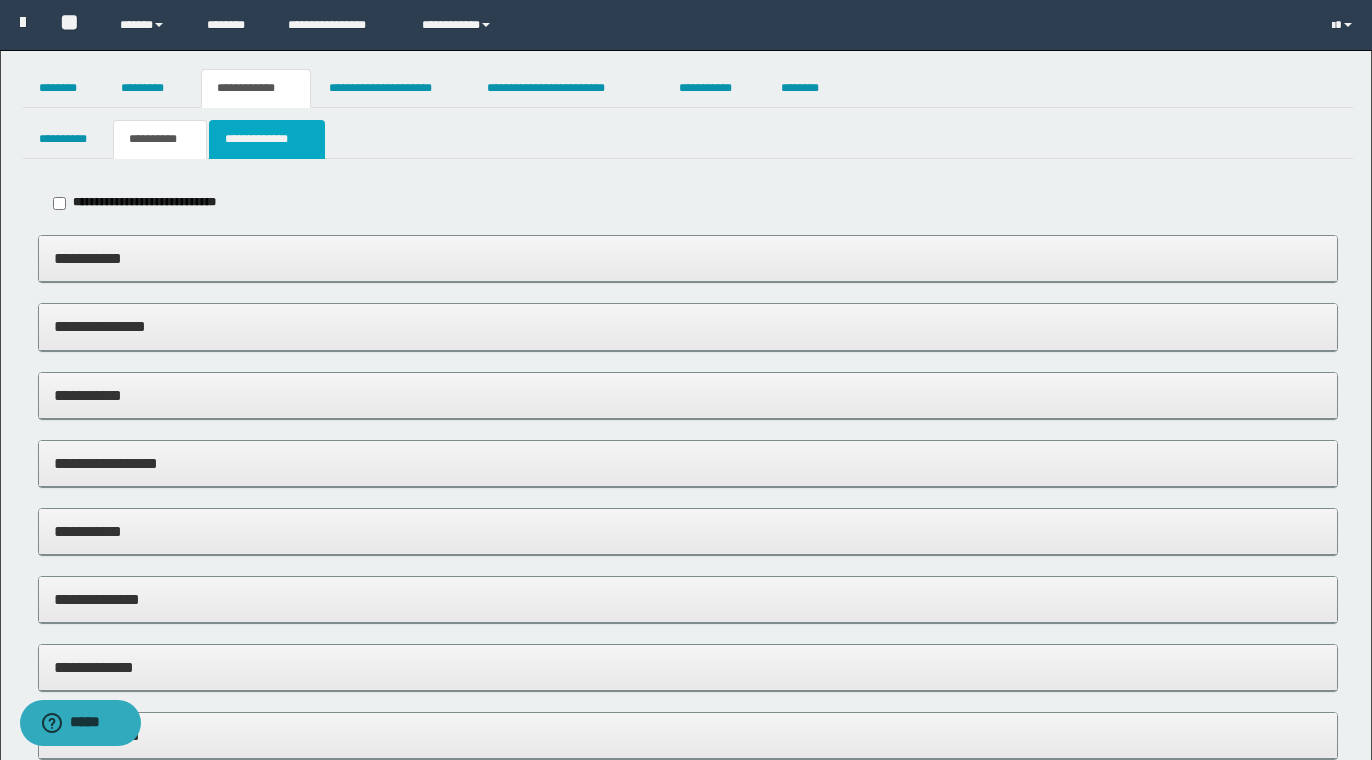 click on "**********" at bounding box center [266, 139] 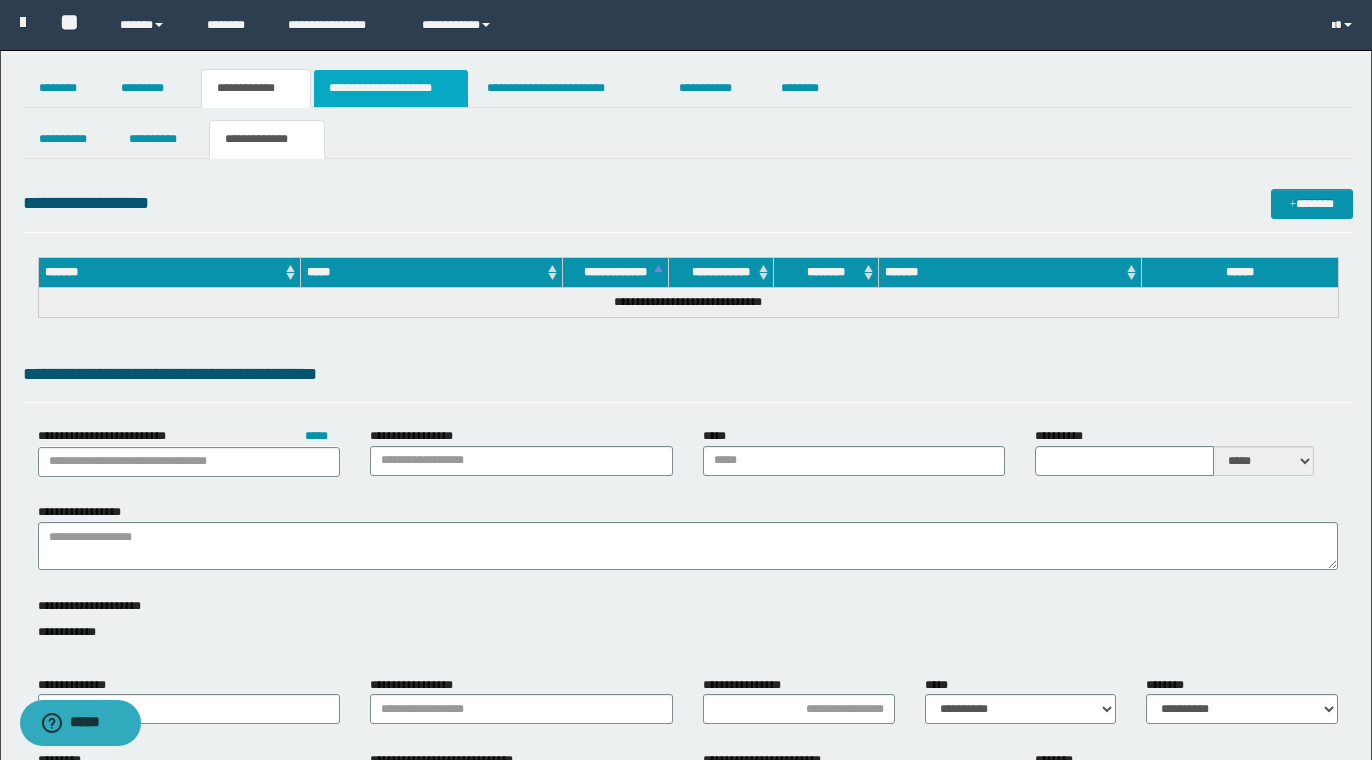 click on "**********" at bounding box center [391, 88] 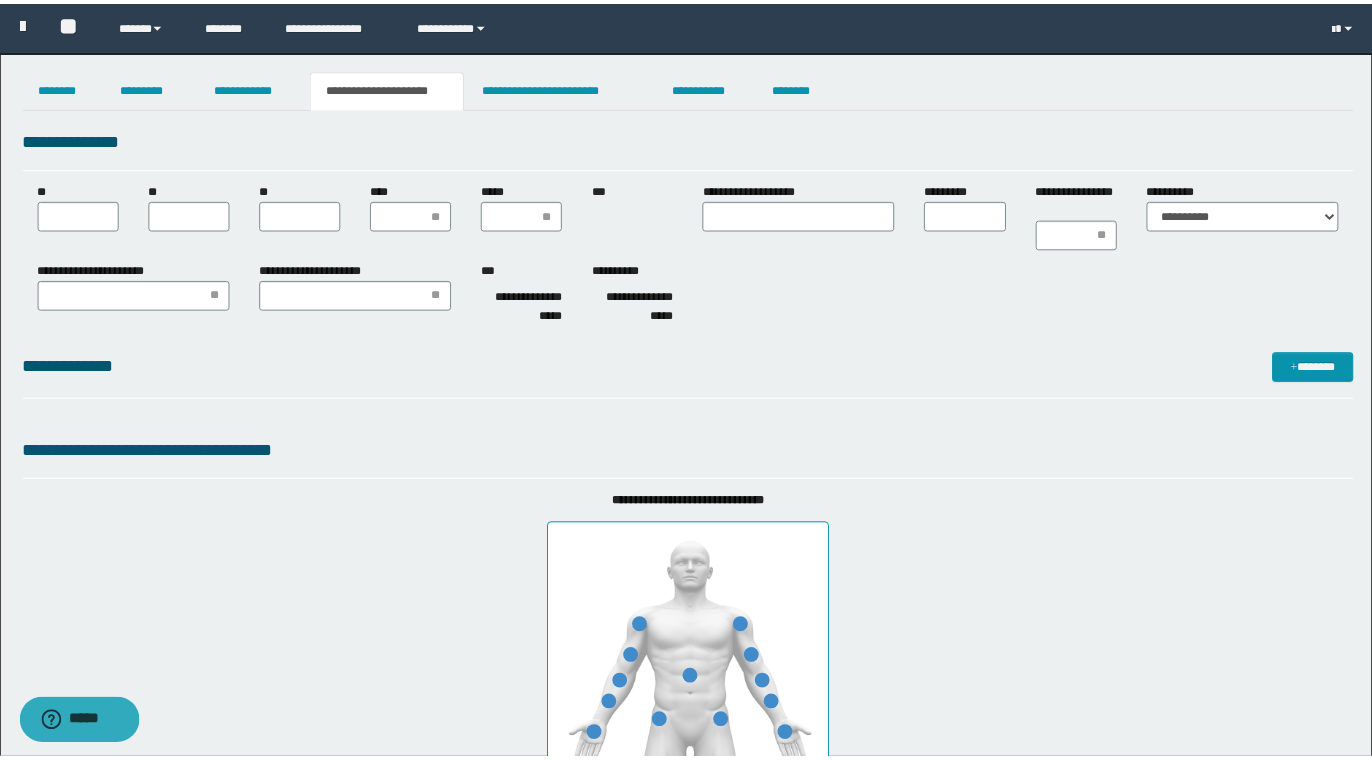 scroll, scrollTop: 0, scrollLeft: 0, axis: both 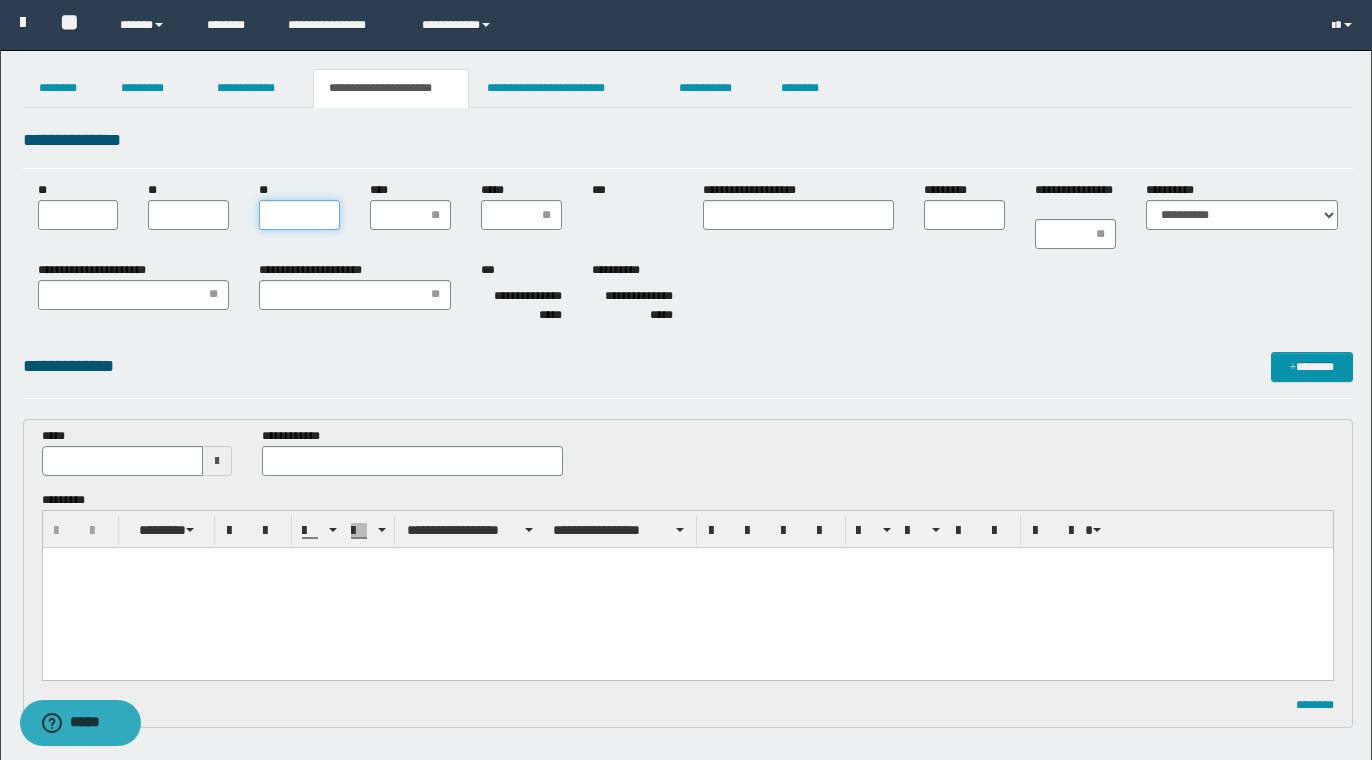 click on "**" at bounding box center (299, 215) 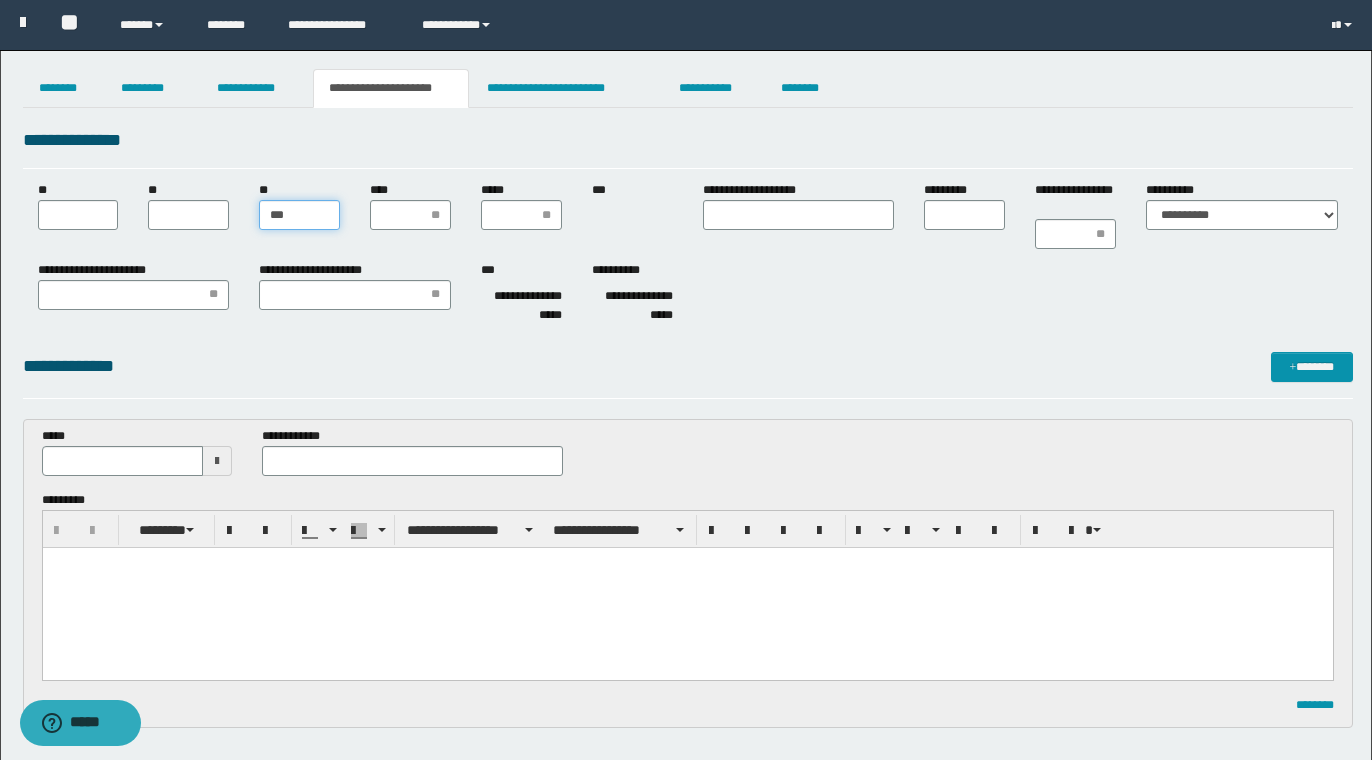 type on "***" 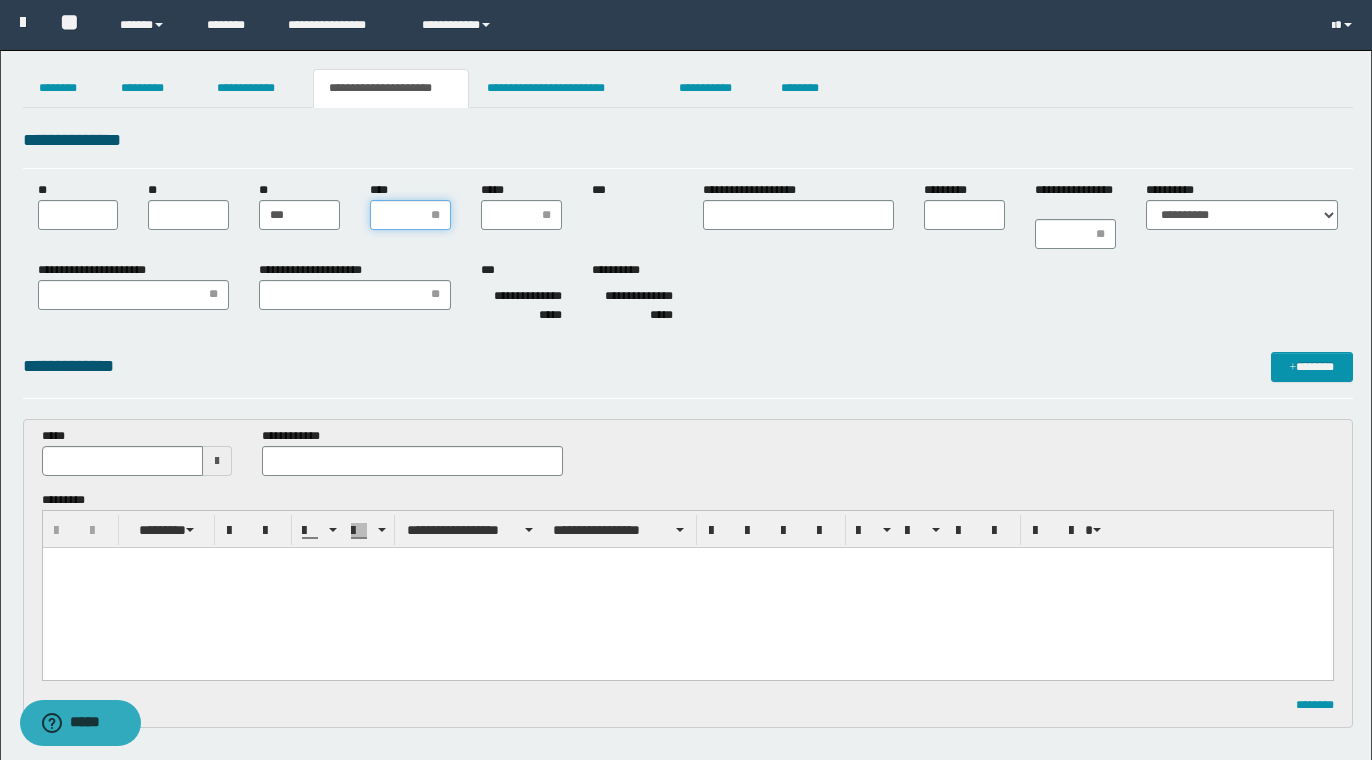 type on "*" 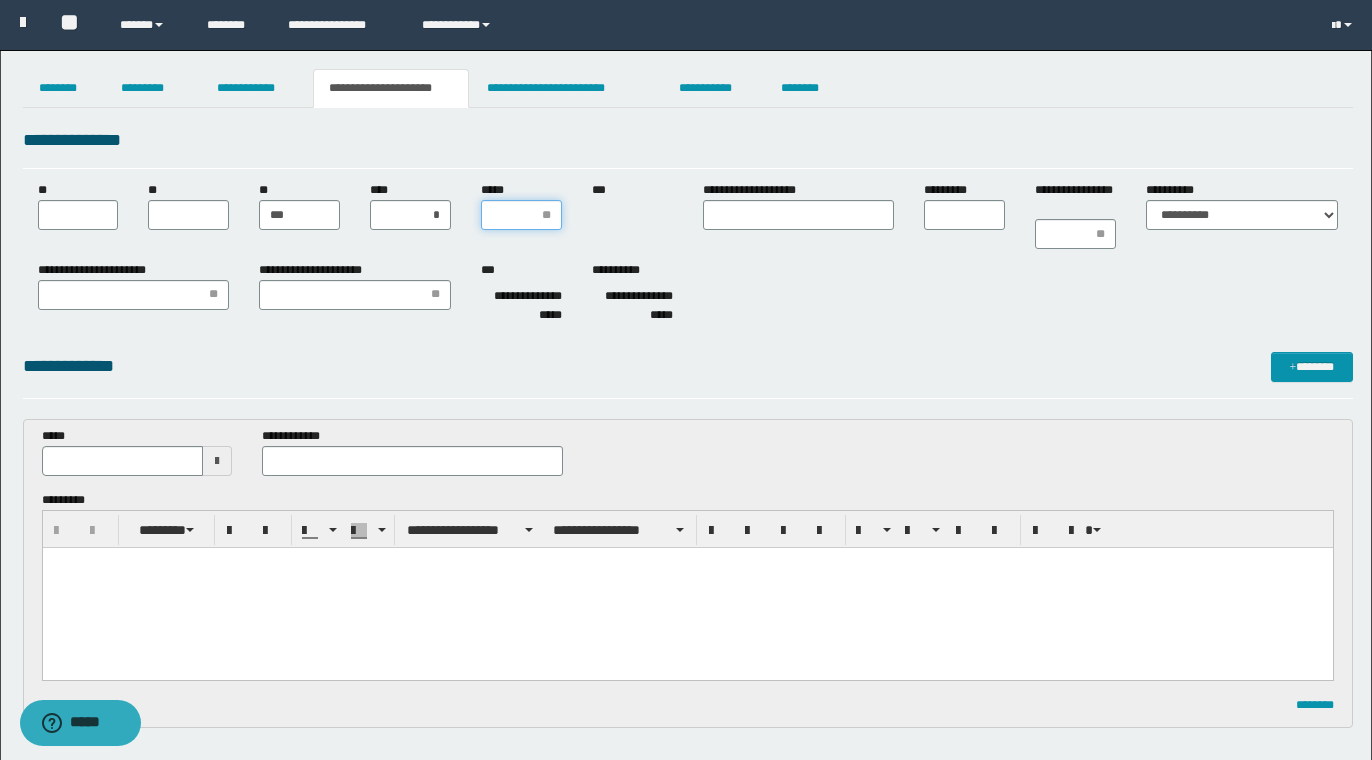 type on "*" 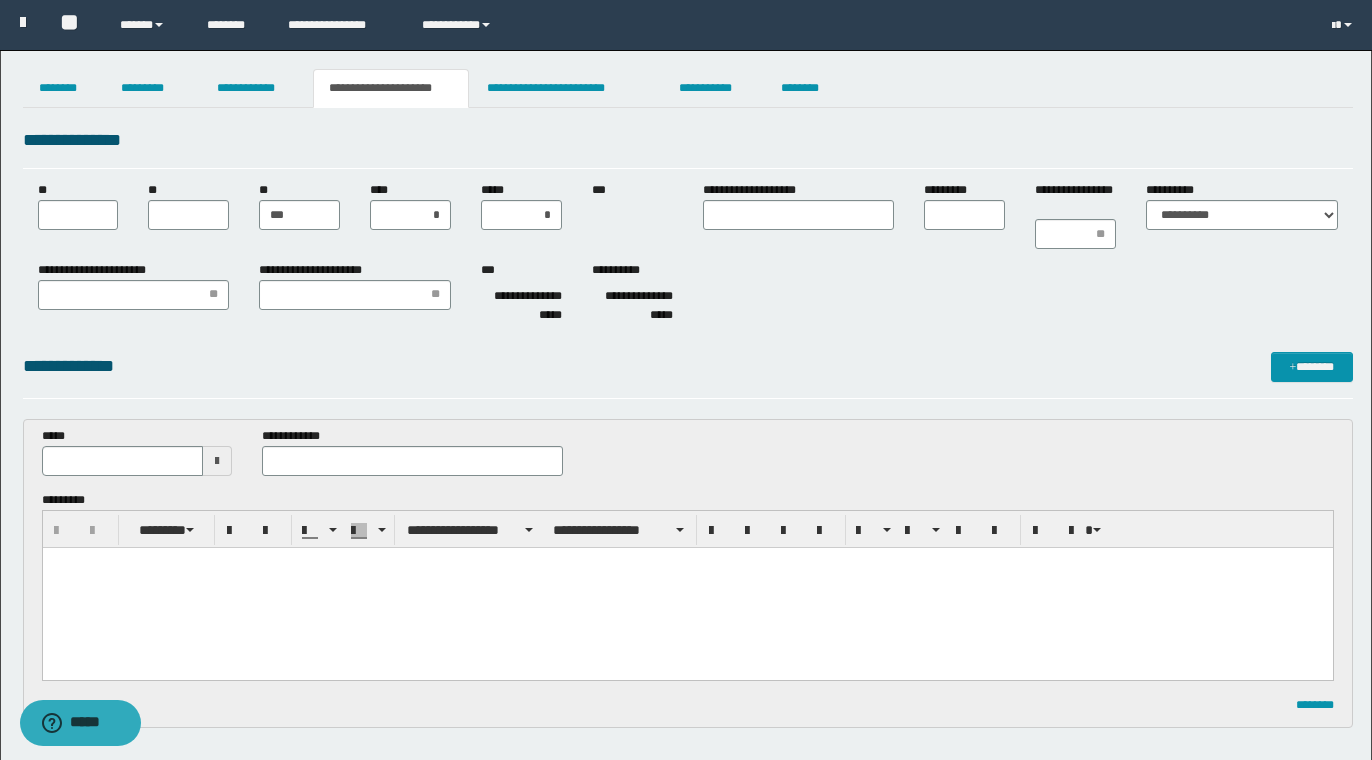 click at bounding box center [217, 461] 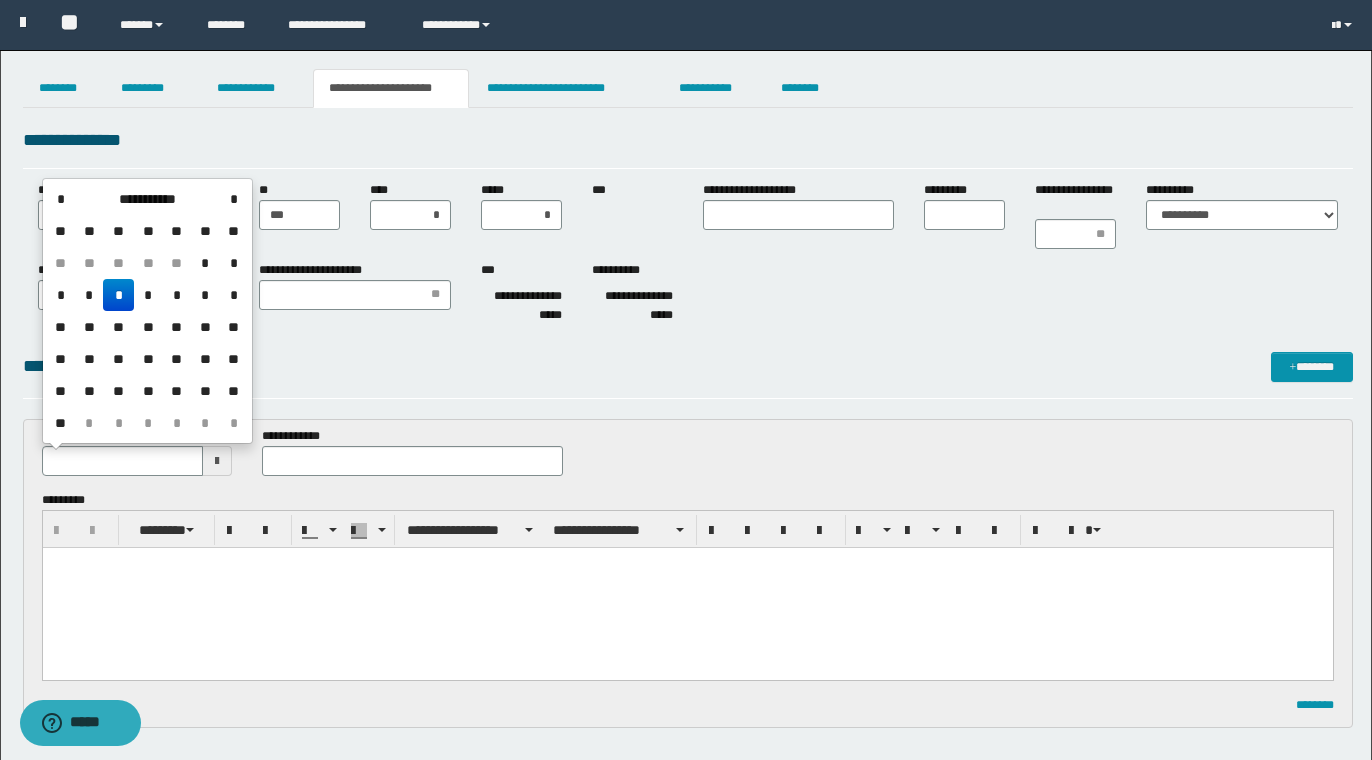 click on "*" at bounding box center [118, 295] 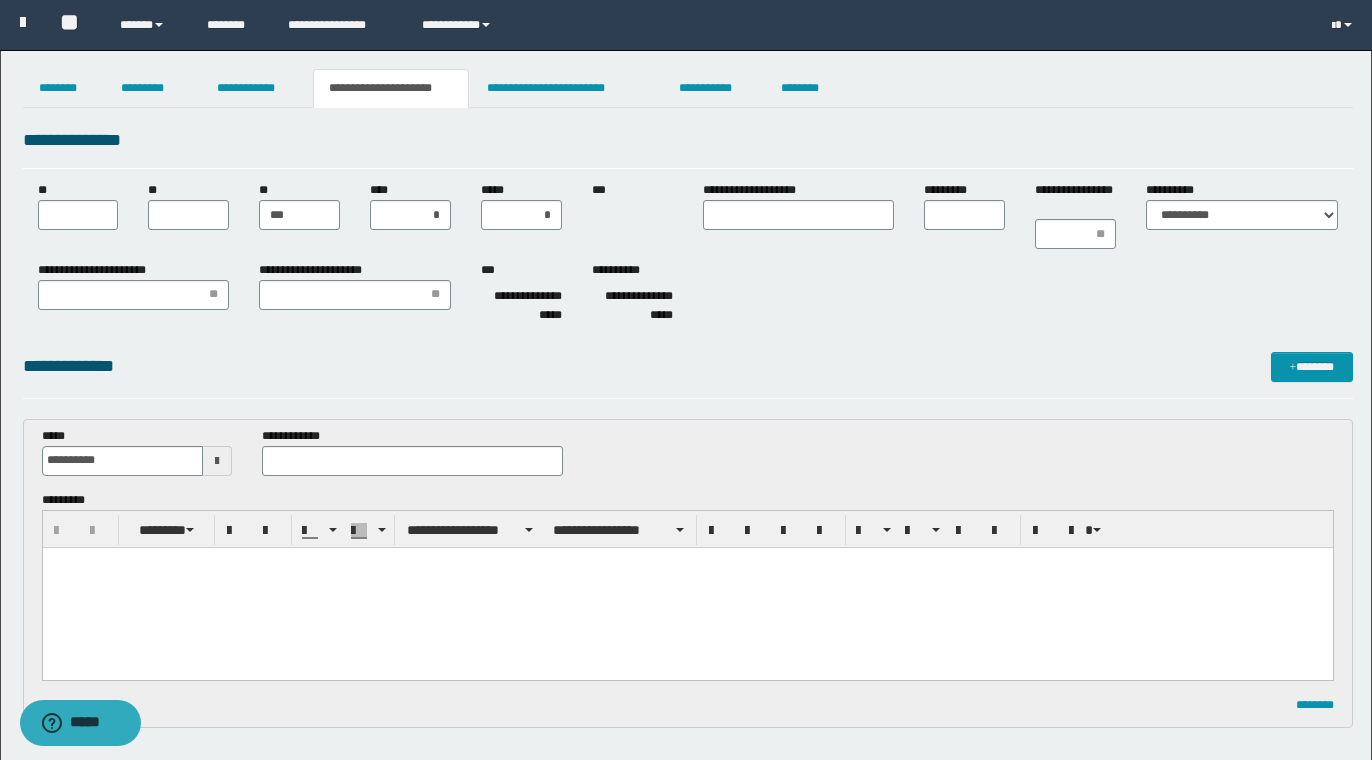 scroll, scrollTop: 0, scrollLeft: 0, axis: both 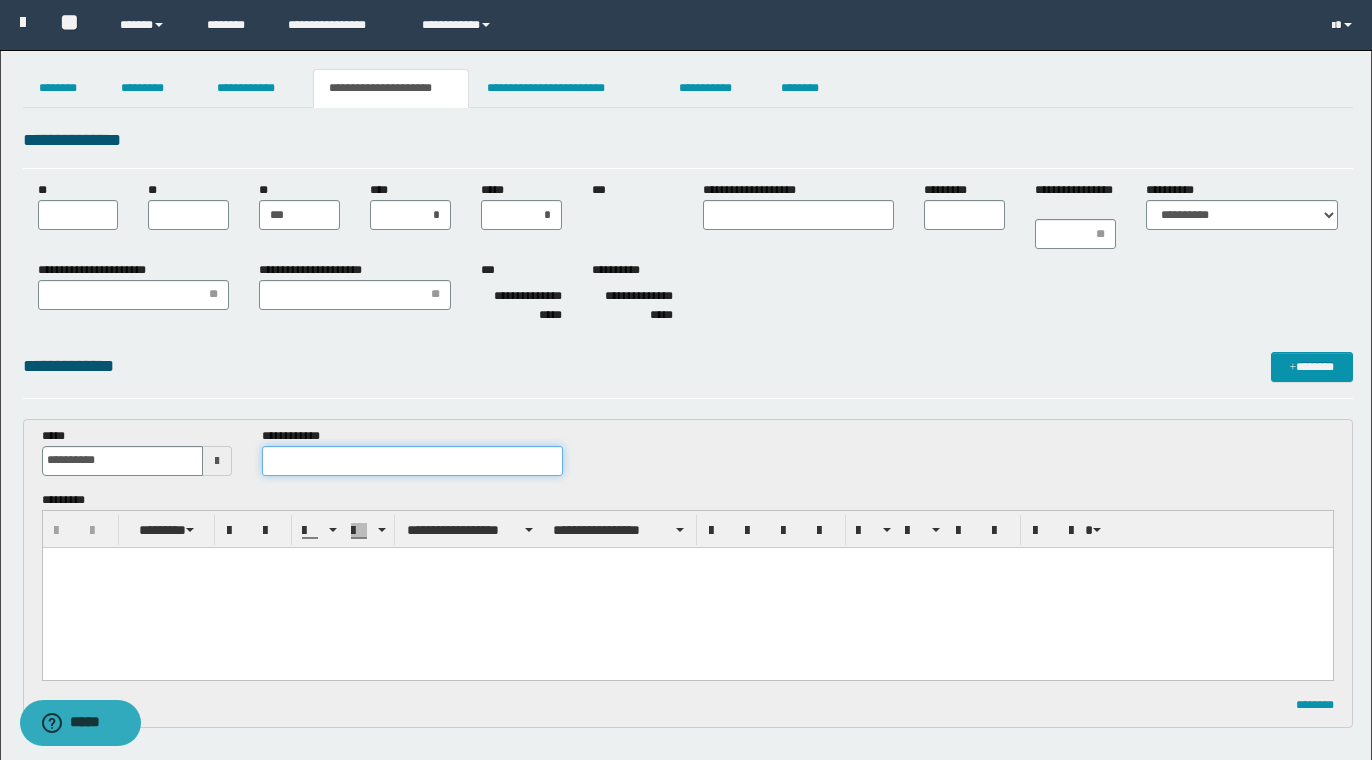 click at bounding box center (412, 461) 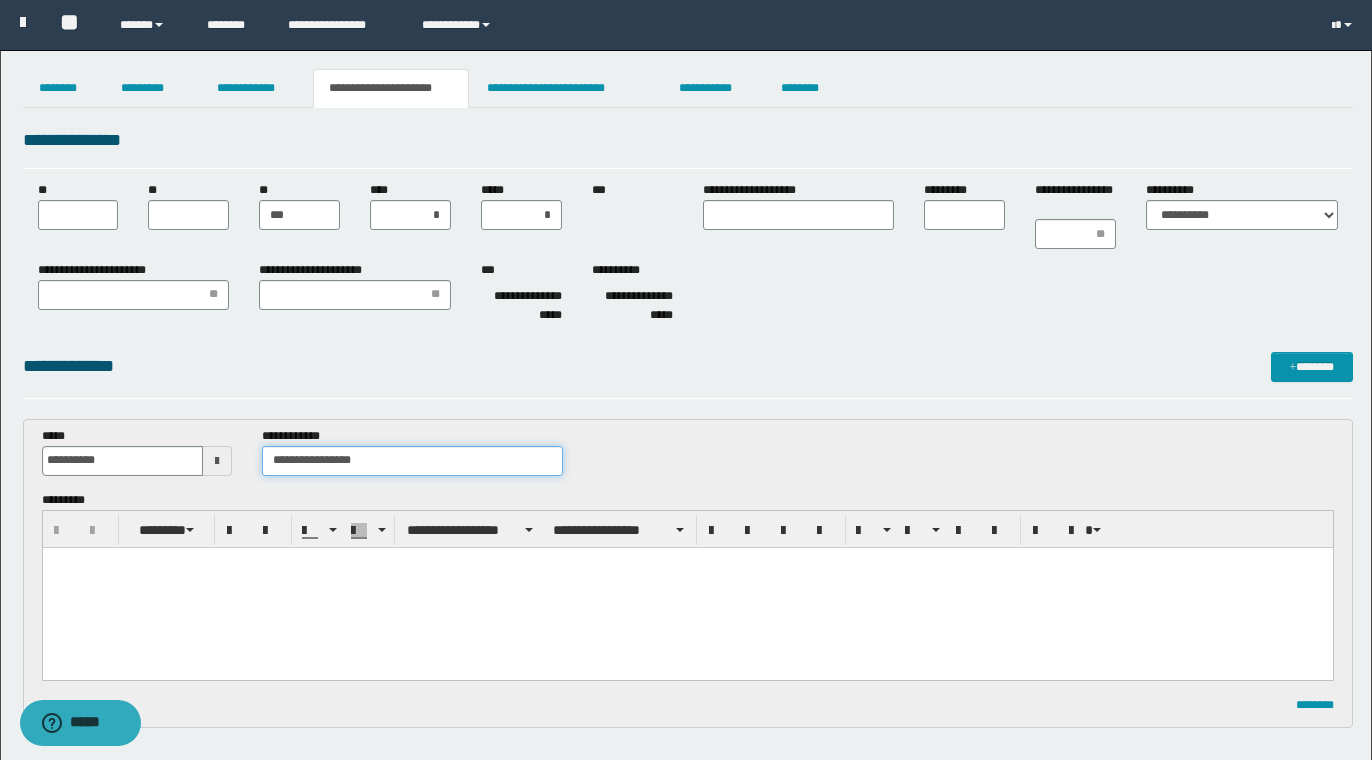 type on "**********" 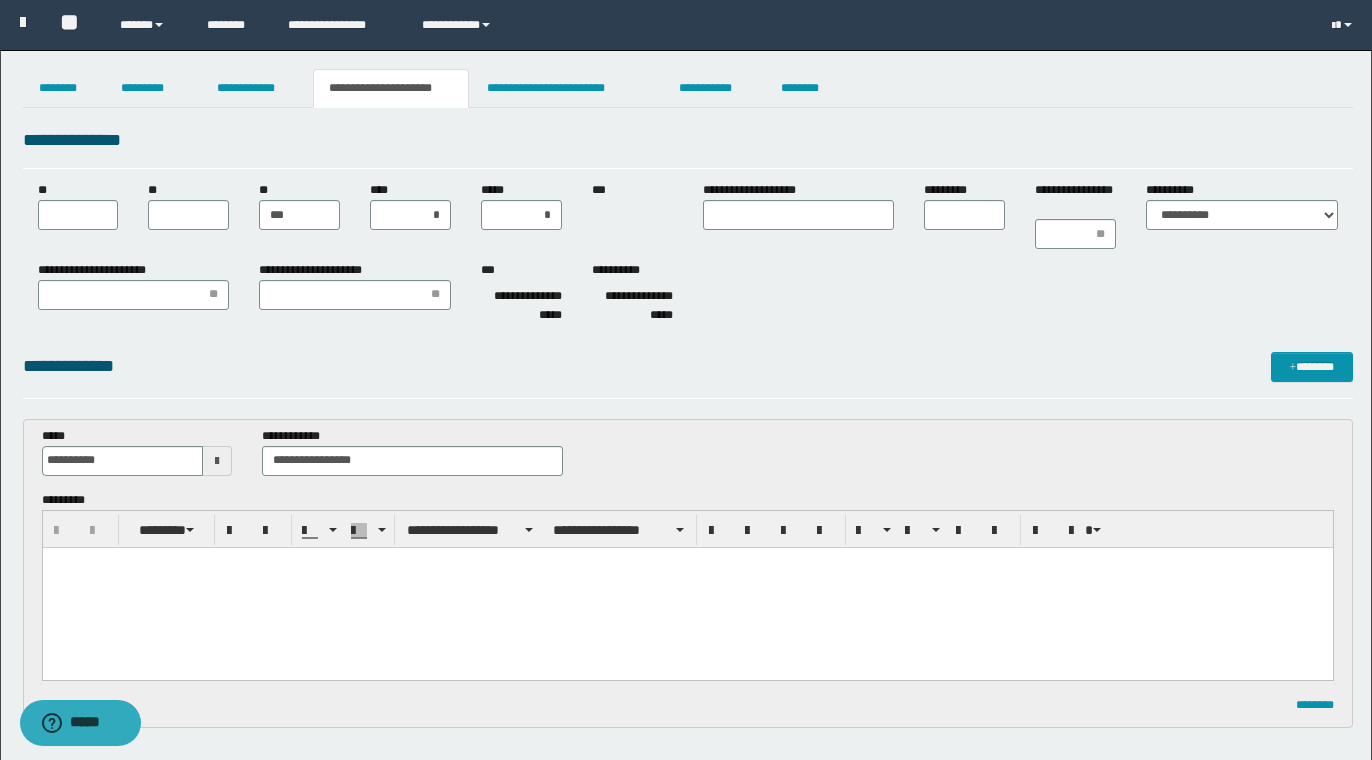 type 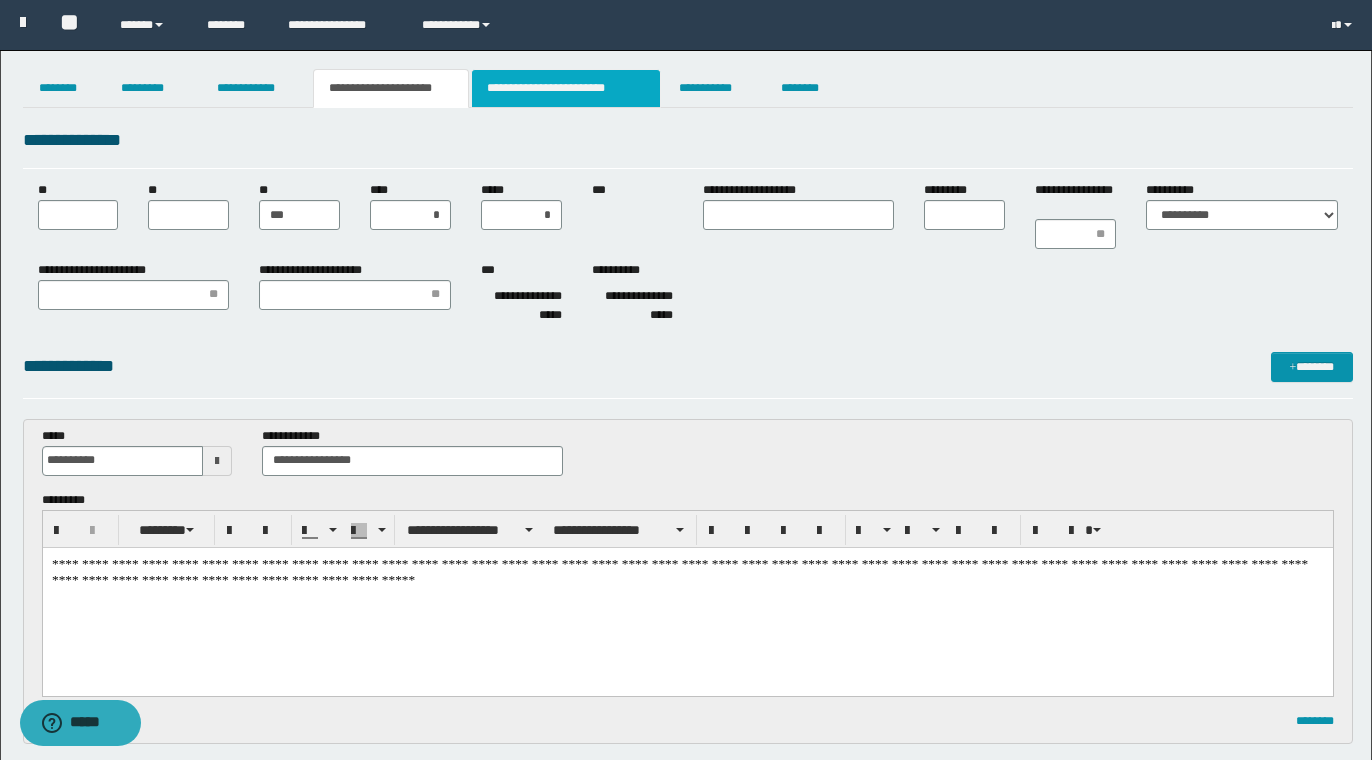 click on "**********" at bounding box center [566, 88] 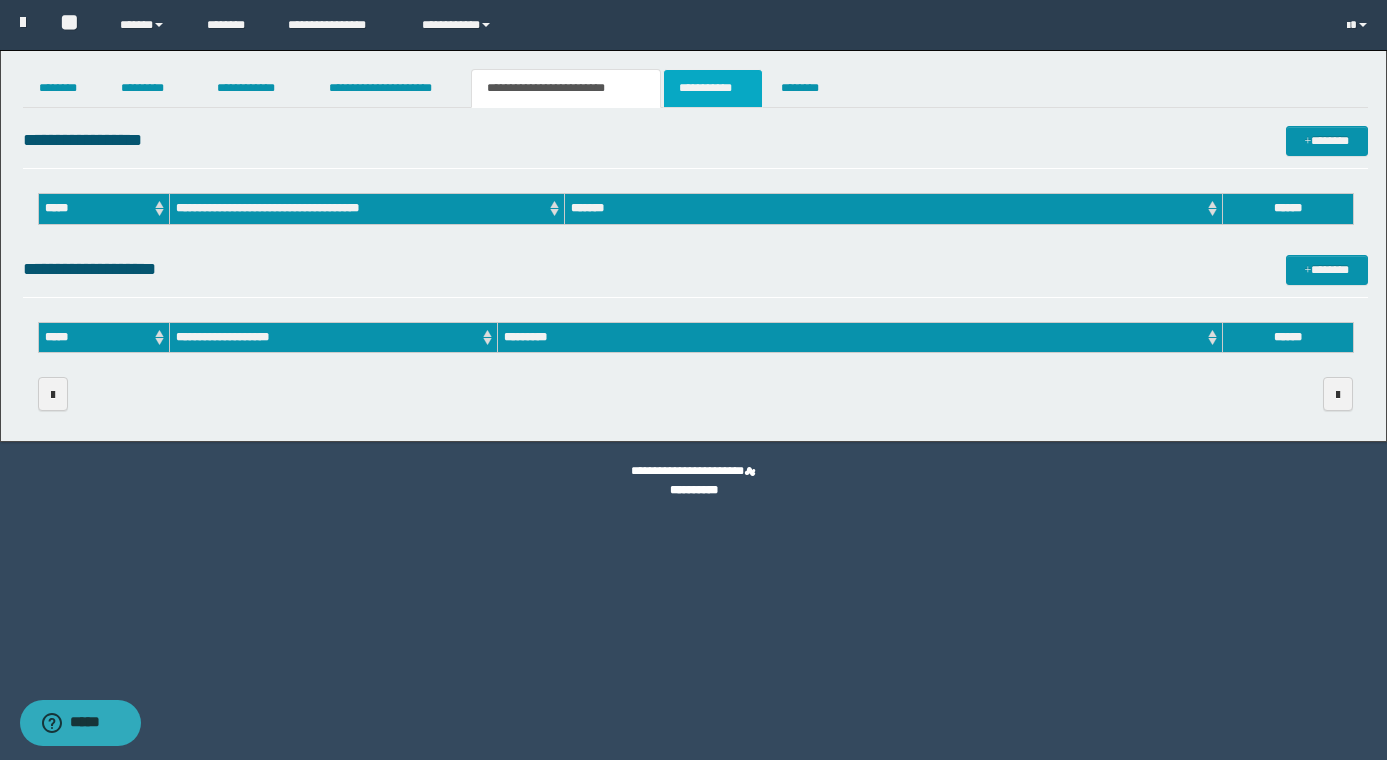 click on "**********" at bounding box center (693, 380) 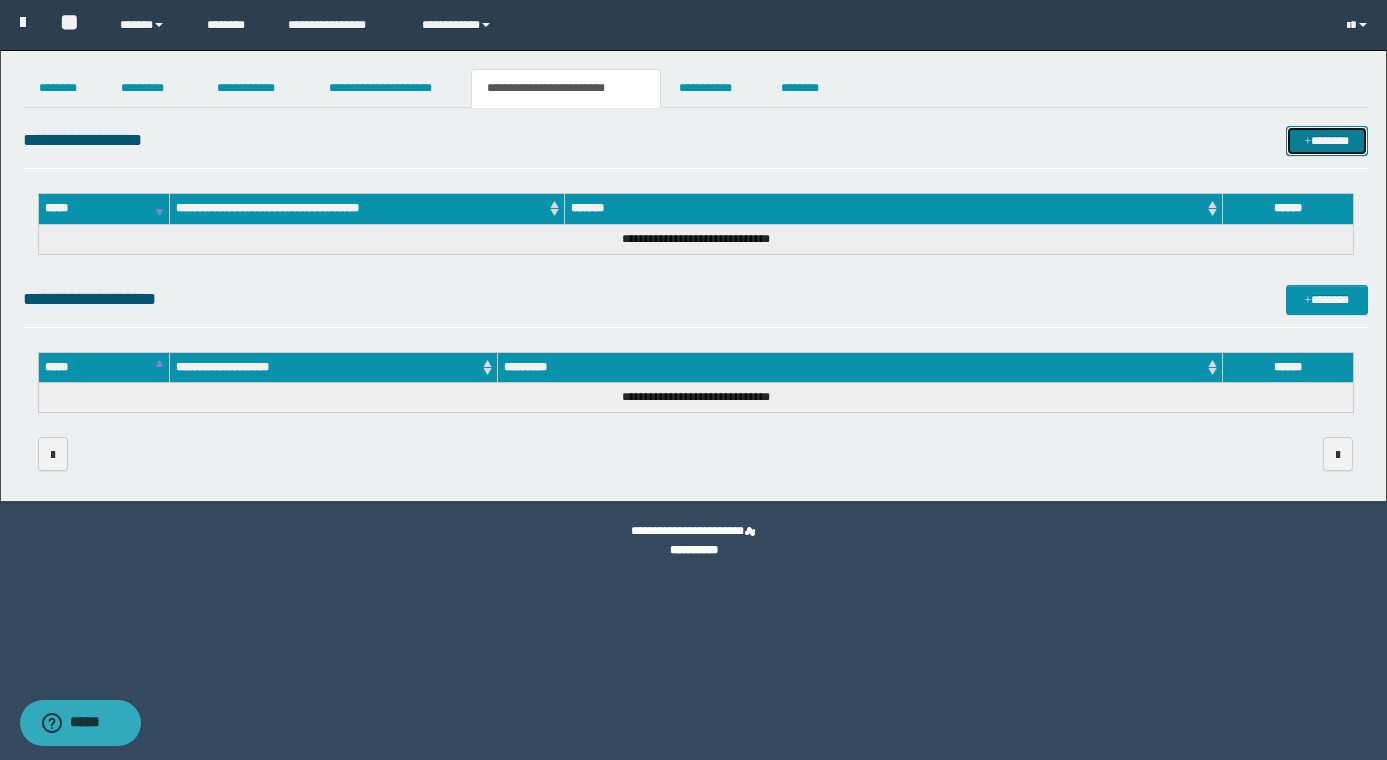 click at bounding box center [1308, 142] 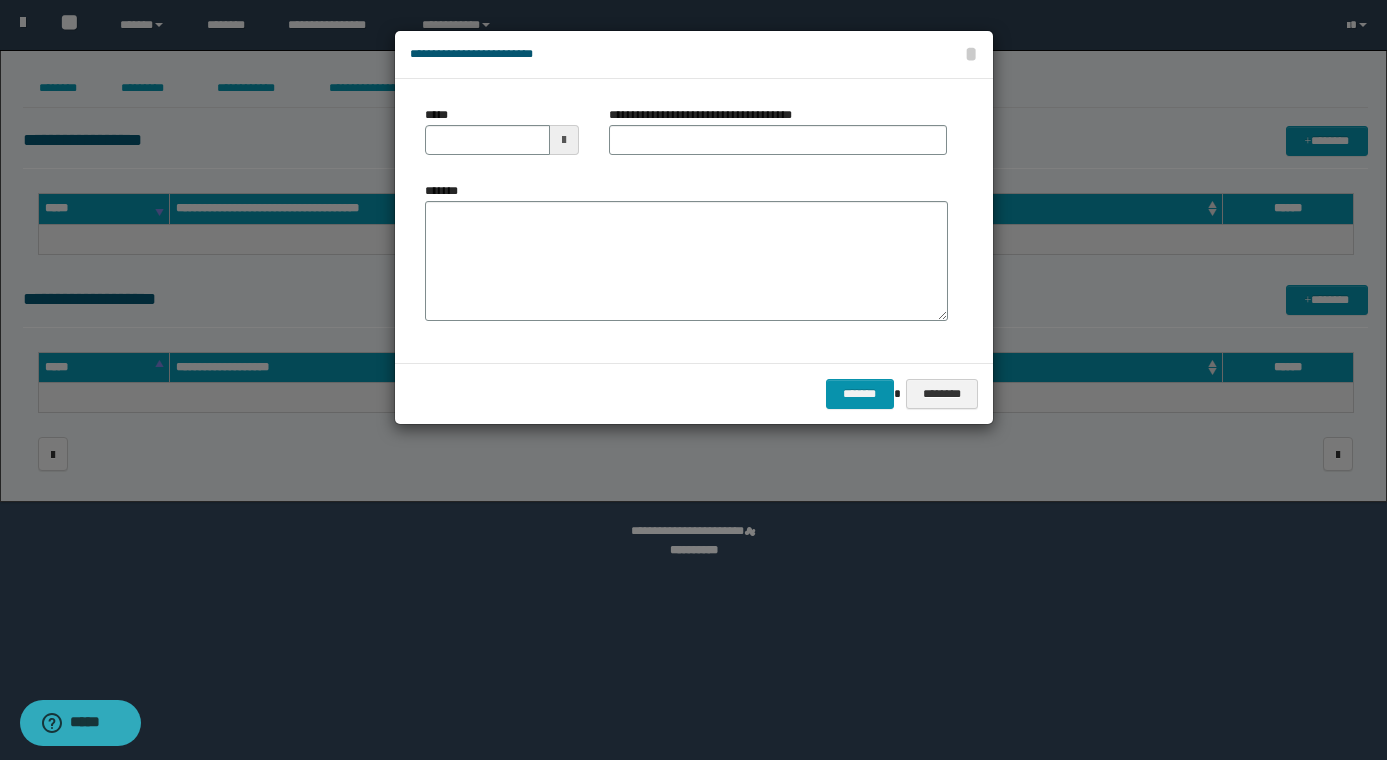 type 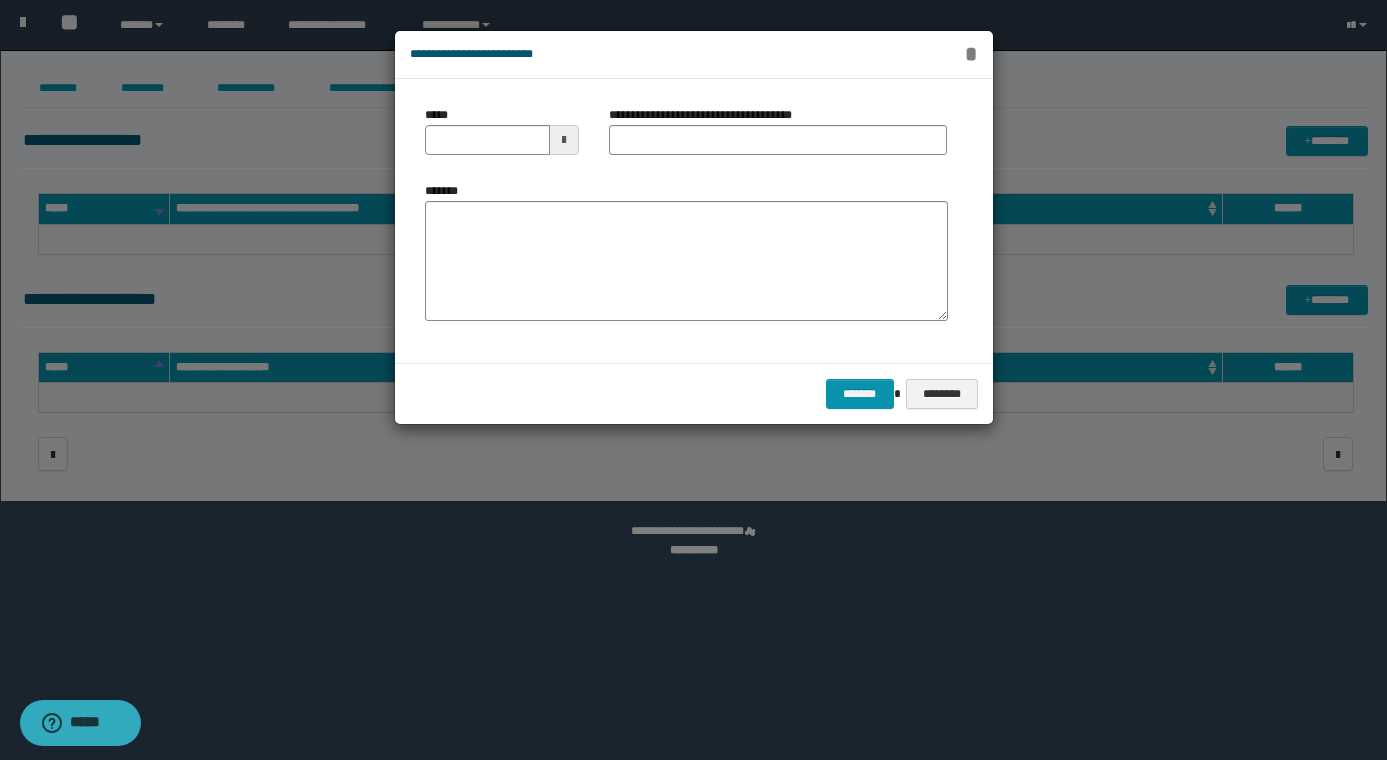 click on "*" at bounding box center (971, 54) 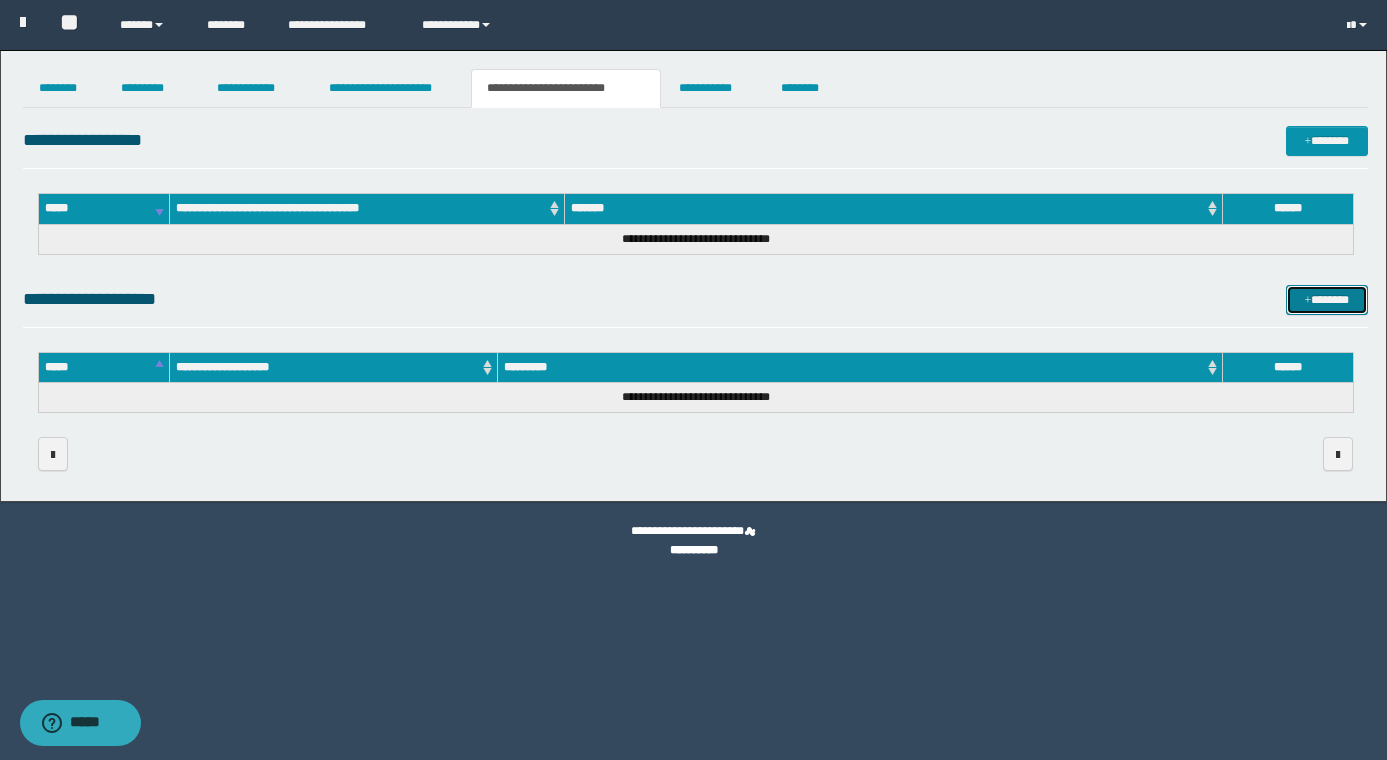 click on "*******" at bounding box center (1327, 300) 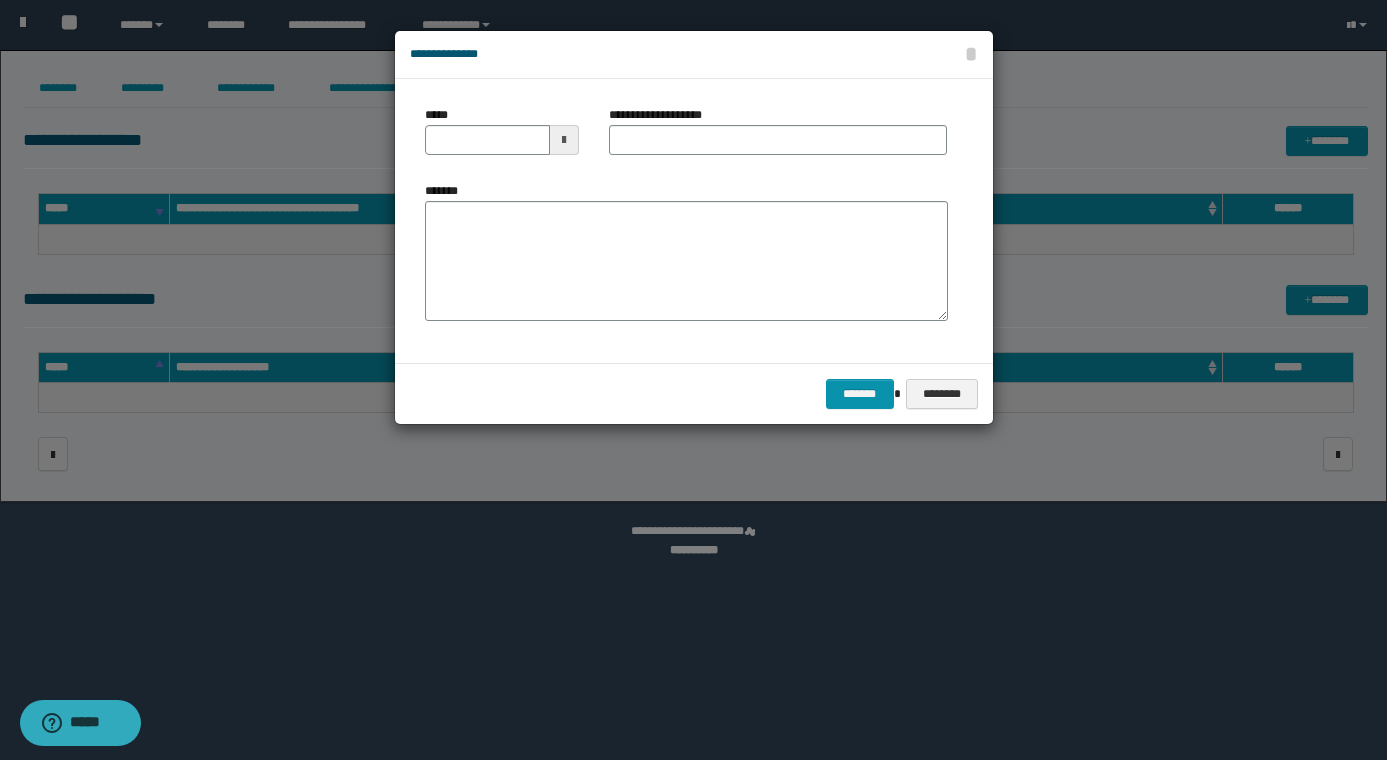 click at bounding box center [564, 140] 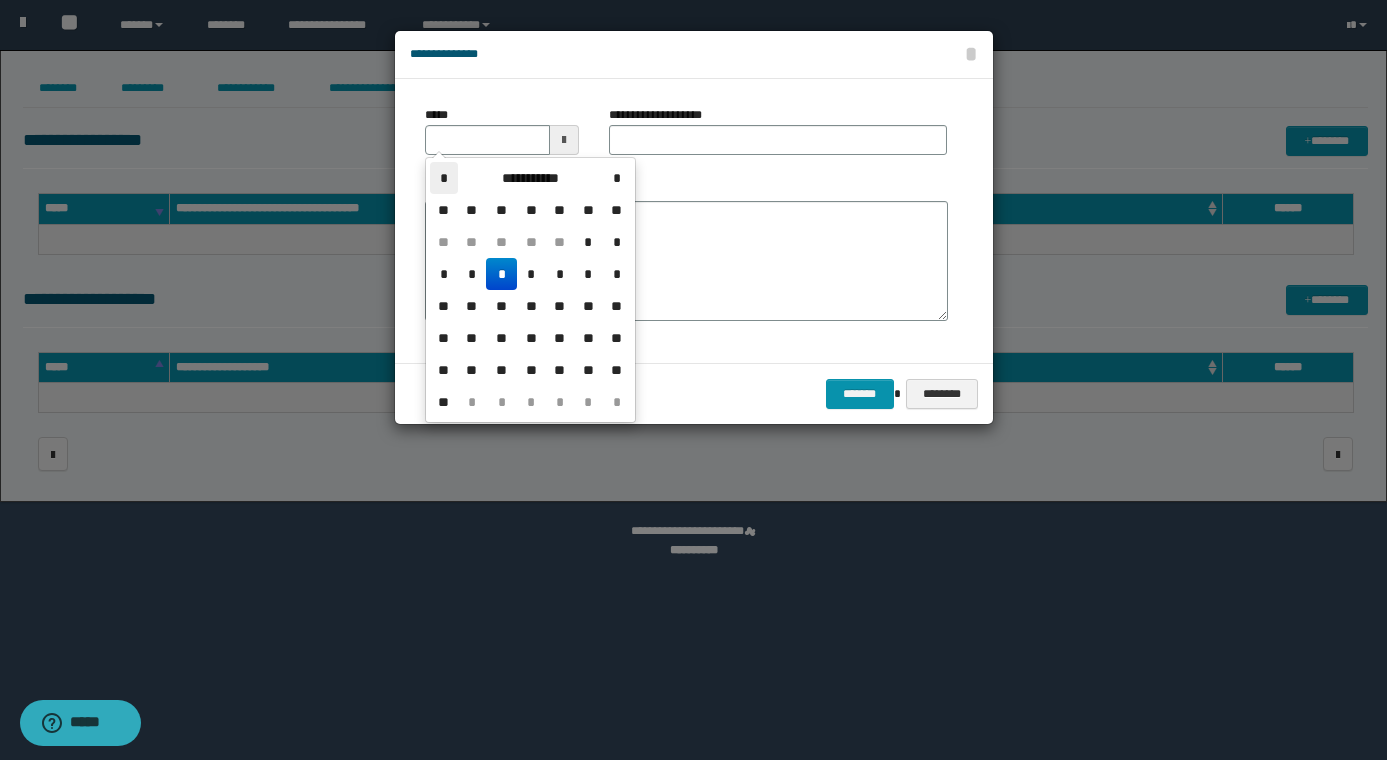 click on "*" at bounding box center (444, 178) 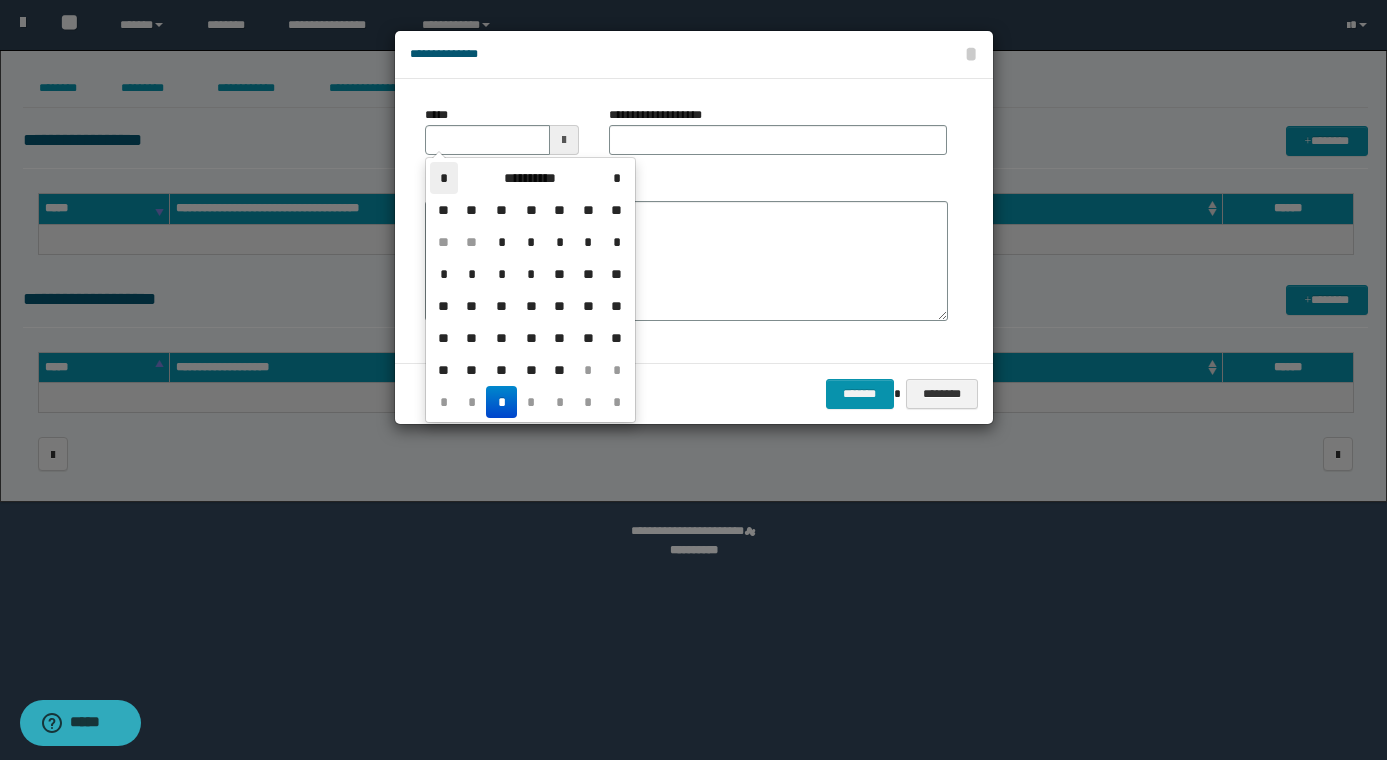 click on "*" at bounding box center (444, 178) 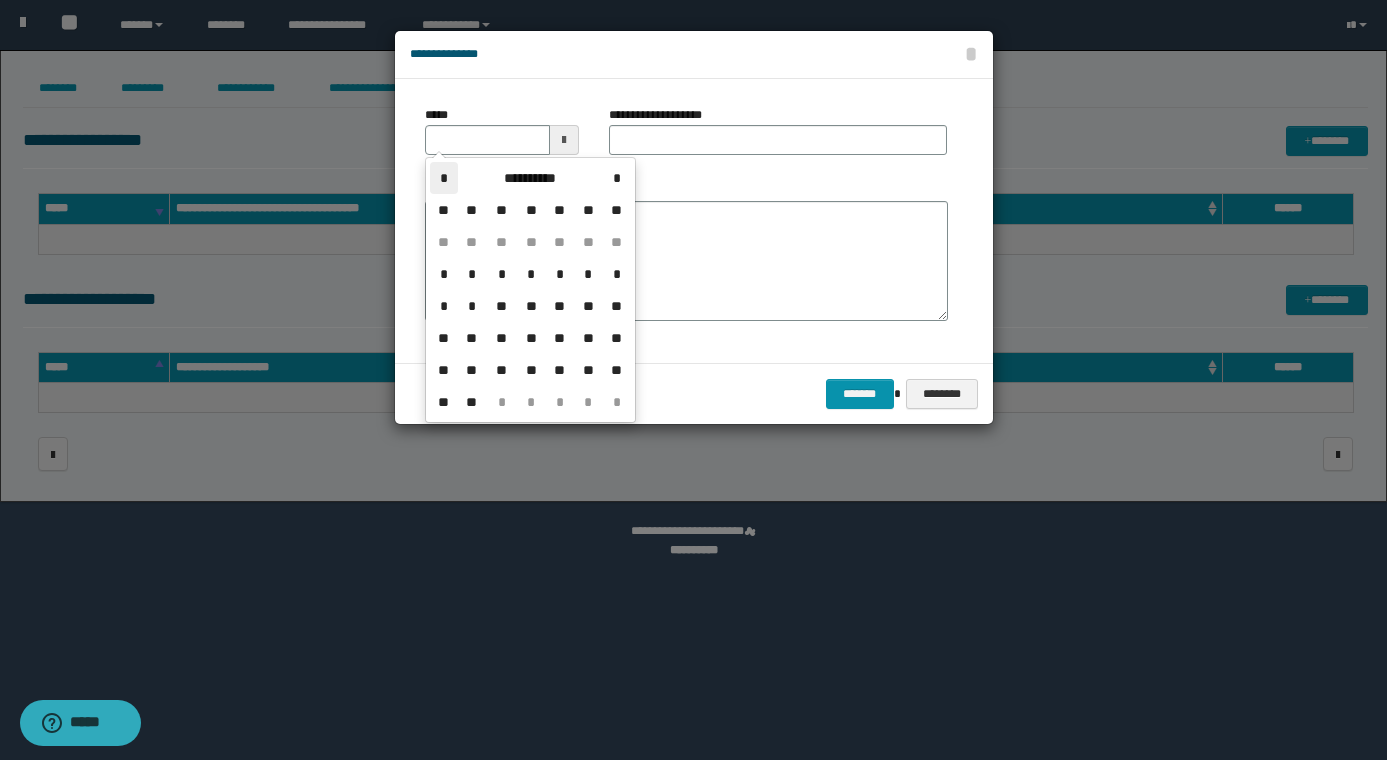 click on "*" at bounding box center [444, 178] 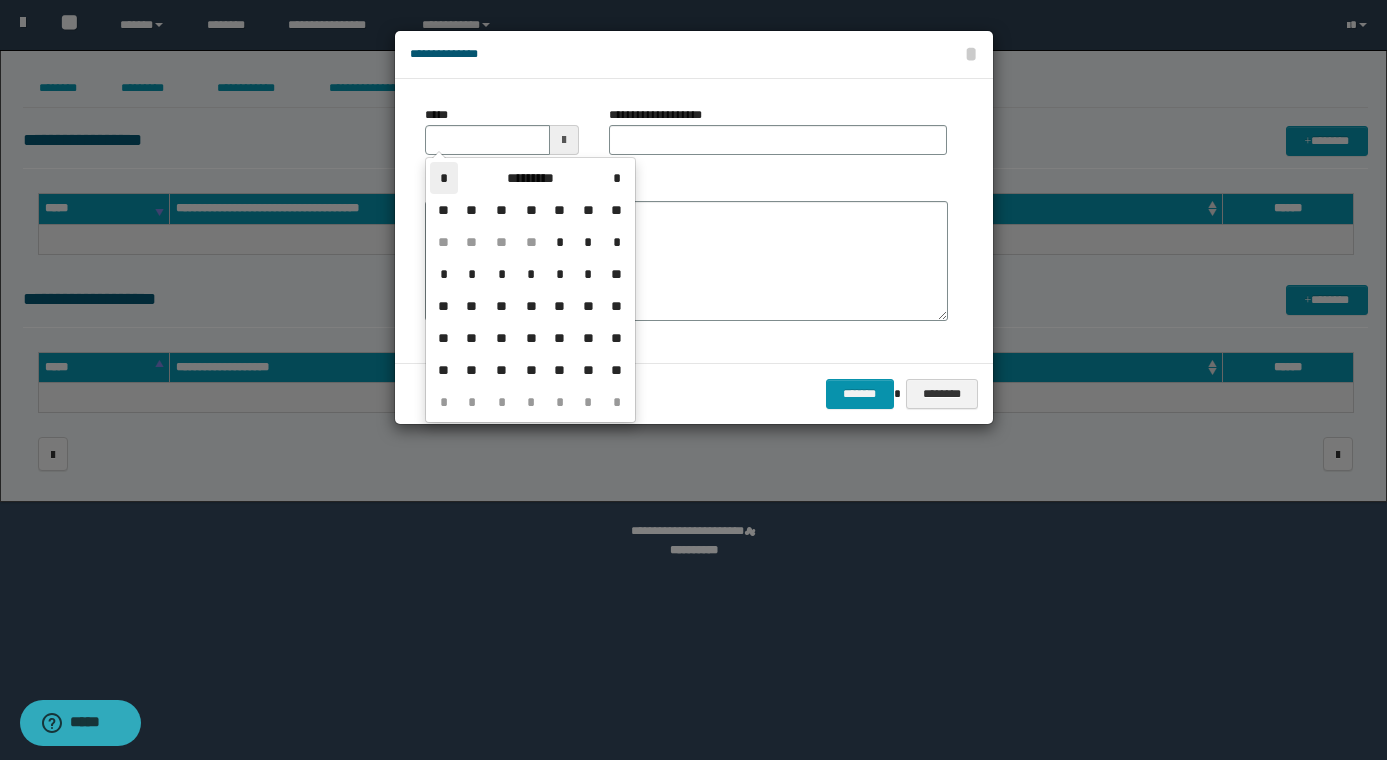 click on "*" at bounding box center (444, 178) 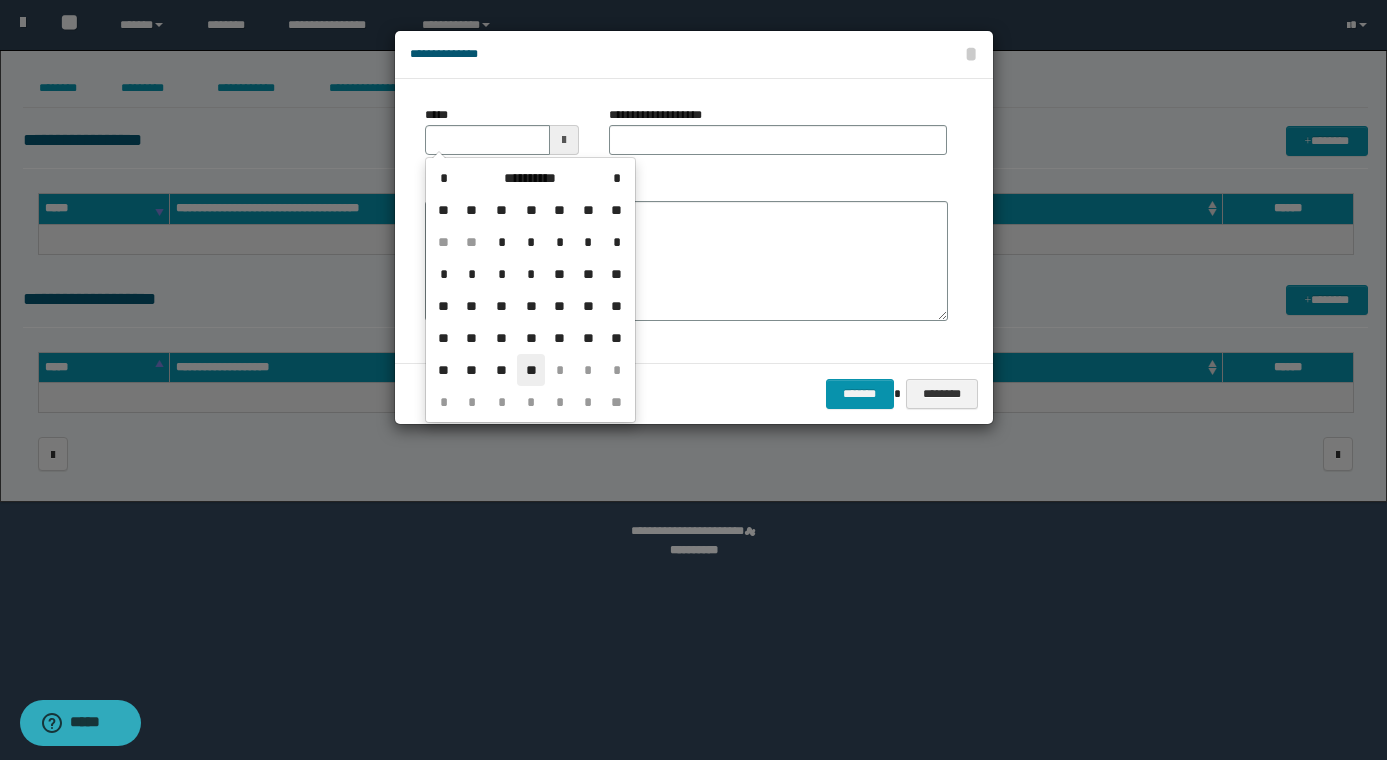 click on "**" at bounding box center [531, 370] 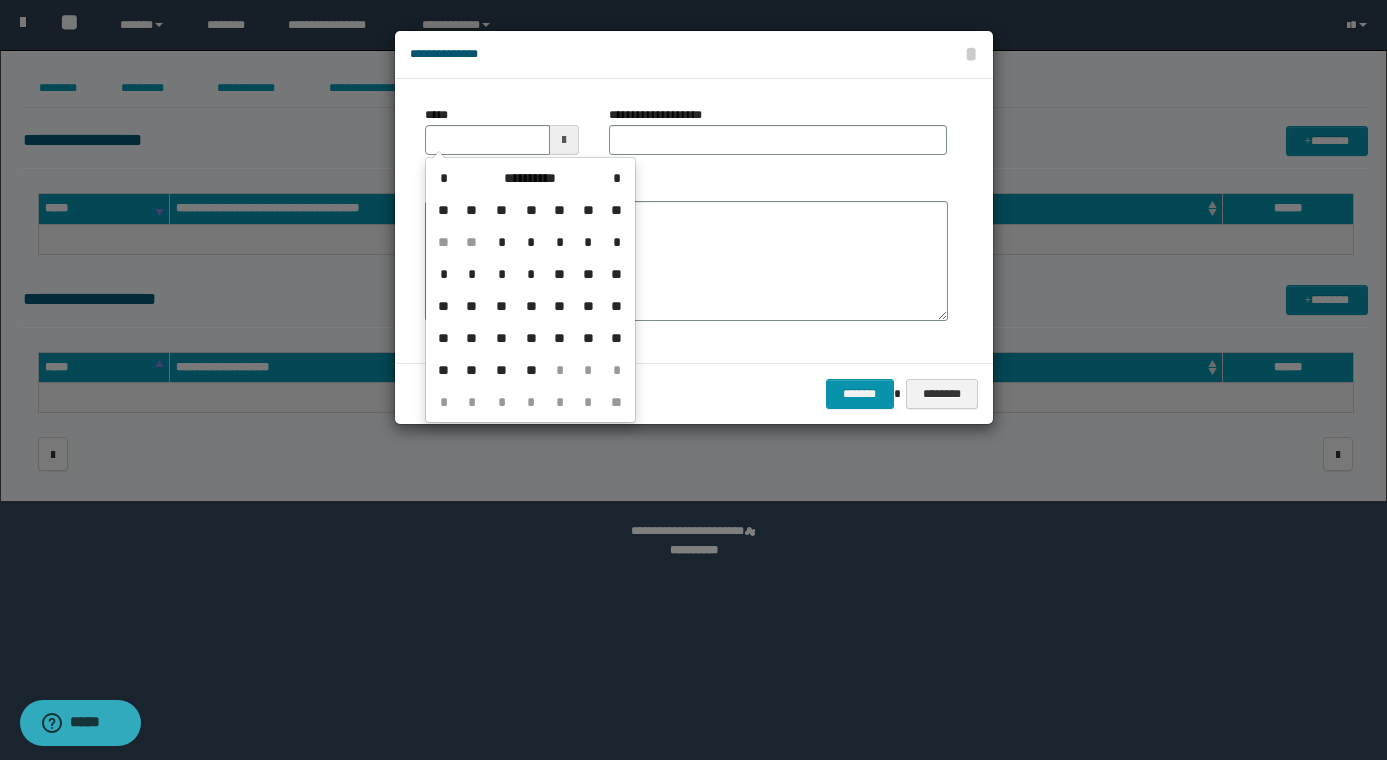 type on "**********" 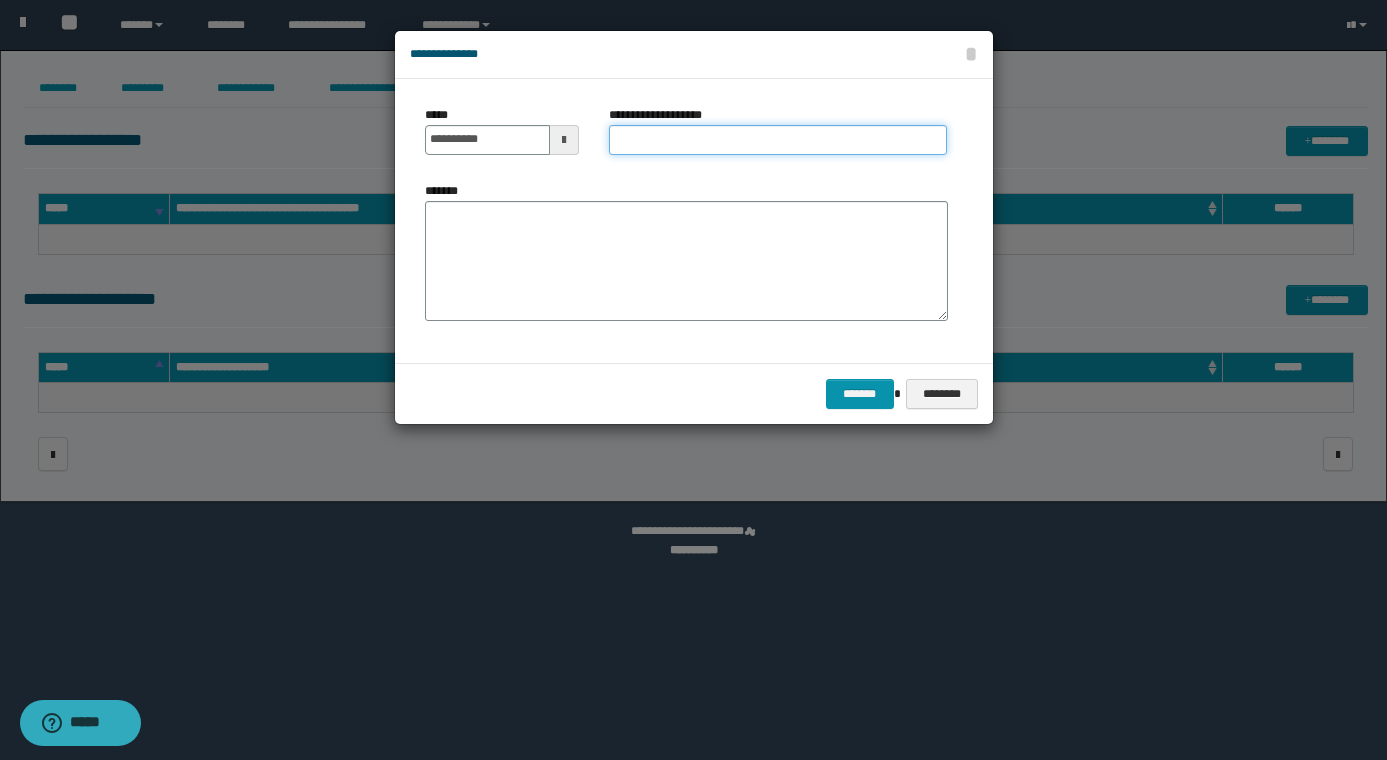 click on "**********" at bounding box center [778, 140] 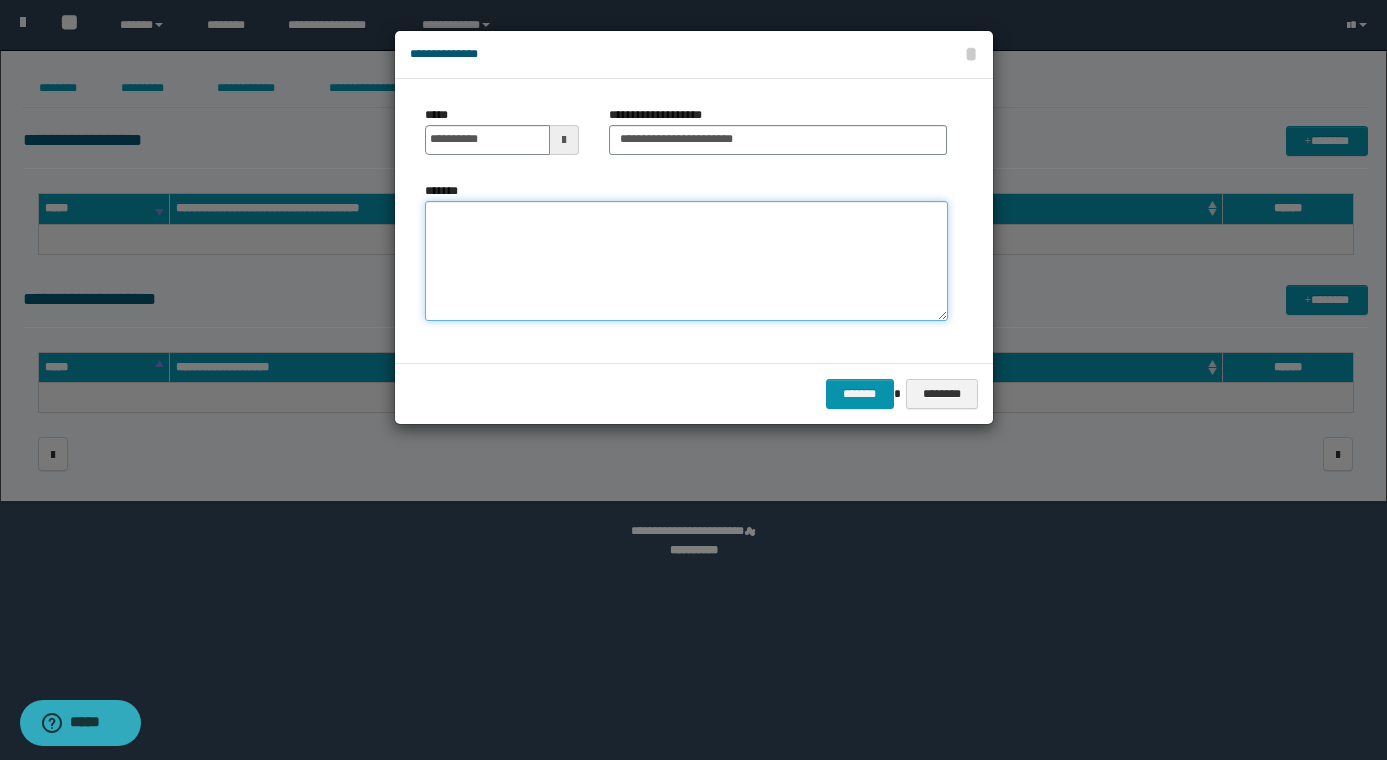 click on "*******" at bounding box center (686, 261) 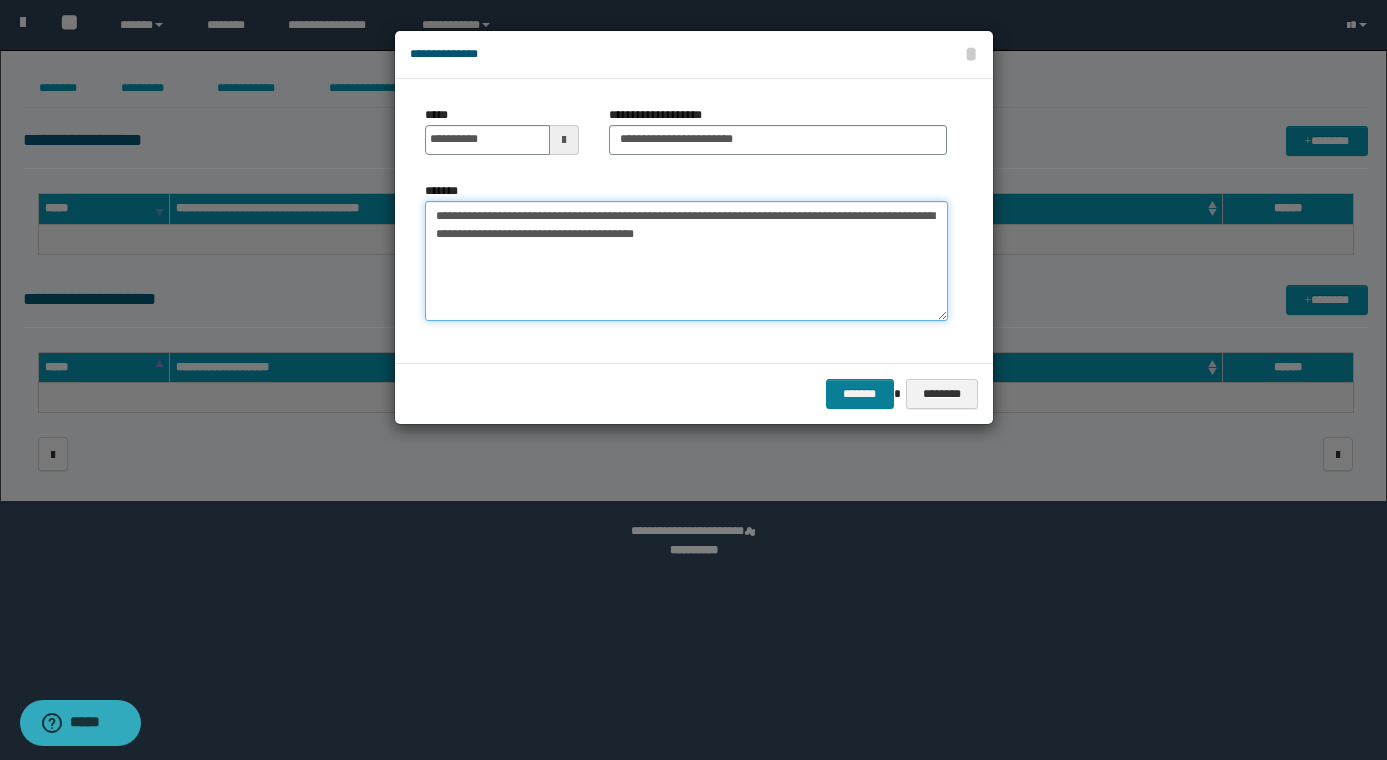 type on "**********" 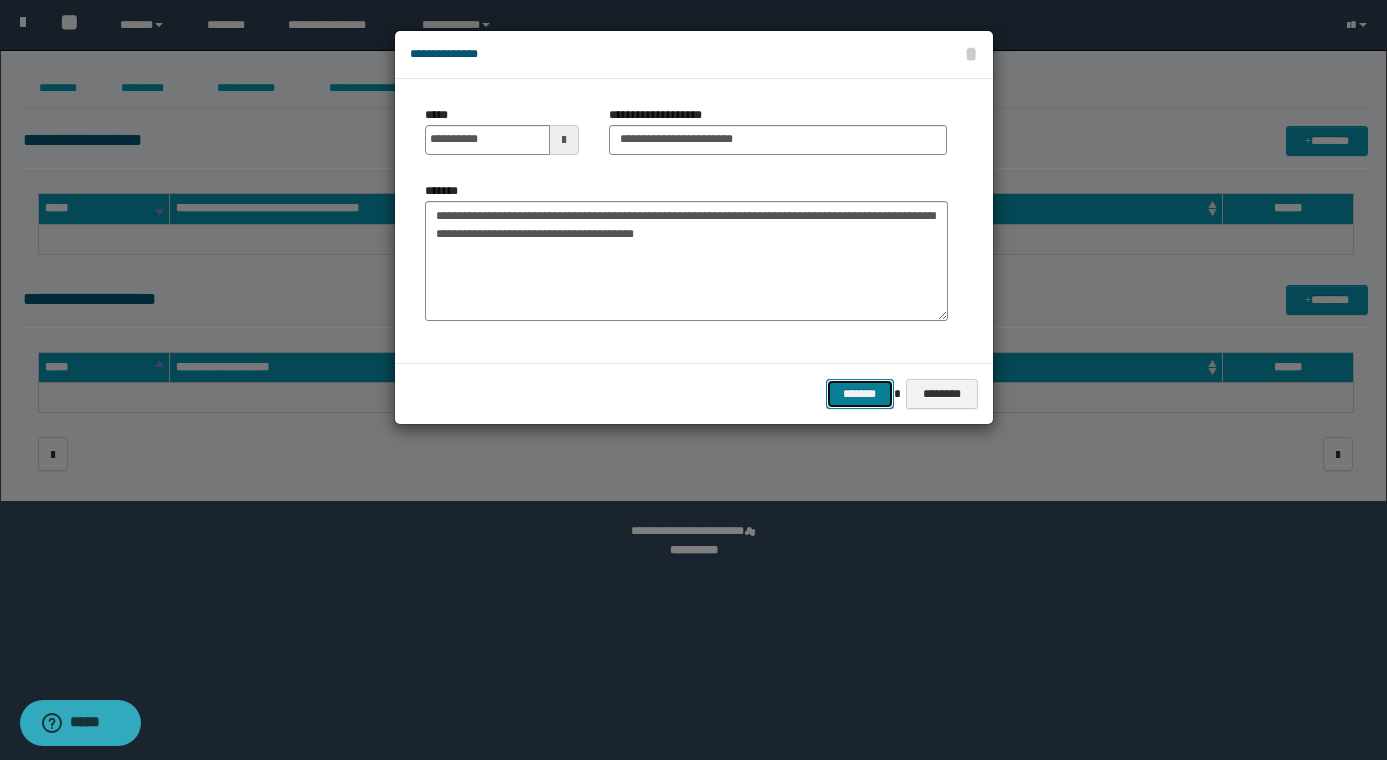 click on "*******" at bounding box center (860, 394) 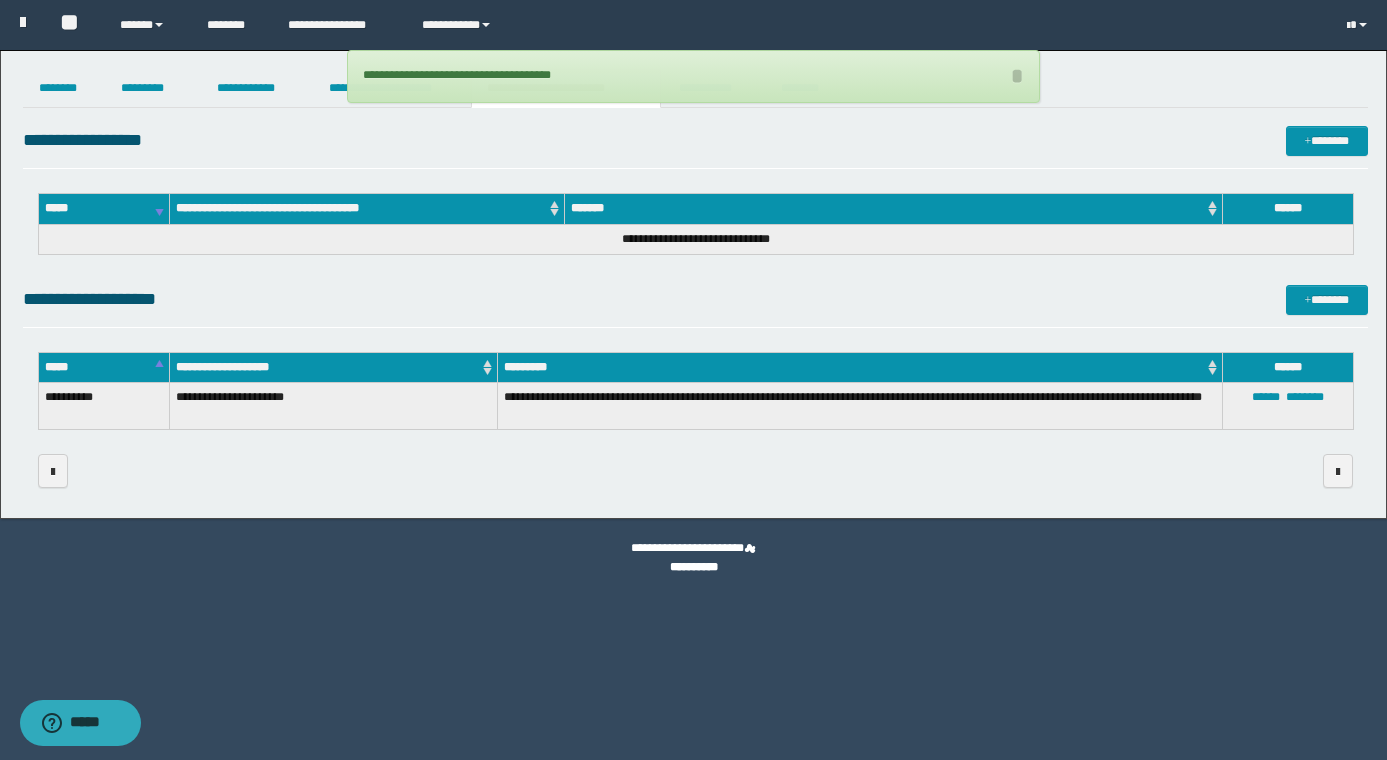click on "**********" at bounding box center [694, 76] 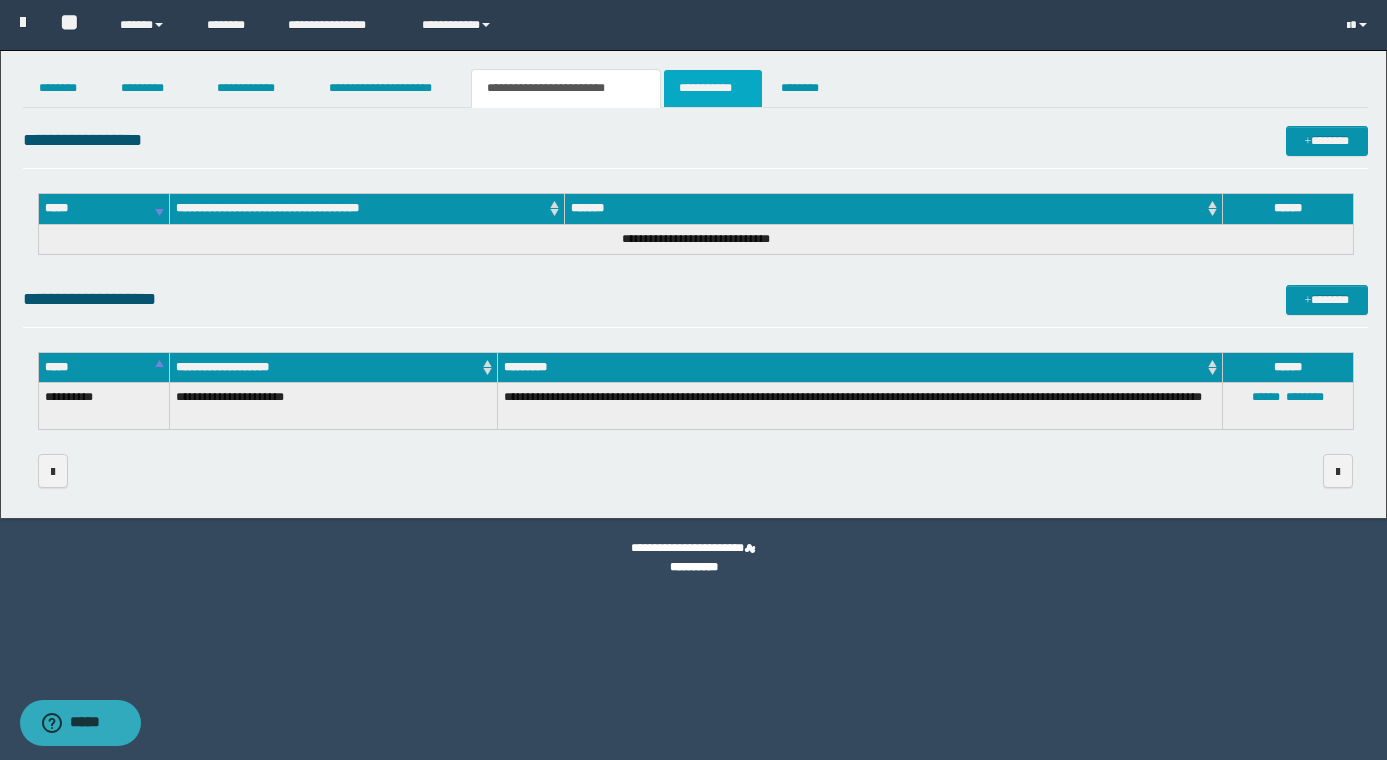 click on "**********" at bounding box center (712, 88) 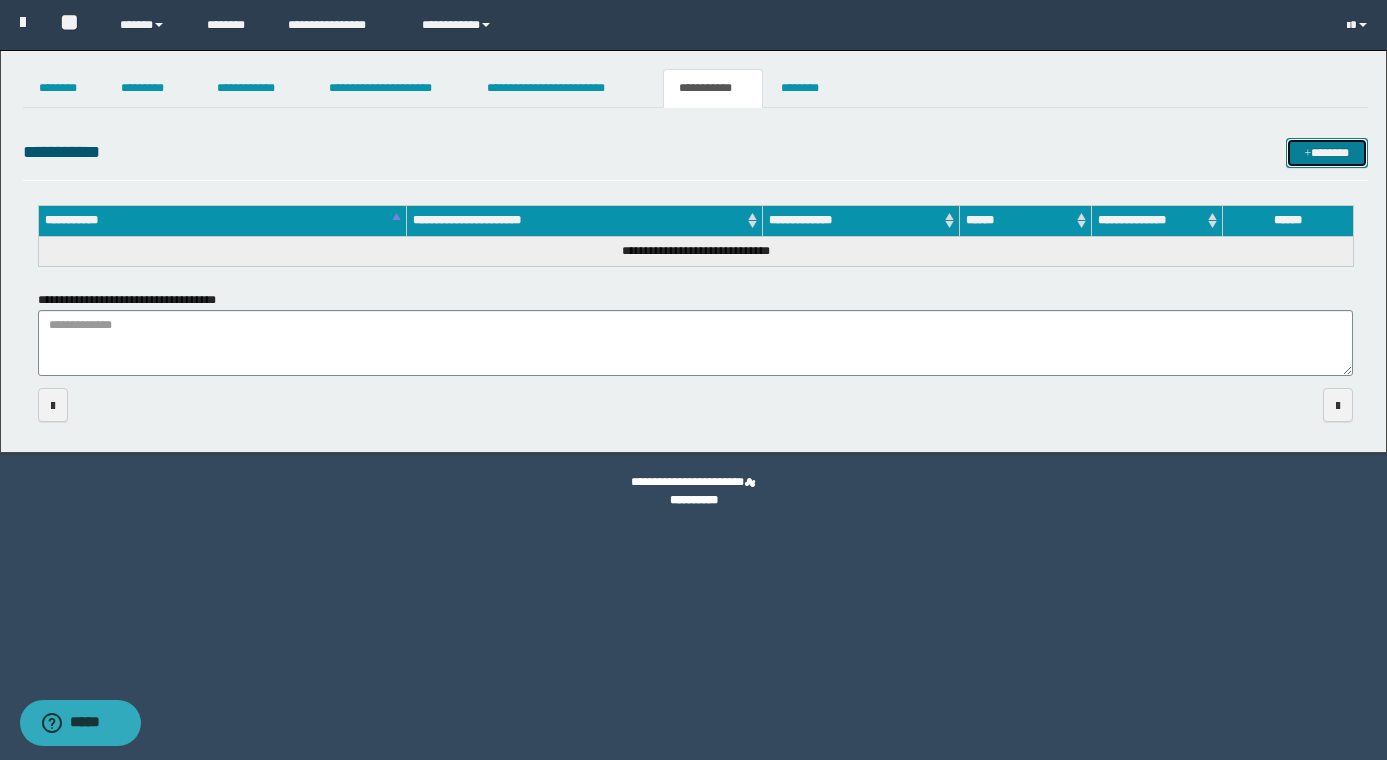 click on "*******" at bounding box center (1327, 153) 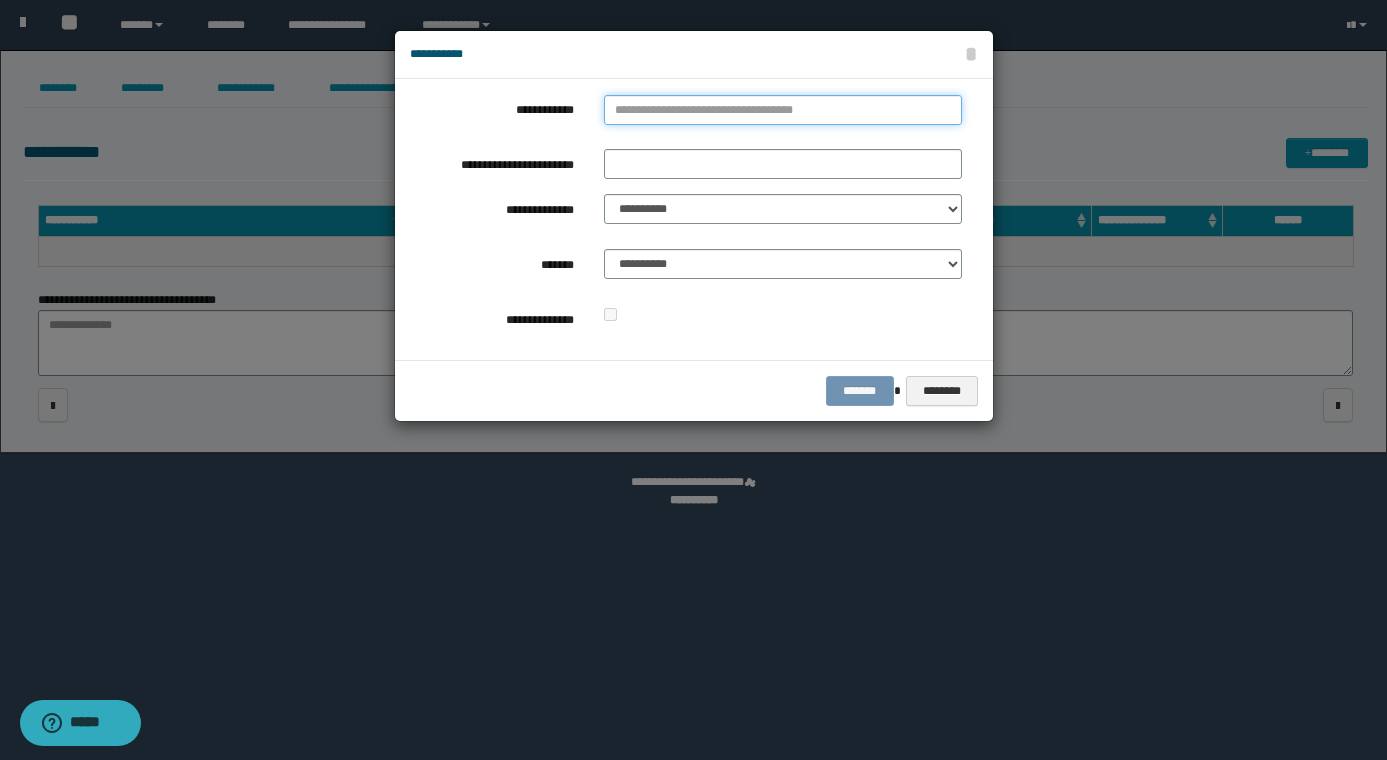 click on "**********" at bounding box center [783, 110] 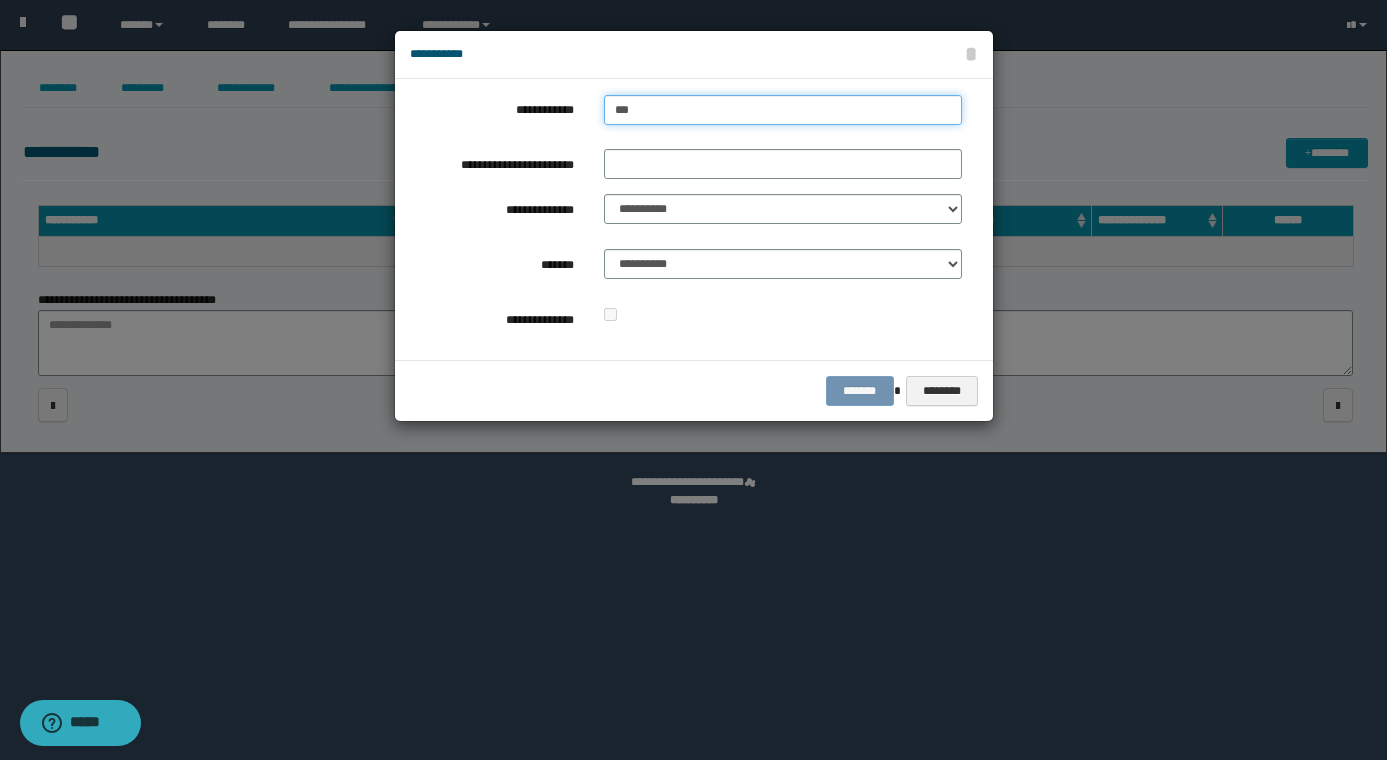 type on "****" 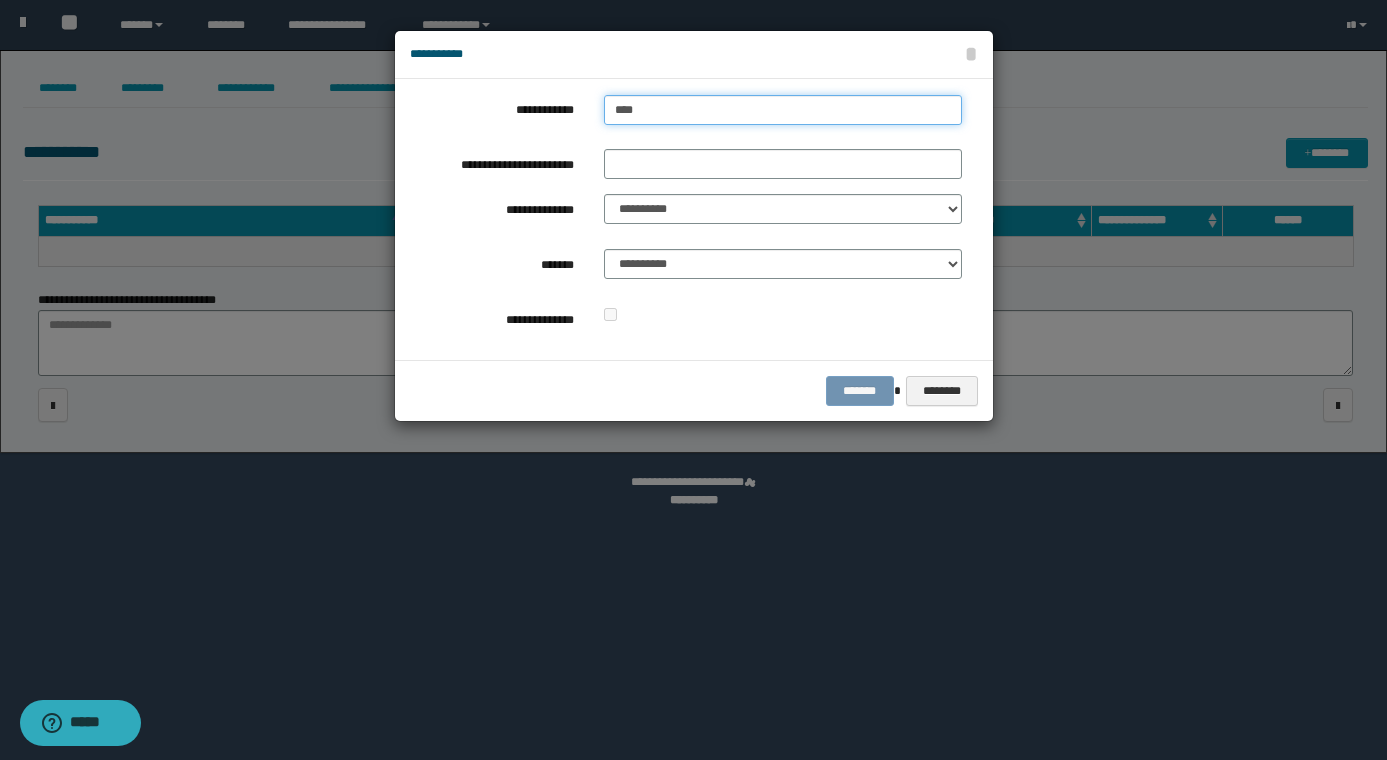 type on "****" 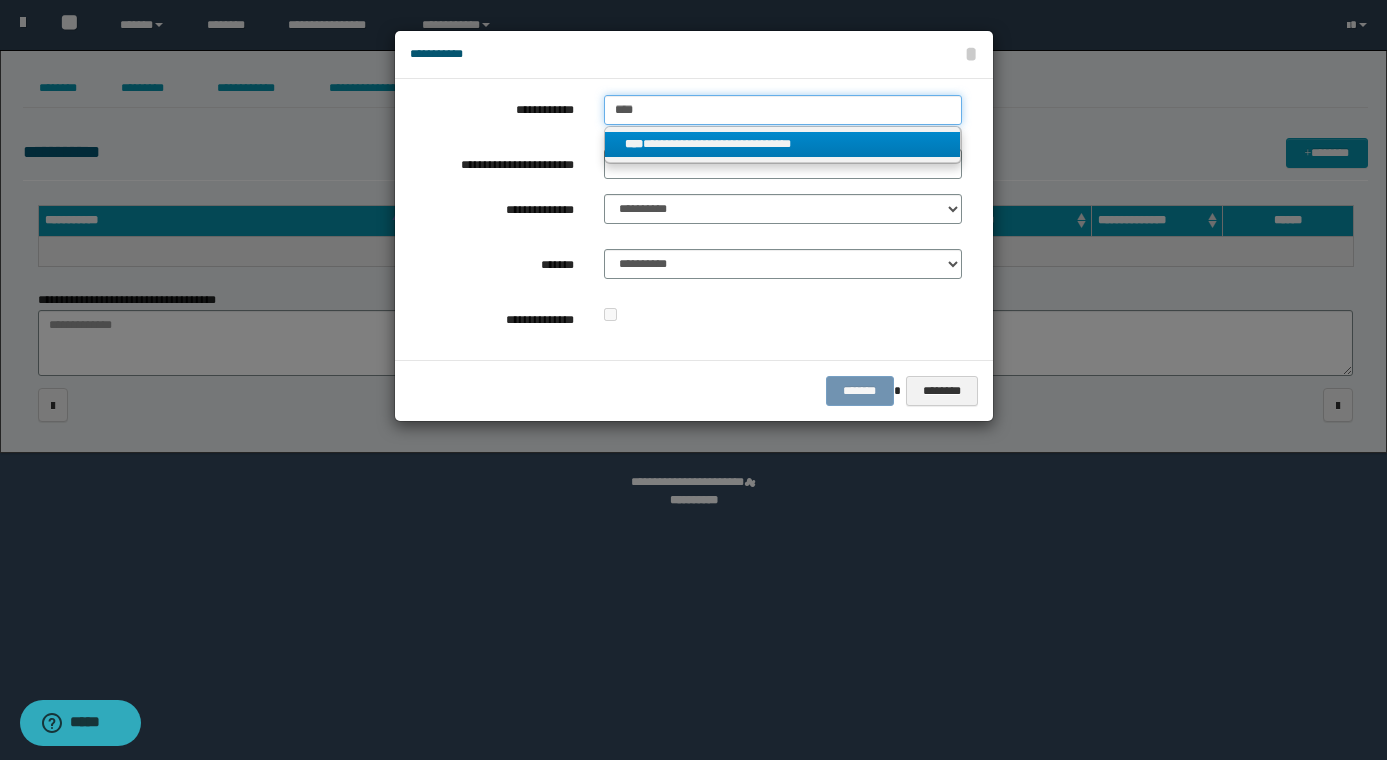 type on "****" 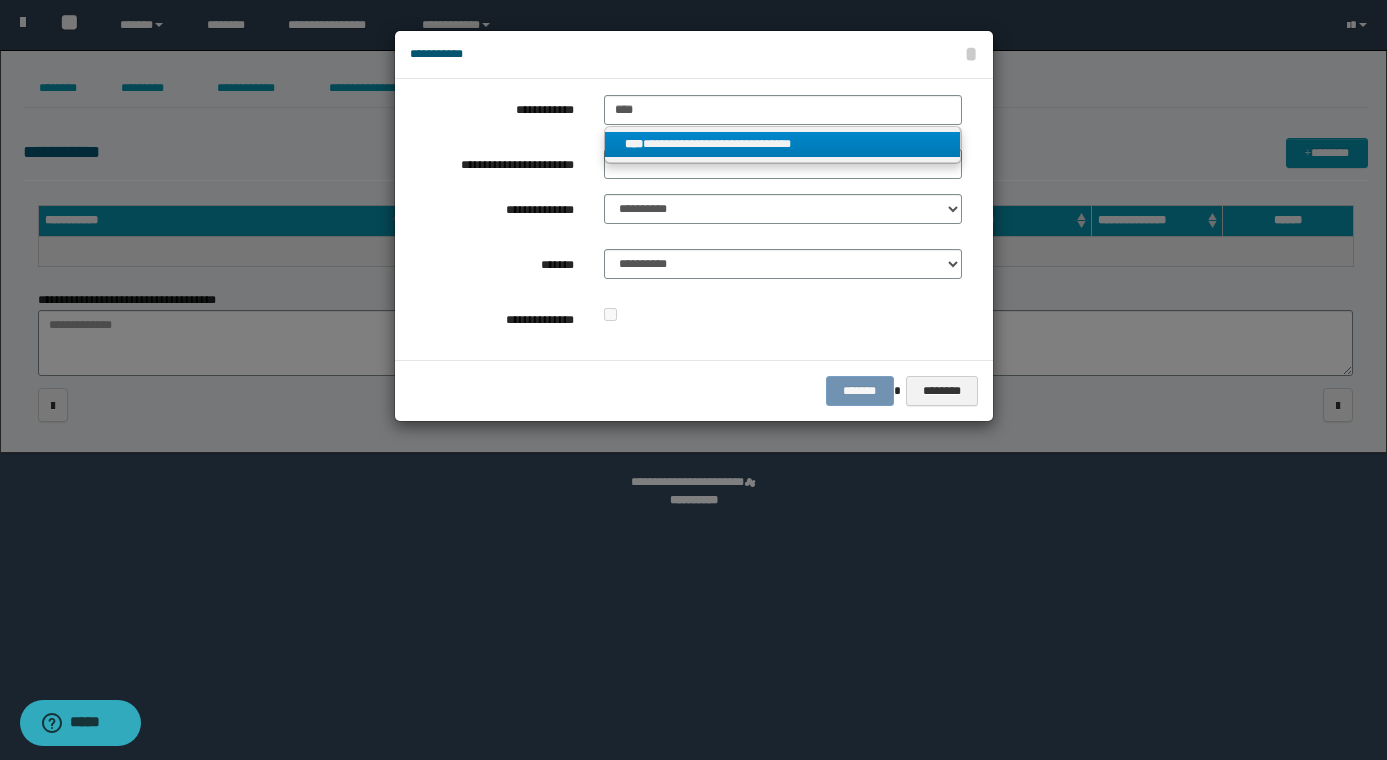 click on "**********" at bounding box center [783, 144] 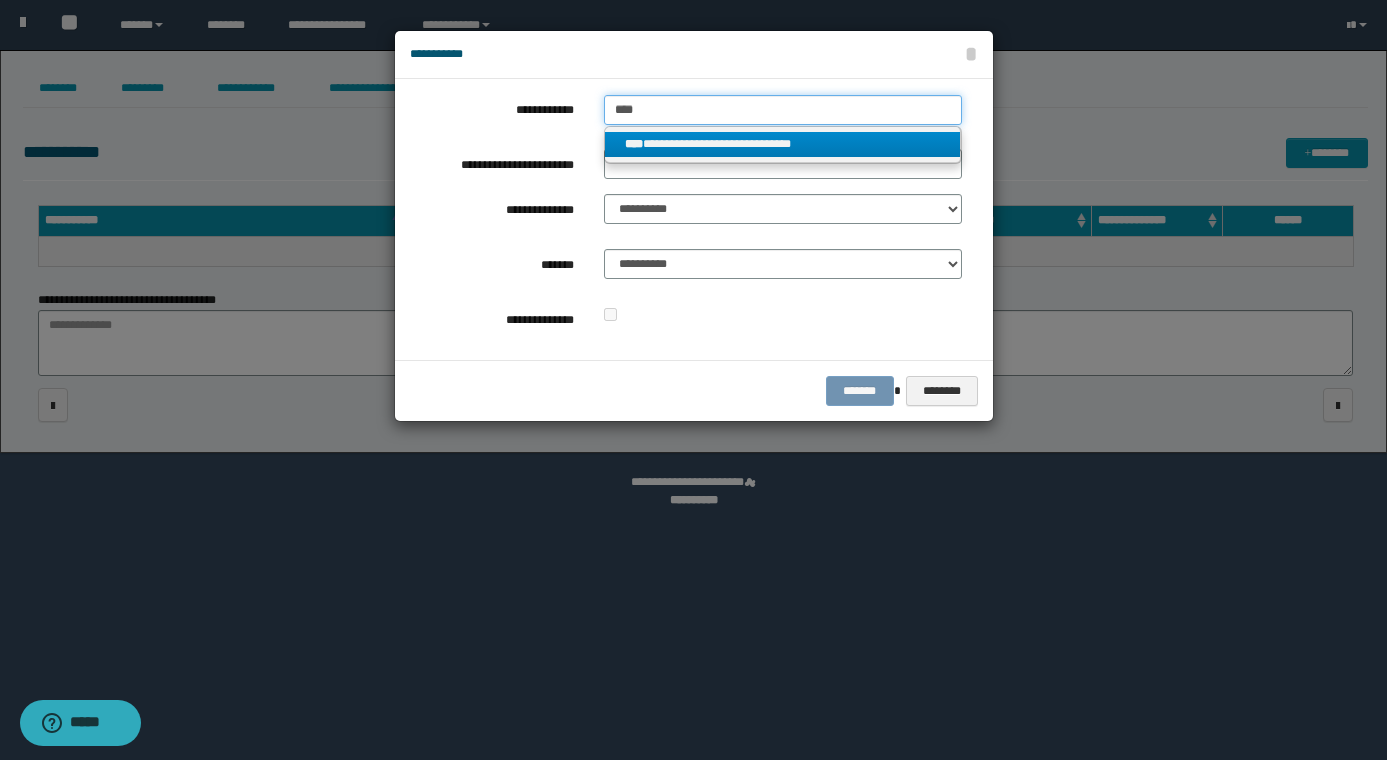 type 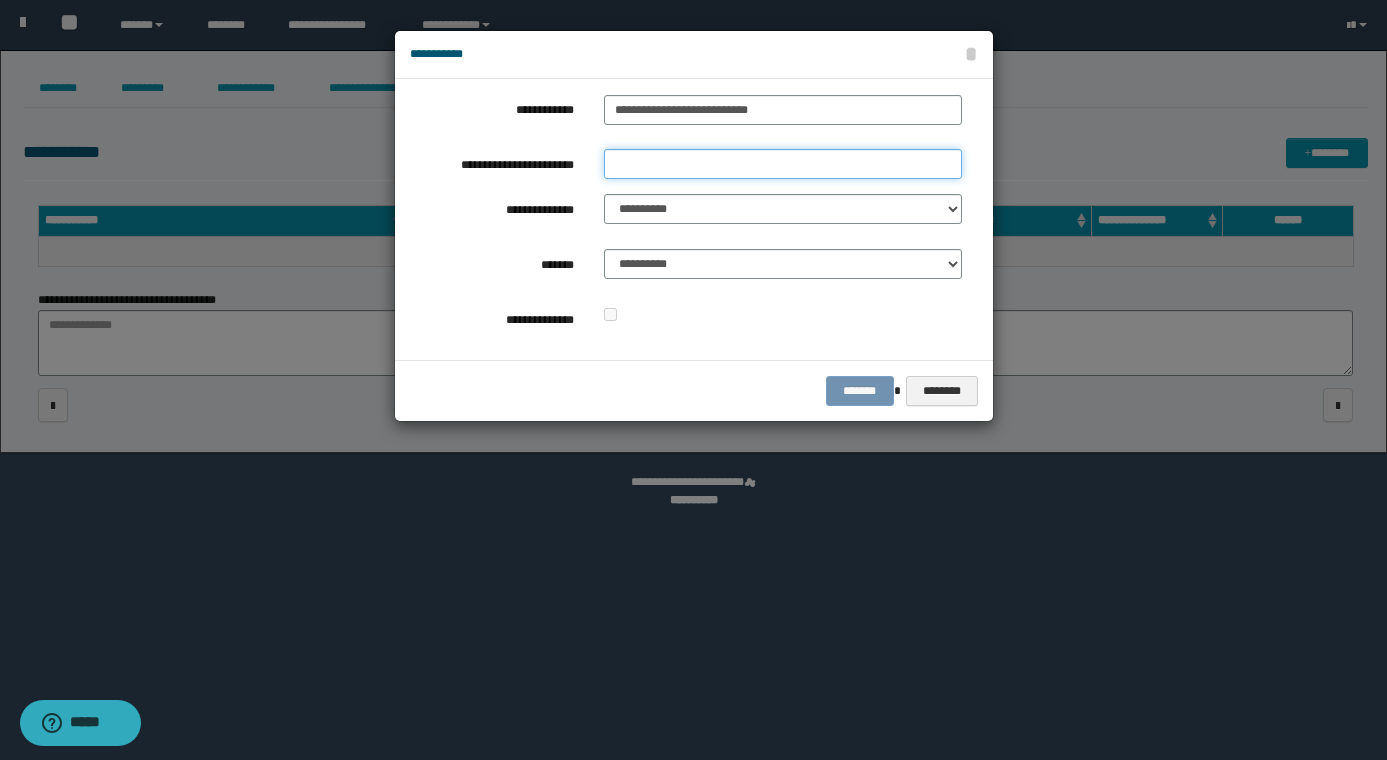 click on "**********" at bounding box center (783, 164) 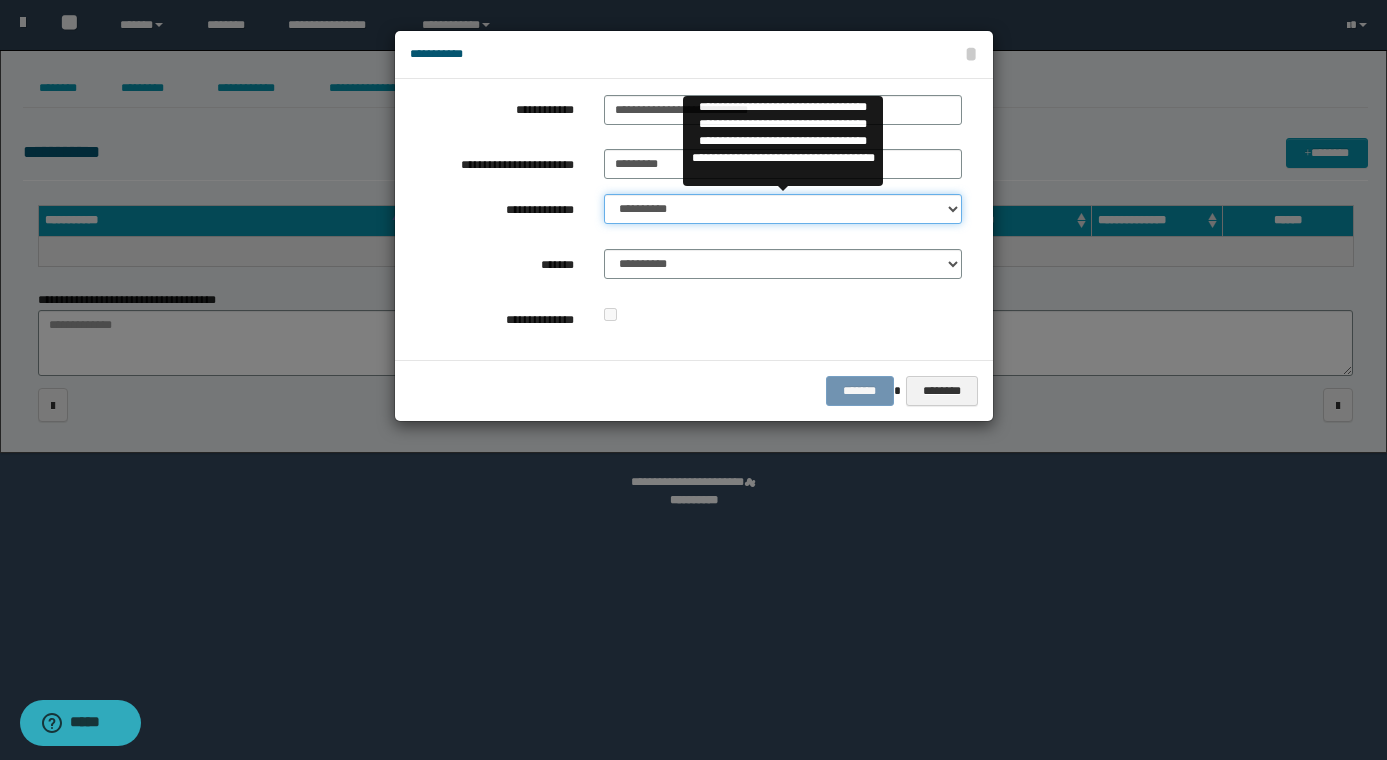 click on "**********" at bounding box center (783, 209) 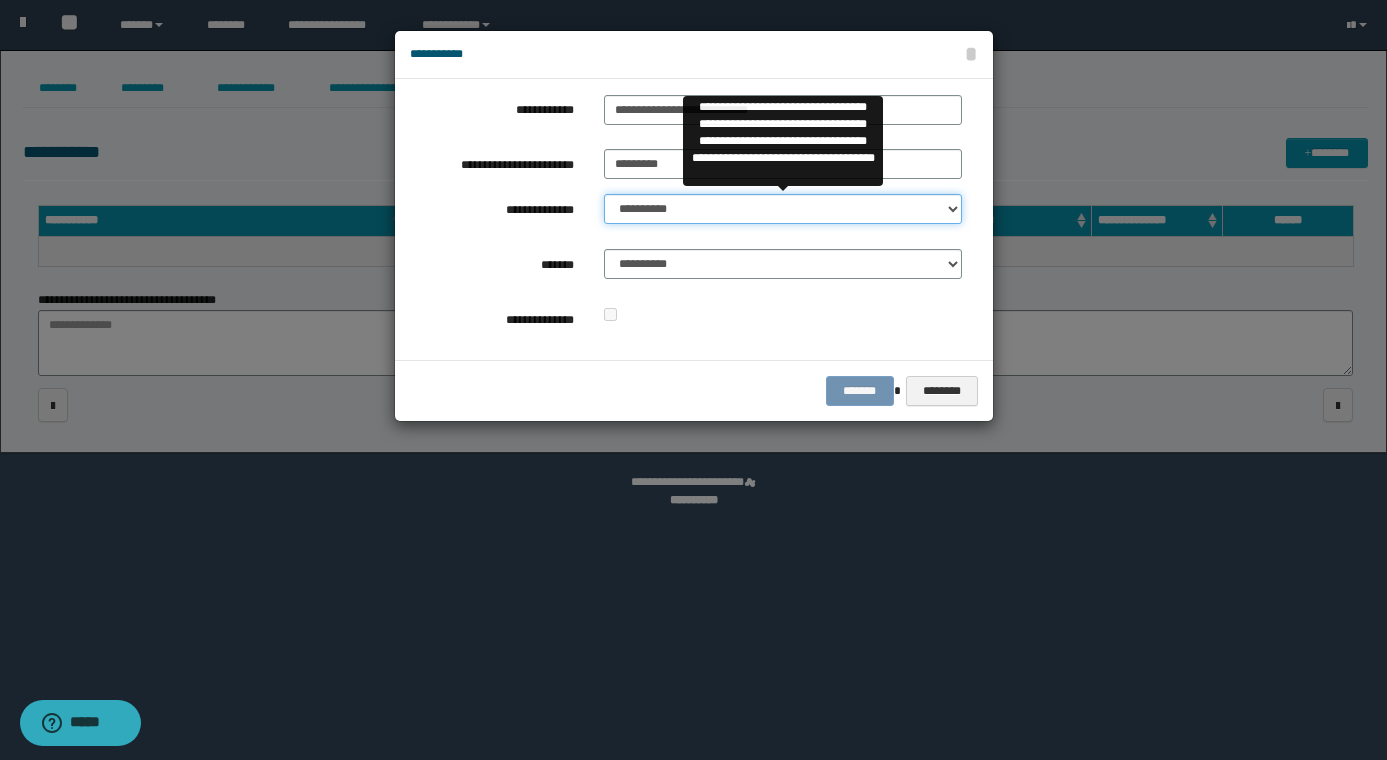 select on "**" 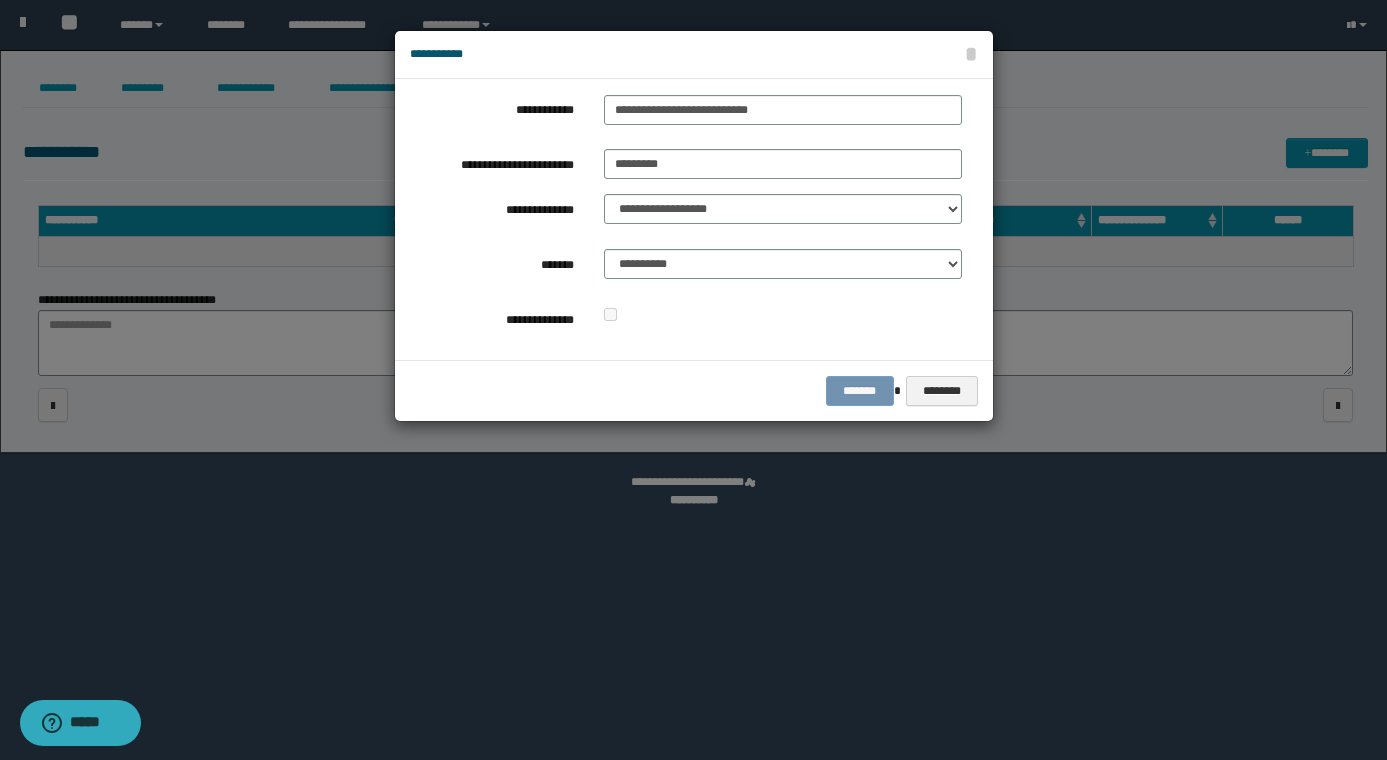 click on "*******
********" at bounding box center (694, 390) 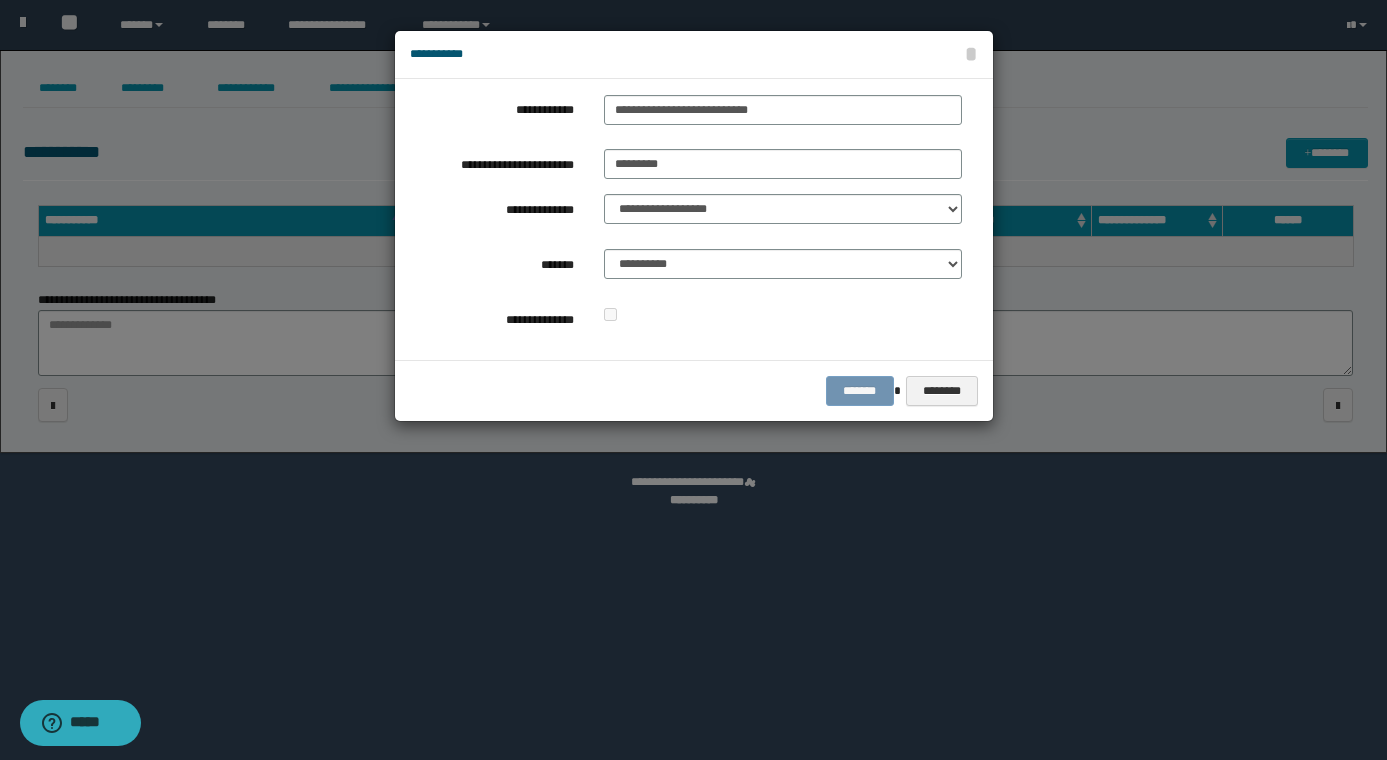 click on "*******
********" at bounding box center [694, 390] 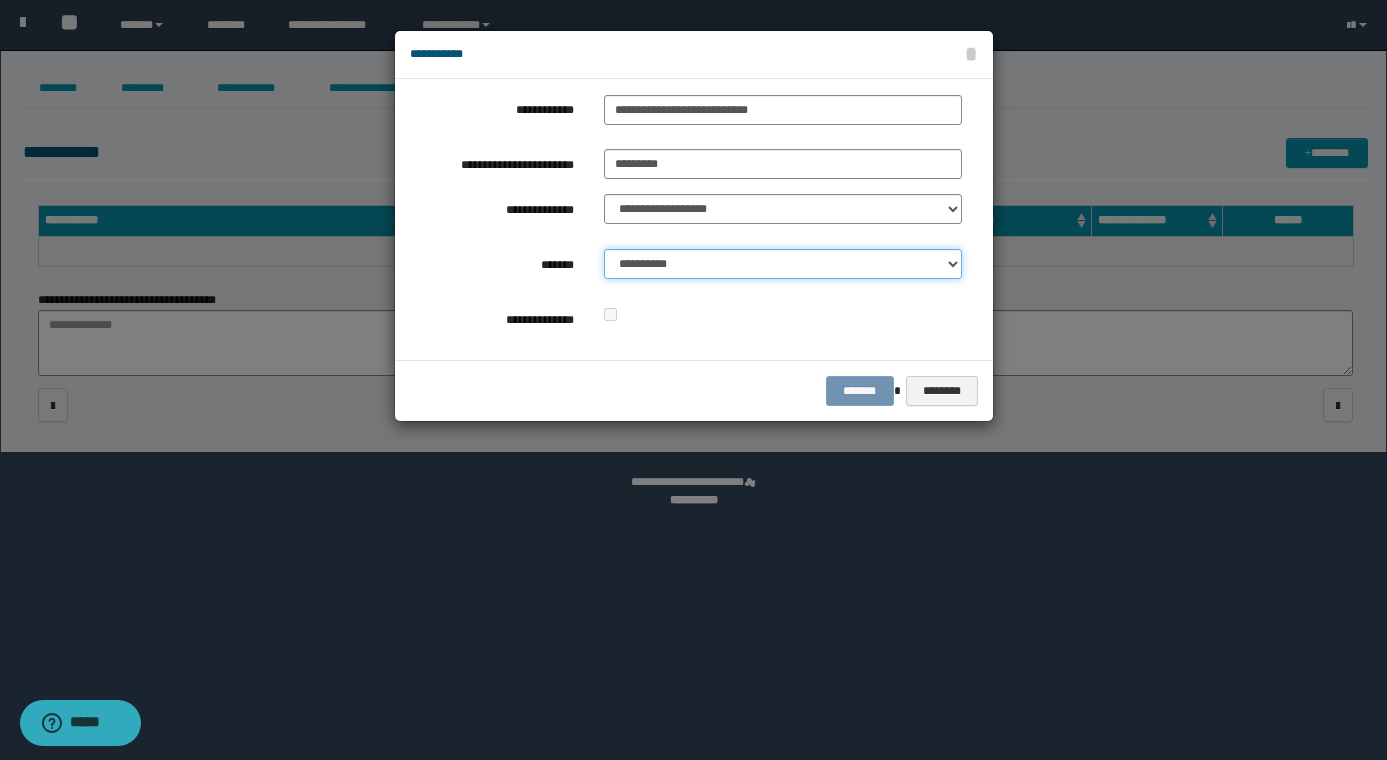 click on "**********" at bounding box center [783, 264] 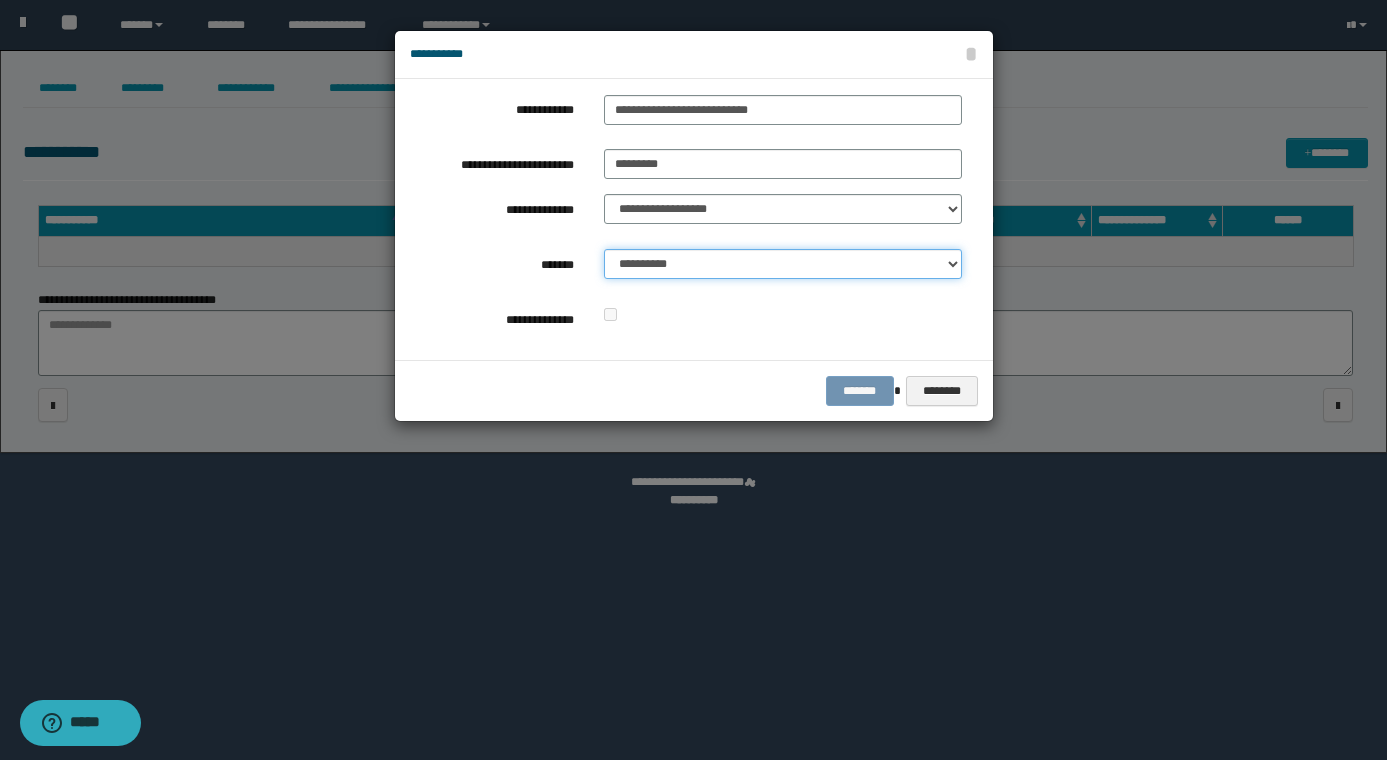 select on "*" 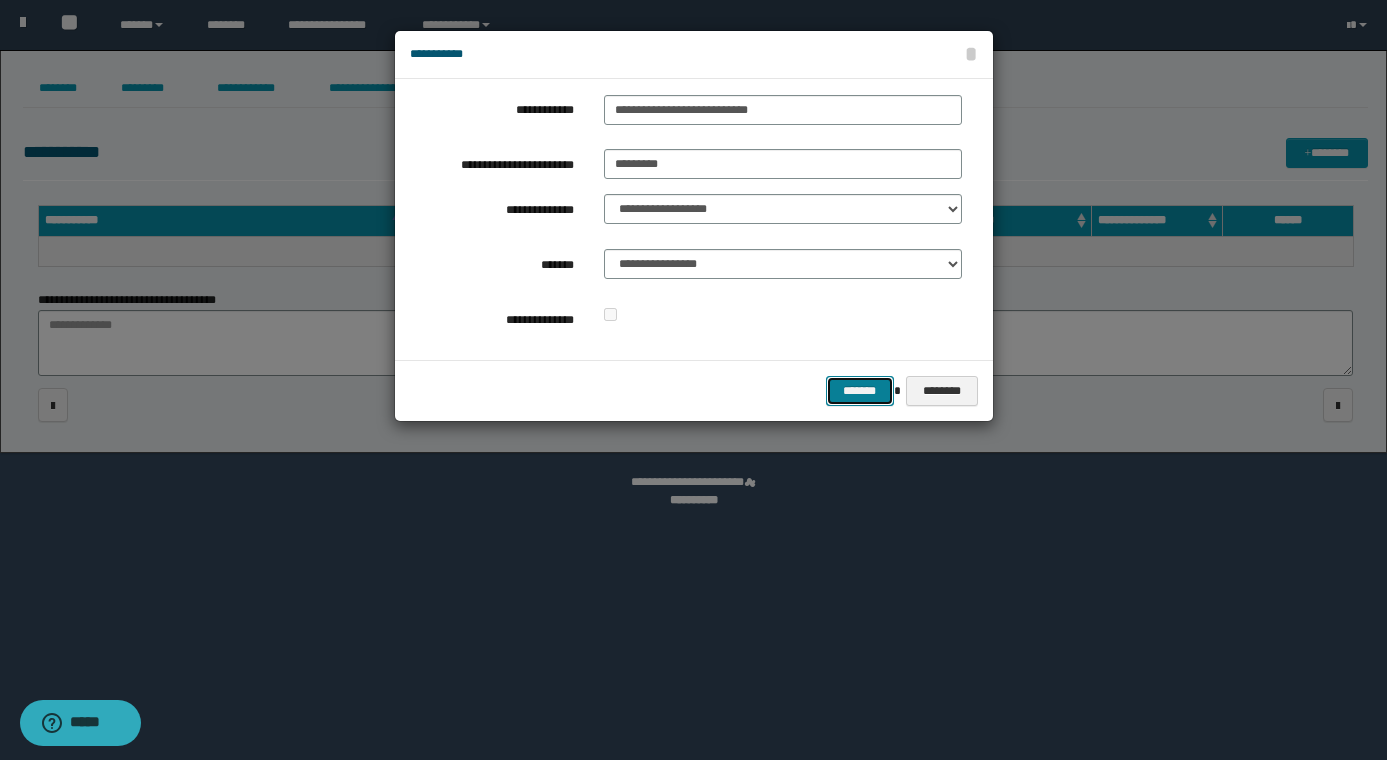 click on "*******" at bounding box center (860, 391) 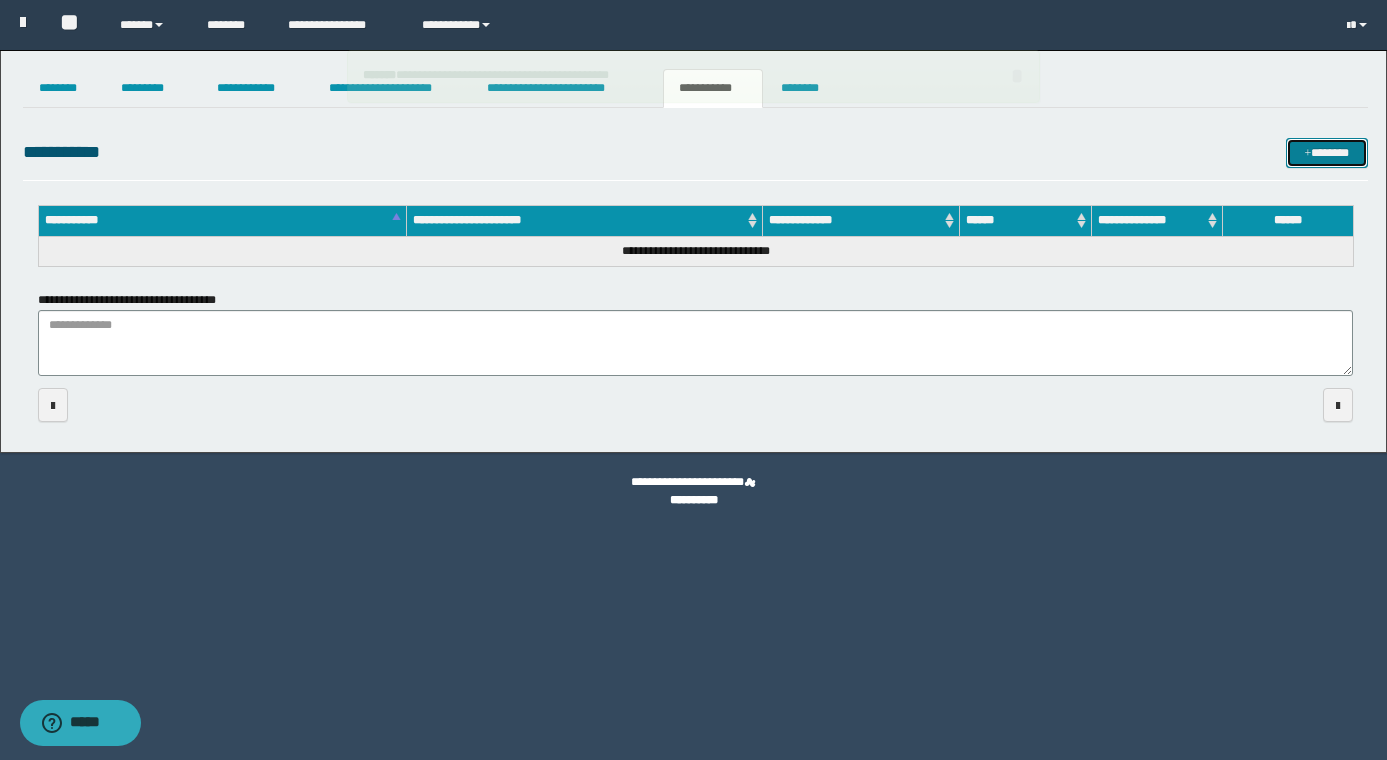 type 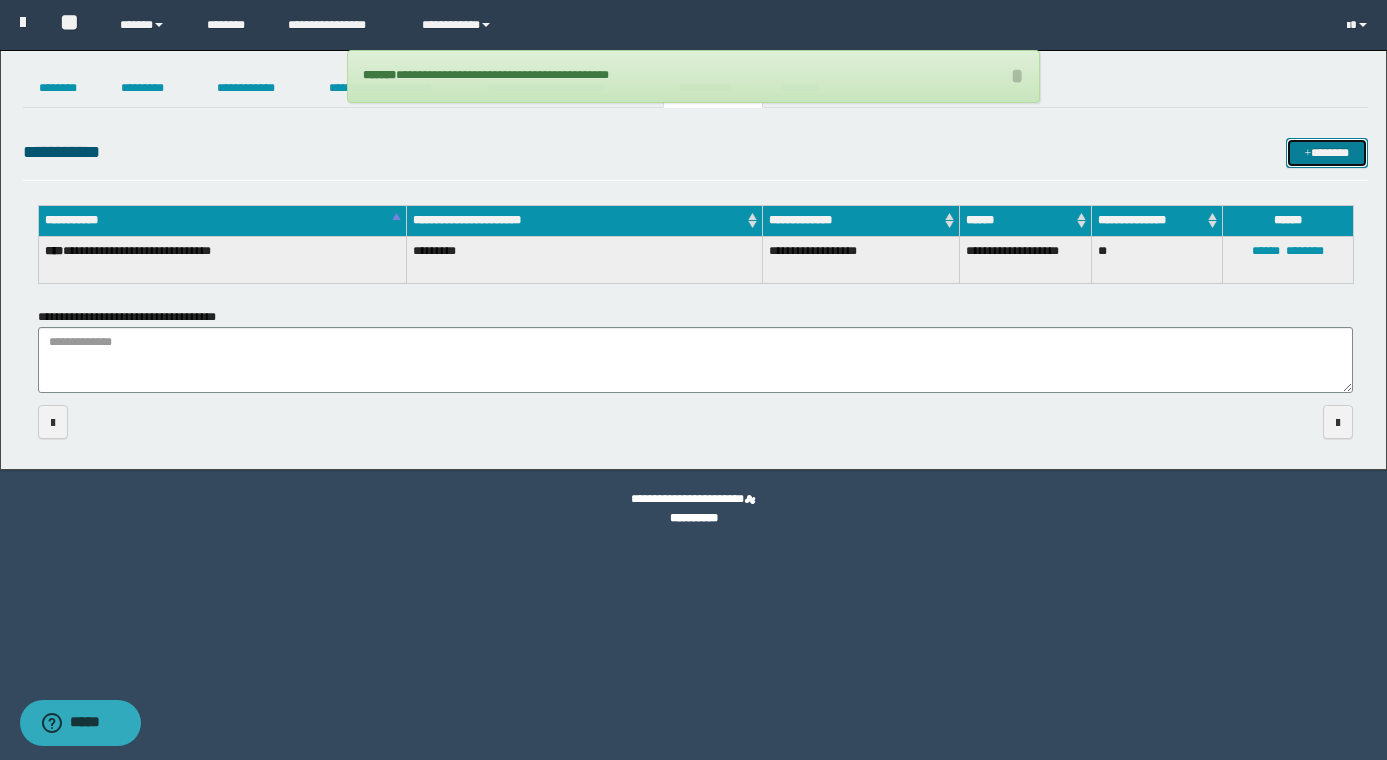 click on "*******" at bounding box center [1327, 153] 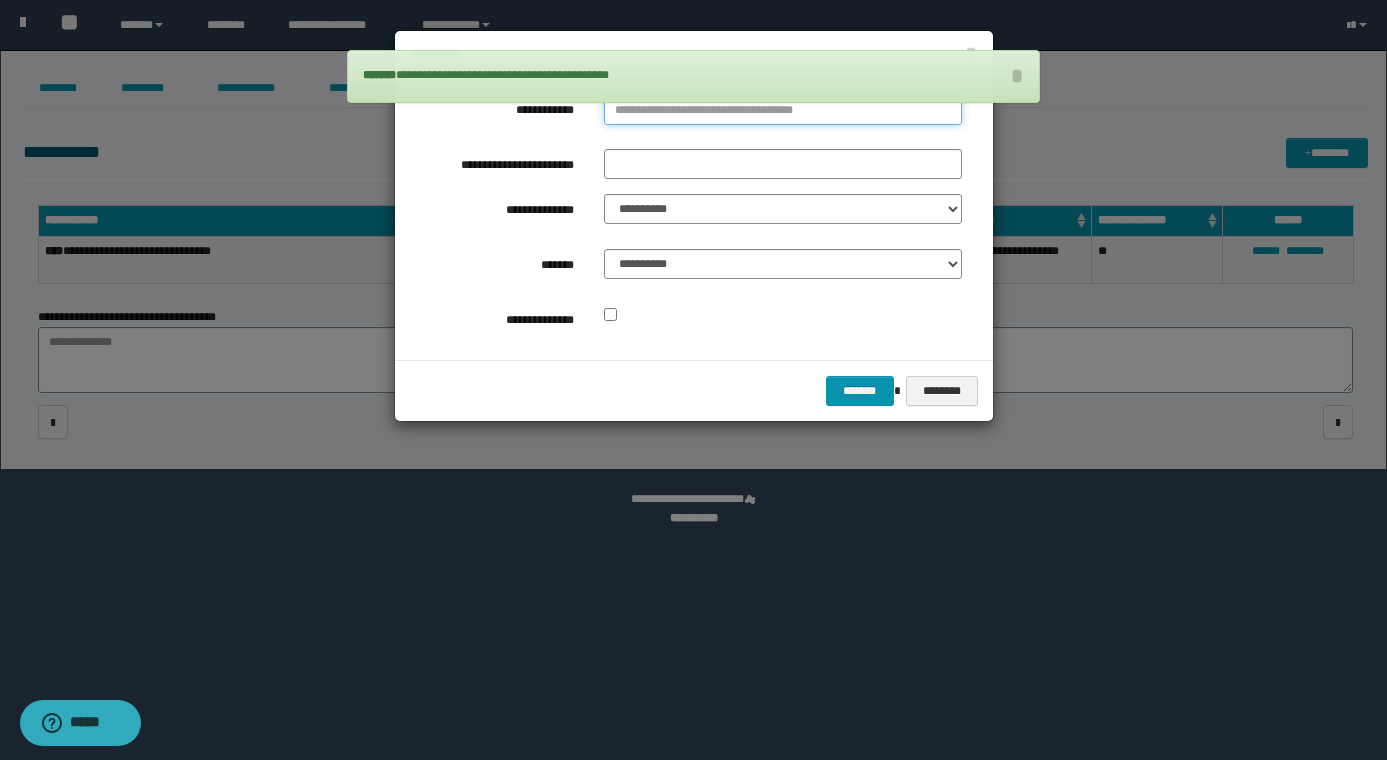 type on "**********" 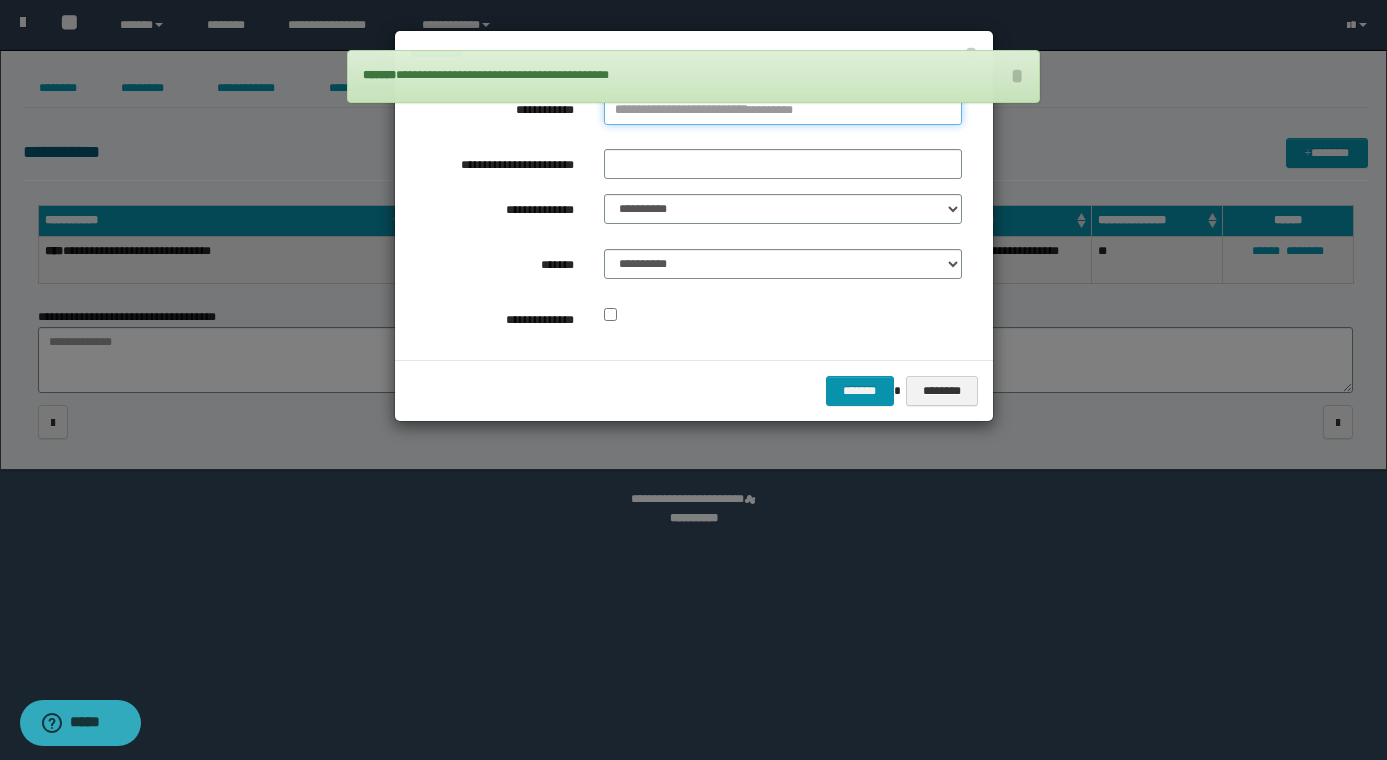 click on "**********" at bounding box center (783, 110) 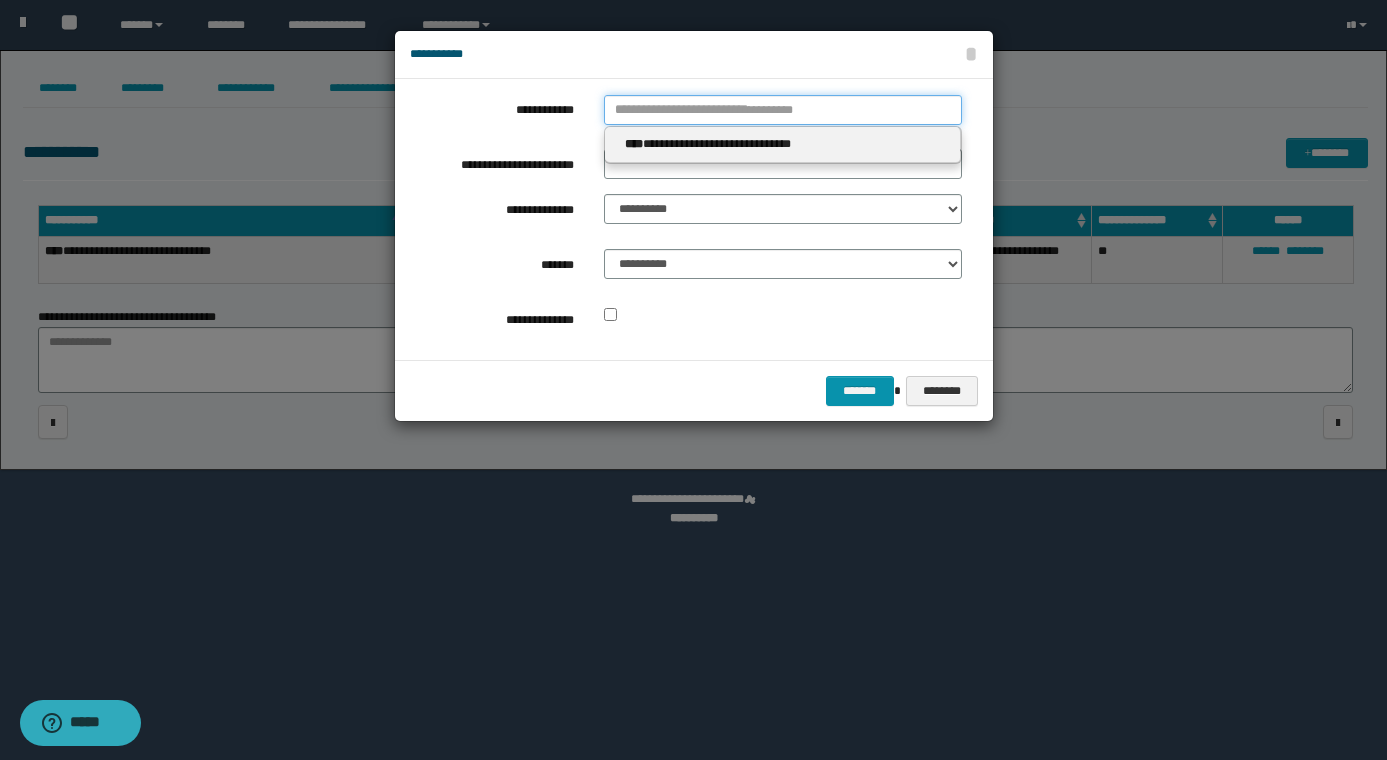 type 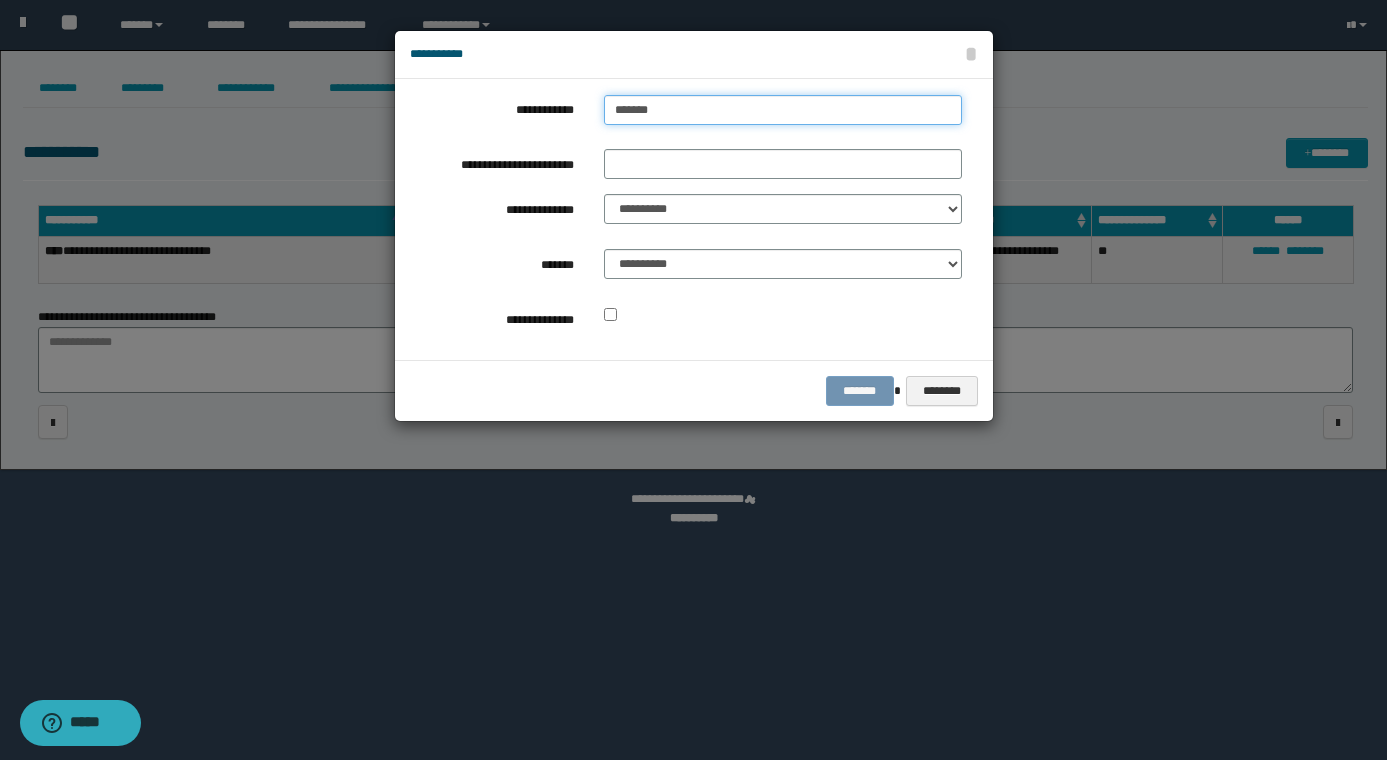type on "********" 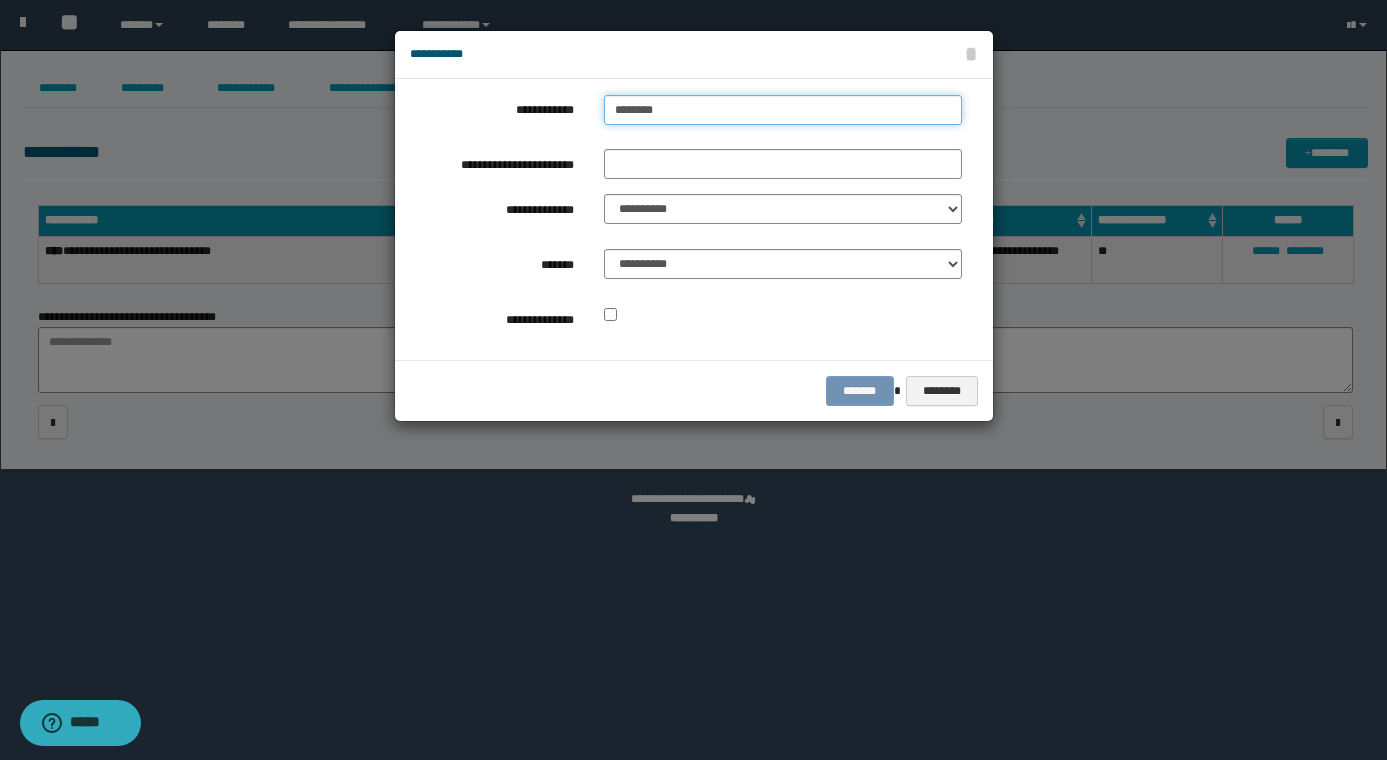 type on "********" 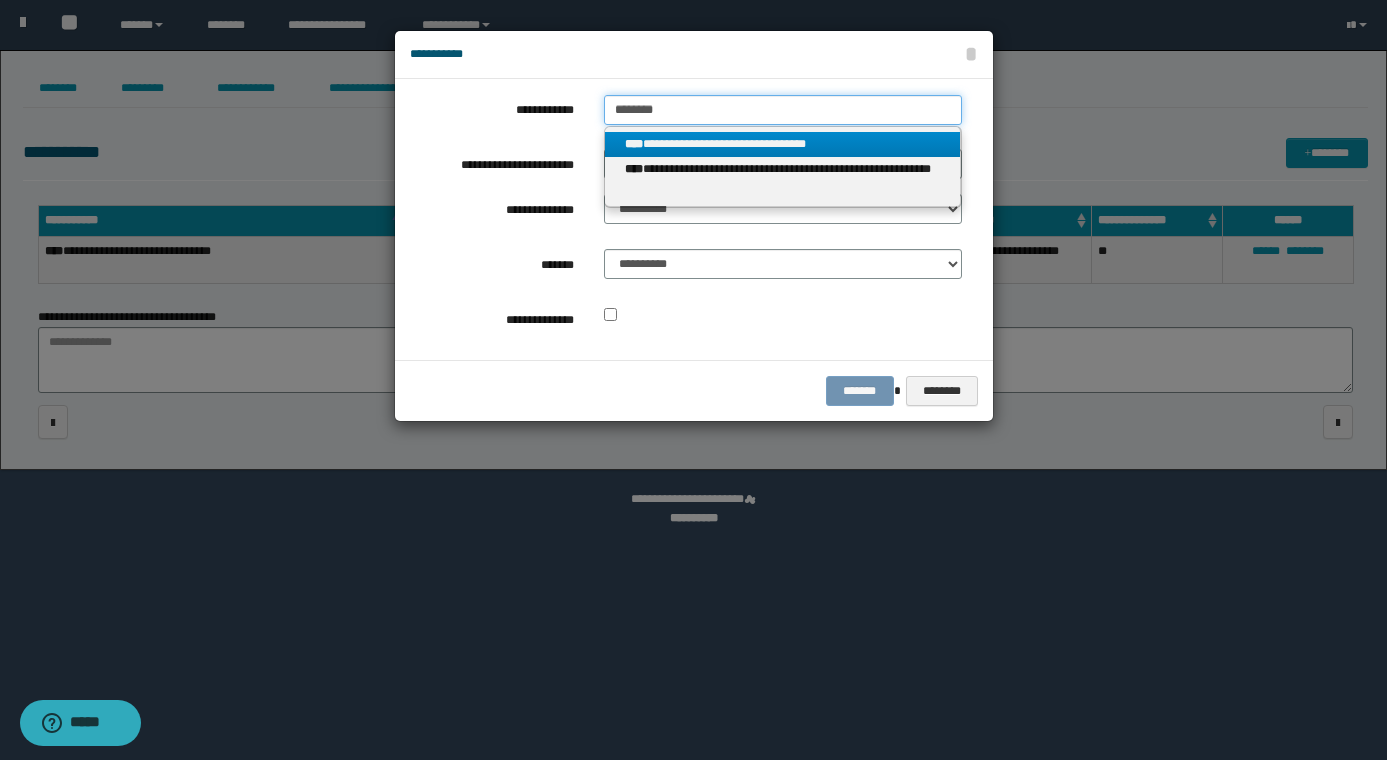 type on "********" 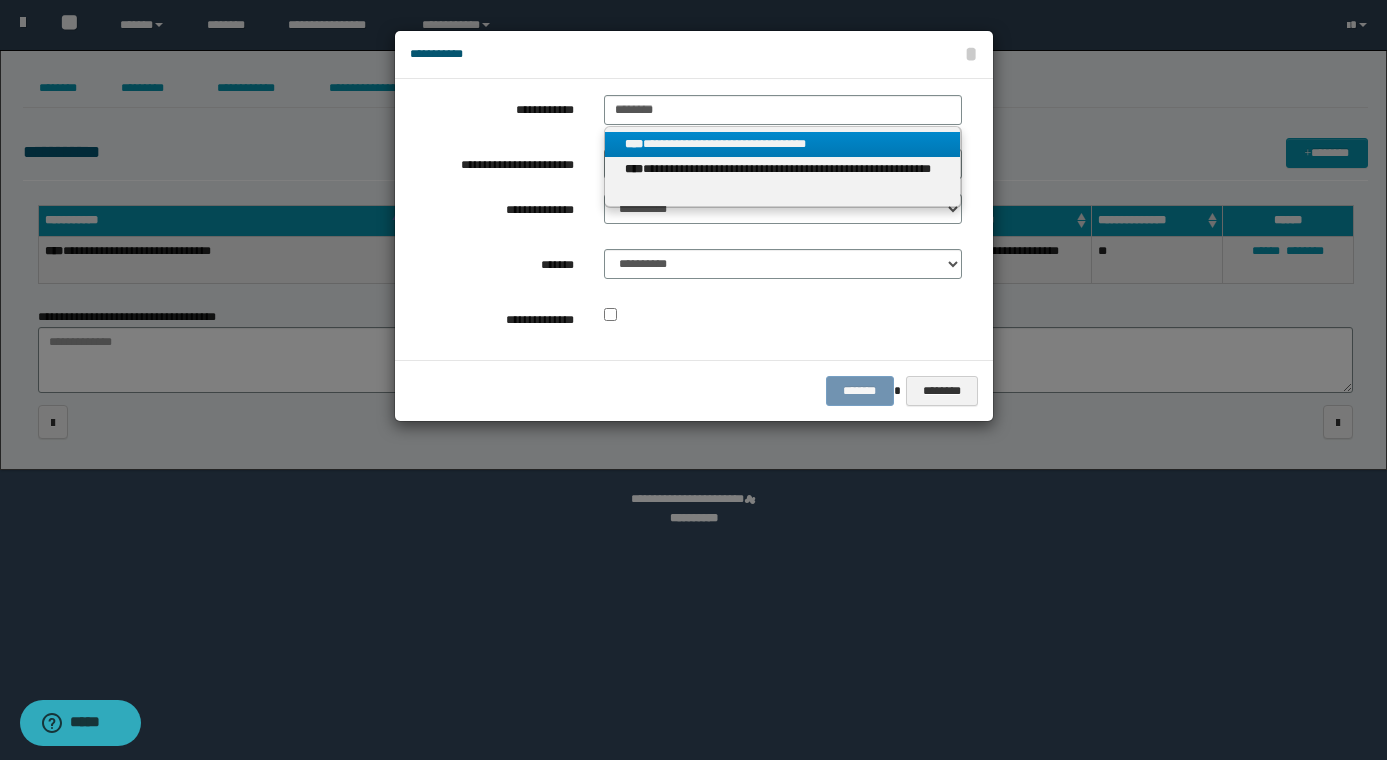 click on "**********" at bounding box center [783, 144] 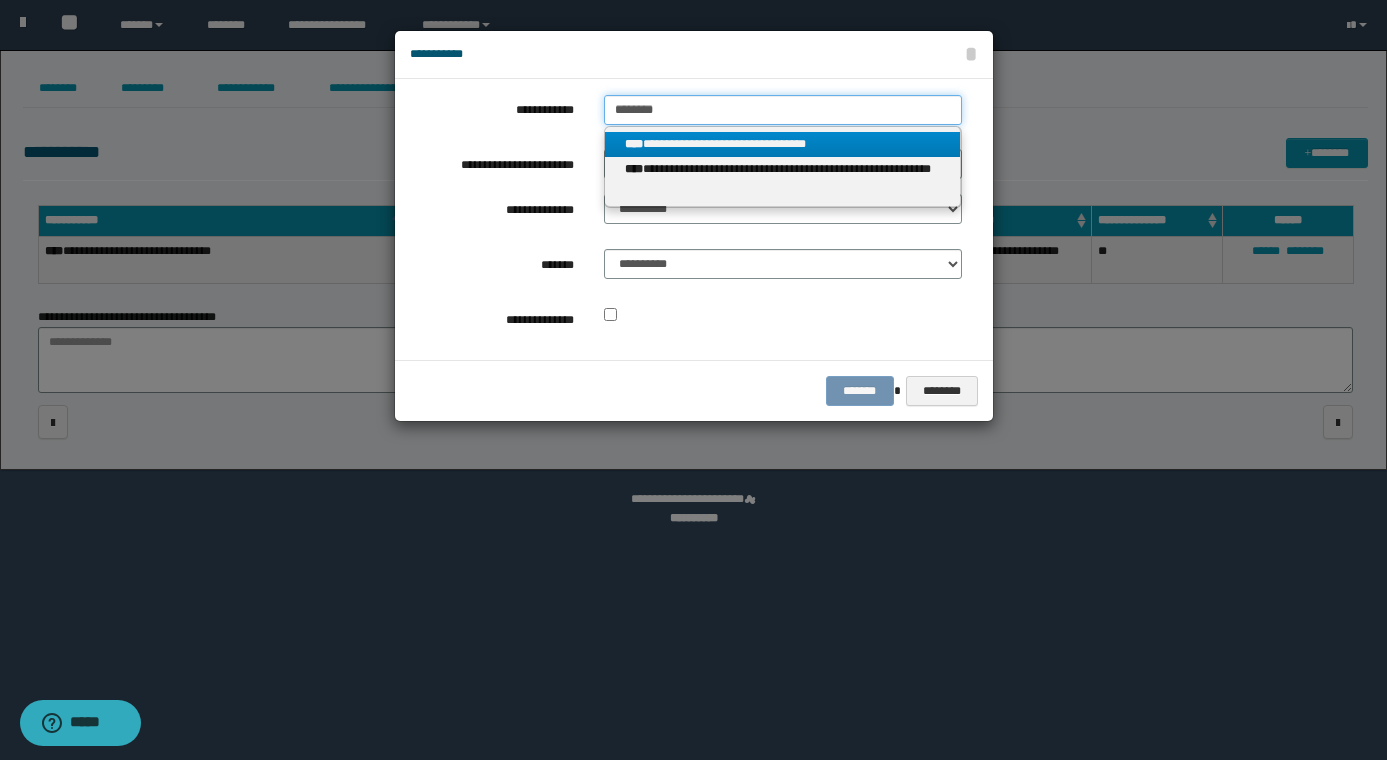 type 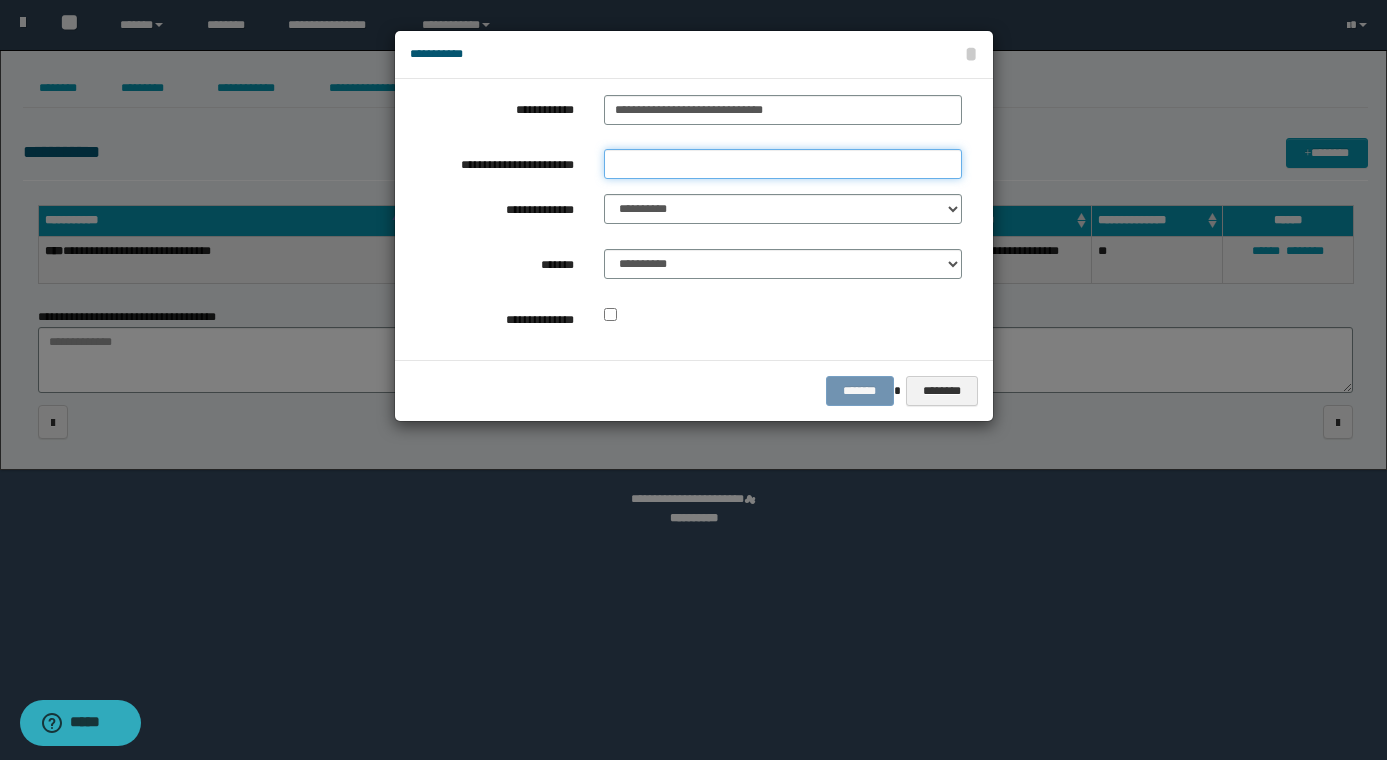 click on "**********" at bounding box center [783, 164] 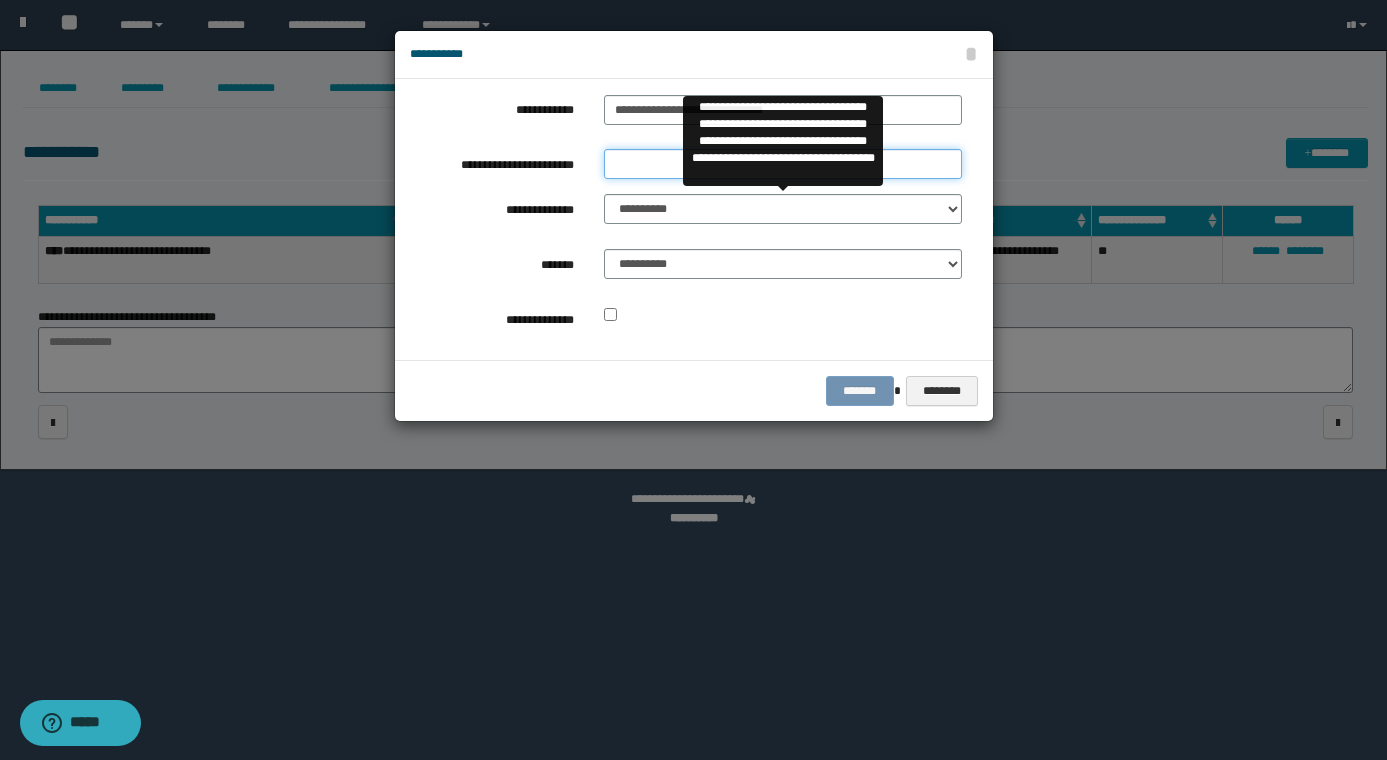 type on "*********" 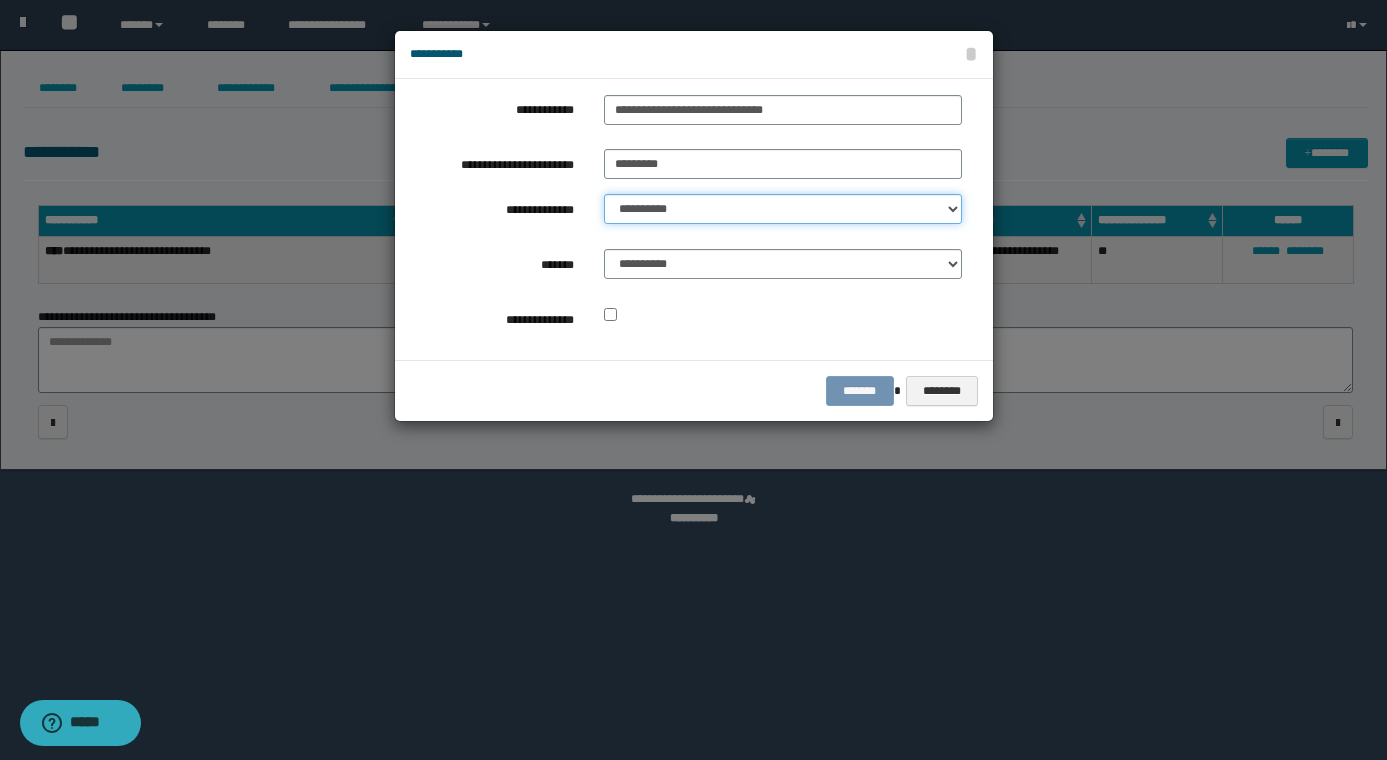 click on "**********" at bounding box center (783, 209) 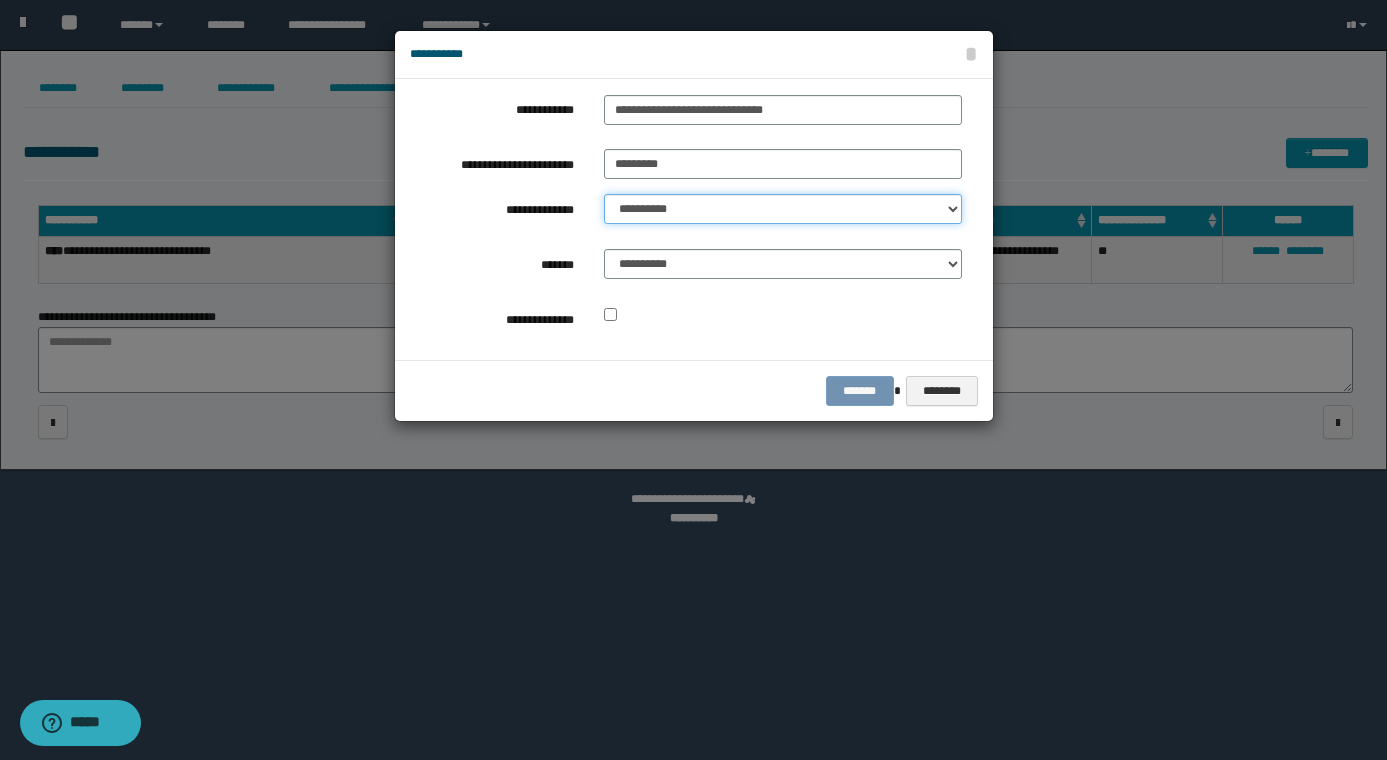 select on "*" 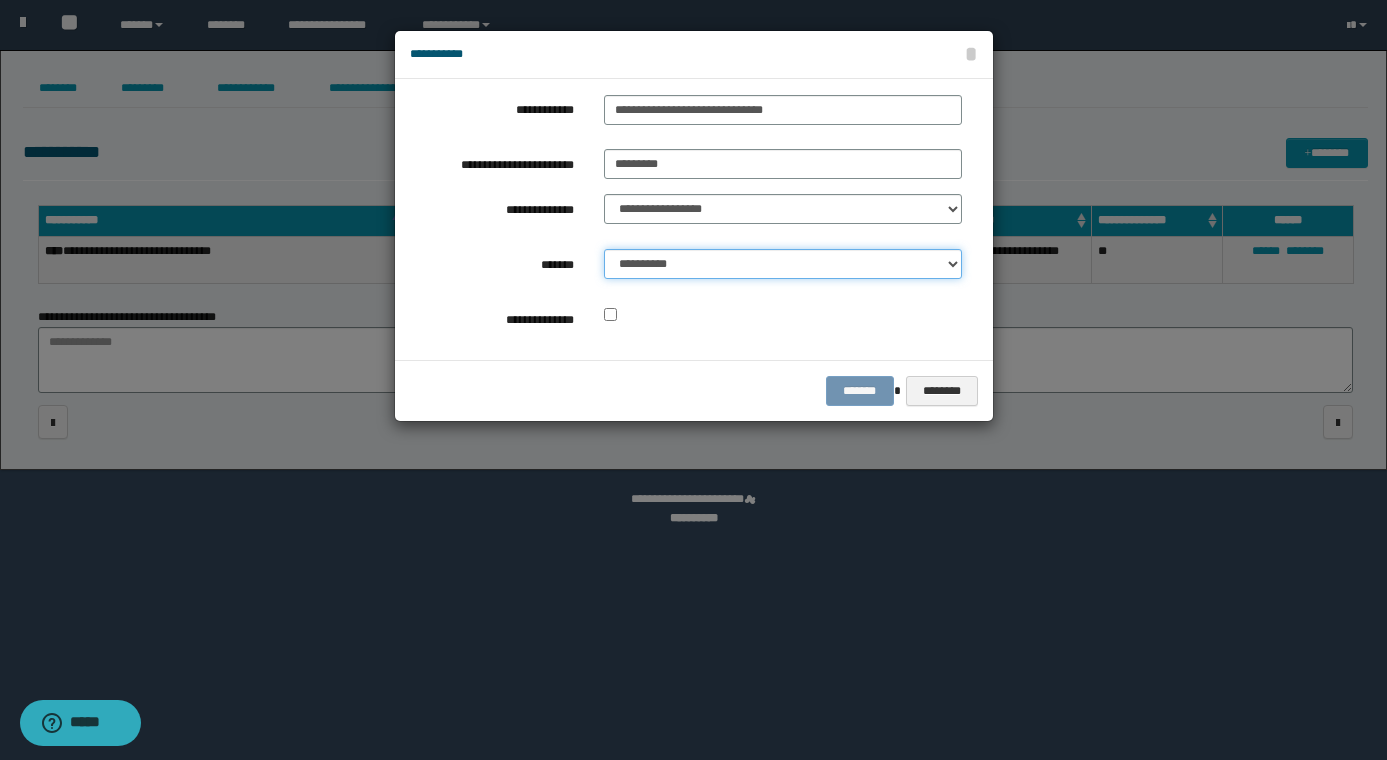 click on "**********" at bounding box center [783, 264] 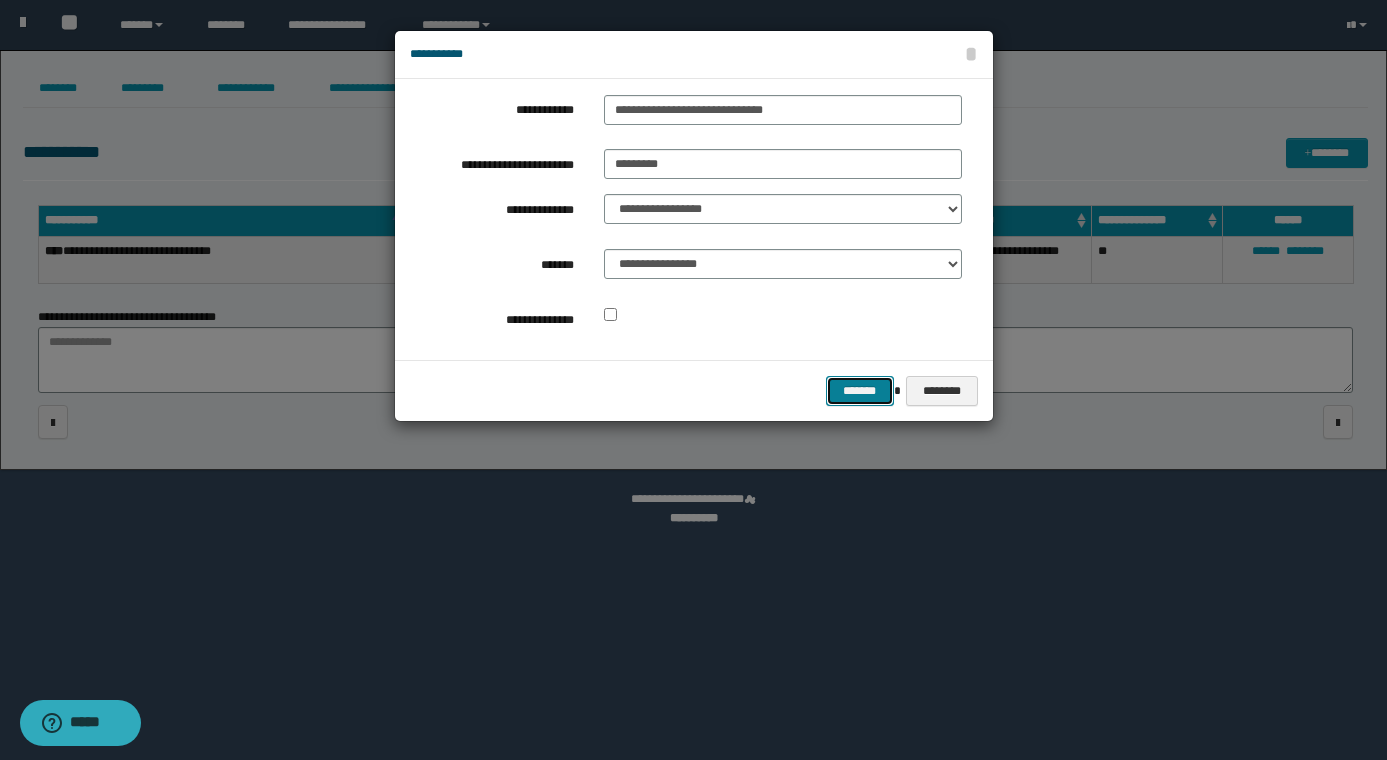 click on "*******" at bounding box center (860, 391) 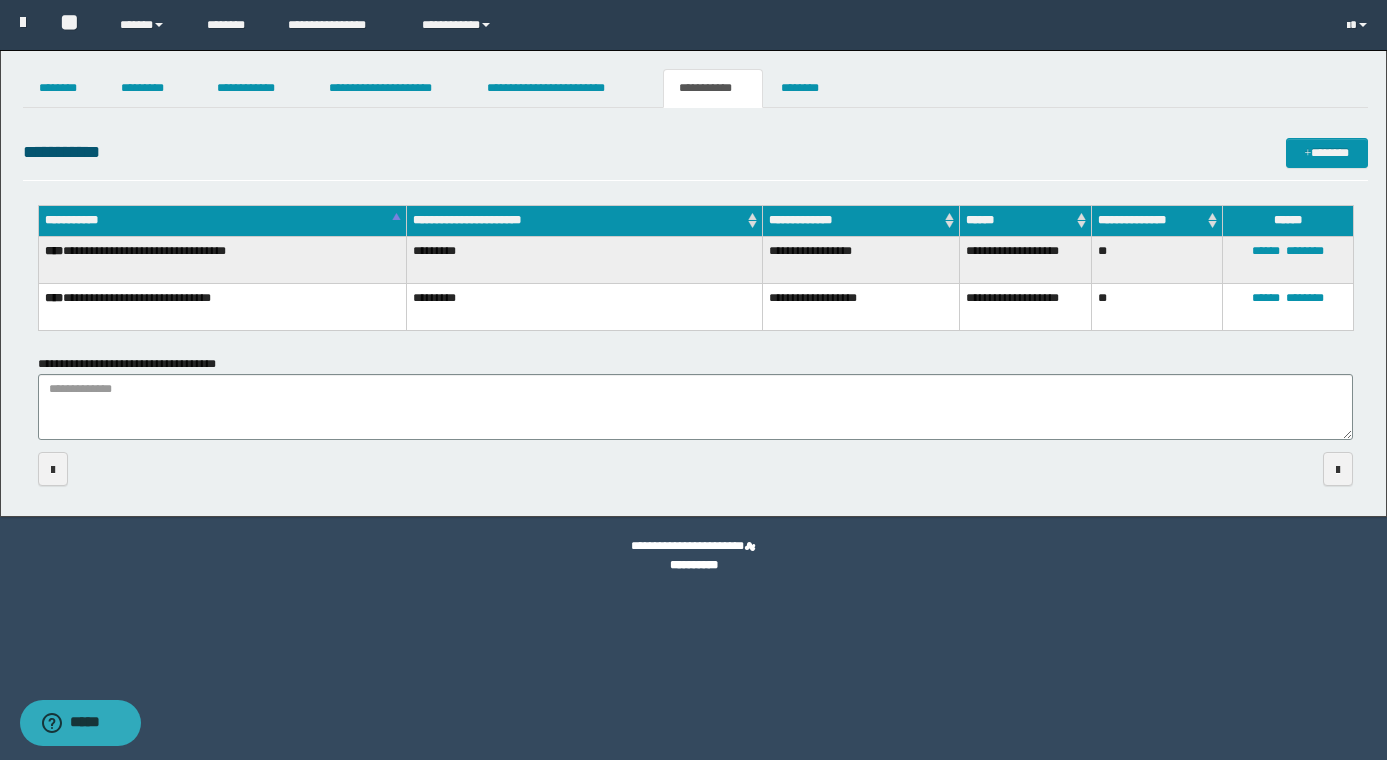 drag, startPoint x: 538, startPoint y: 352, endPoint x: 530, endPoint y: 393, distance: 41.773197 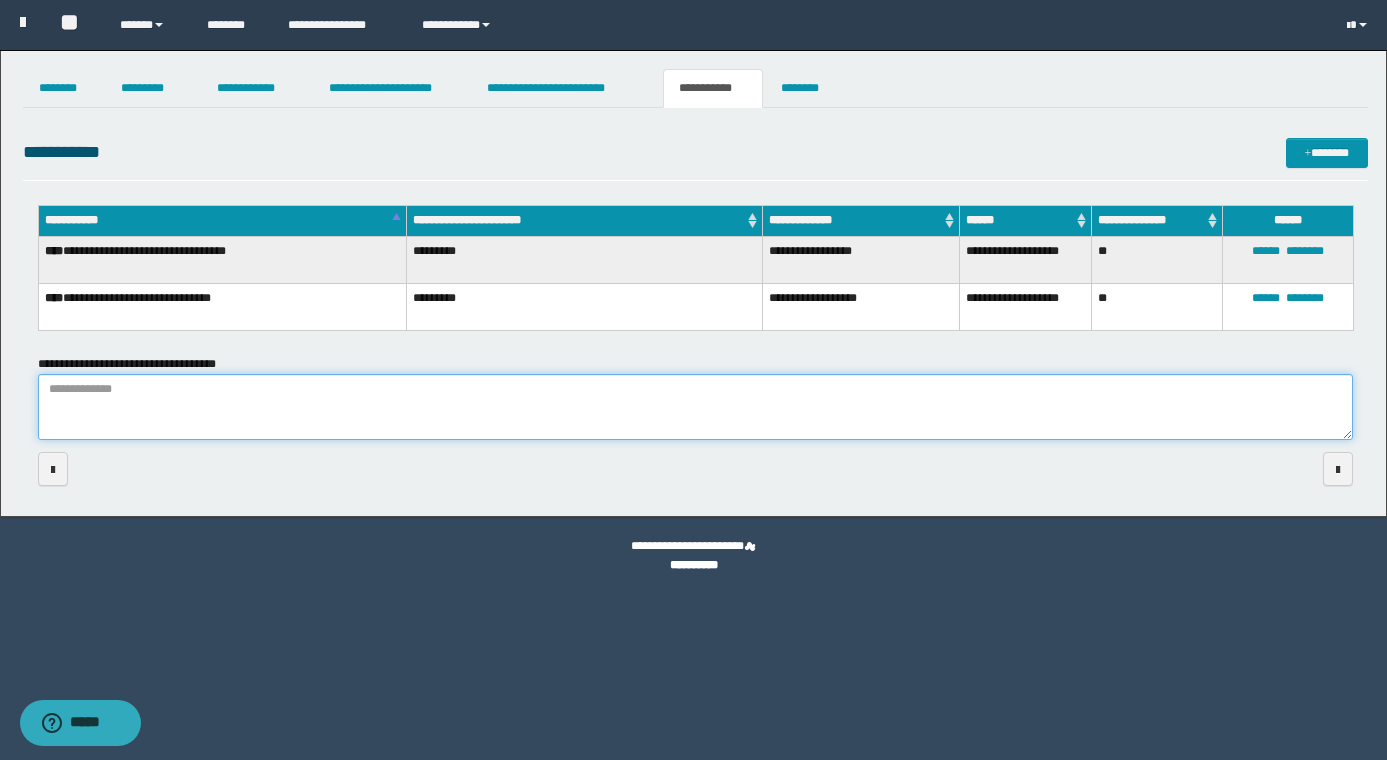 click on "**********" at bounding box center (695, 407) 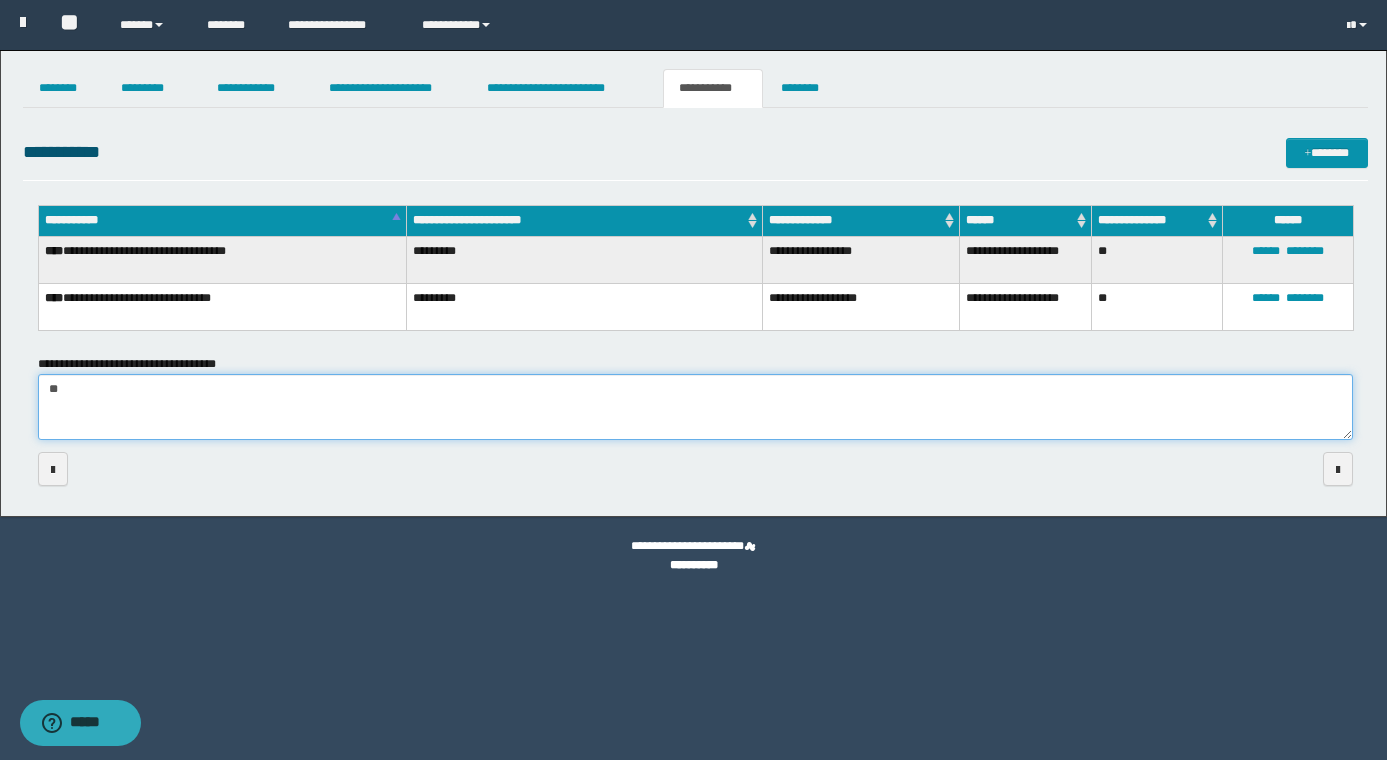 type on "*" 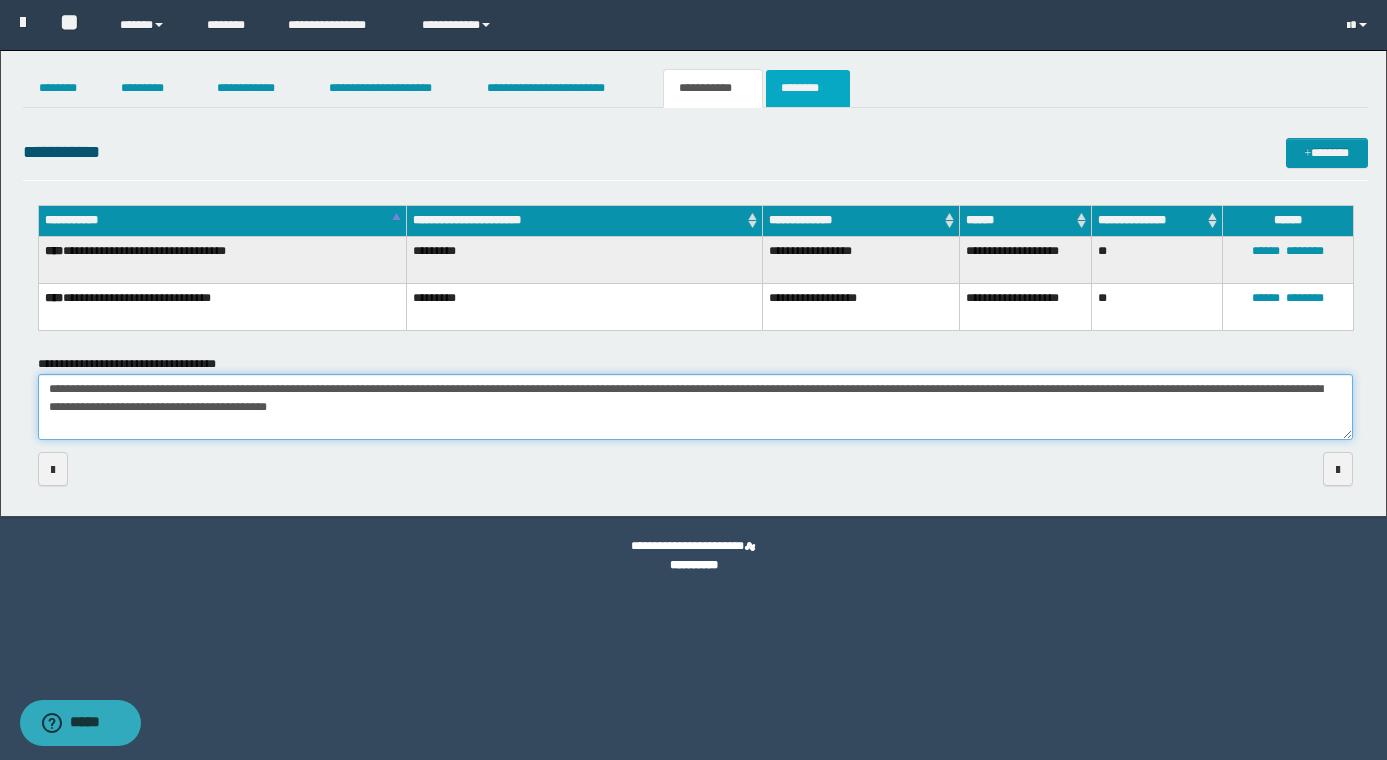type on "**********" 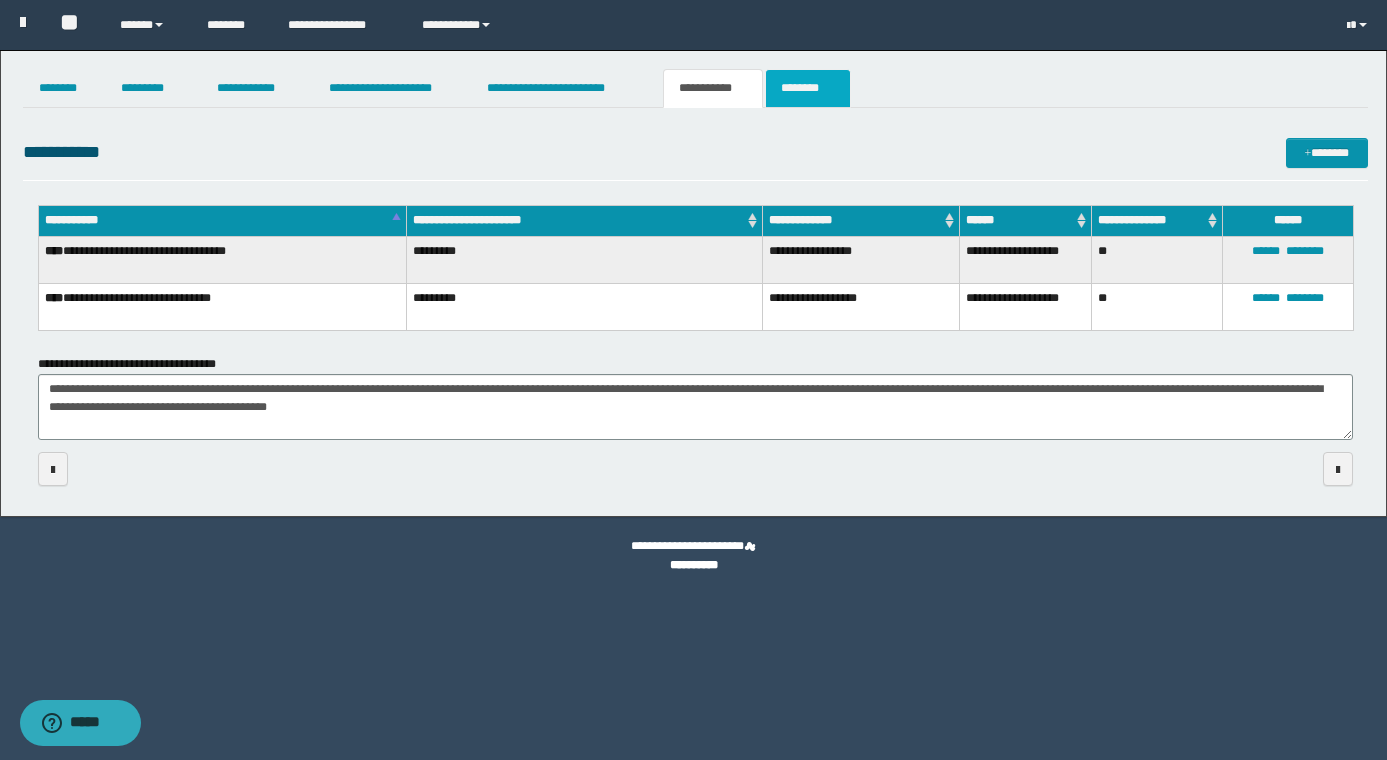 click on "********" at bounding box center (808, 88) 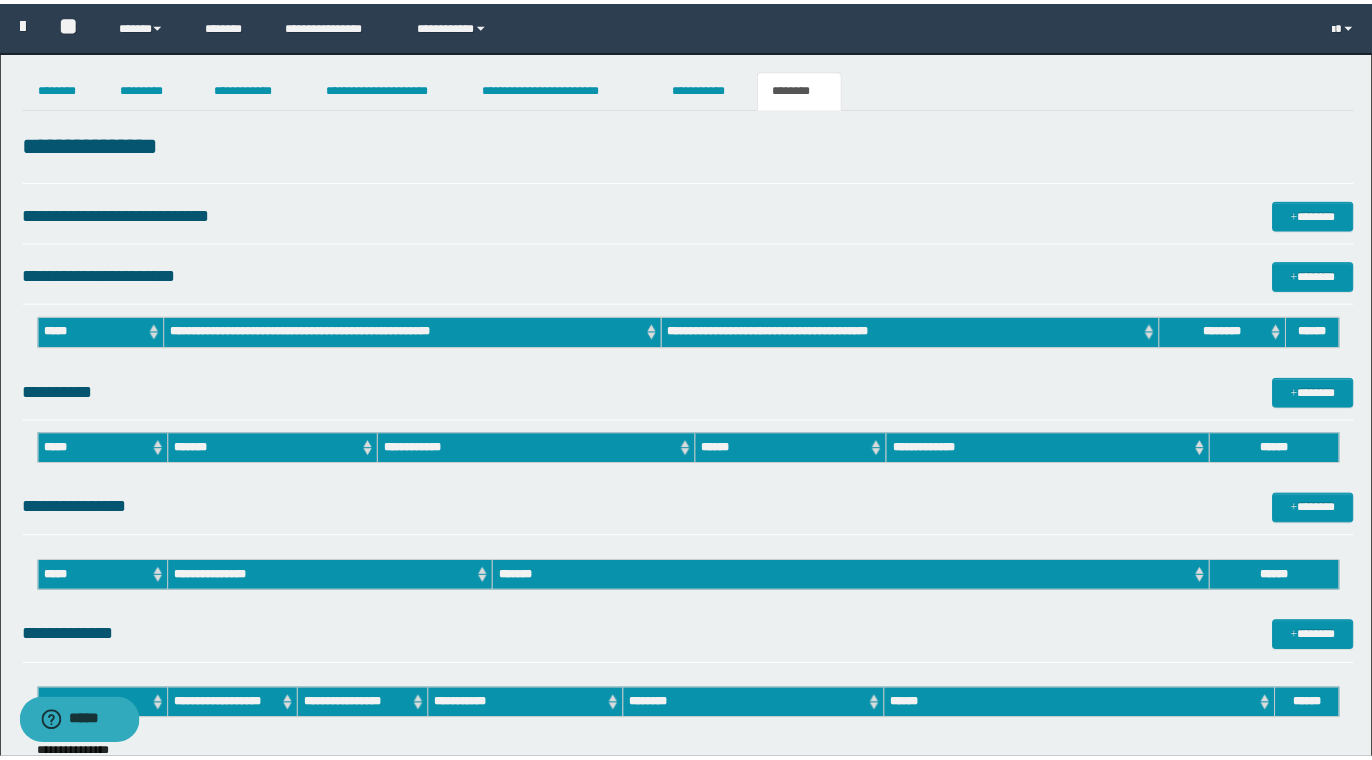 scroll, scrollTop: 0, scrollLeft: 0, axis: both 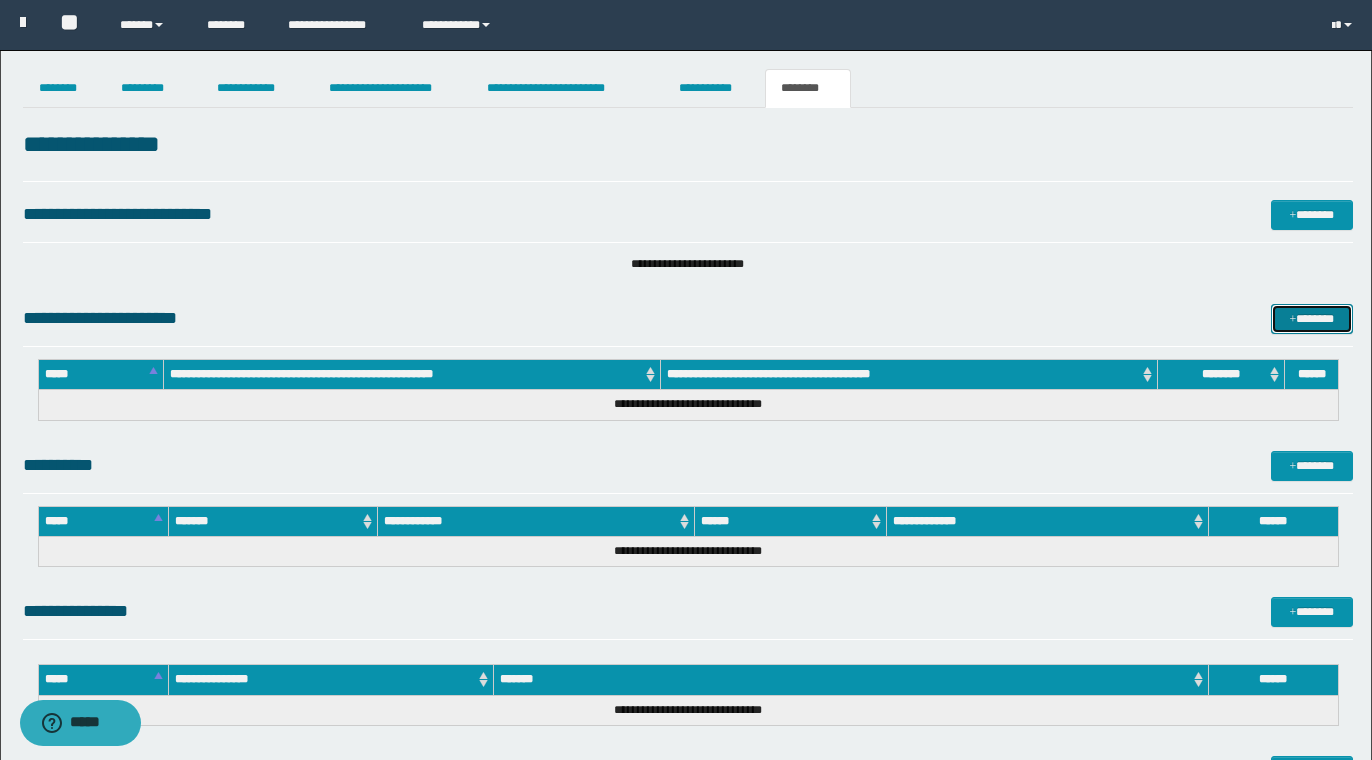 click on "*******" at bounding box center [1312, 319] 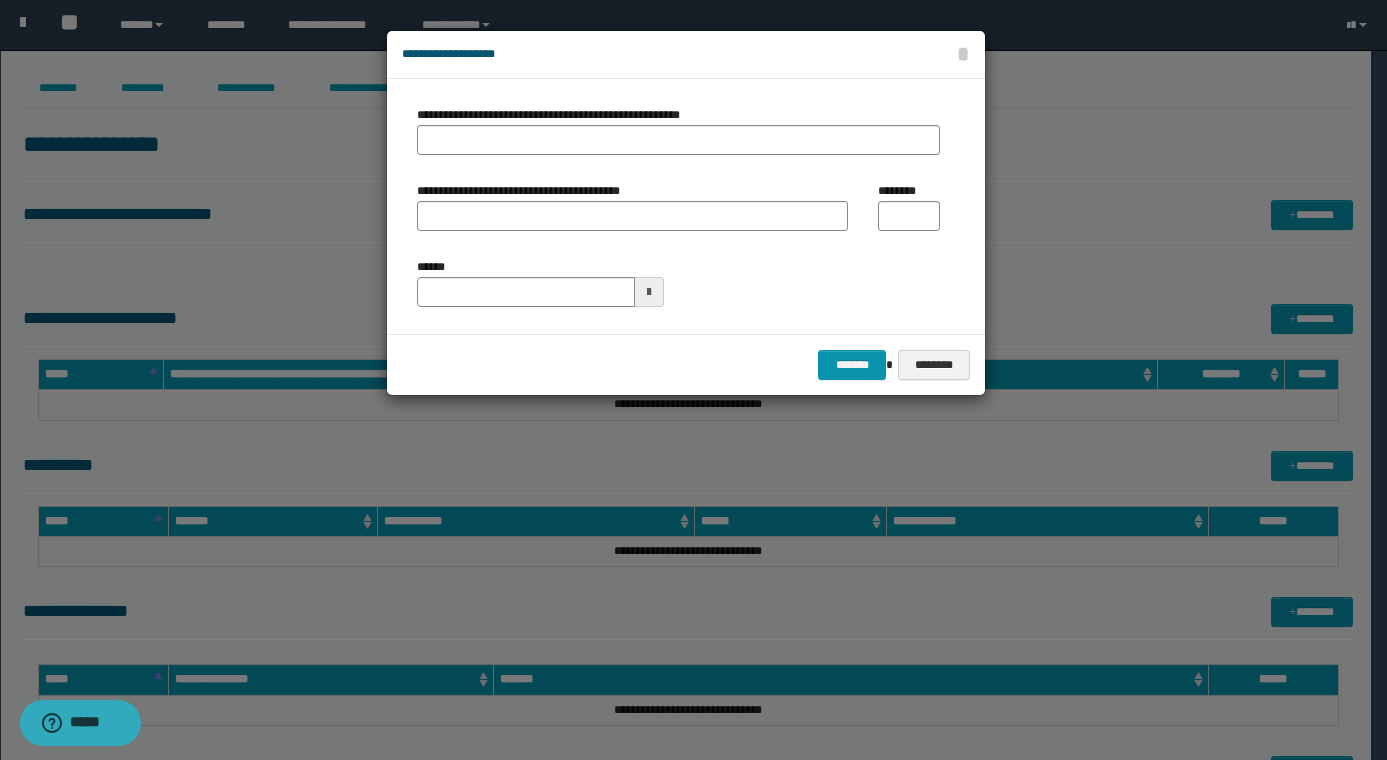 type on "**********" 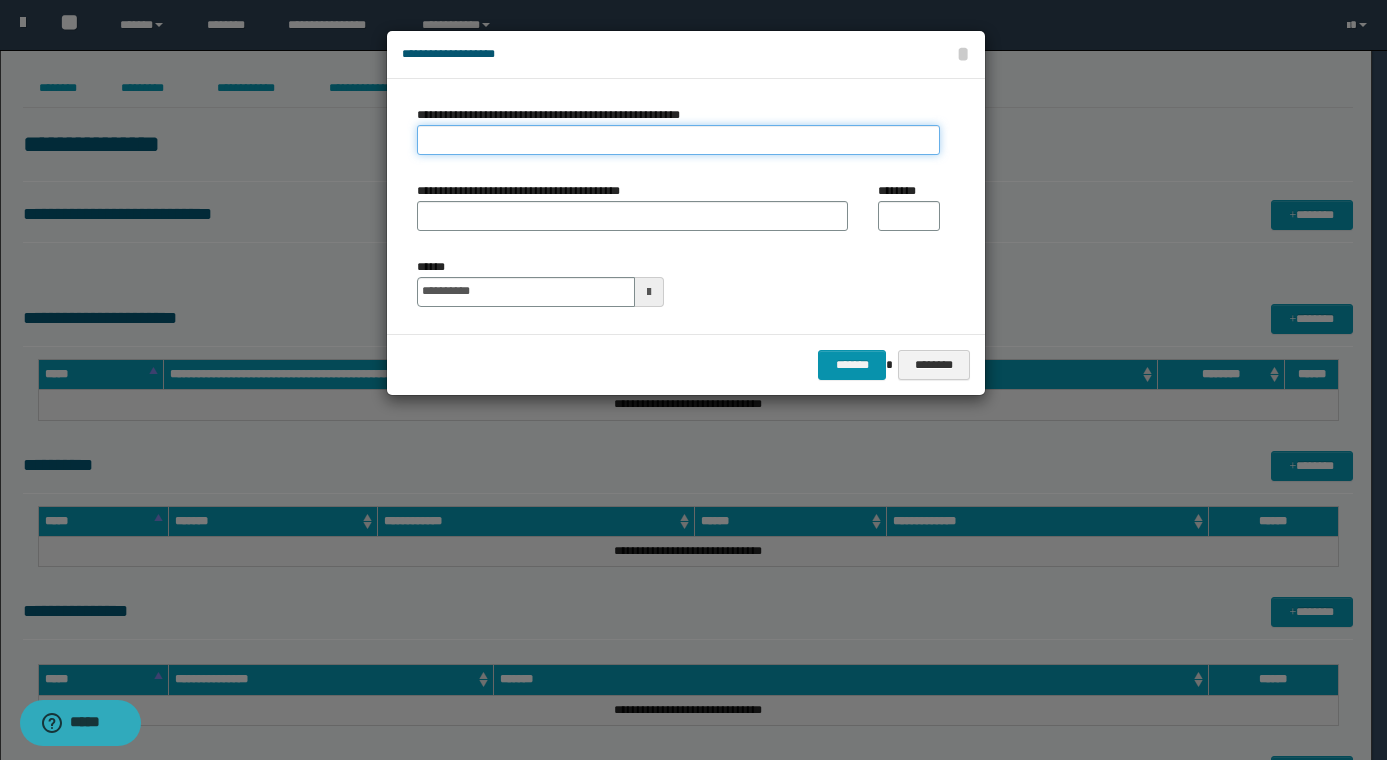 click on "**********" at bounding box center [678, 140] 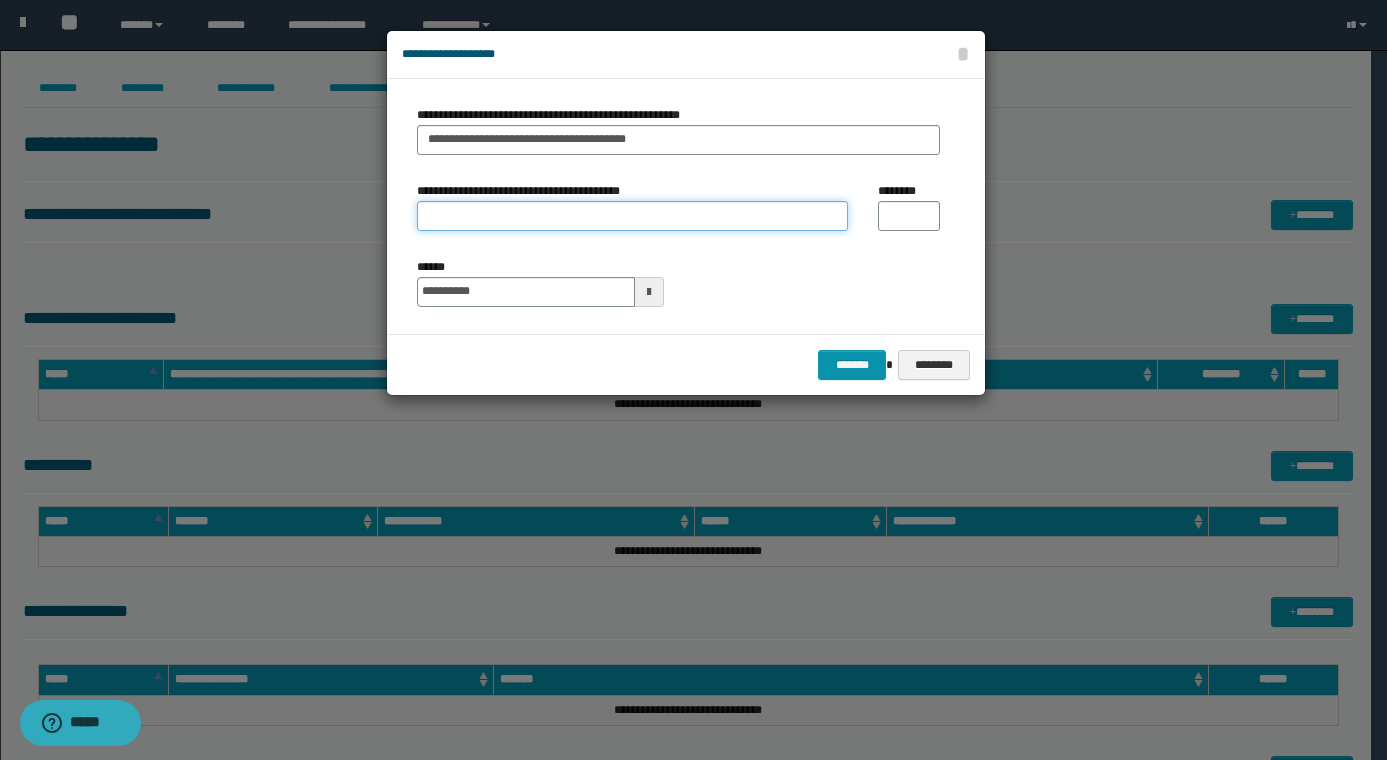 click on "**********" at bounding box center [632, 216] 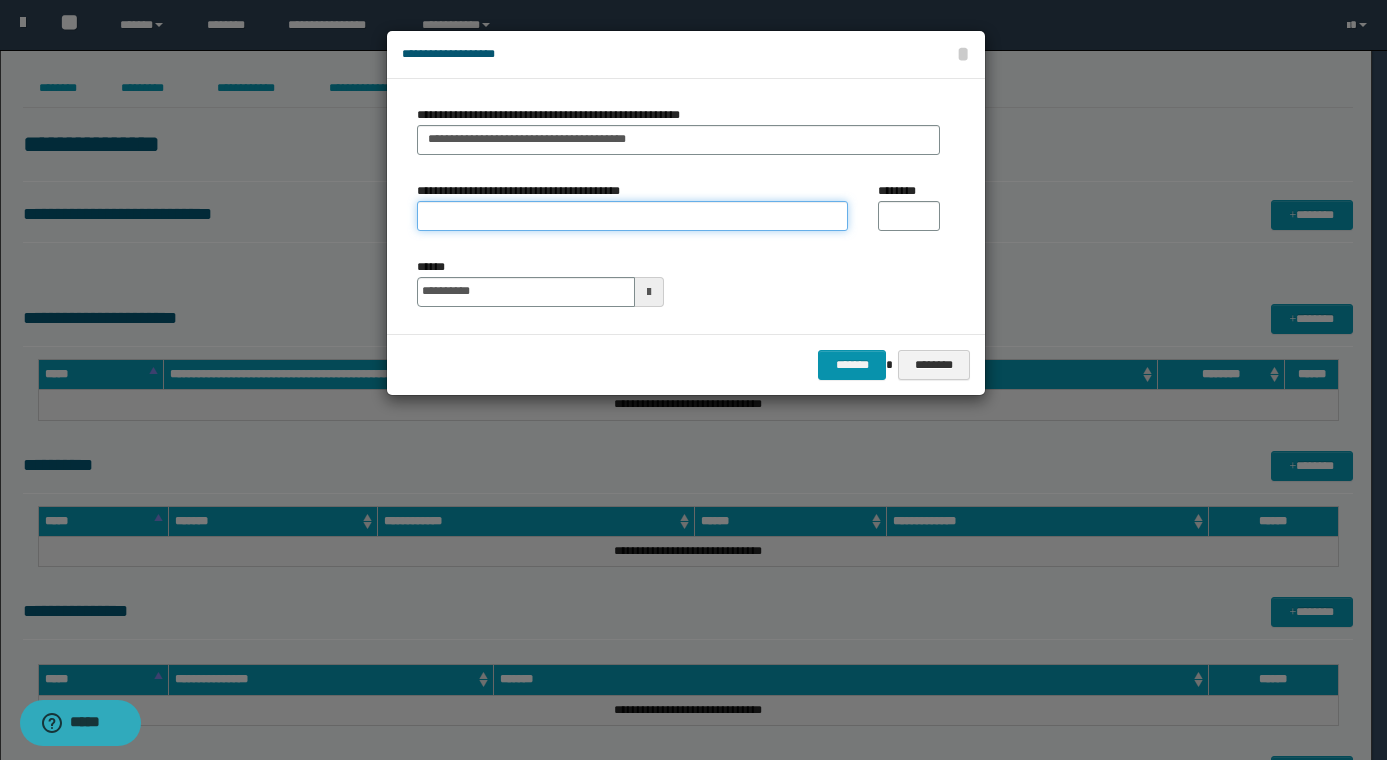 type on "**********" 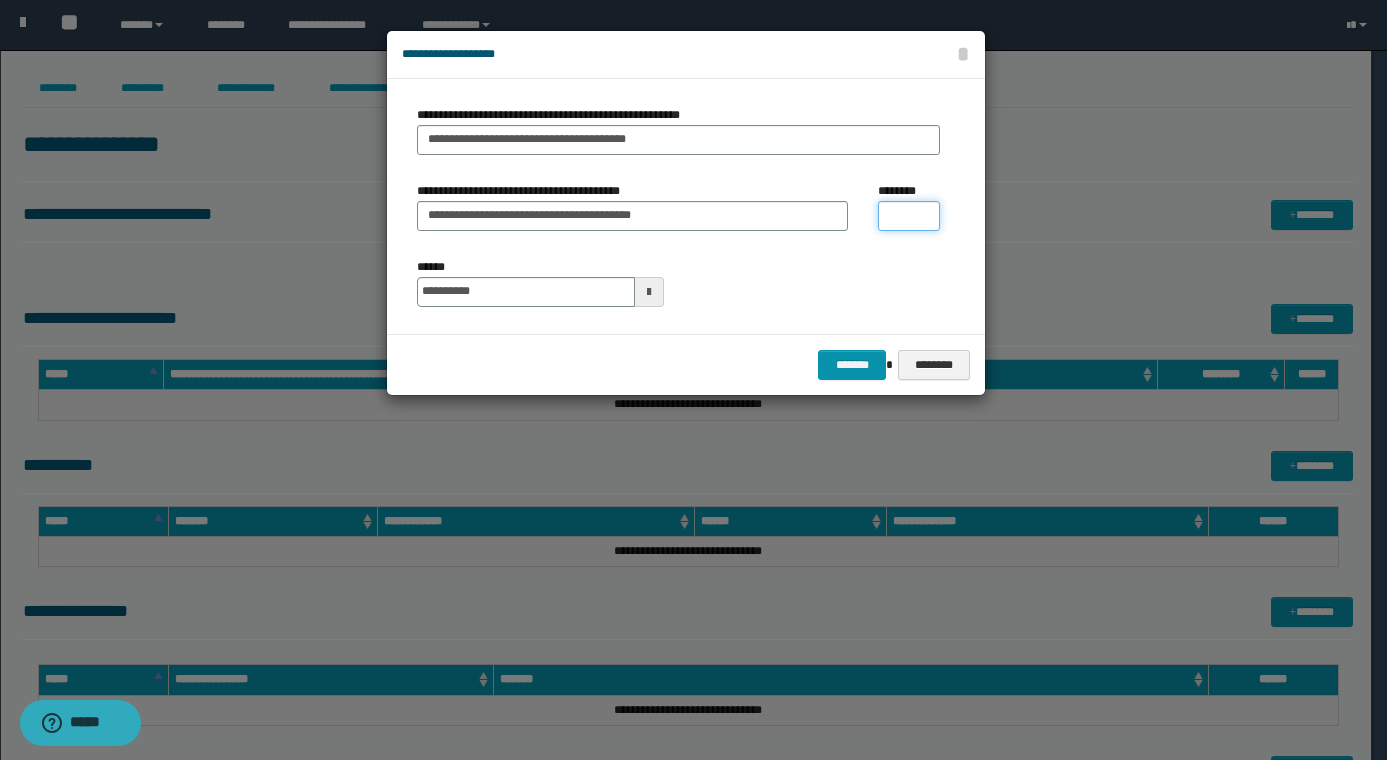 click on "********" at bounding box center (909, 216) 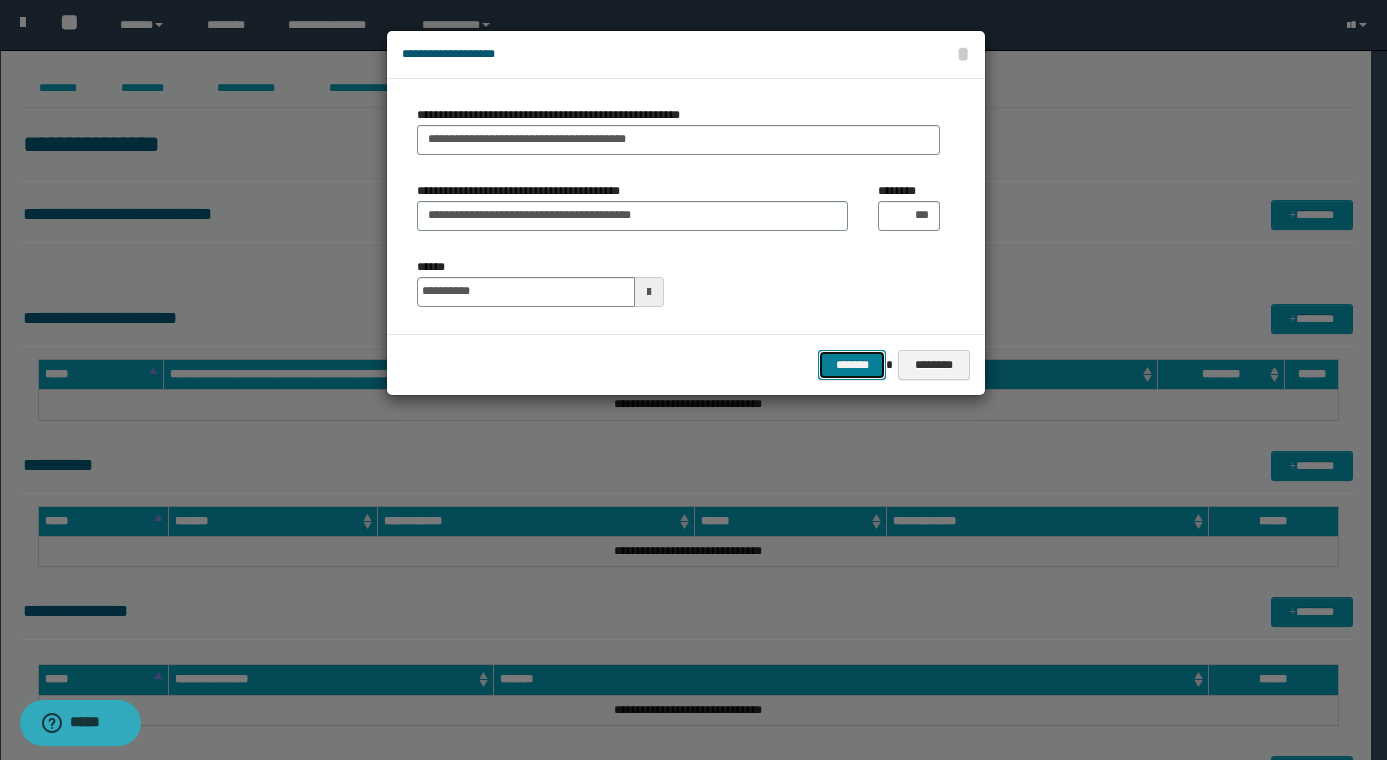 click on "*******" at bounding box center (852, 365) 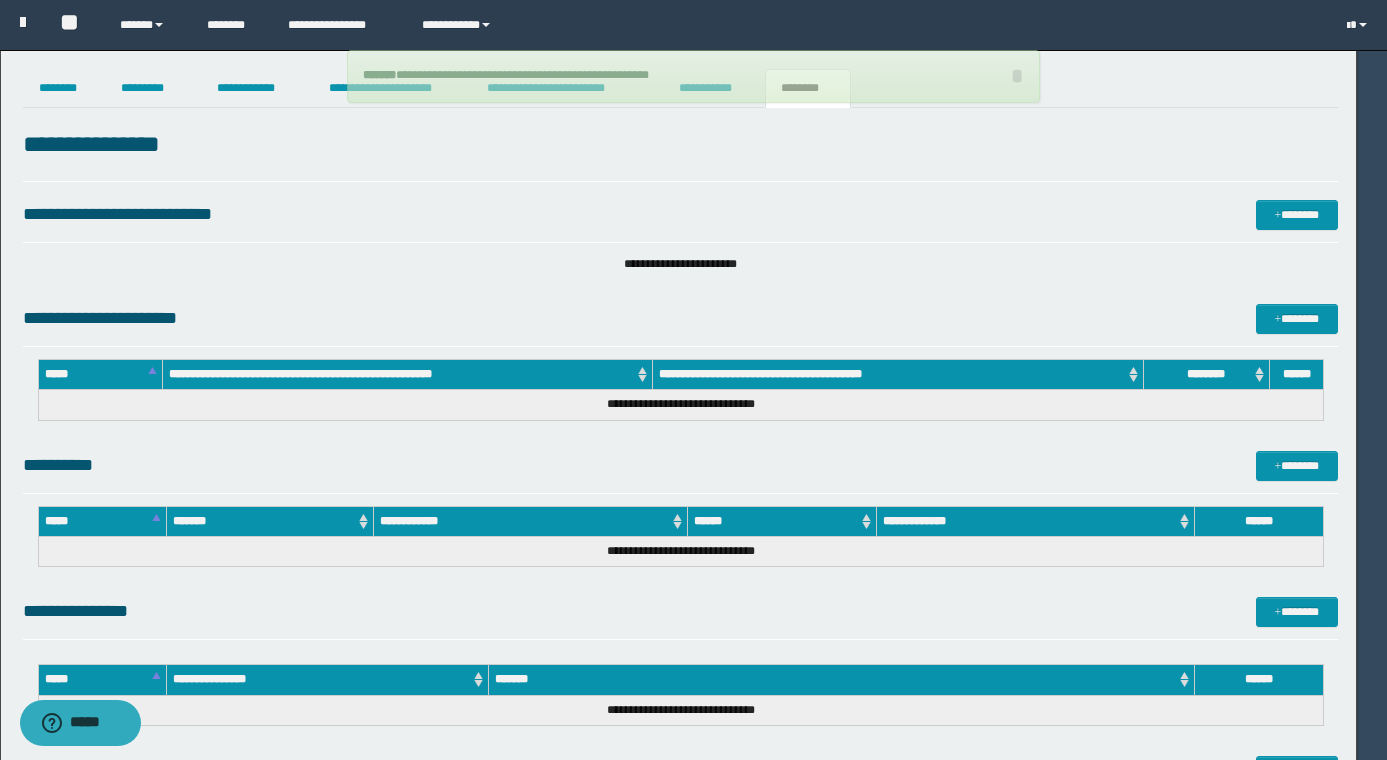 type 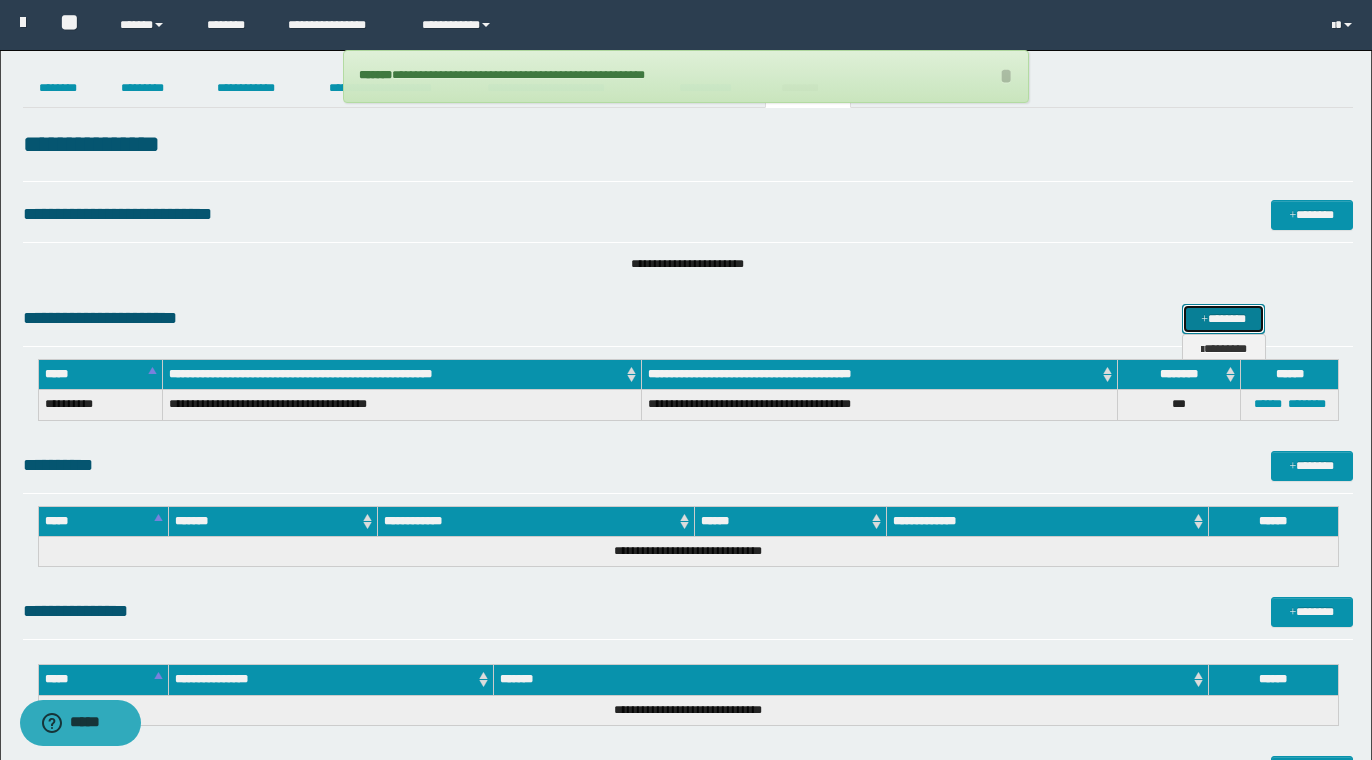 click on "*******" at bounding box center [1223, 319] 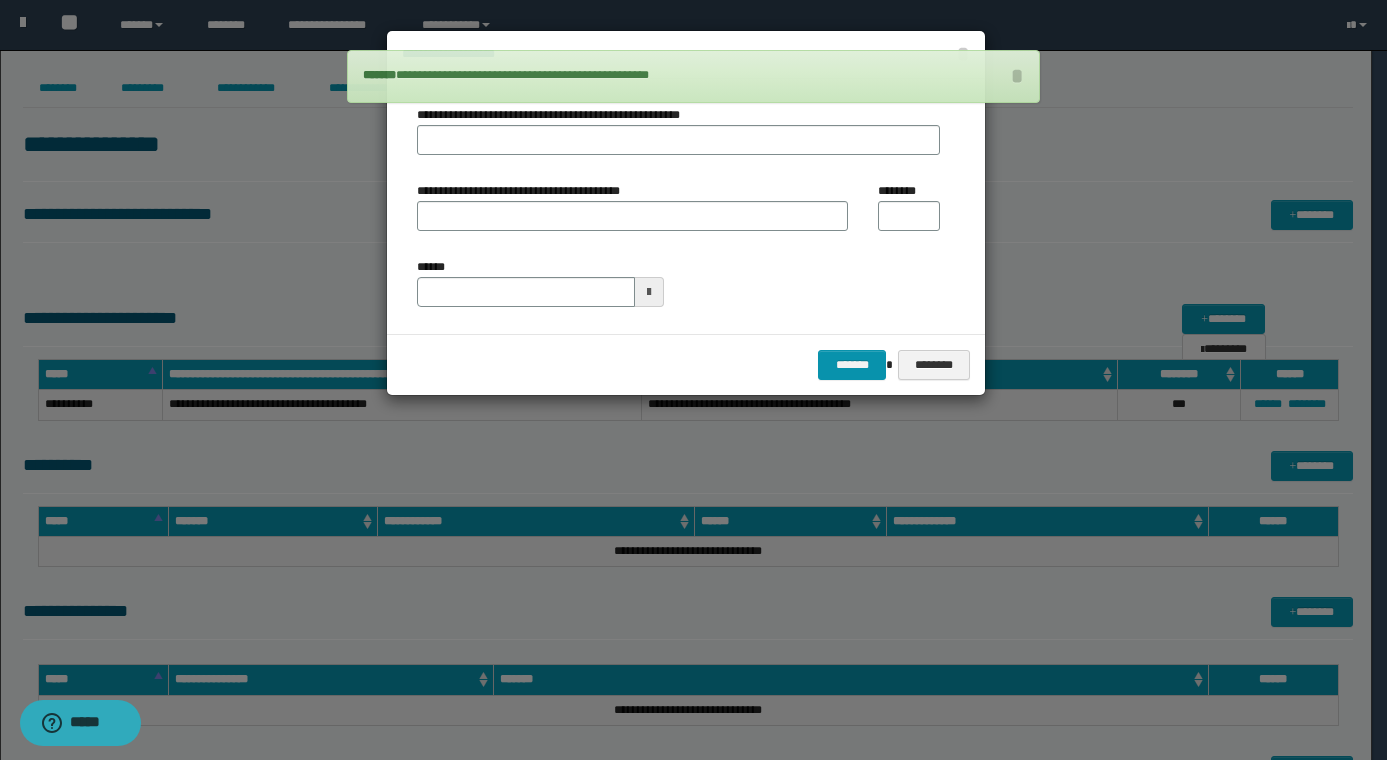 type on "**********" 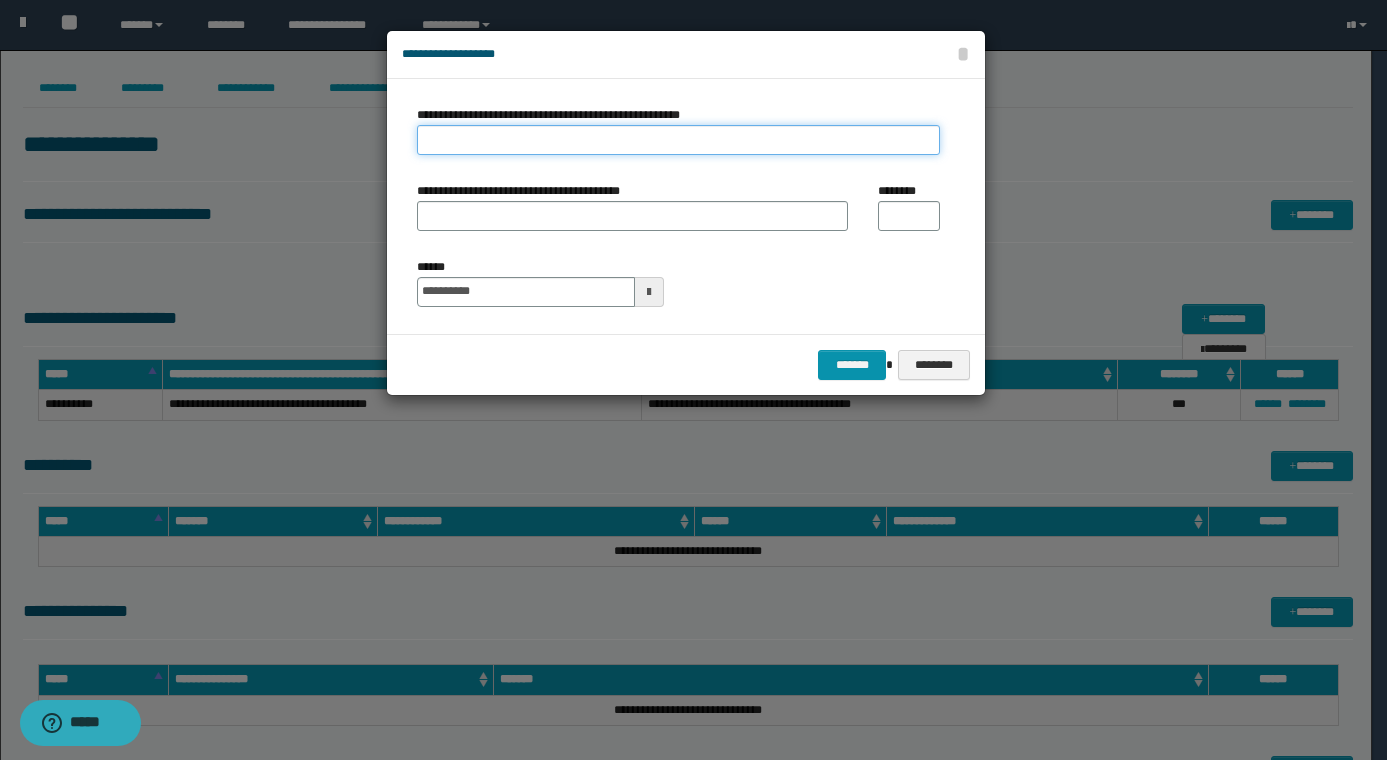 click on "**********" at bounding box center [678, 140] 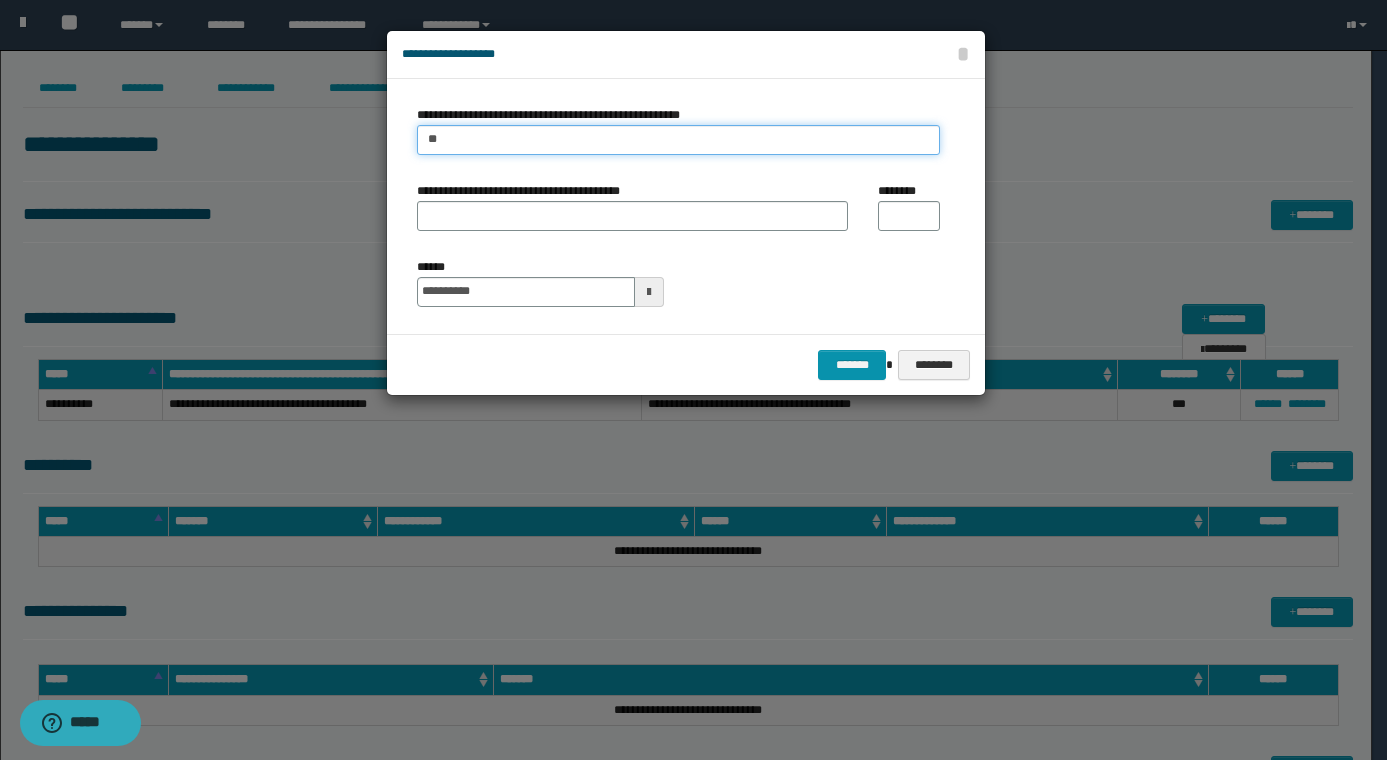 type on "**********" 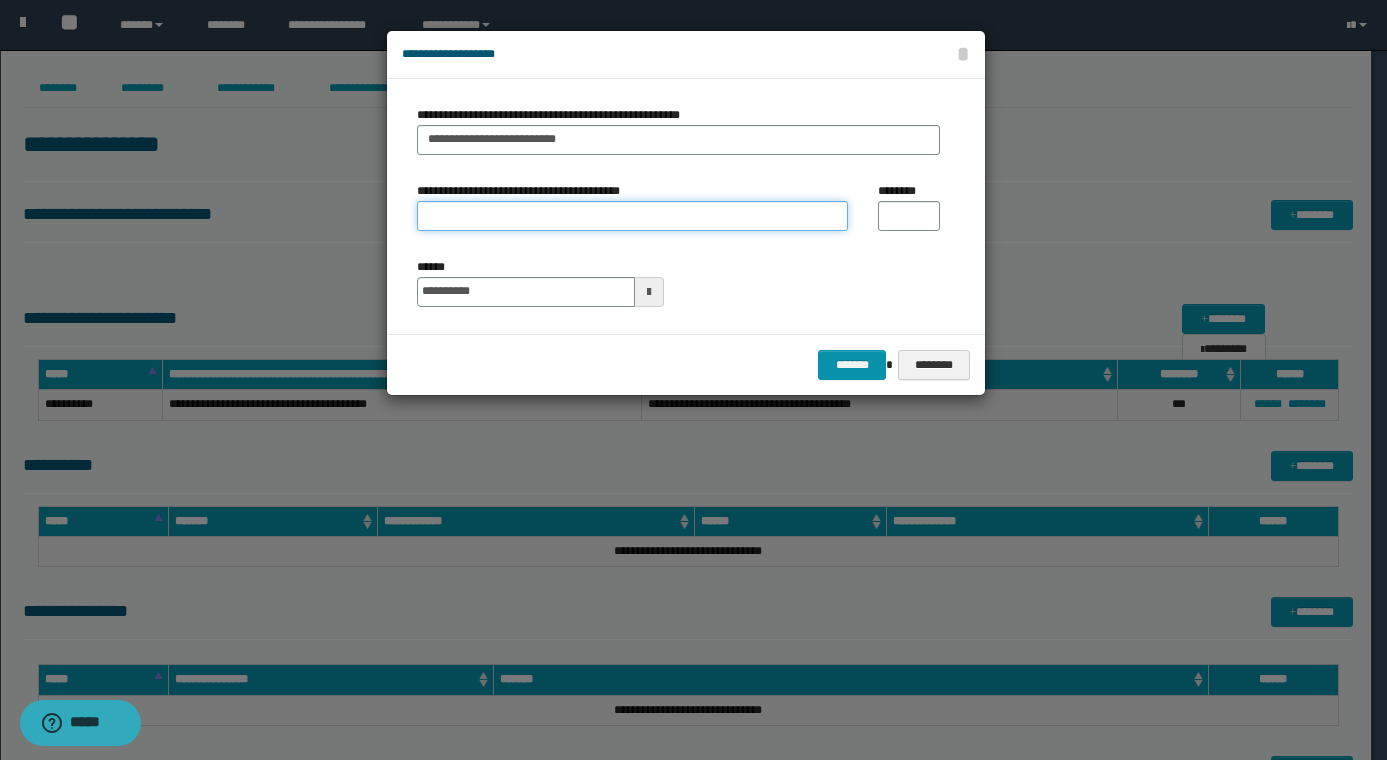 click on "**********" at bounding box center [632, 216] 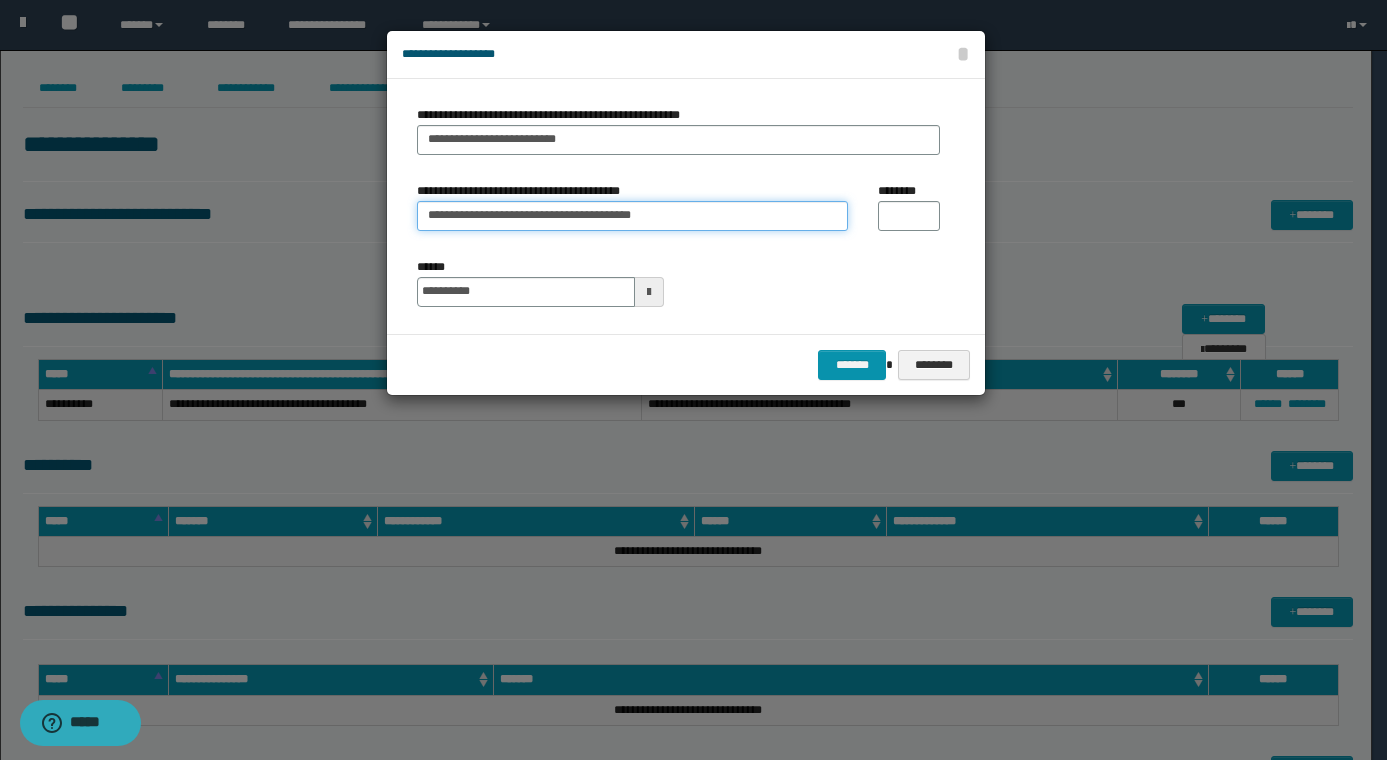 click on "**********" at bounding box center [632, 216] 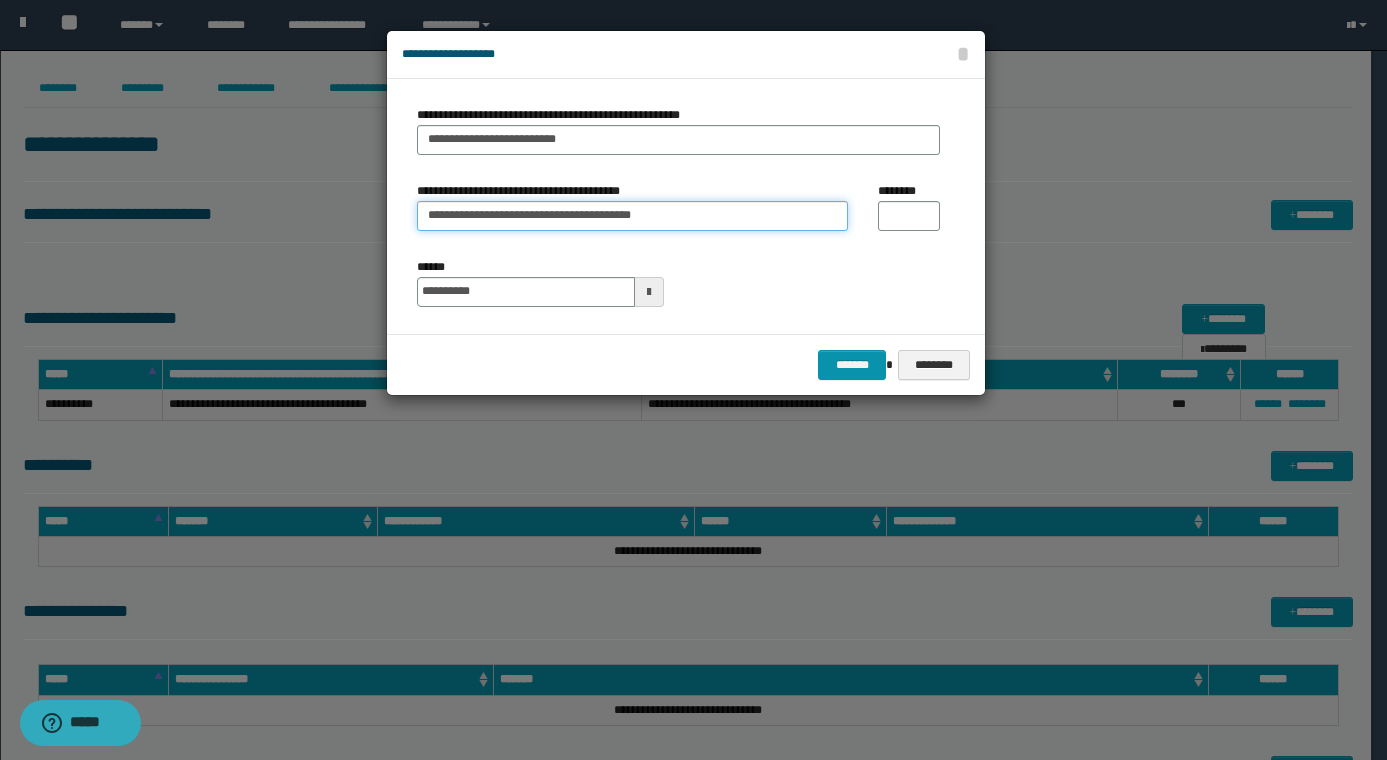 type on "**********" 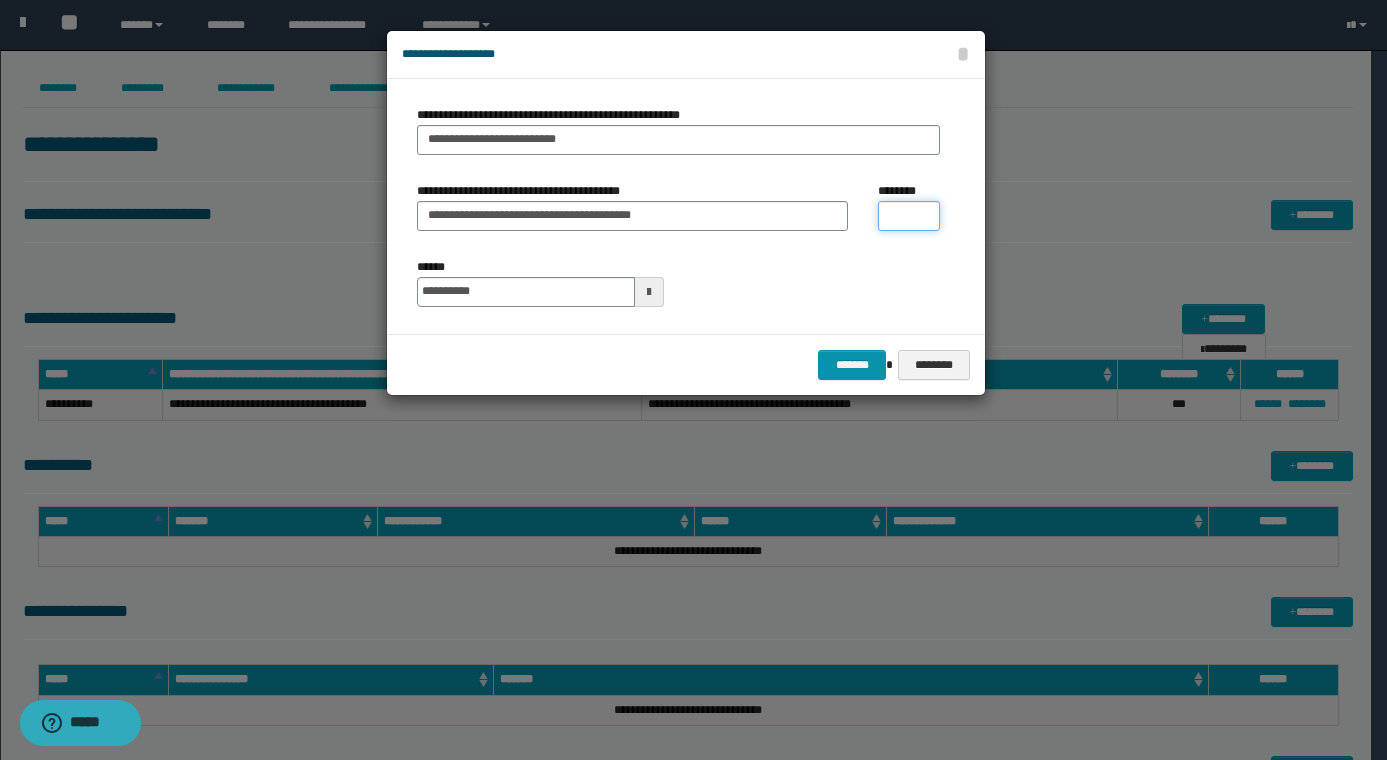 click on "********" at bounding box center [909, 216] 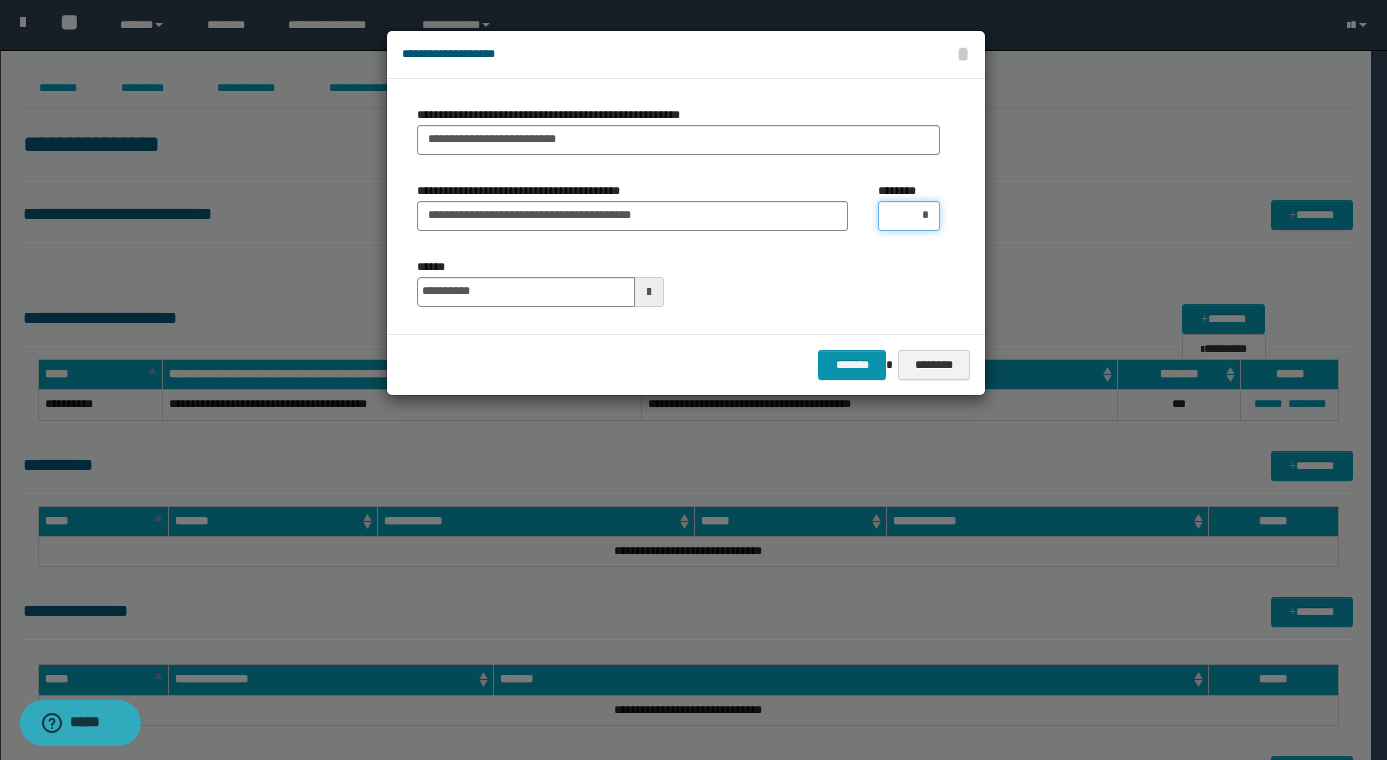 type on "**" 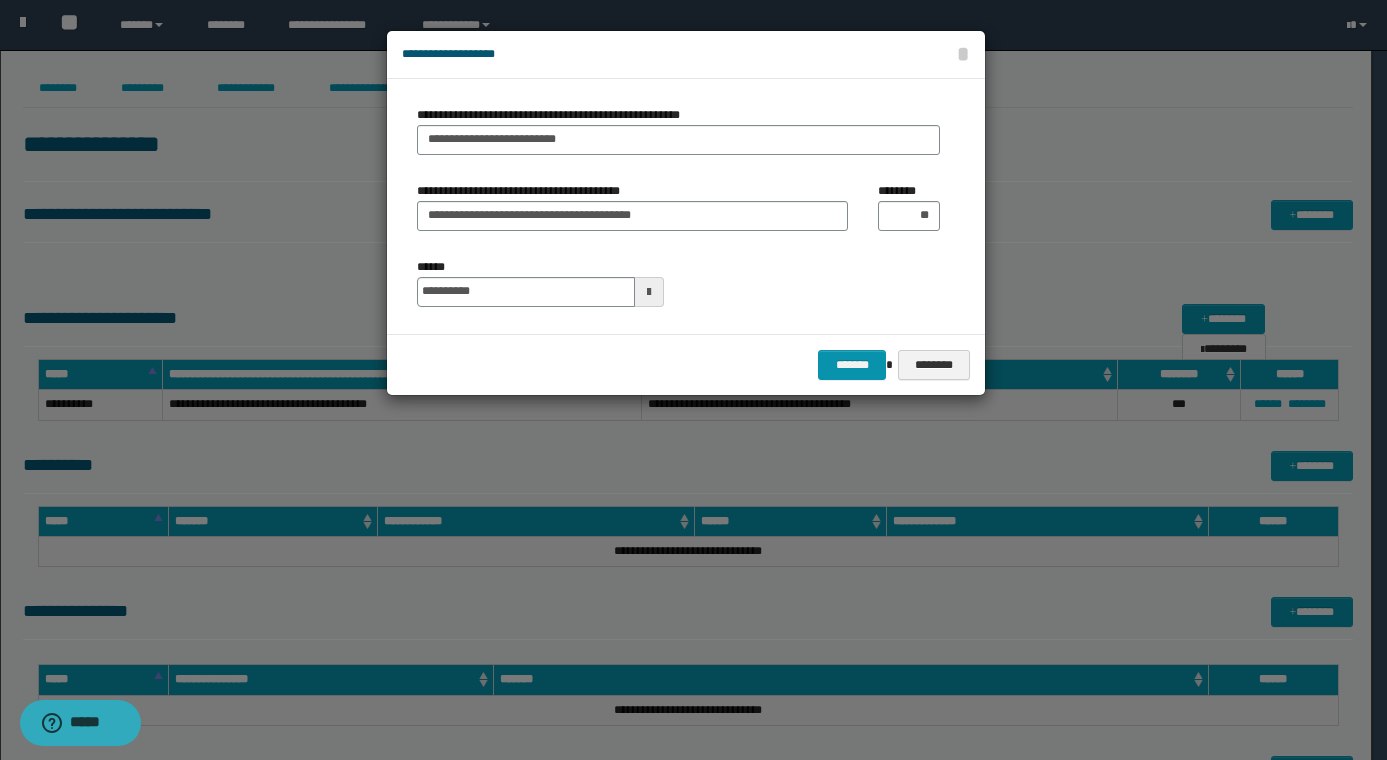 click on "**********" at bounding box center [678, 282] 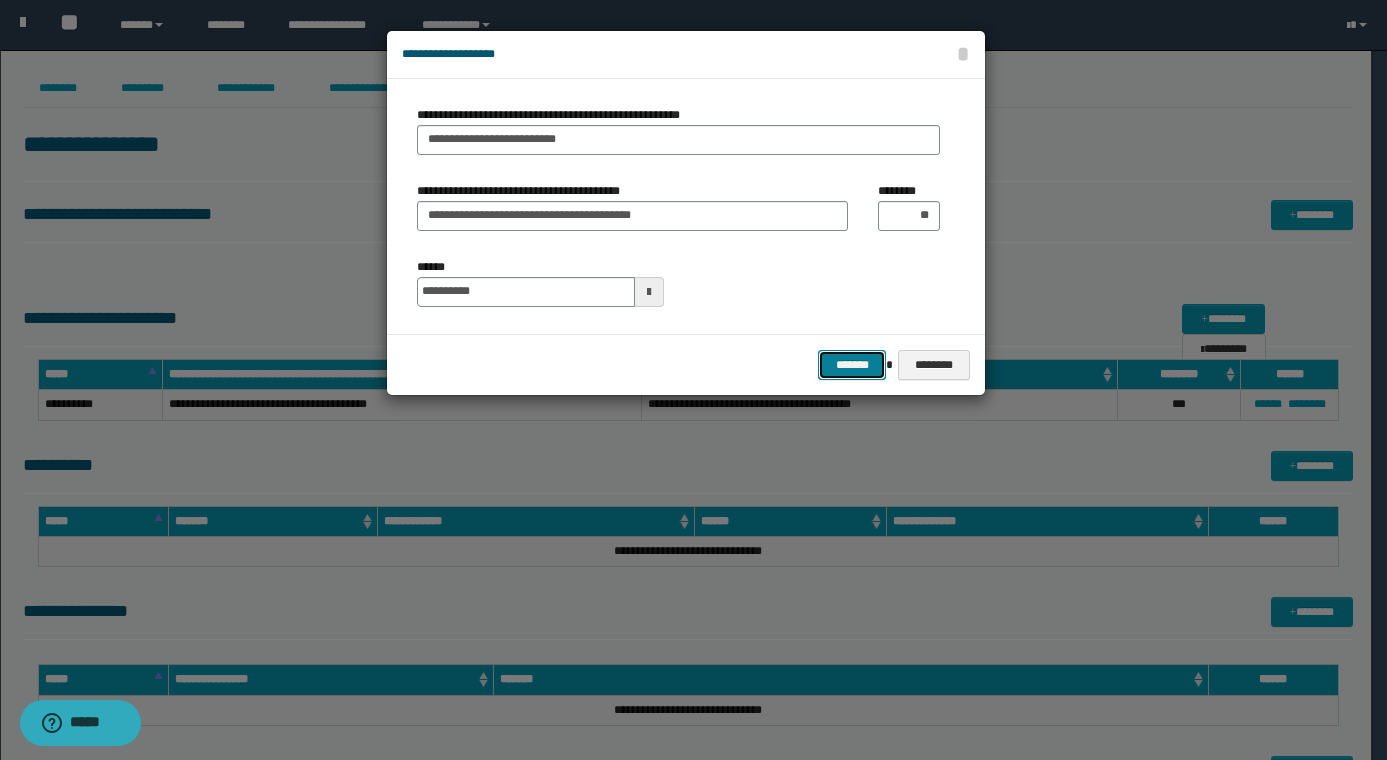 drag, startPoint x: 848, startPoint y: 360, endPoint x: 829, endPoint y: 355, distance: 19.646883 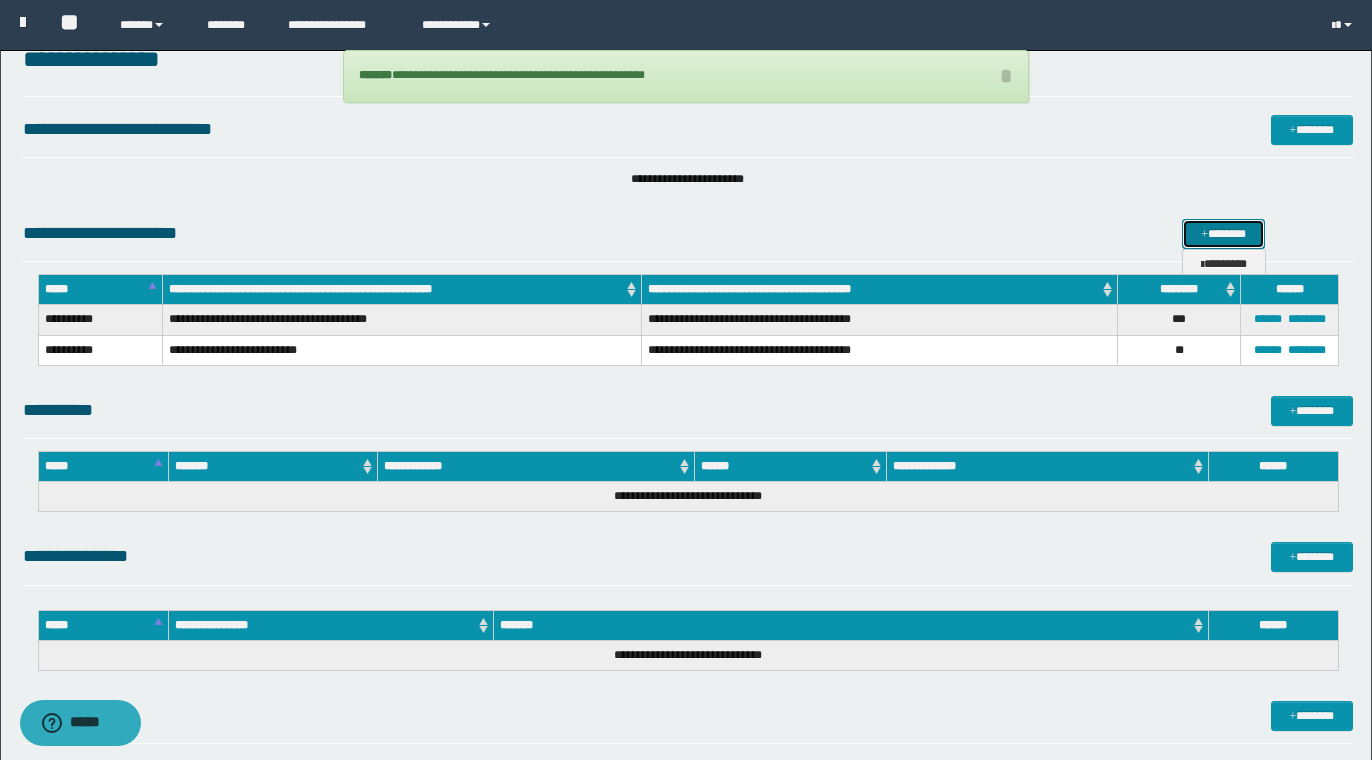 scroll, scrollTop: 130, scrollLeft: 0, axis: vertical 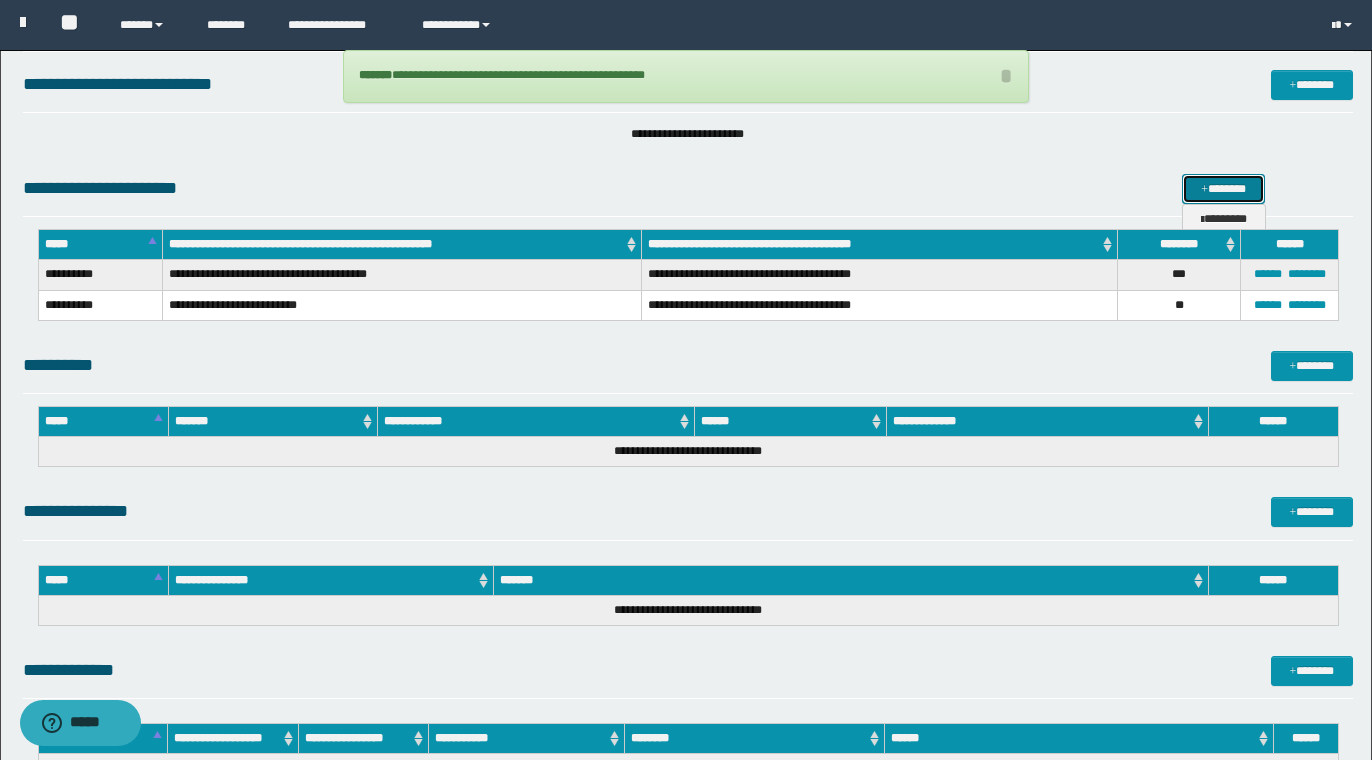 click on "*******" at bounding box center [1223, 189] 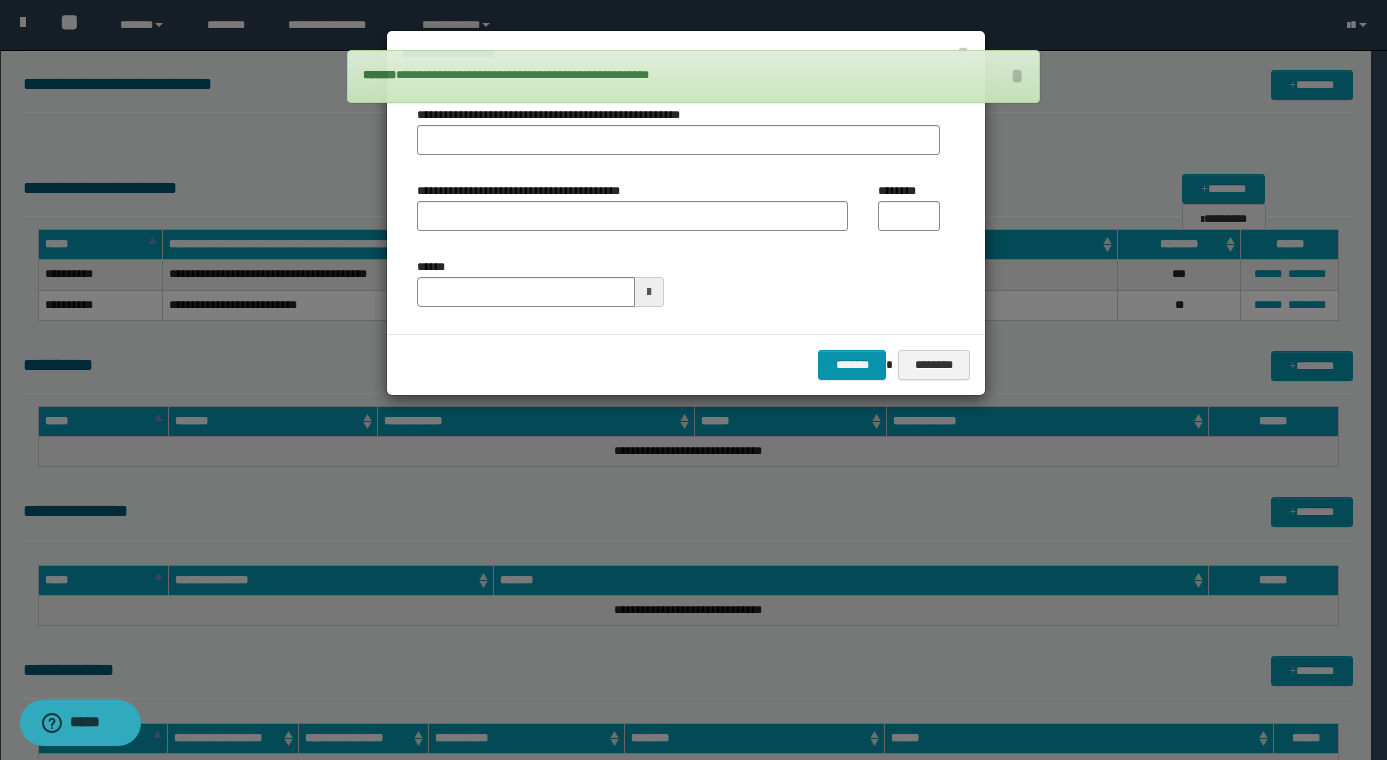 type on "**********" 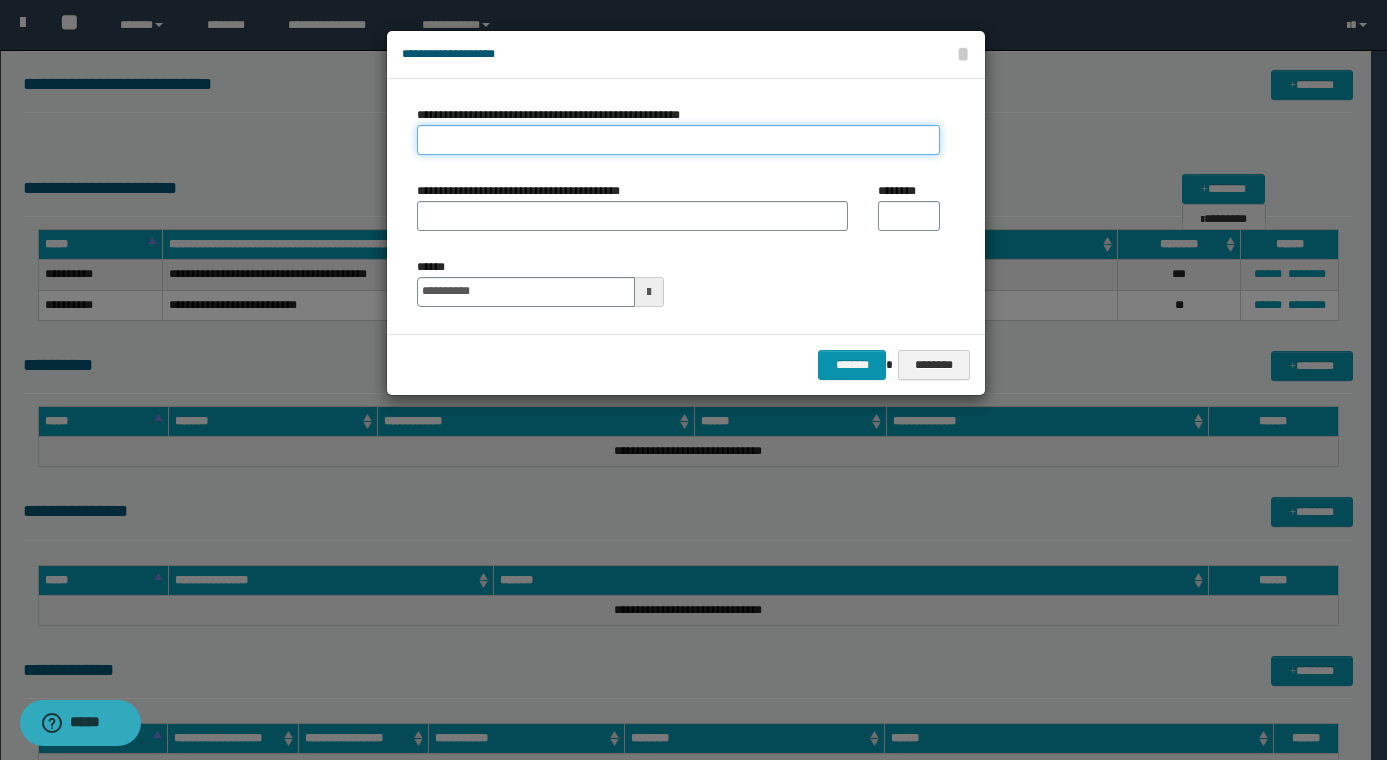 click on "**********" at bounding box center [678, 140] 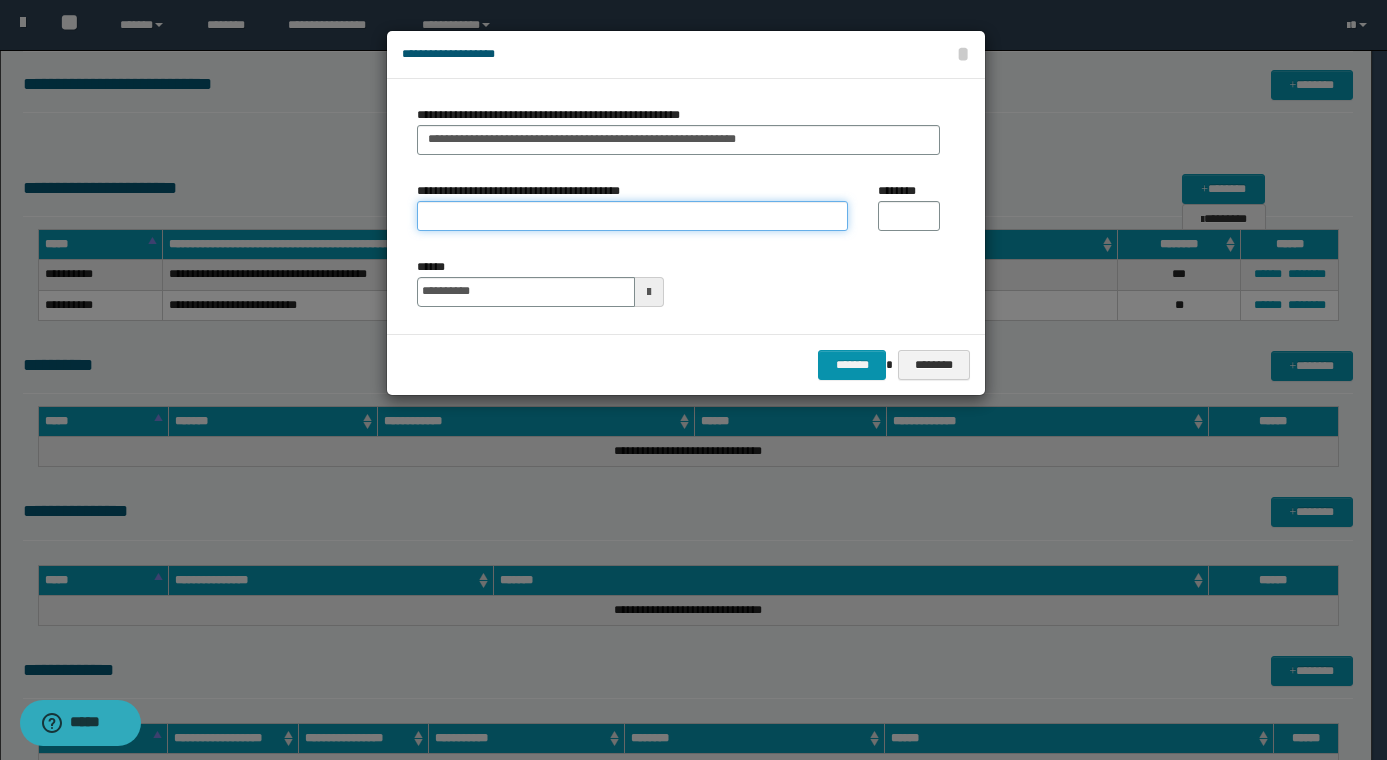 click on "**********" at bounding box center [632, 216] 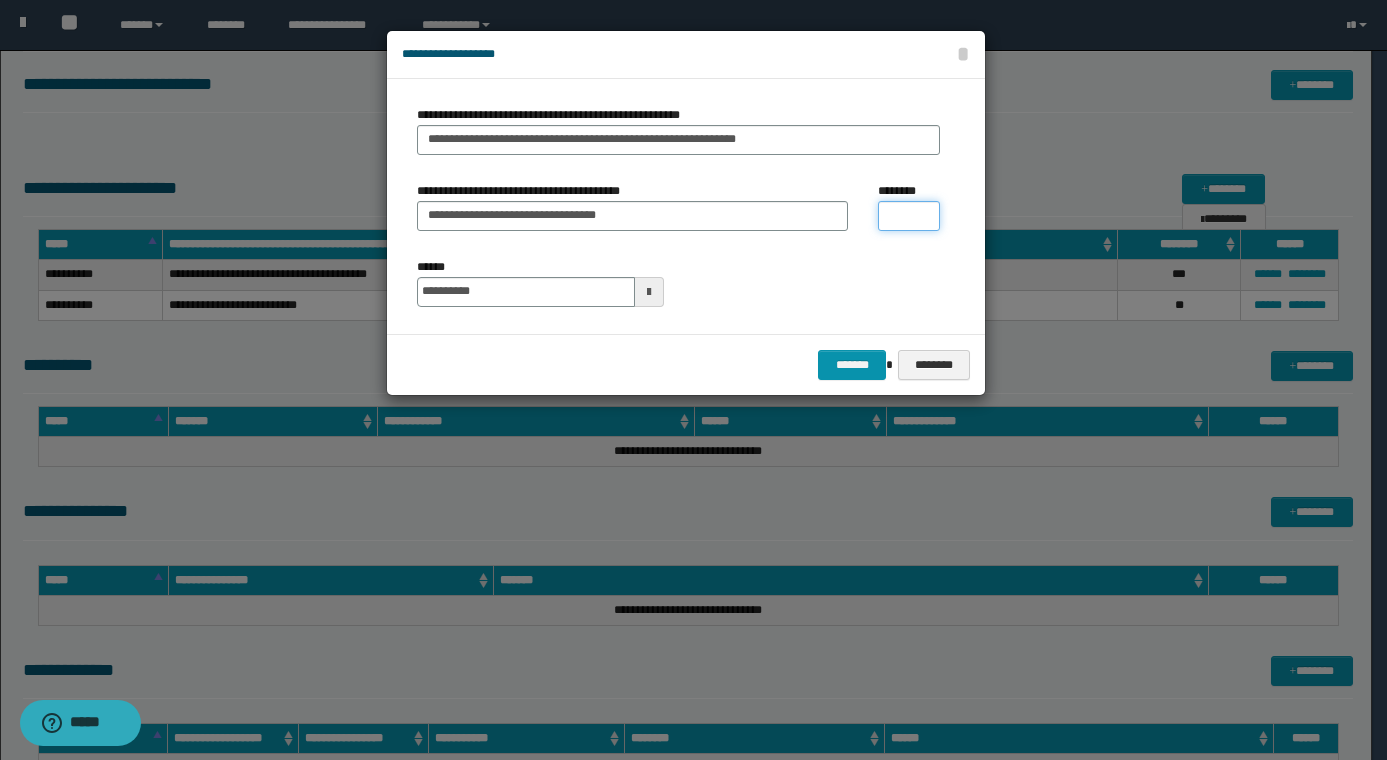 click on "********" at bounding box center (909, 216) 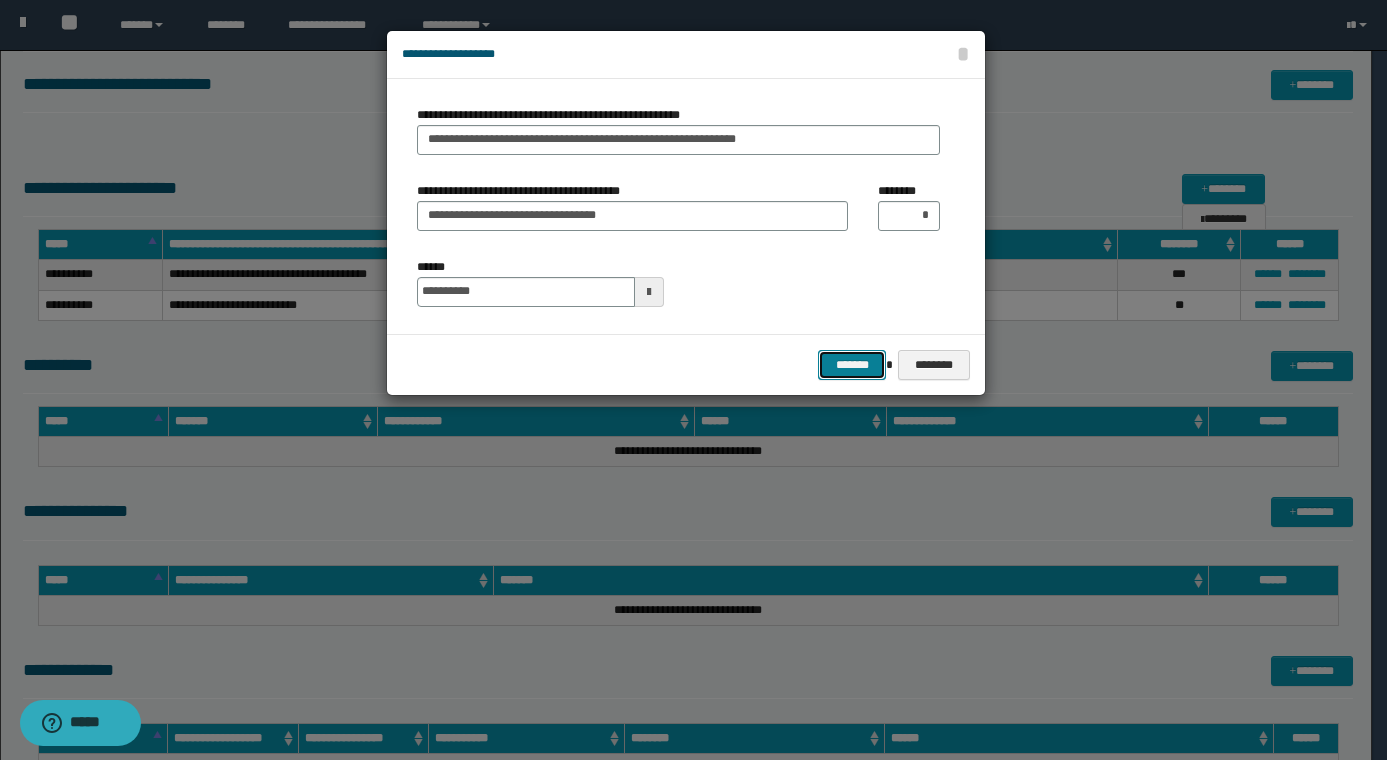 click on "*******" at bounding box center (852, 365) 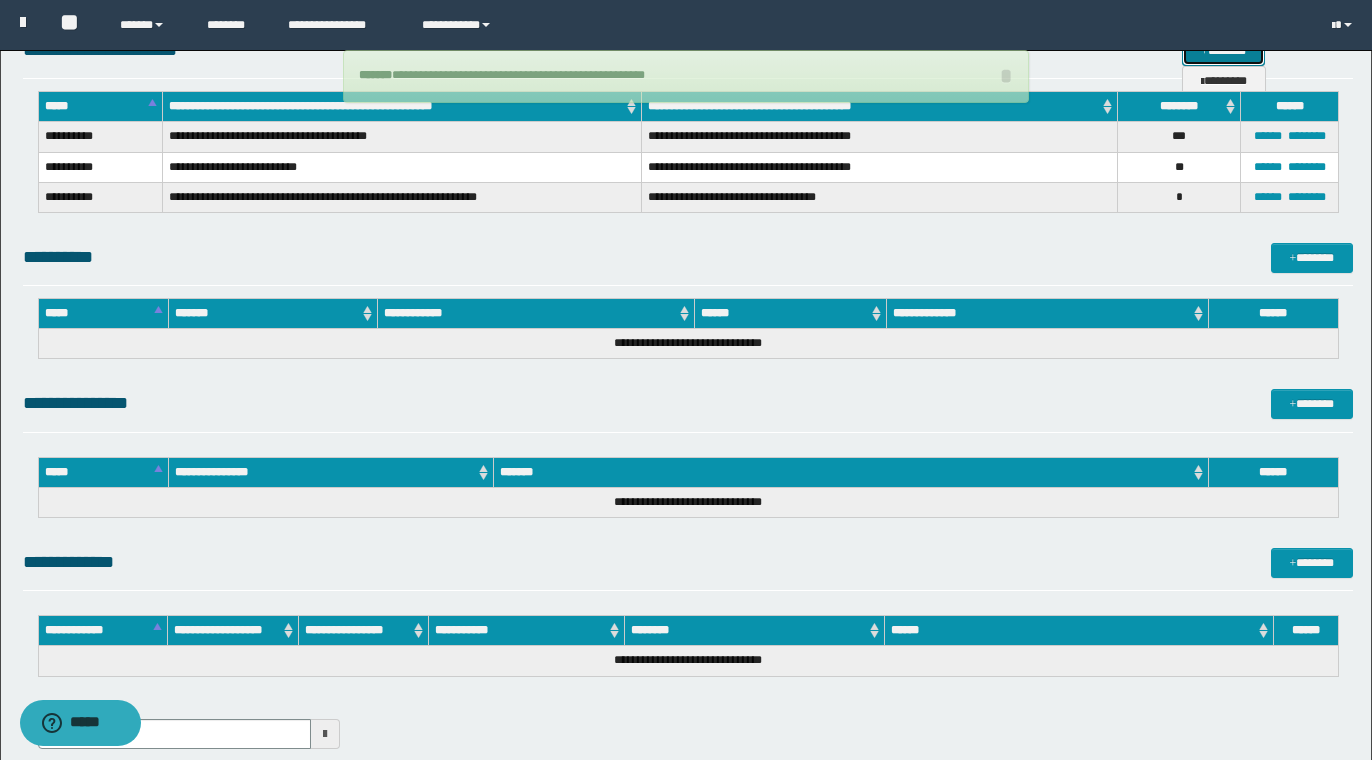scroll, scrollTop: 272, scrollLeft: 0, axis: vertical 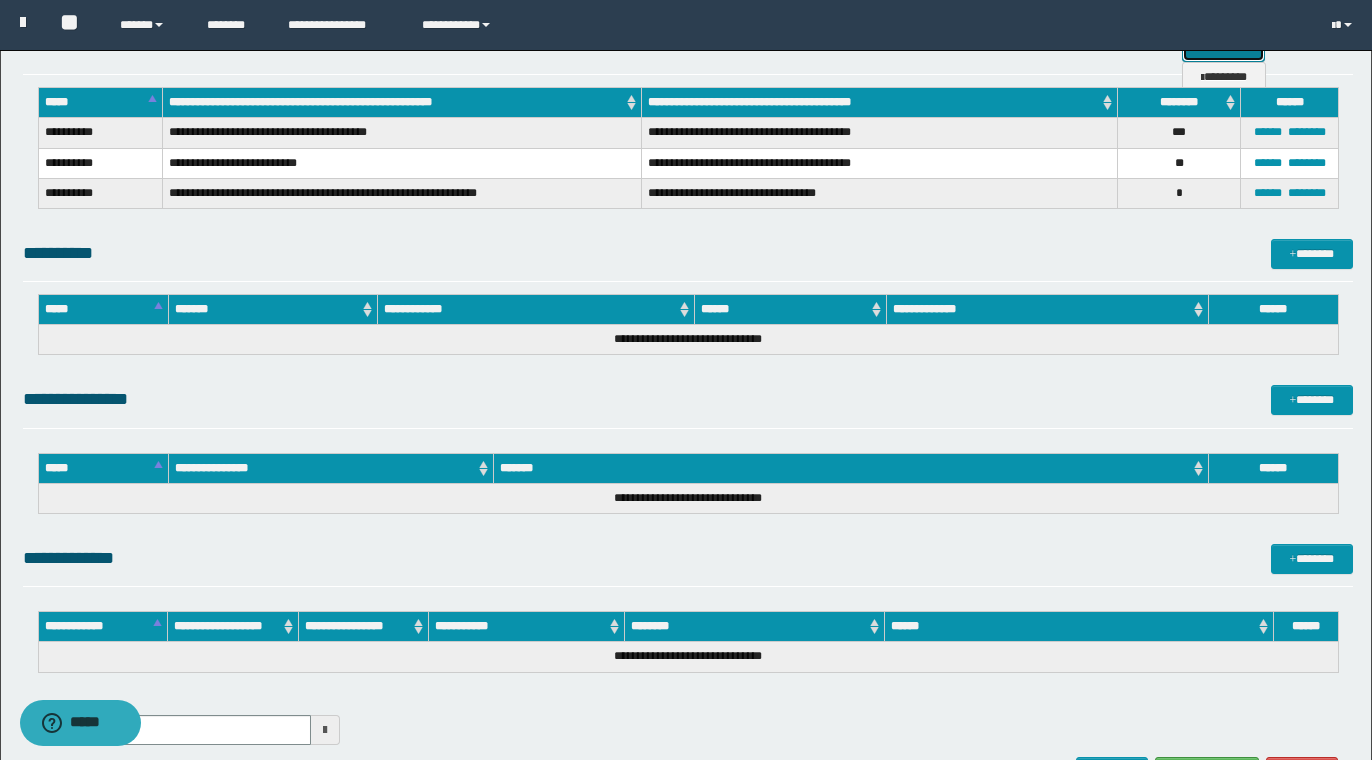 click on "*******" at bounding box center (1223, 47) 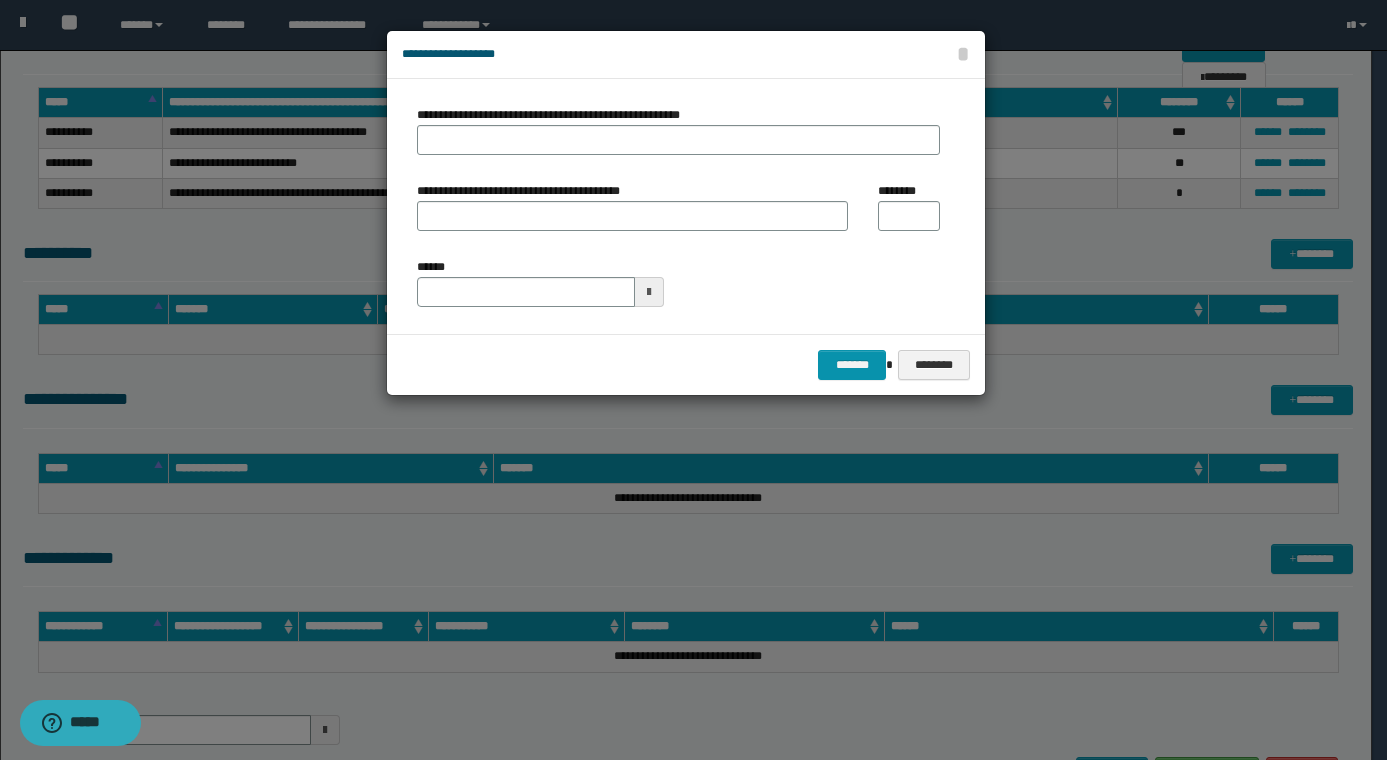 type on "**********" 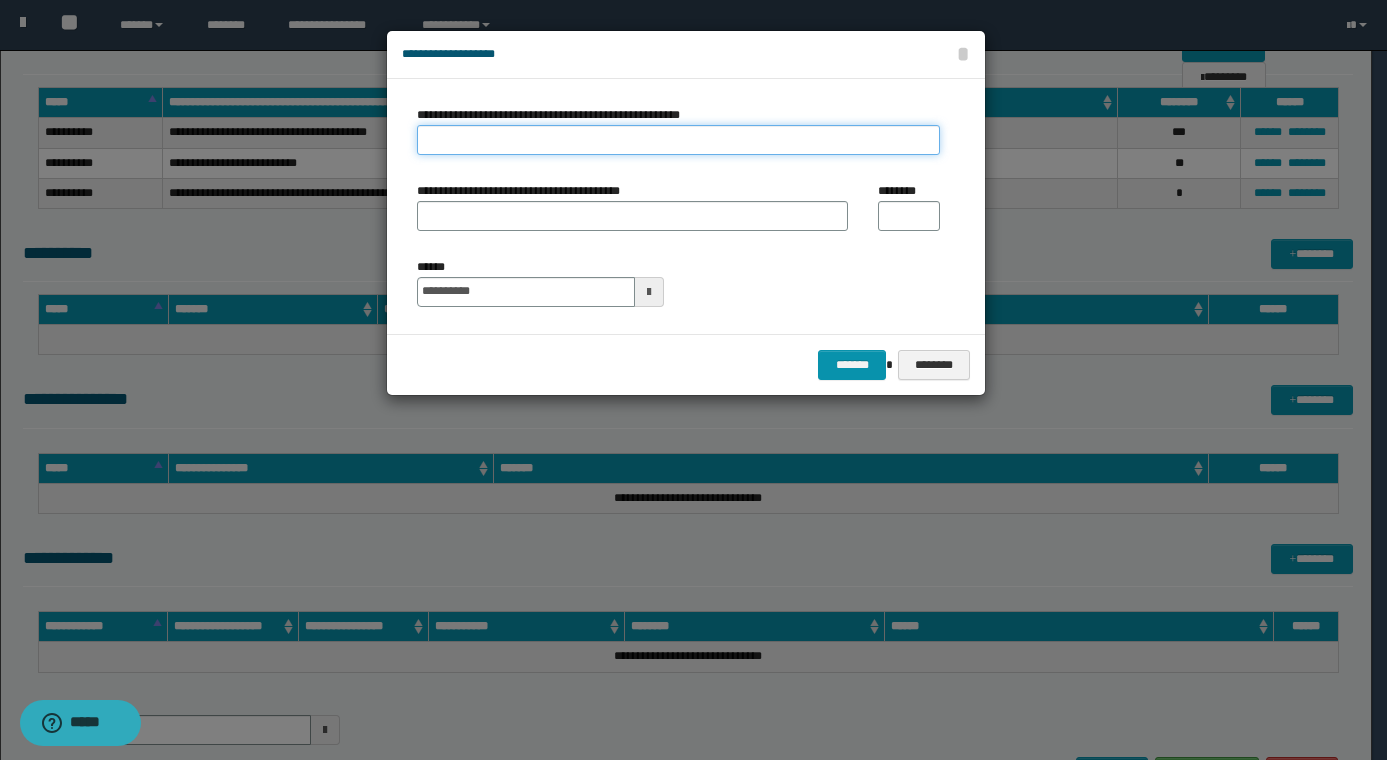click on "**********" at bounding box center [678, 140] 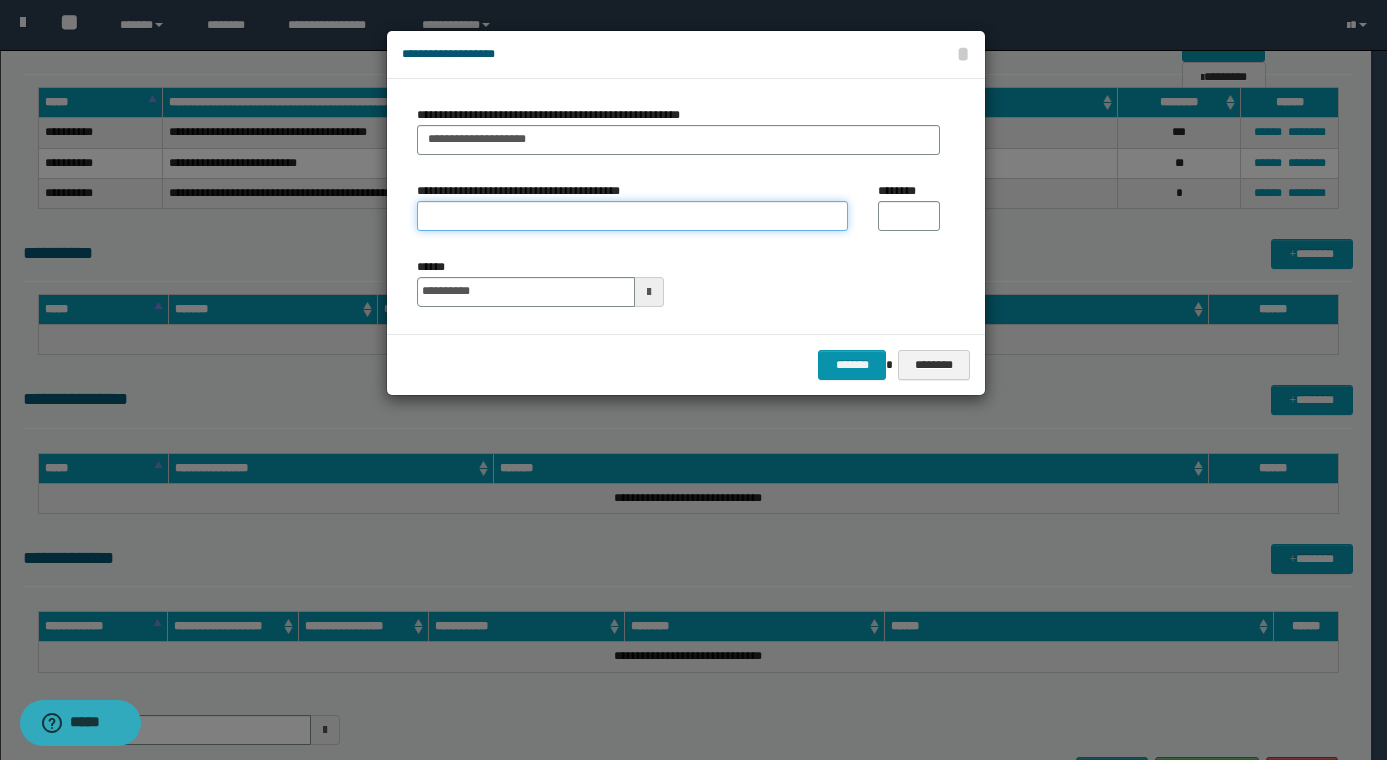 click on "**********" at bounding box center (632, 216) 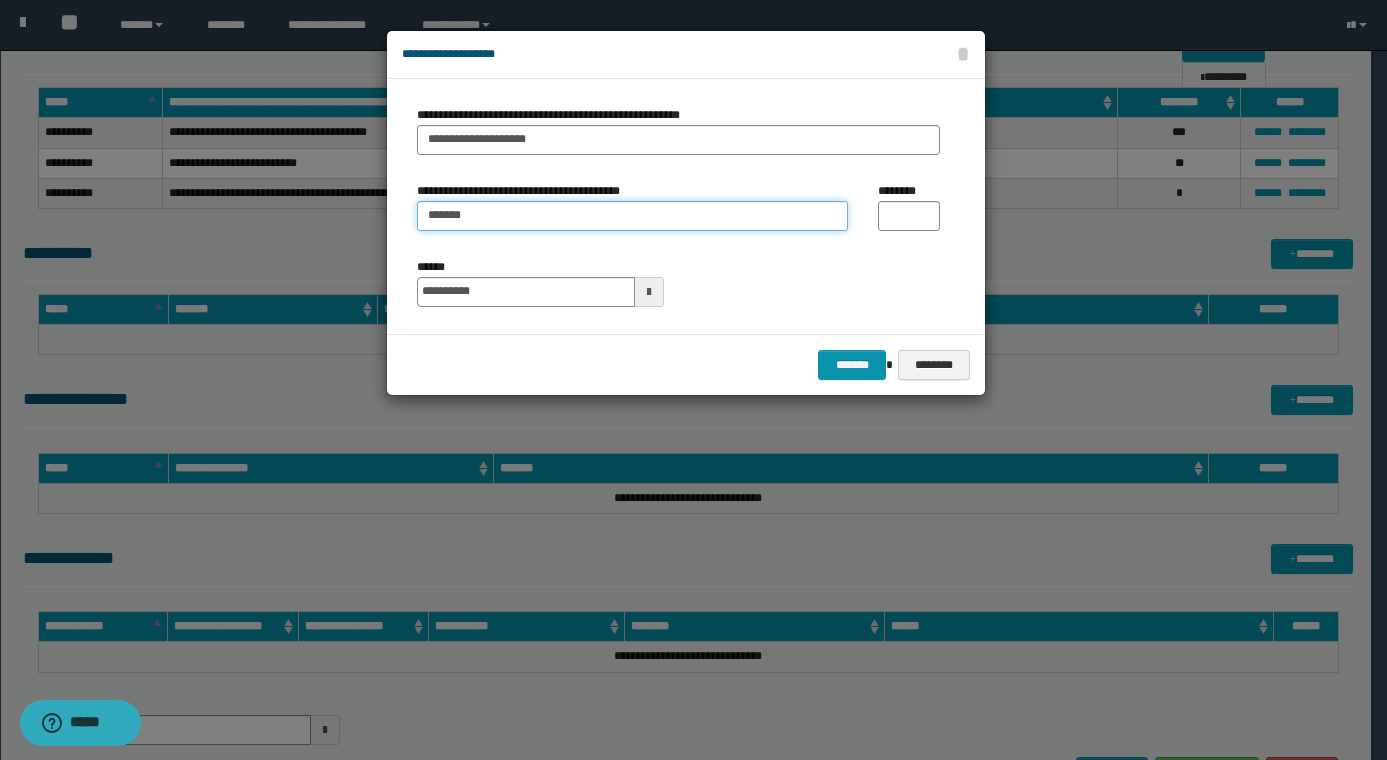 type on "**********" 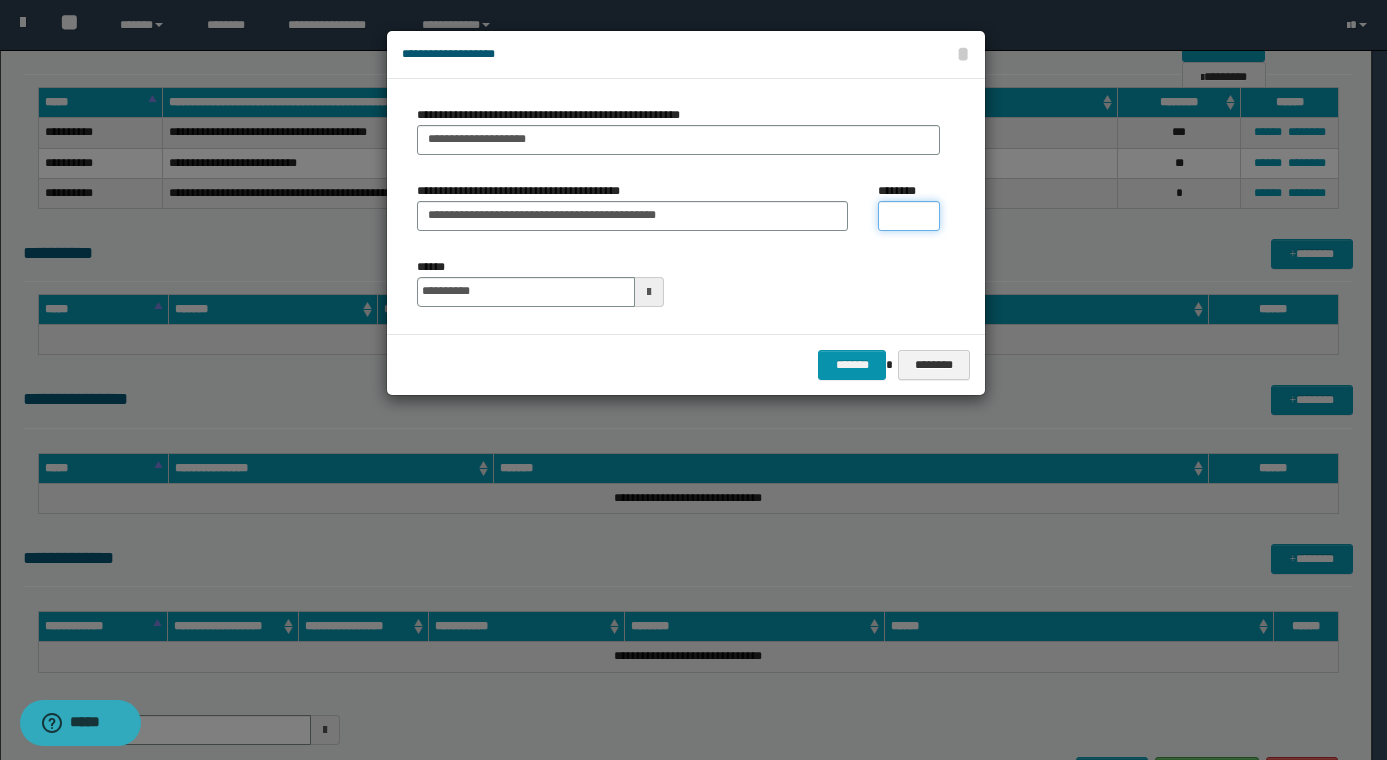 click on "********" at bounding box center [909, 216] 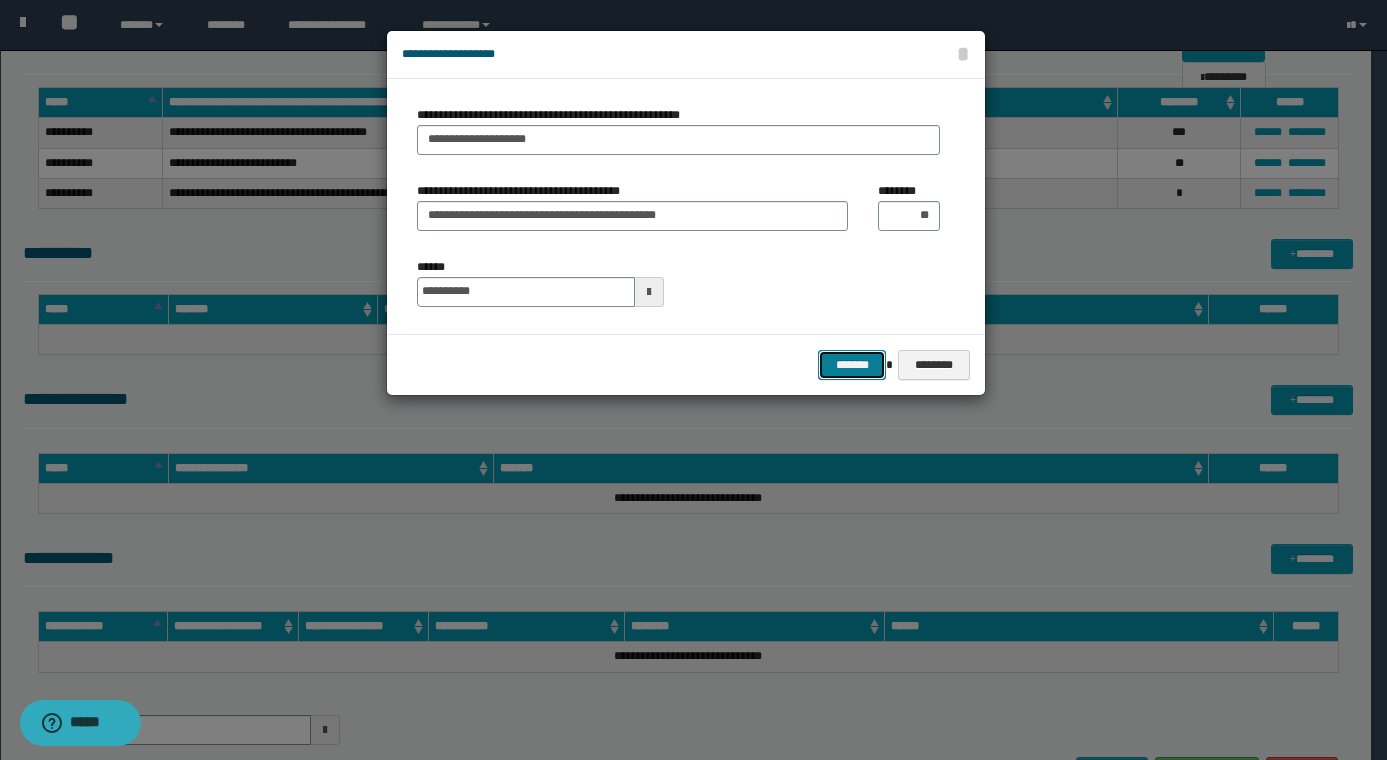 click on "*******" at bounding box center (852, 365) 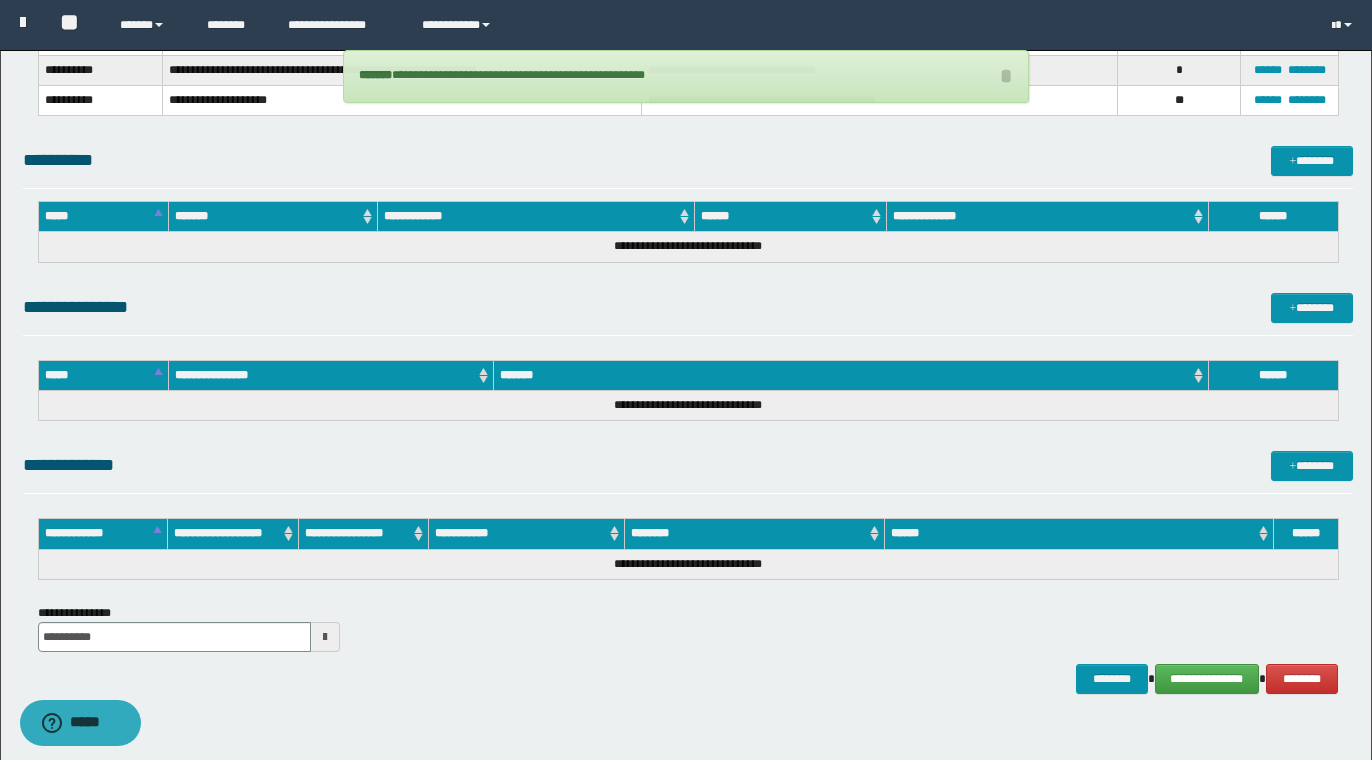 scroll, scrollTop: 409, scrollLeft: 0, axis: vertical 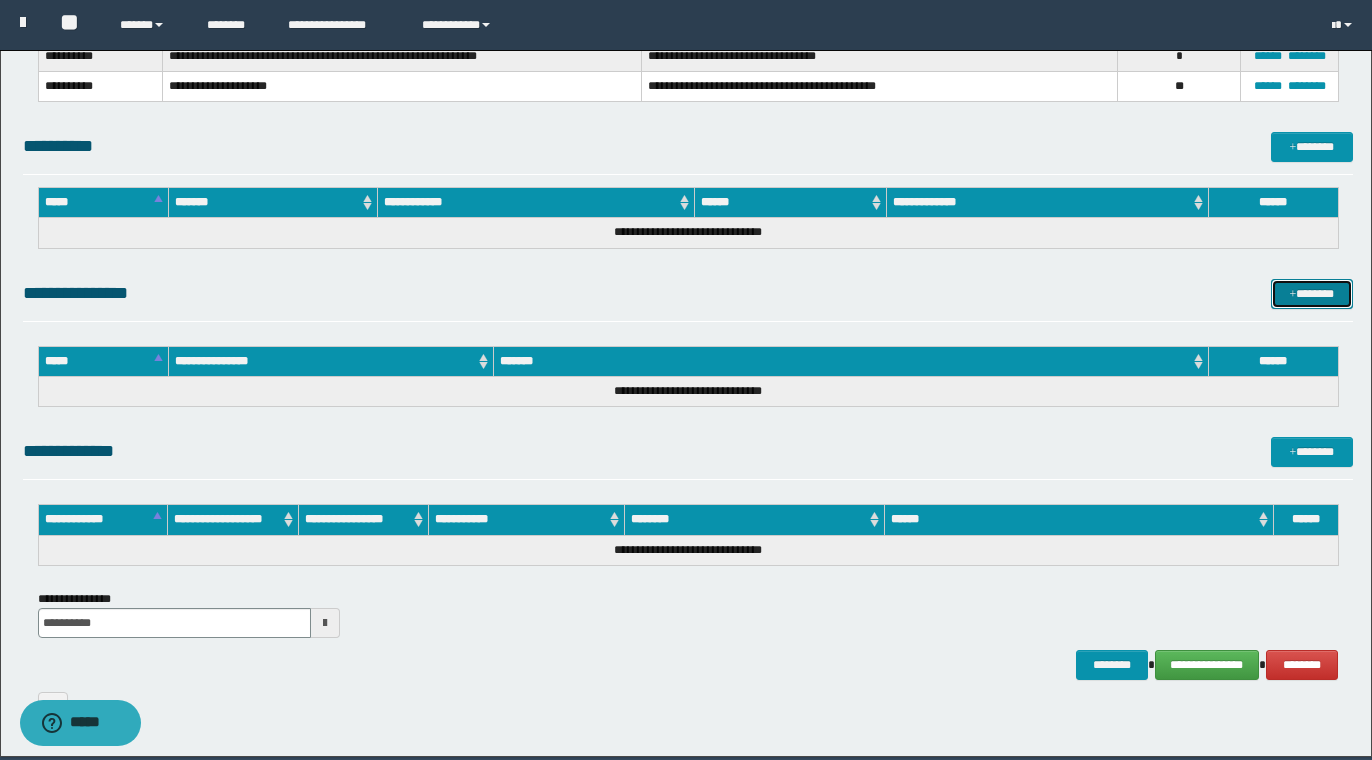 click on "*******" at bounding box center [1312, 294] 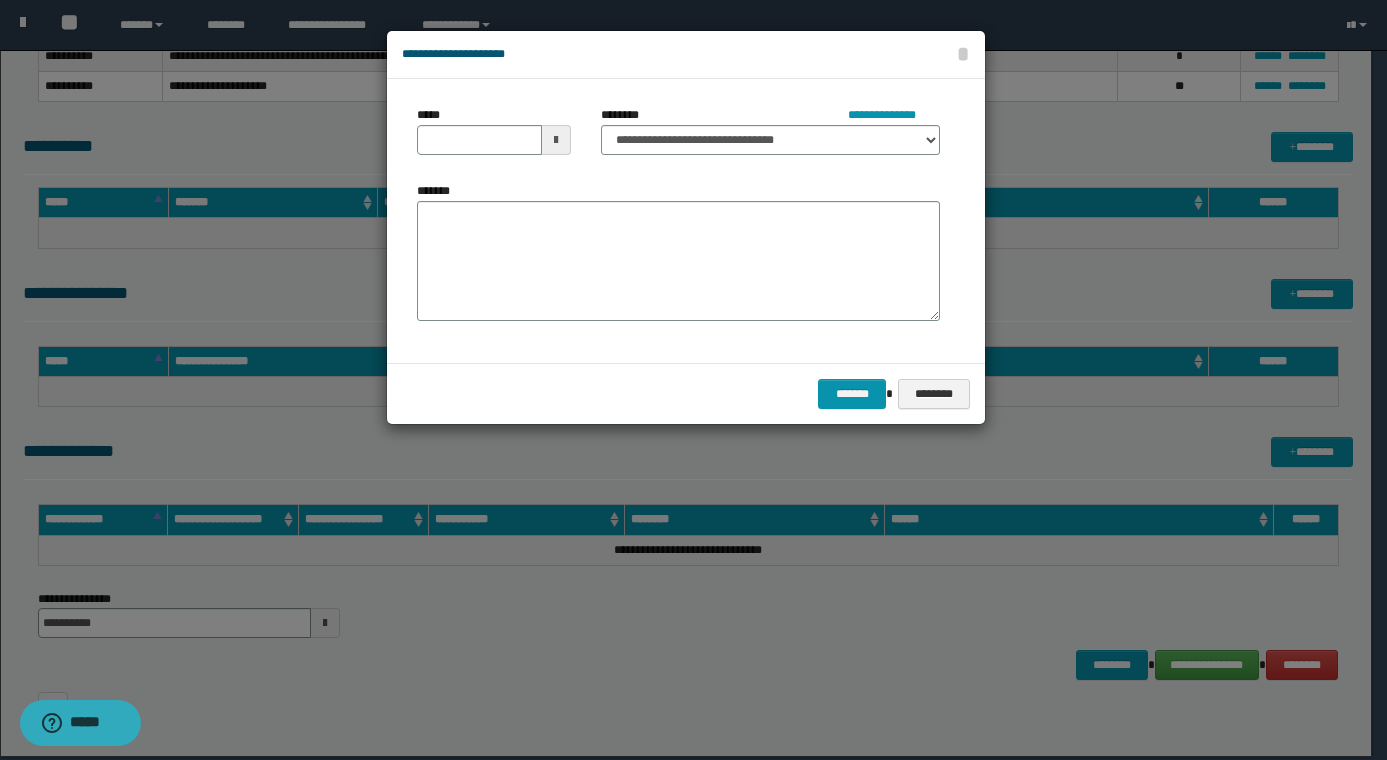 click at bounding box center [556, 140] 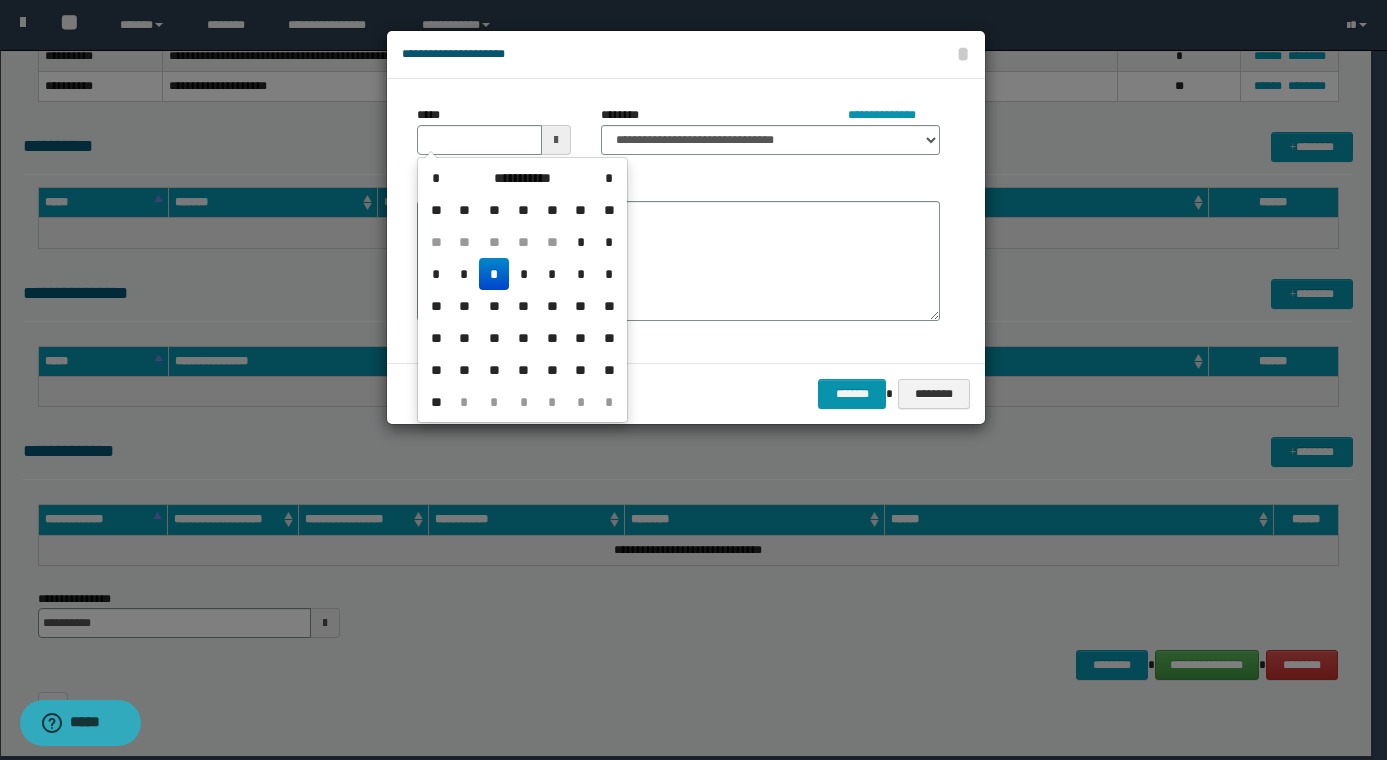click on "*" at bounding box center (494, 274) 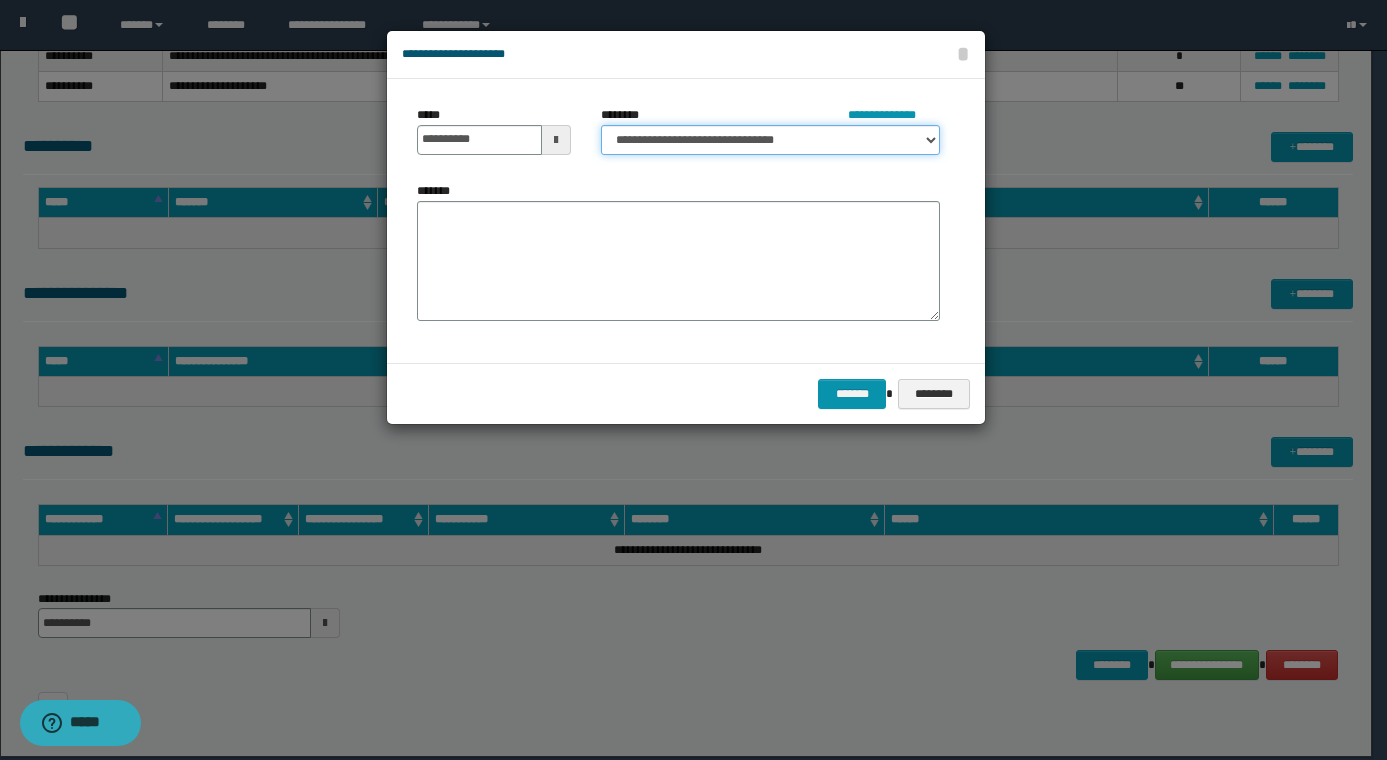 click on "**********" at bounding box center (770, 140) 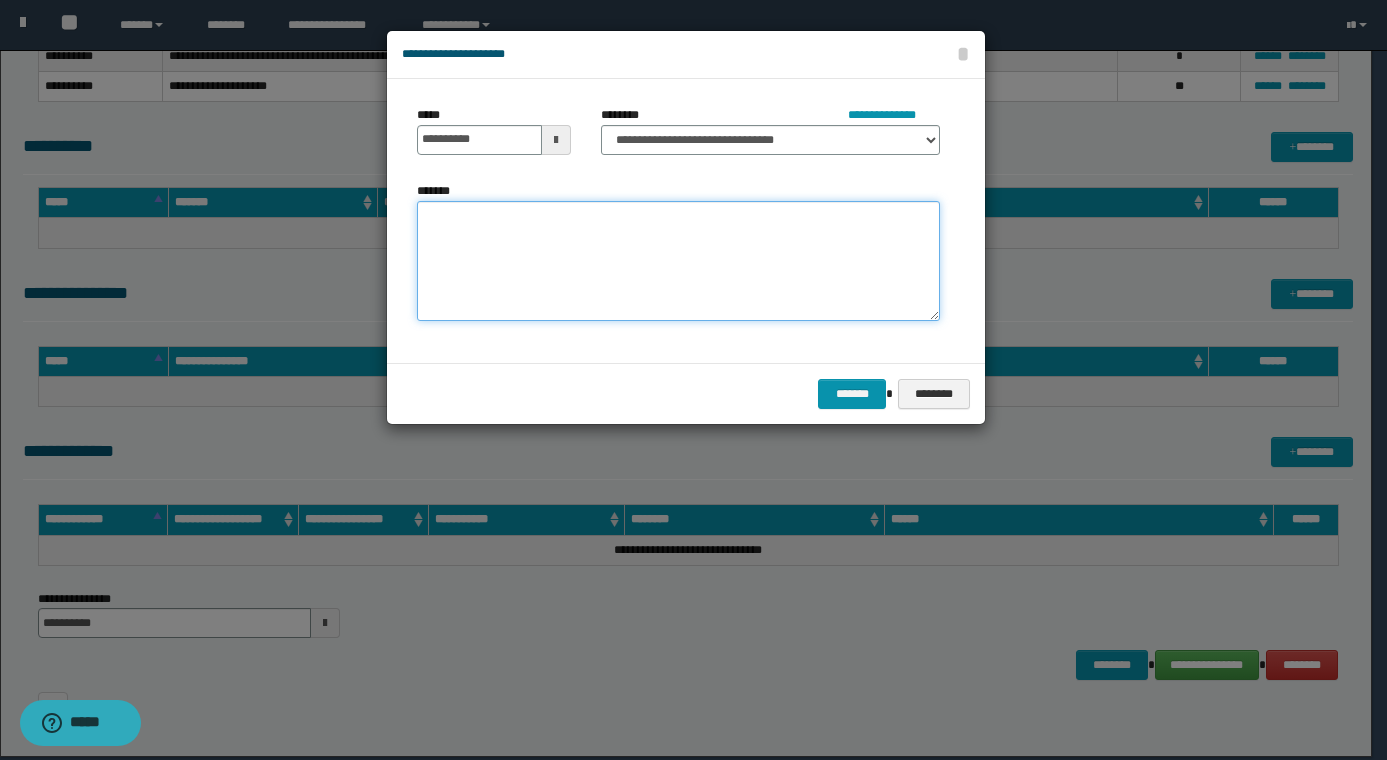 click on "*******" at bounding box center [678, 261] 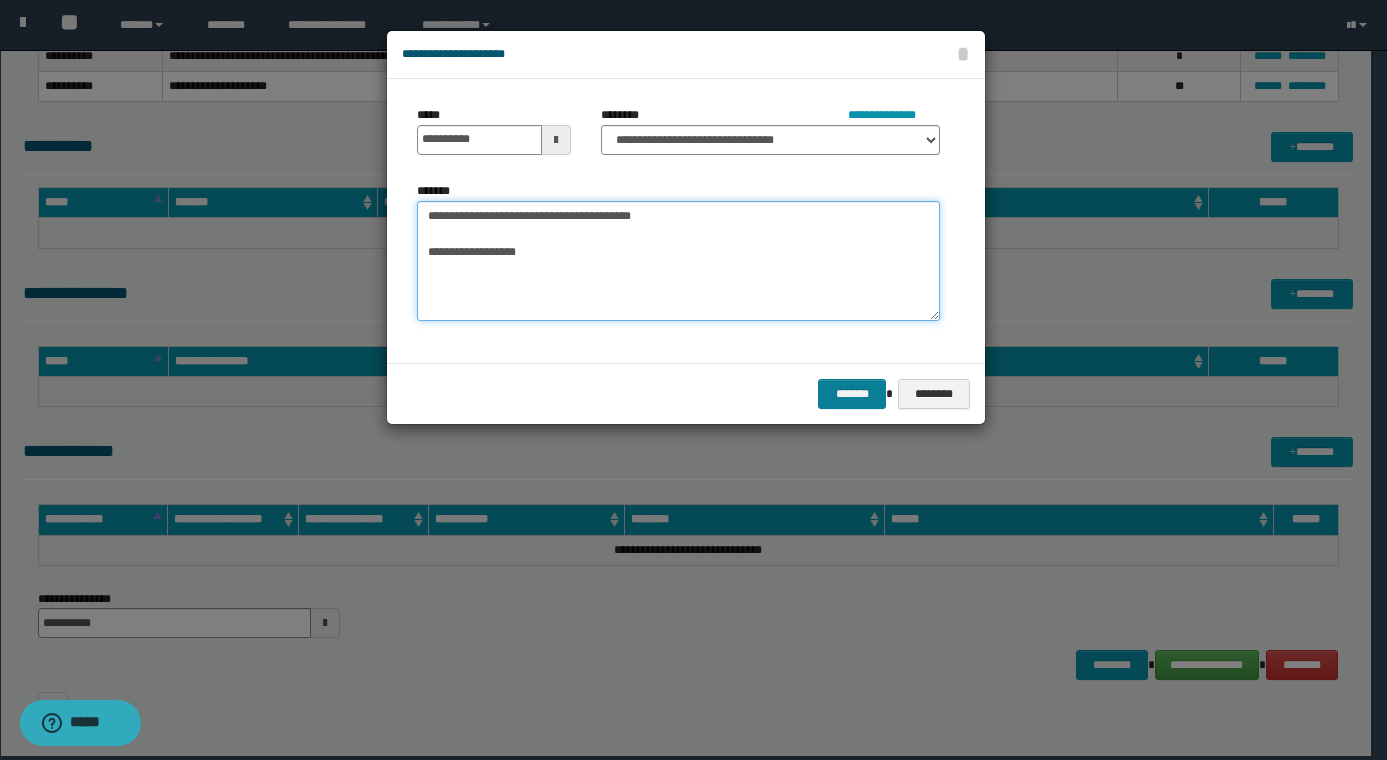 type on "**********" 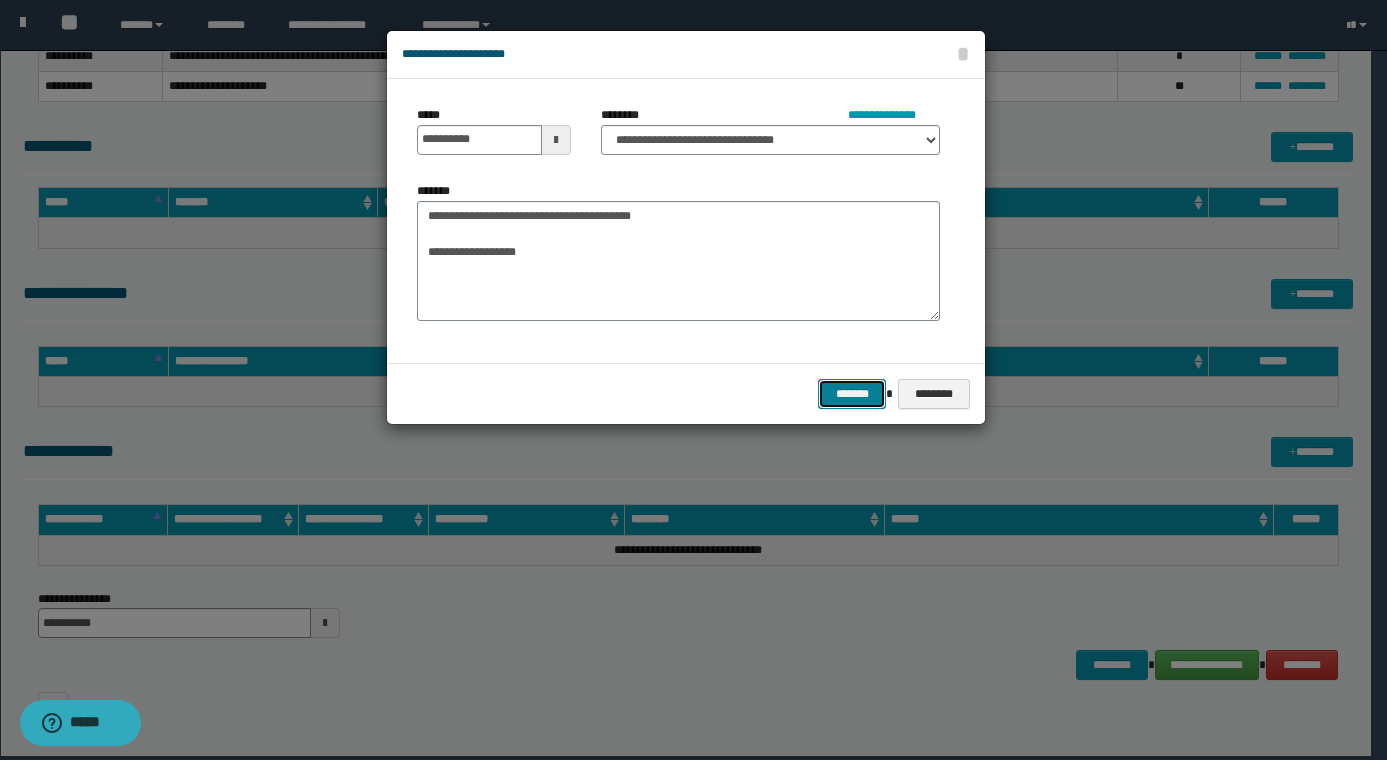 click on "*******" at bounding box center [852, 394] 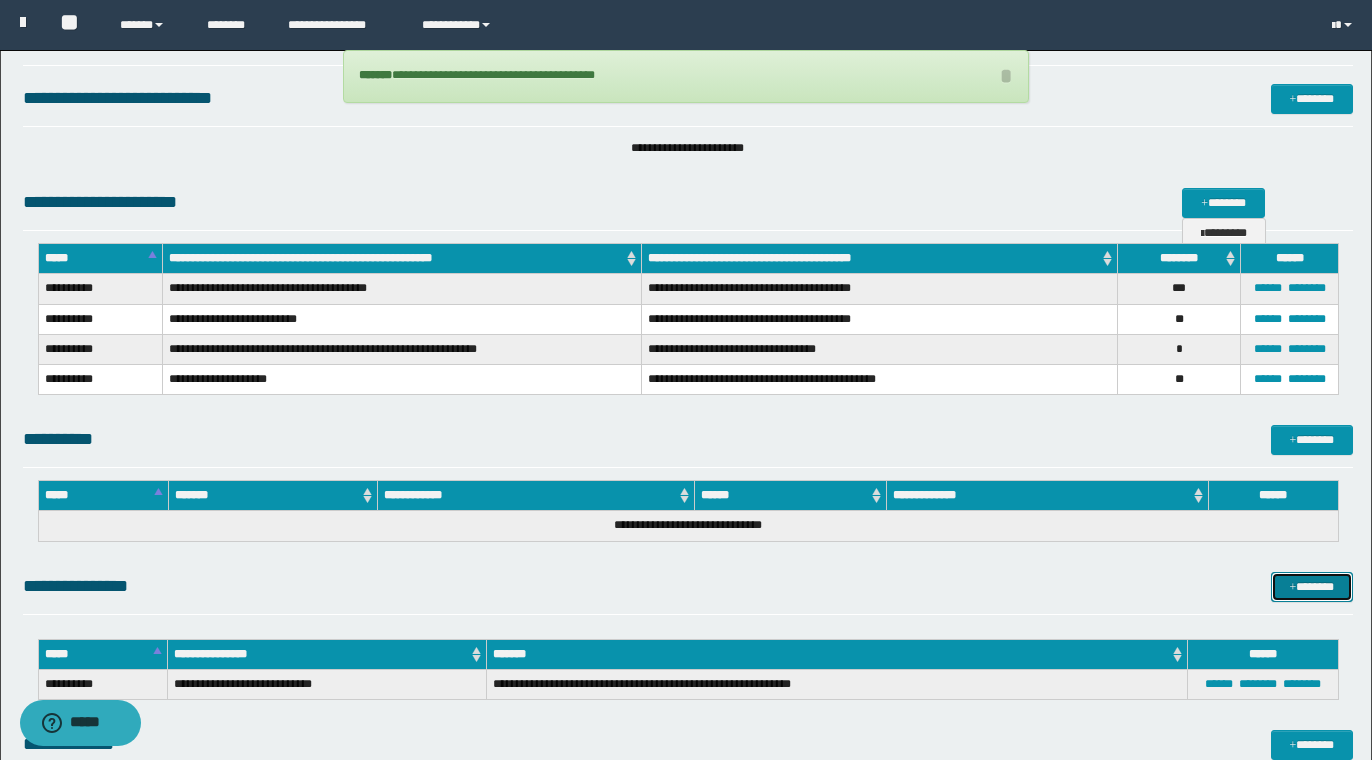 scroll, scrollTop: 98, scrollLeft: 0, axis: vertical 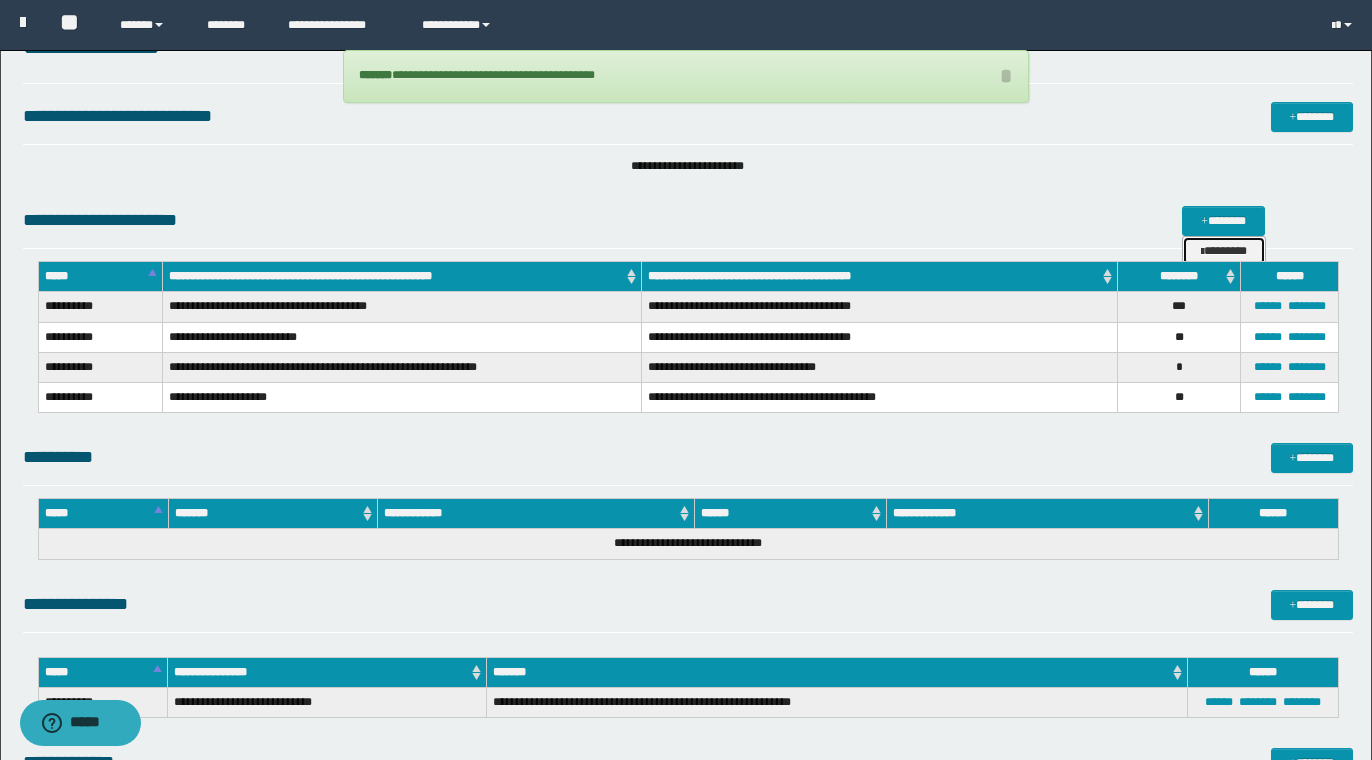 click on "********" at bounding box center (1224, 251) 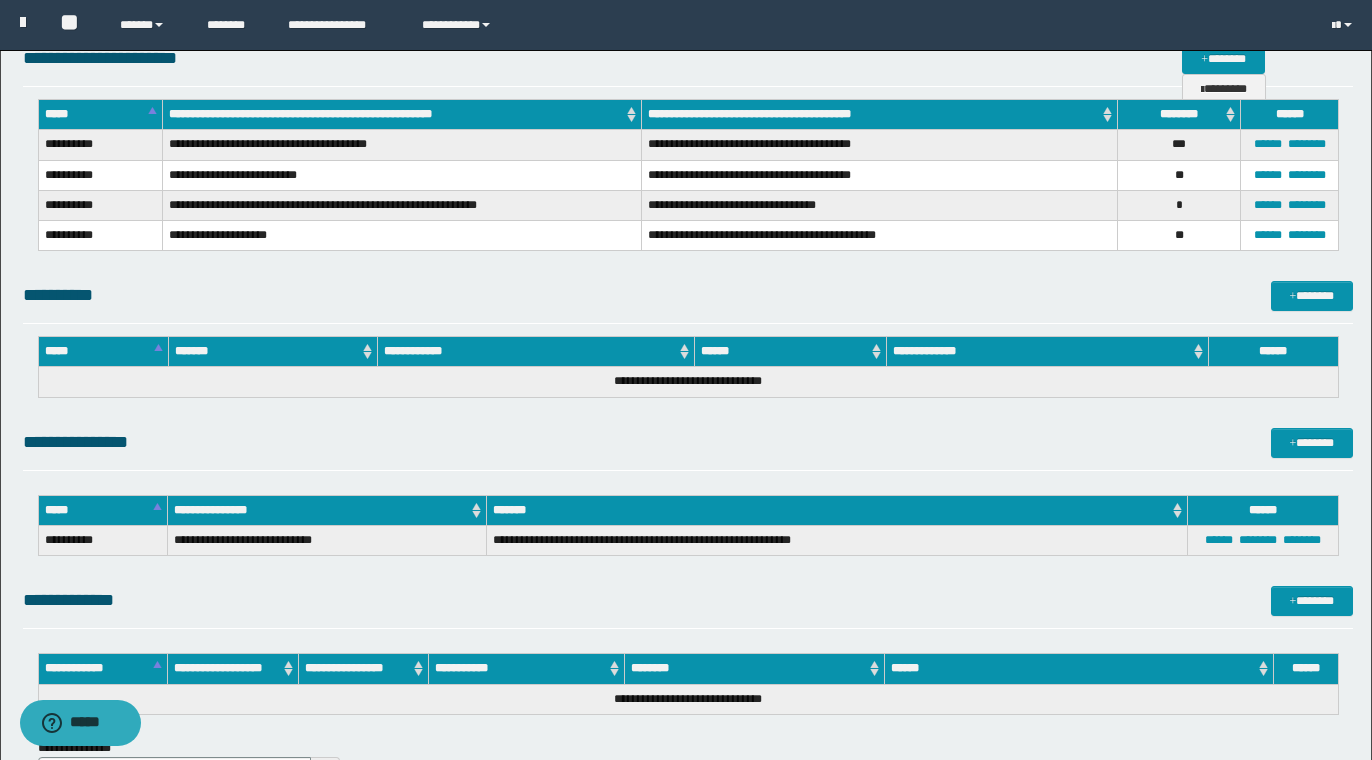 scroll, scrollTop: 338, scrollLeft: 0, axis: vertical 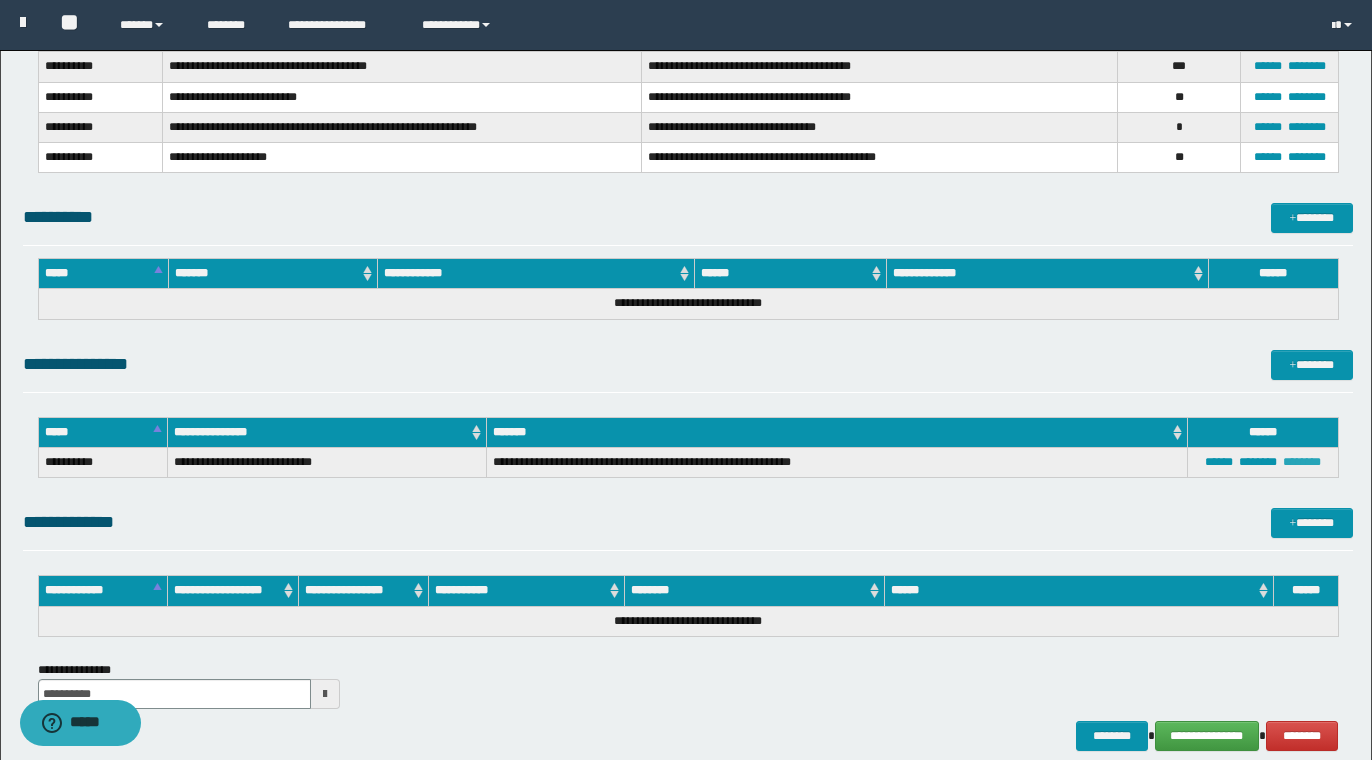 click on "********" at bounding box center (1302, 462) 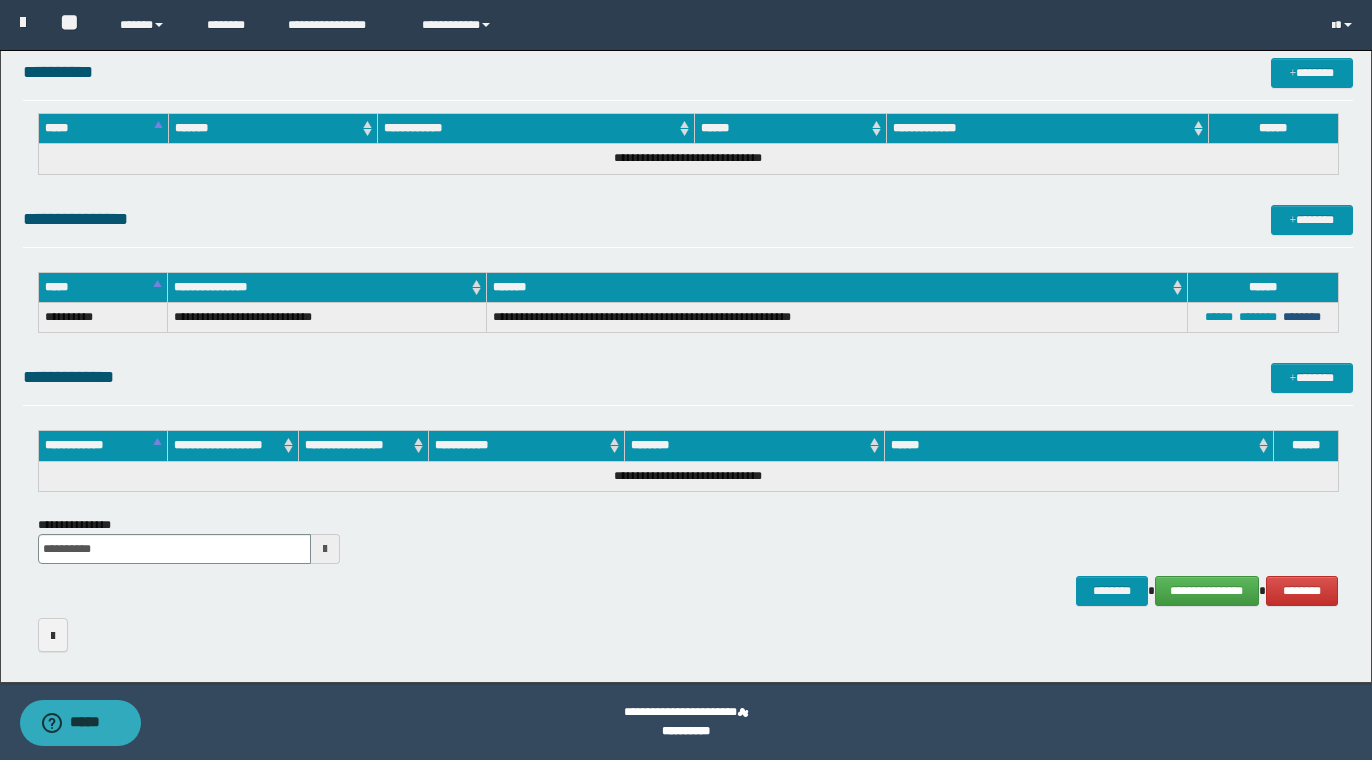 scroll, scrollTop: 484, scrollLeft: 0, axis: vertical 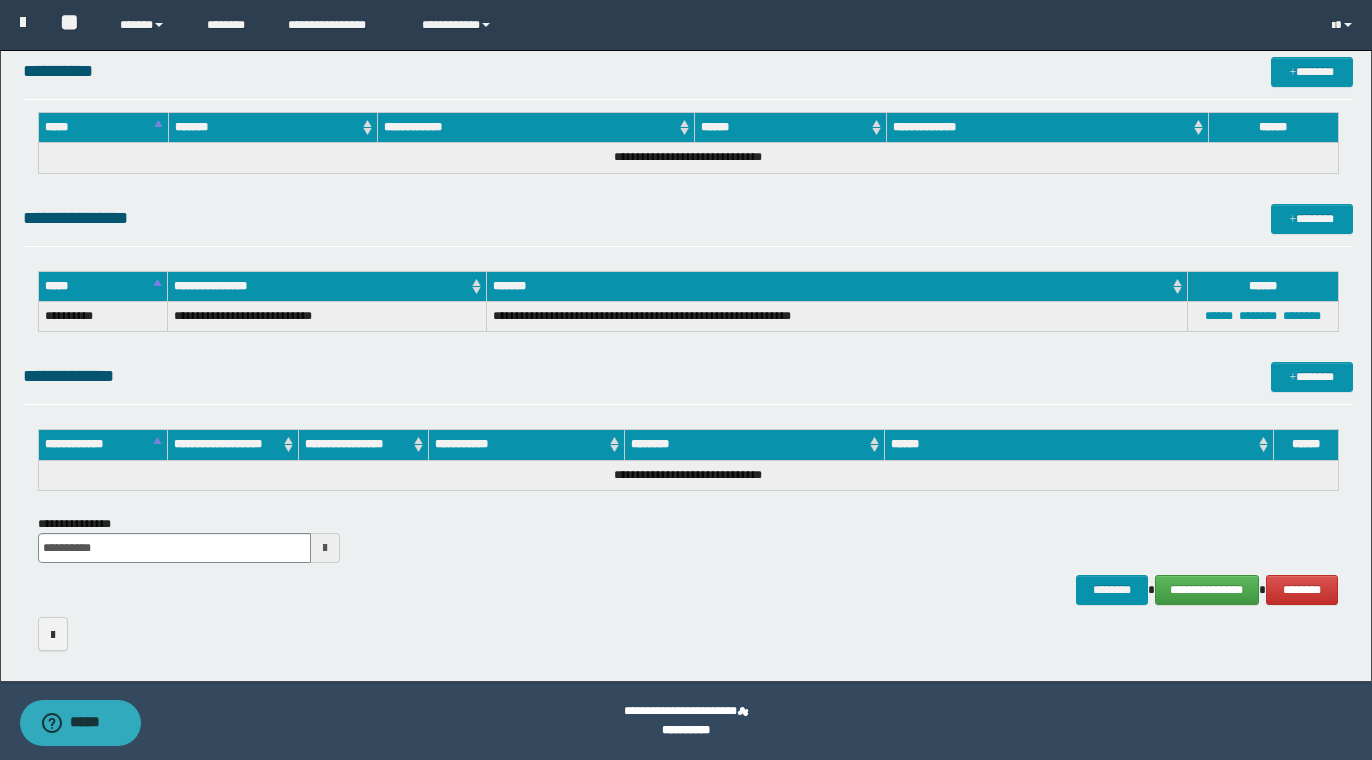 click at bounding box center [325, 548] 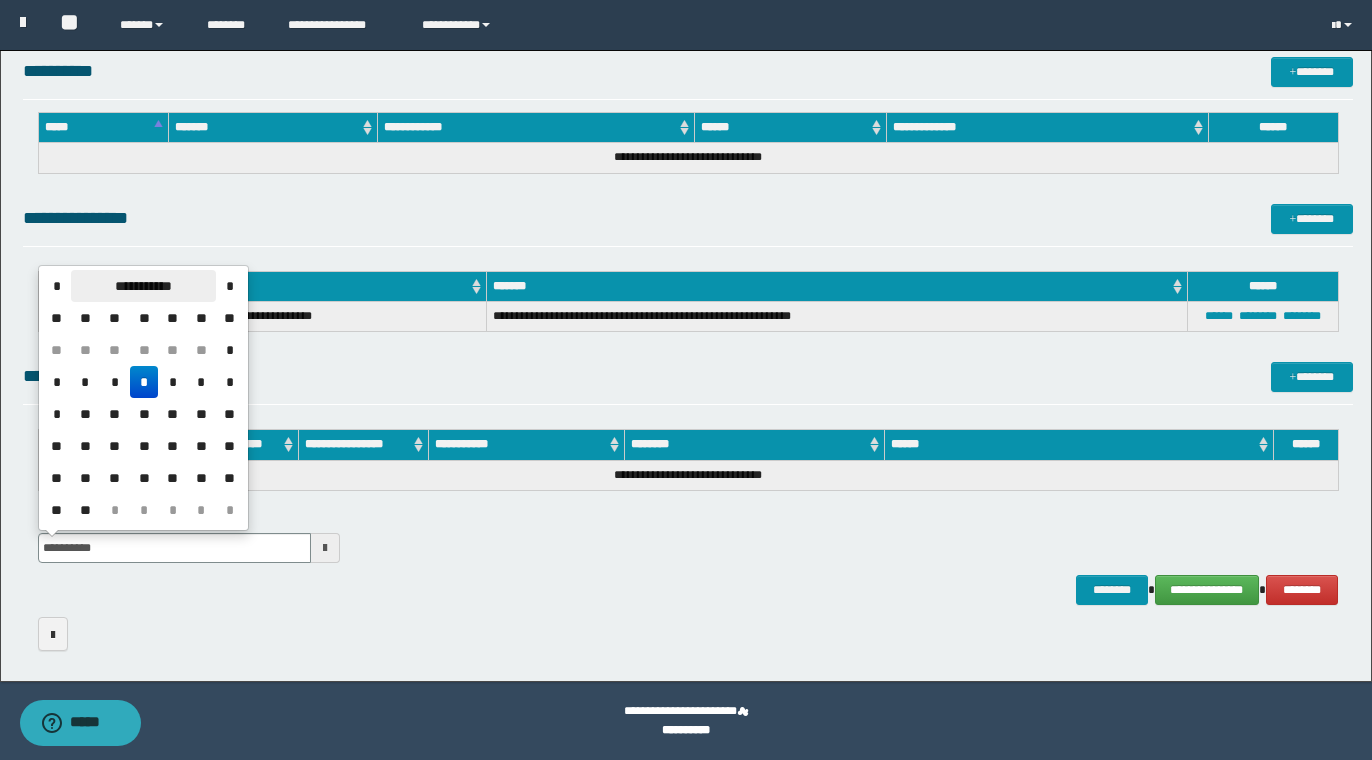click on "**********" at bounding box center (143, 286) 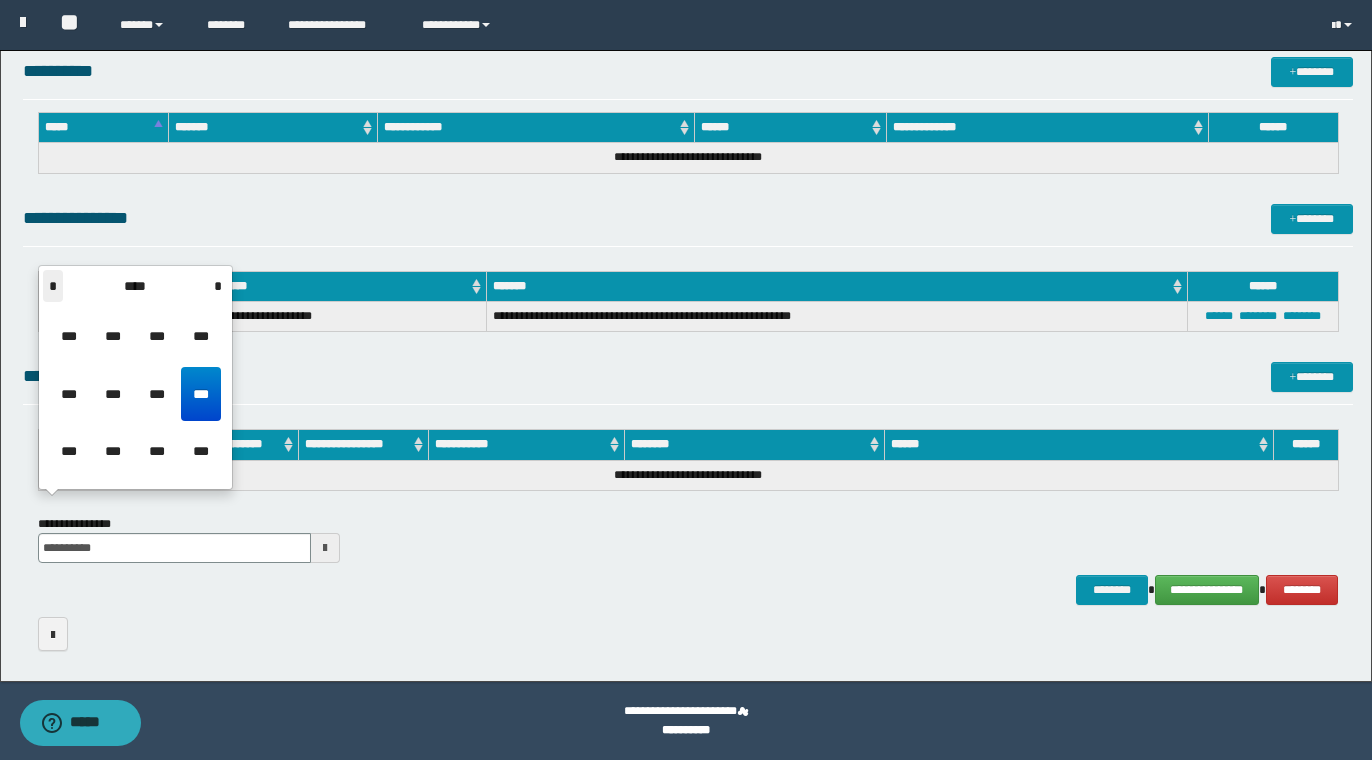 click on "*" at bounding box center (53, 286) 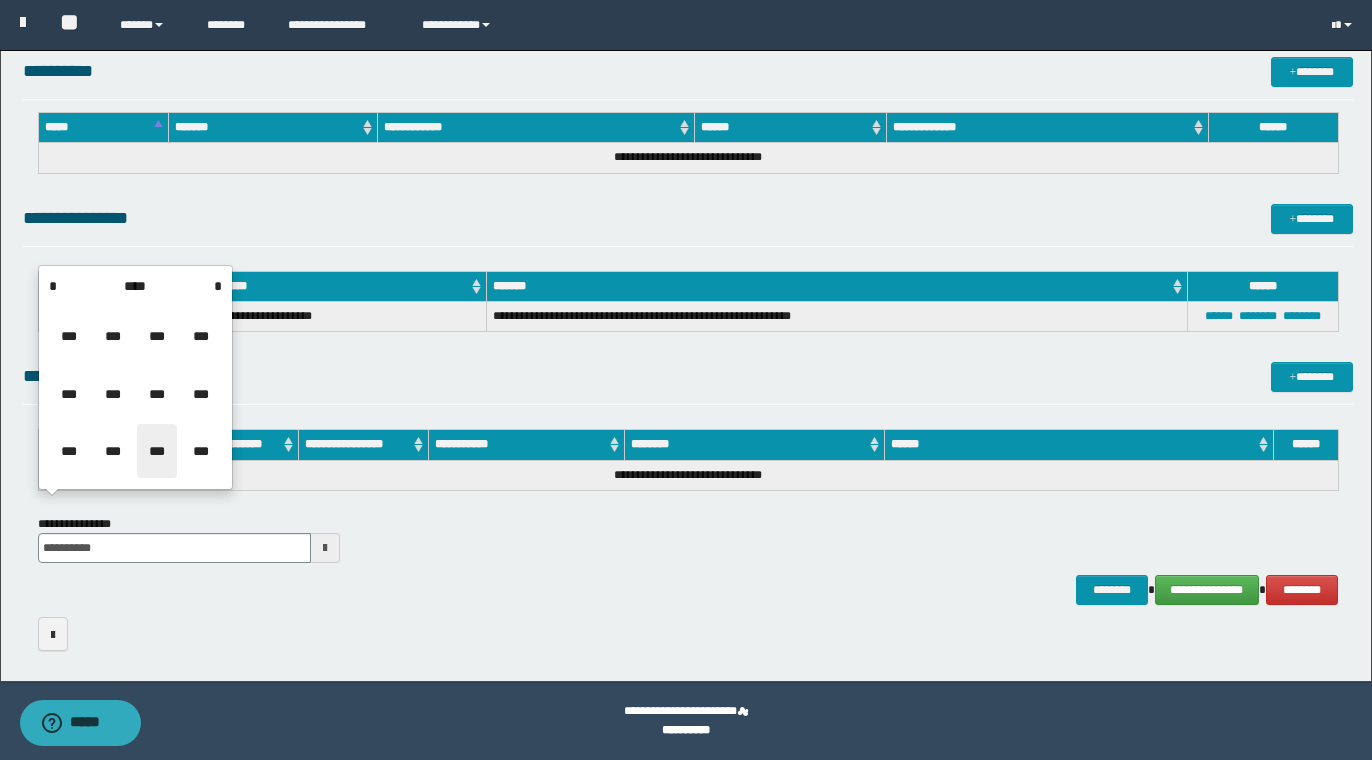click on "***" at bounding box center [157, 451] 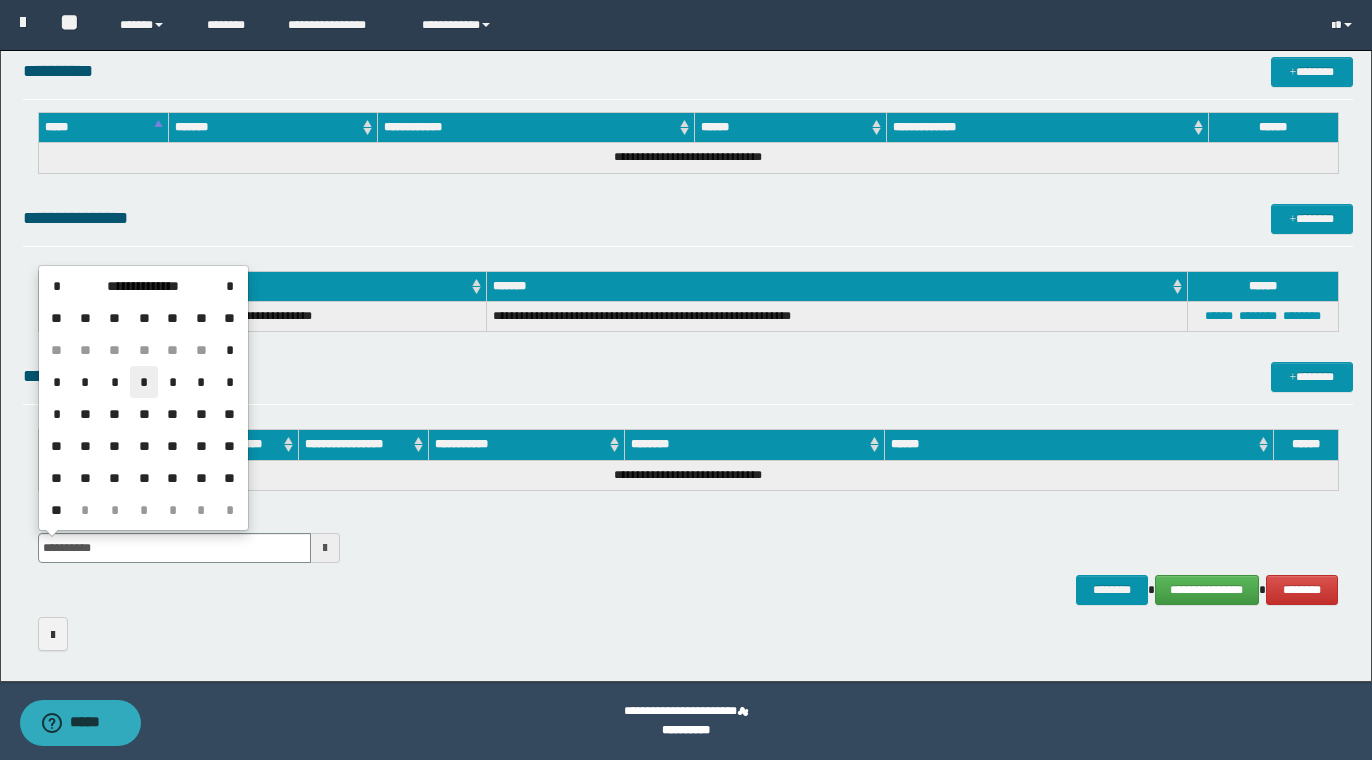 click on "*" at bounding box center [144, 382] 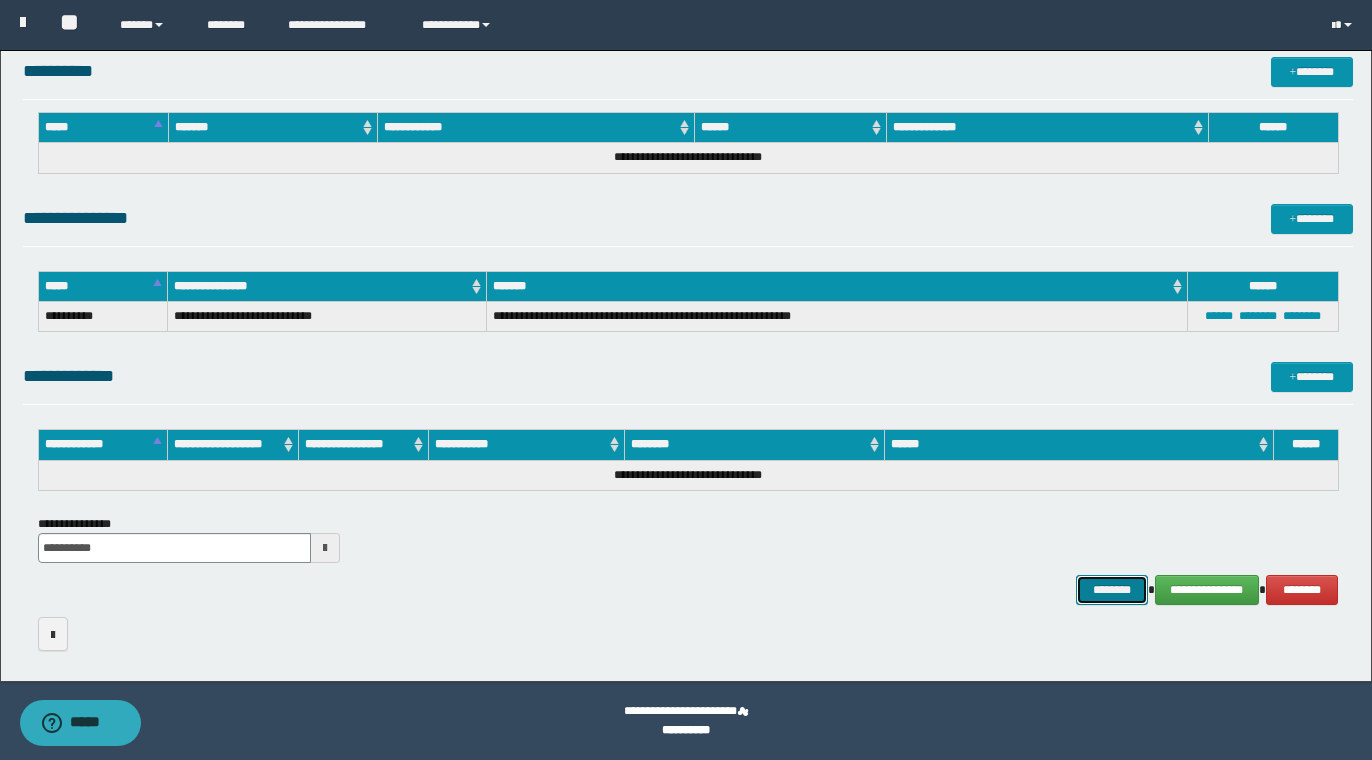 click on "********" at bounding box center [1112, 590] 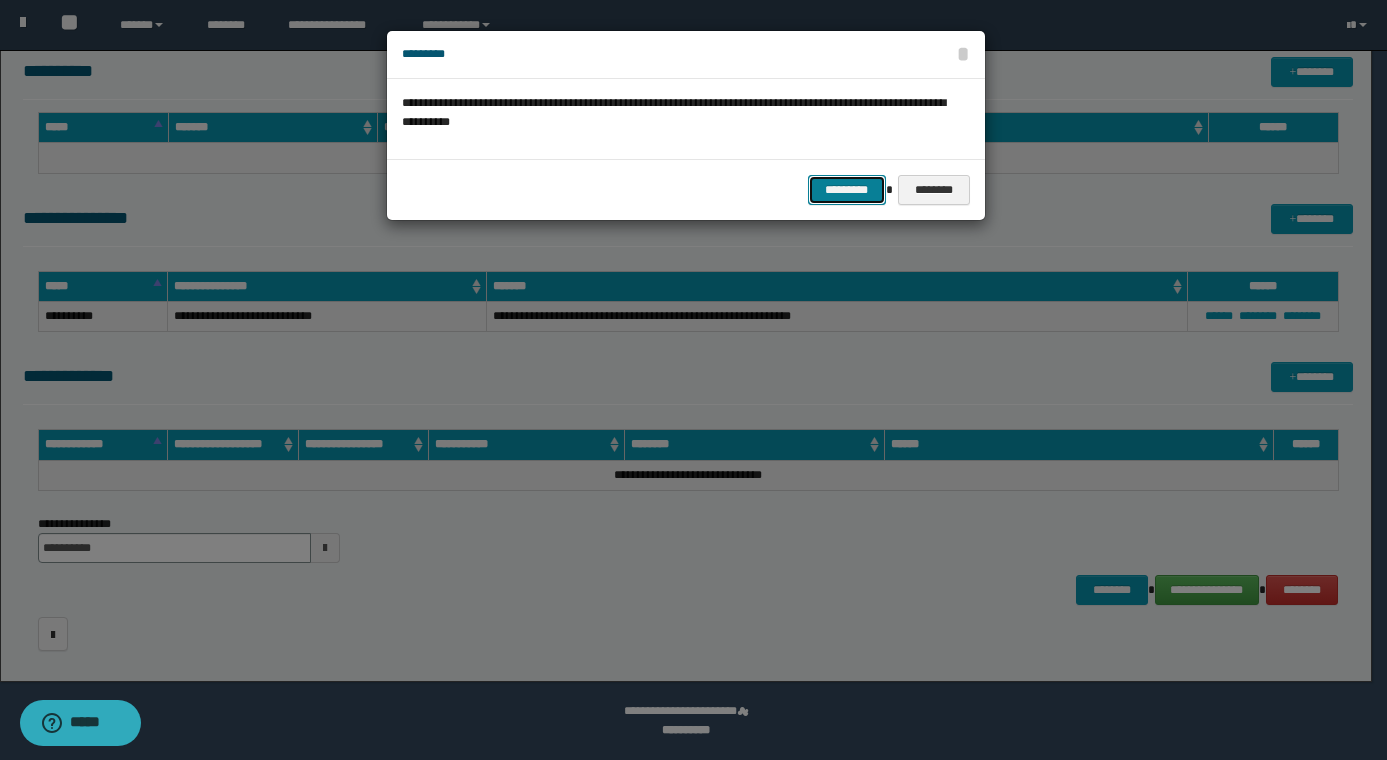click on "*********" at bounding box center (847, 190) 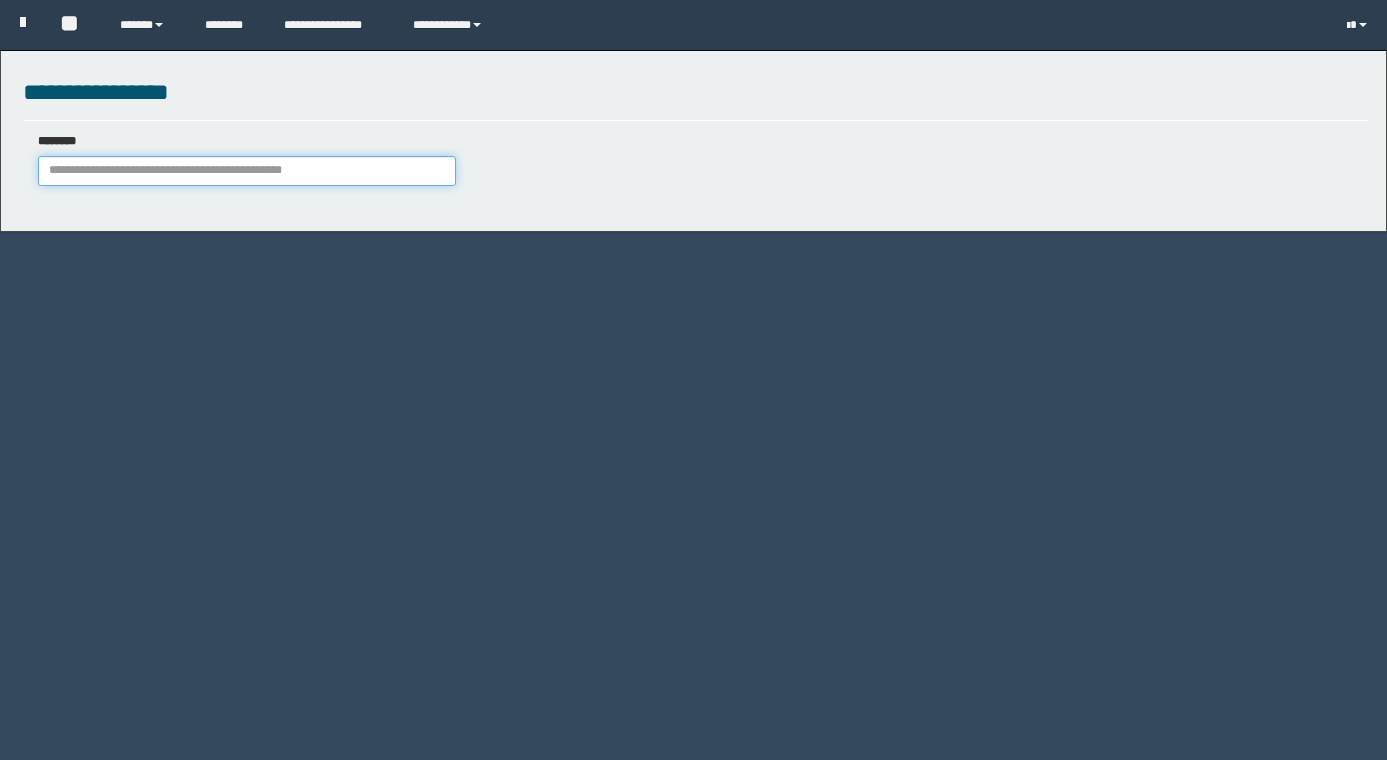 click on "********" at bounding box center [247, 171] 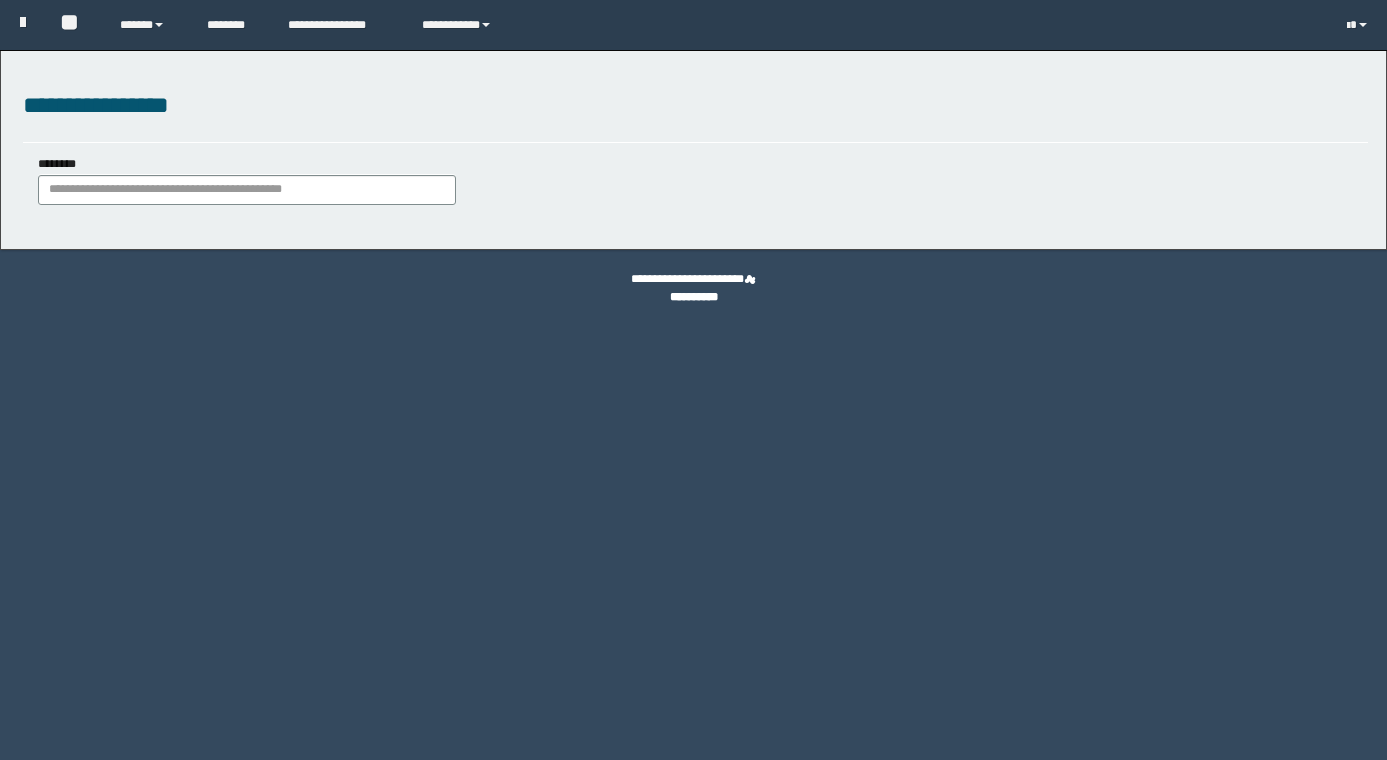 scroll, scrollTop: 0, scrollLeft: 0, axis: both 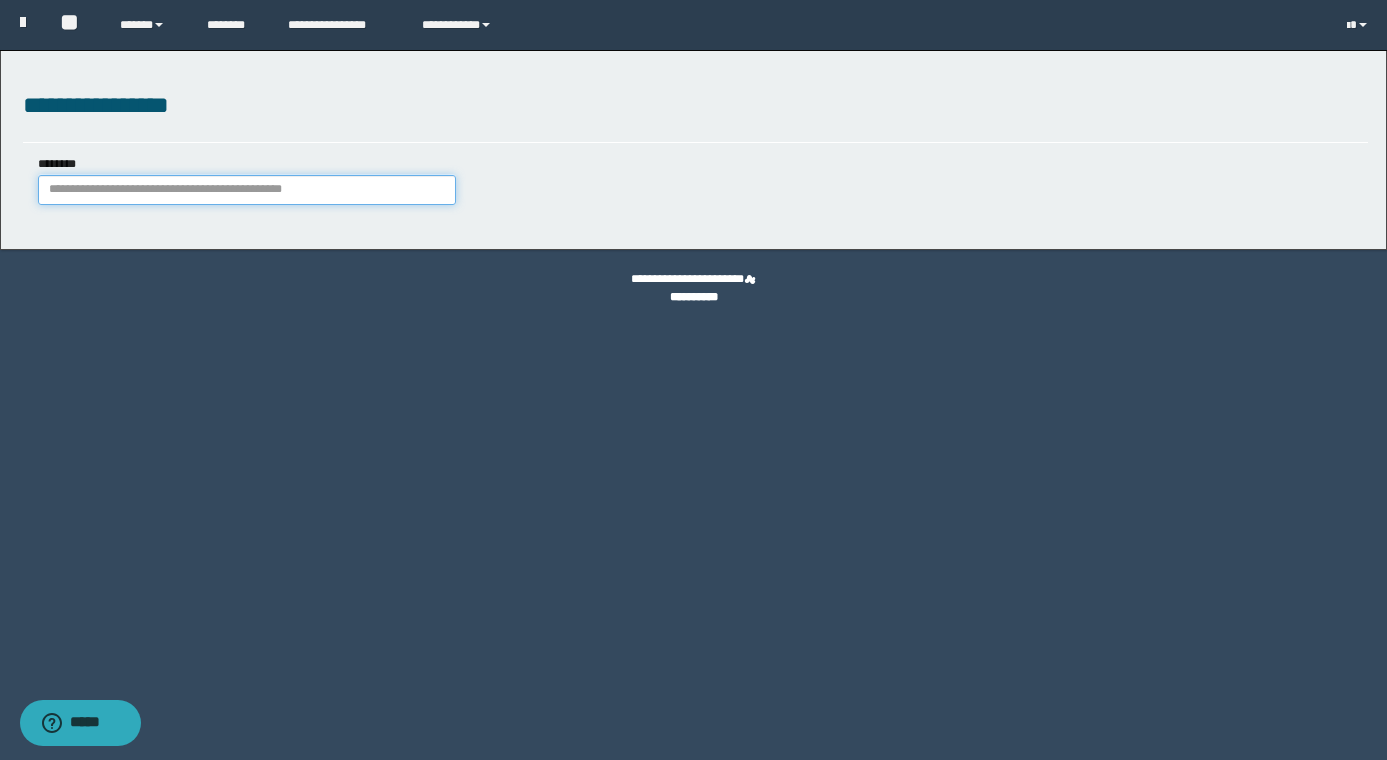 click on "********" at bounding box center [247, 190] 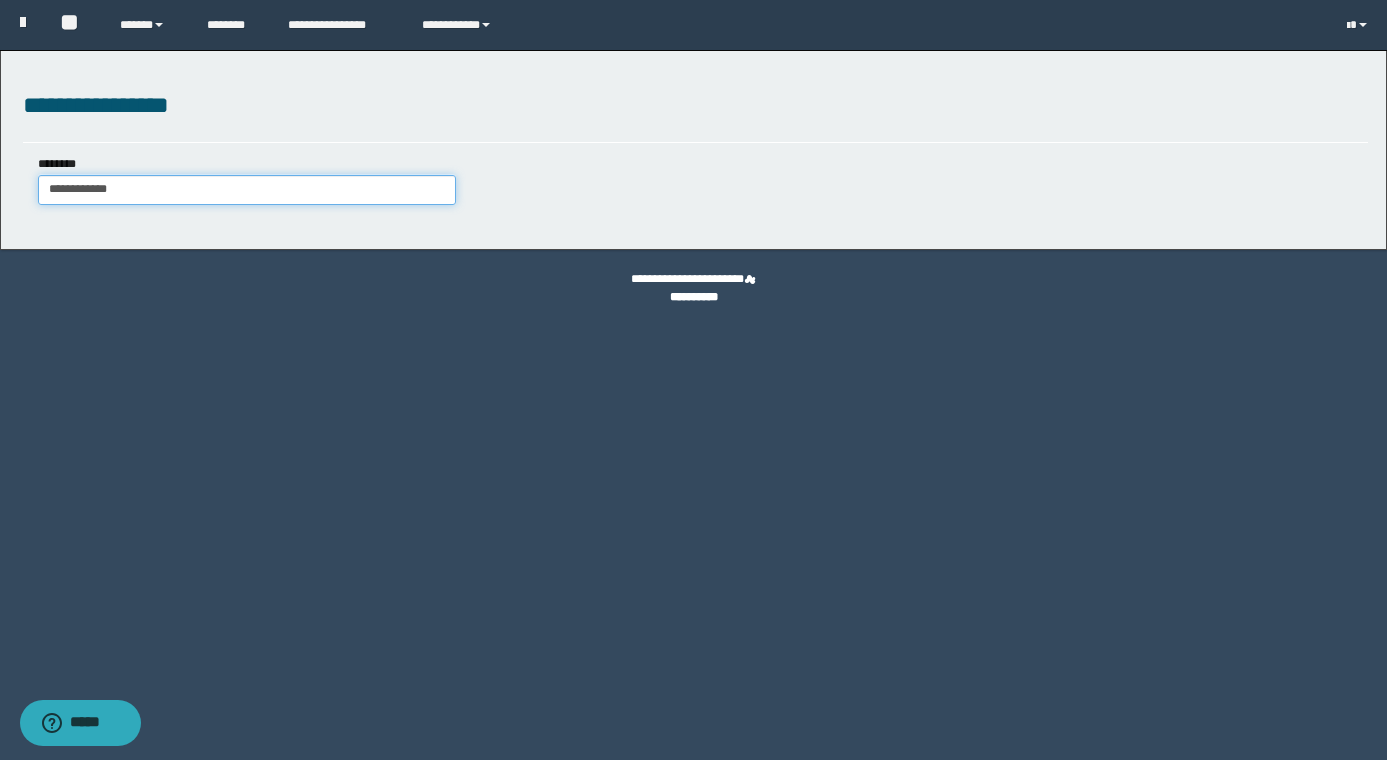 drag, startPoint x: 139, startPoint y: 185, endPoint x: 0, endPoint y: 183, distance: 139.01439 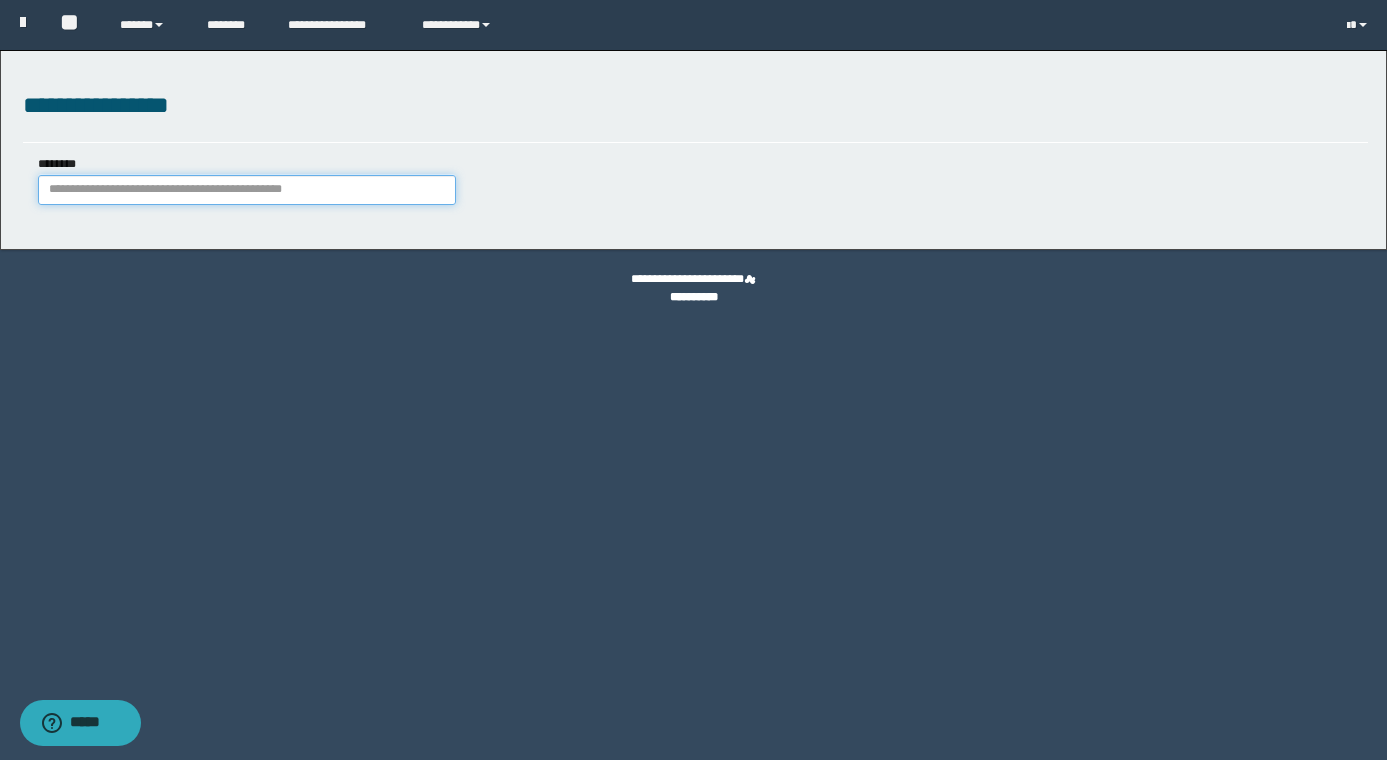 click on "********" at bounding box center (247, 190) 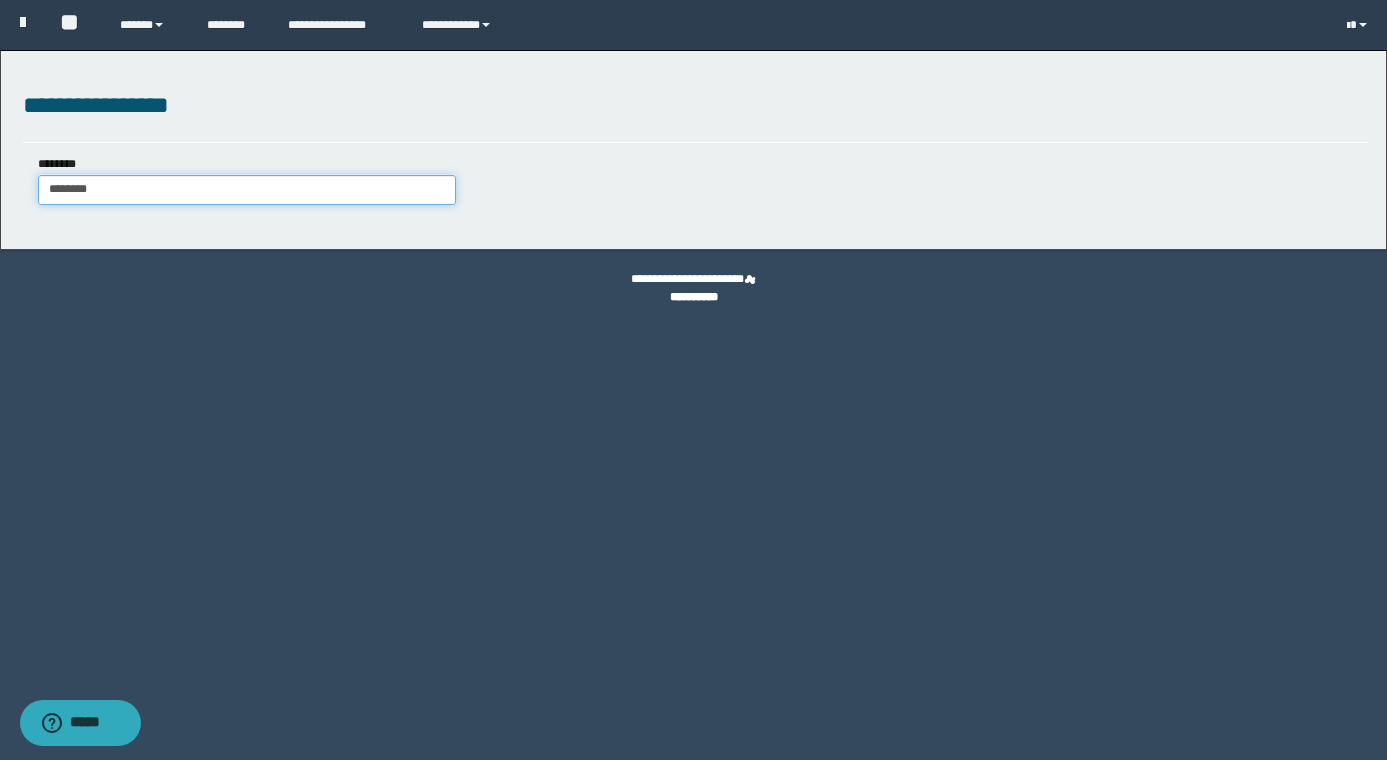 type on "********" 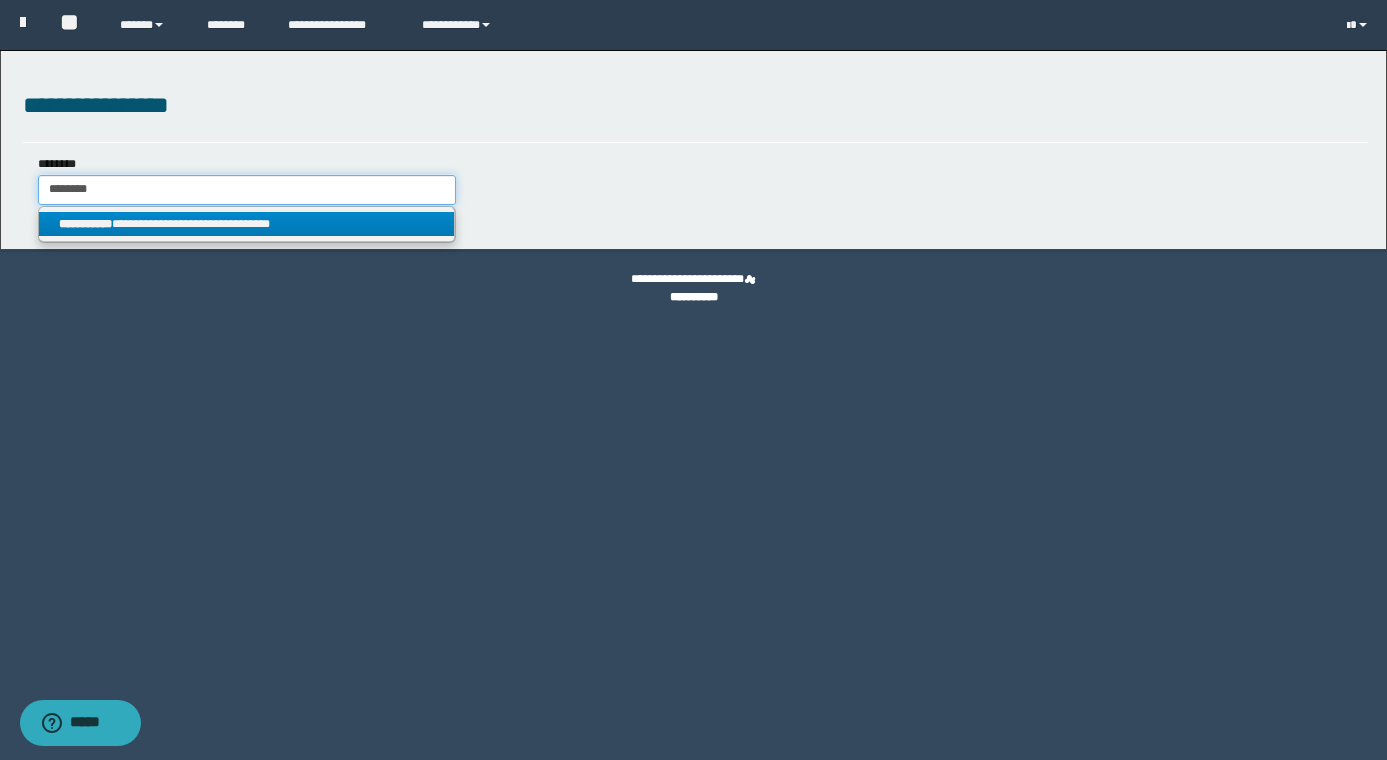 type on "********" 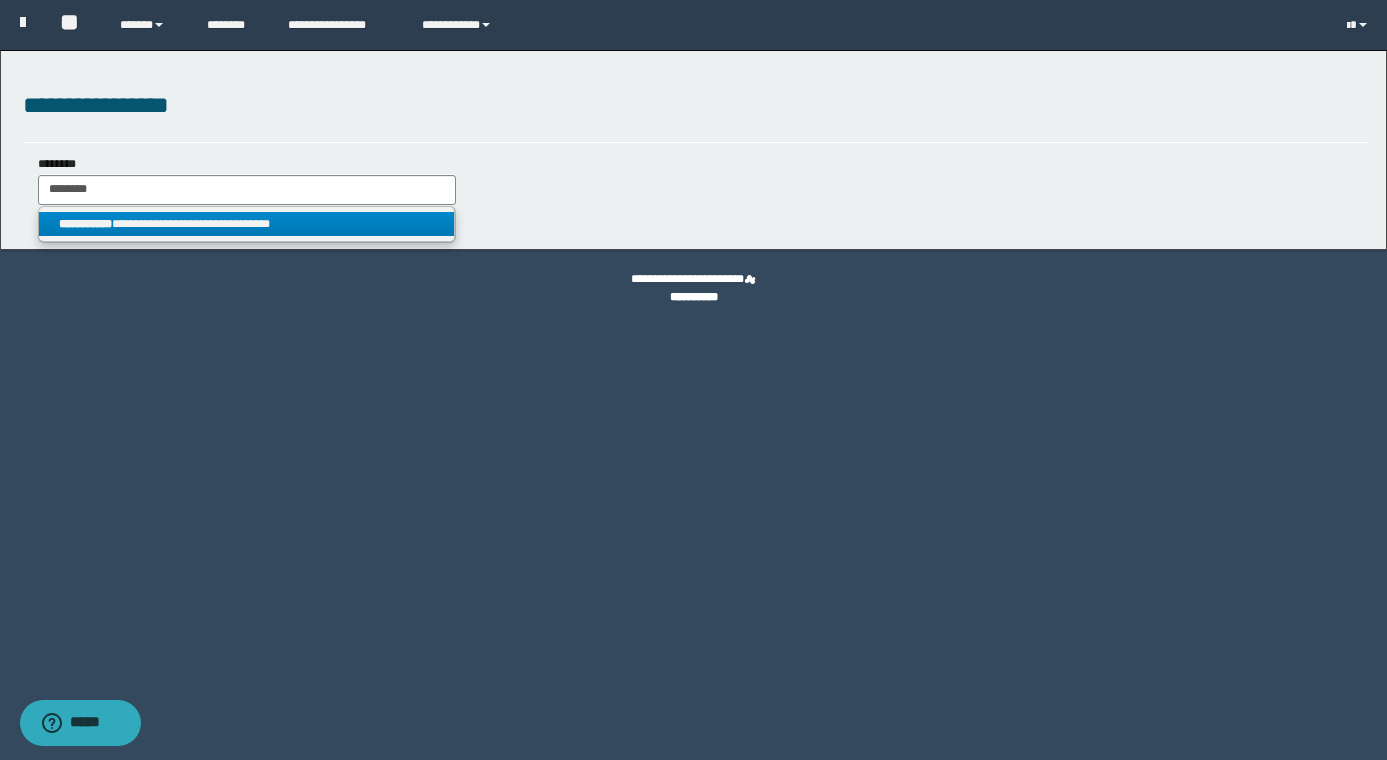 click on "**********" at bounding box center [246, 224] 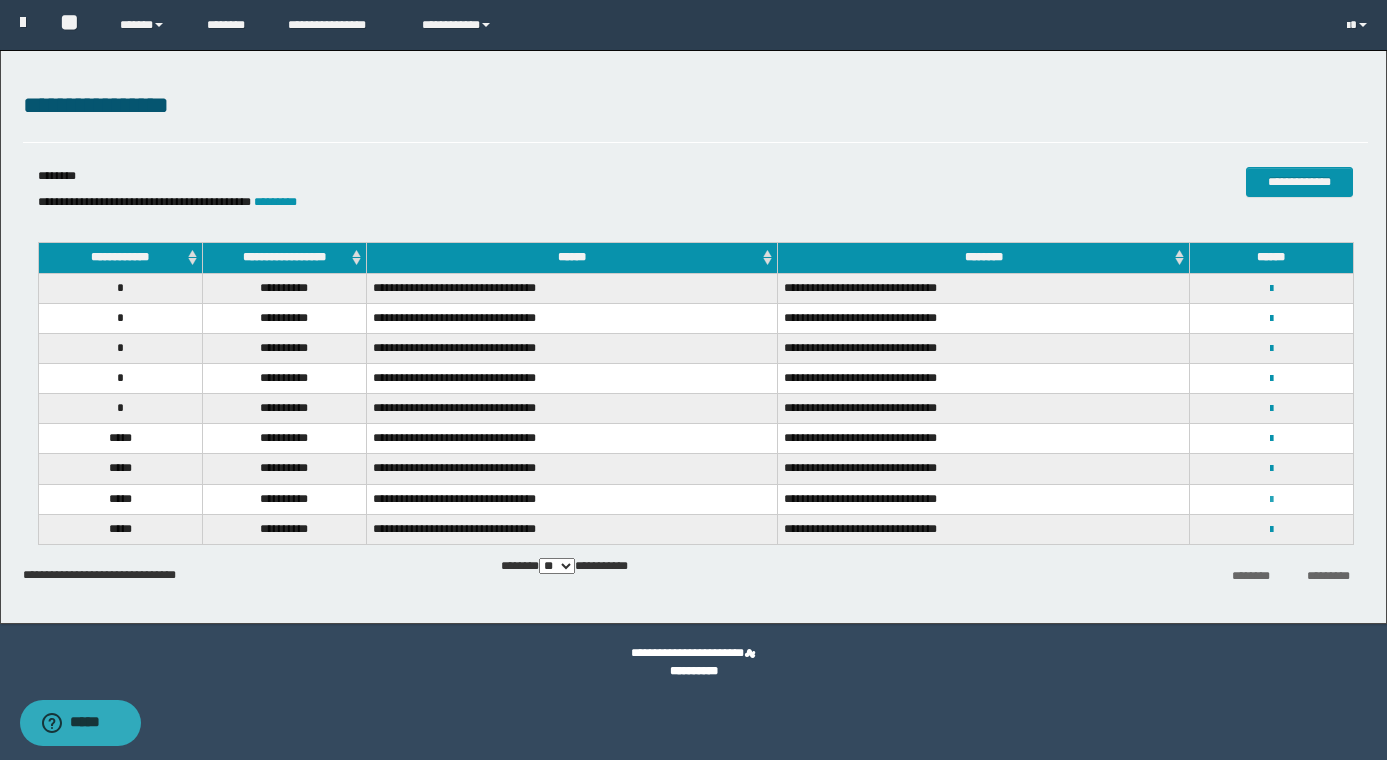 click at bounding box center [1271, 500] 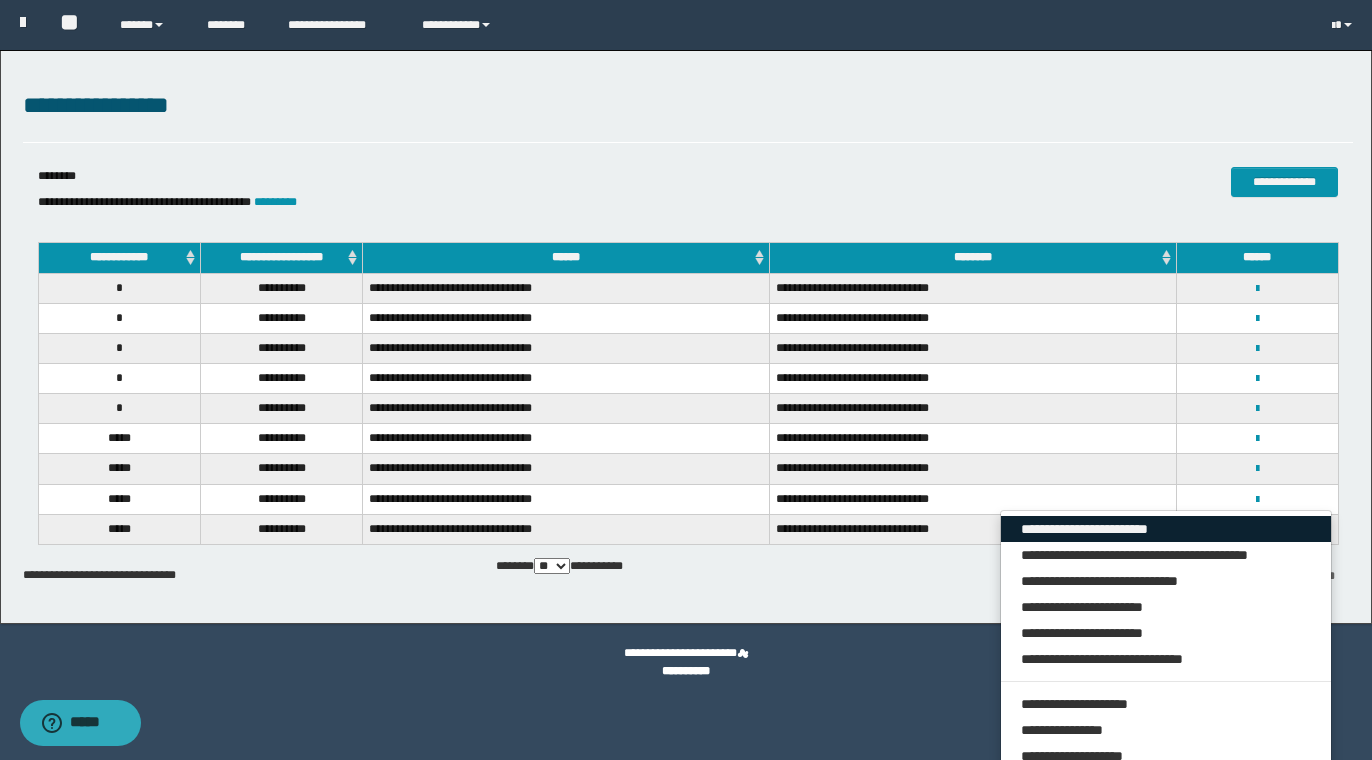 click on "**********" at bounding box center (1166, 529) 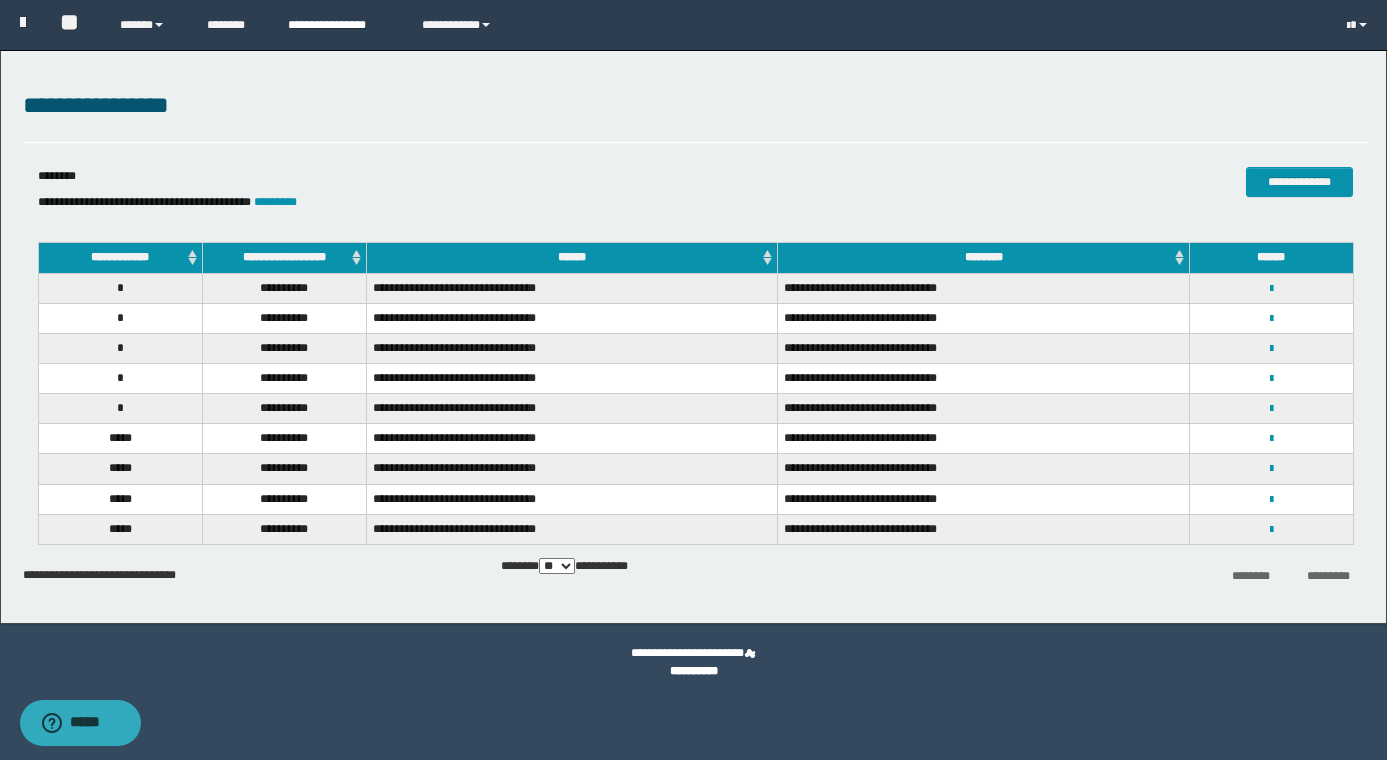 click on "**********" at bounding box center (339, 25) 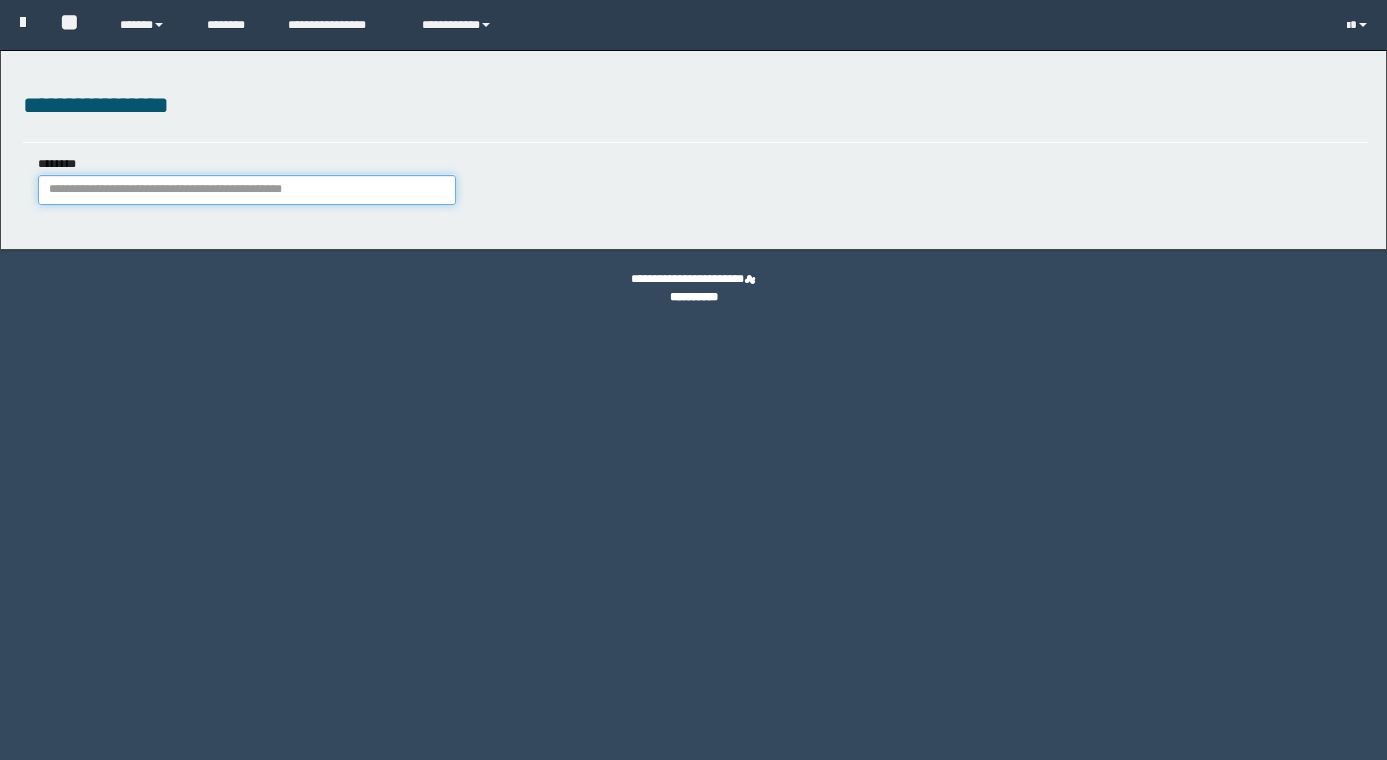 click on "********" at bounding box center [247, 190] 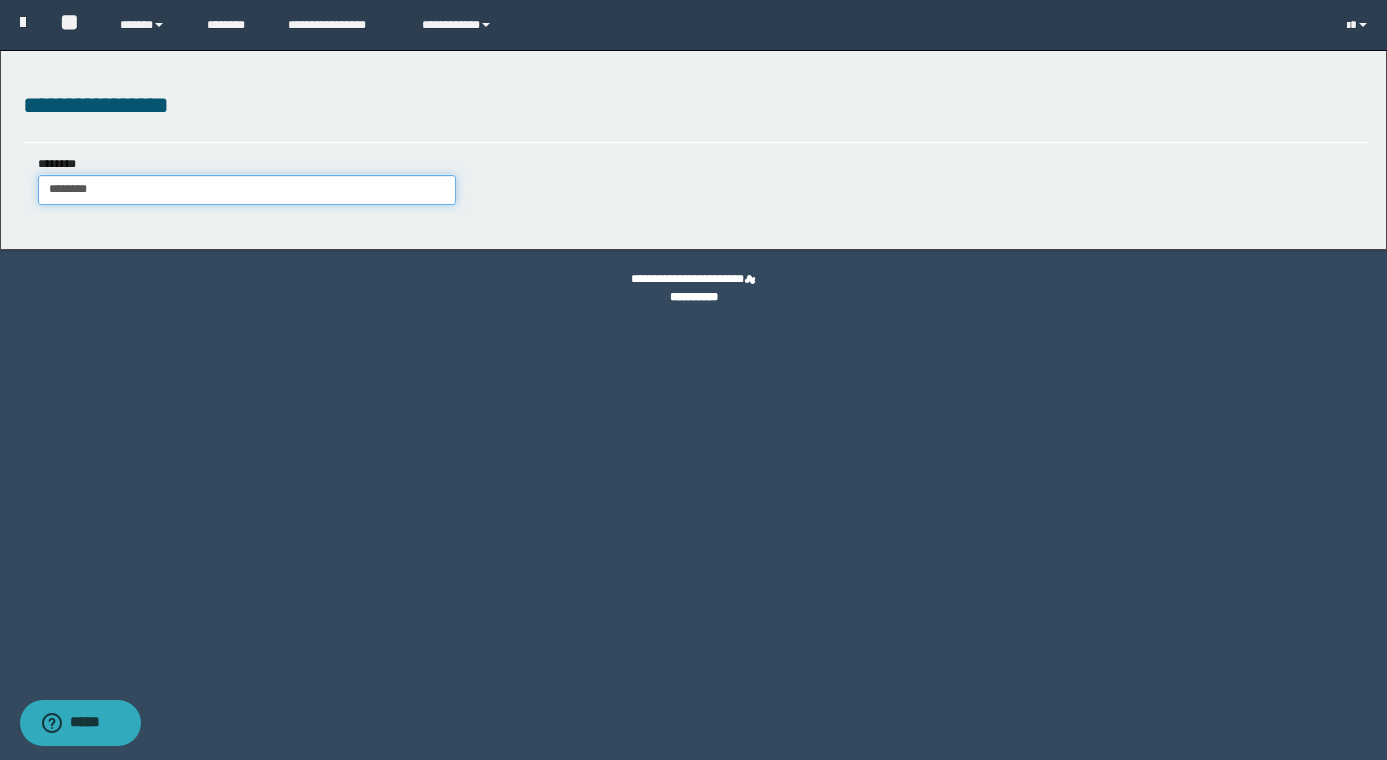 type on "********" 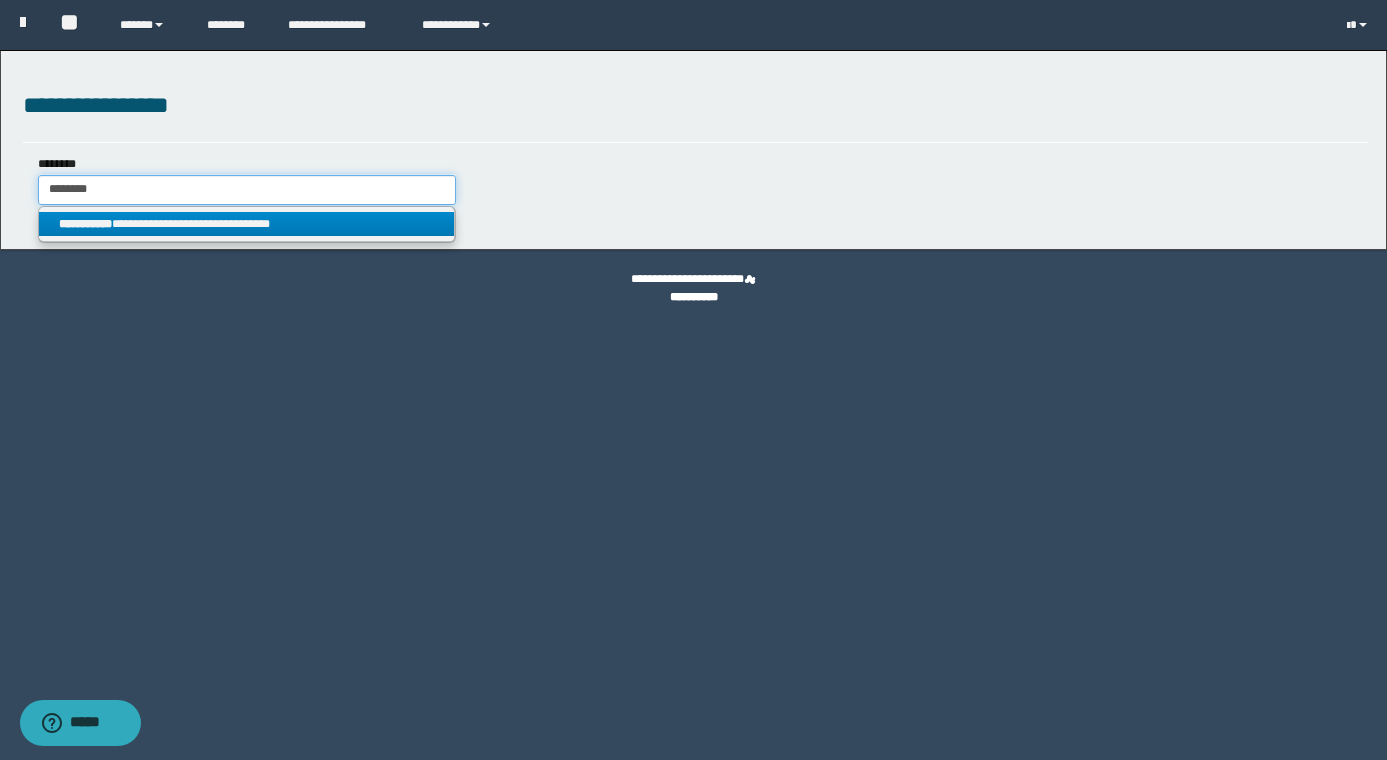 type on "********" 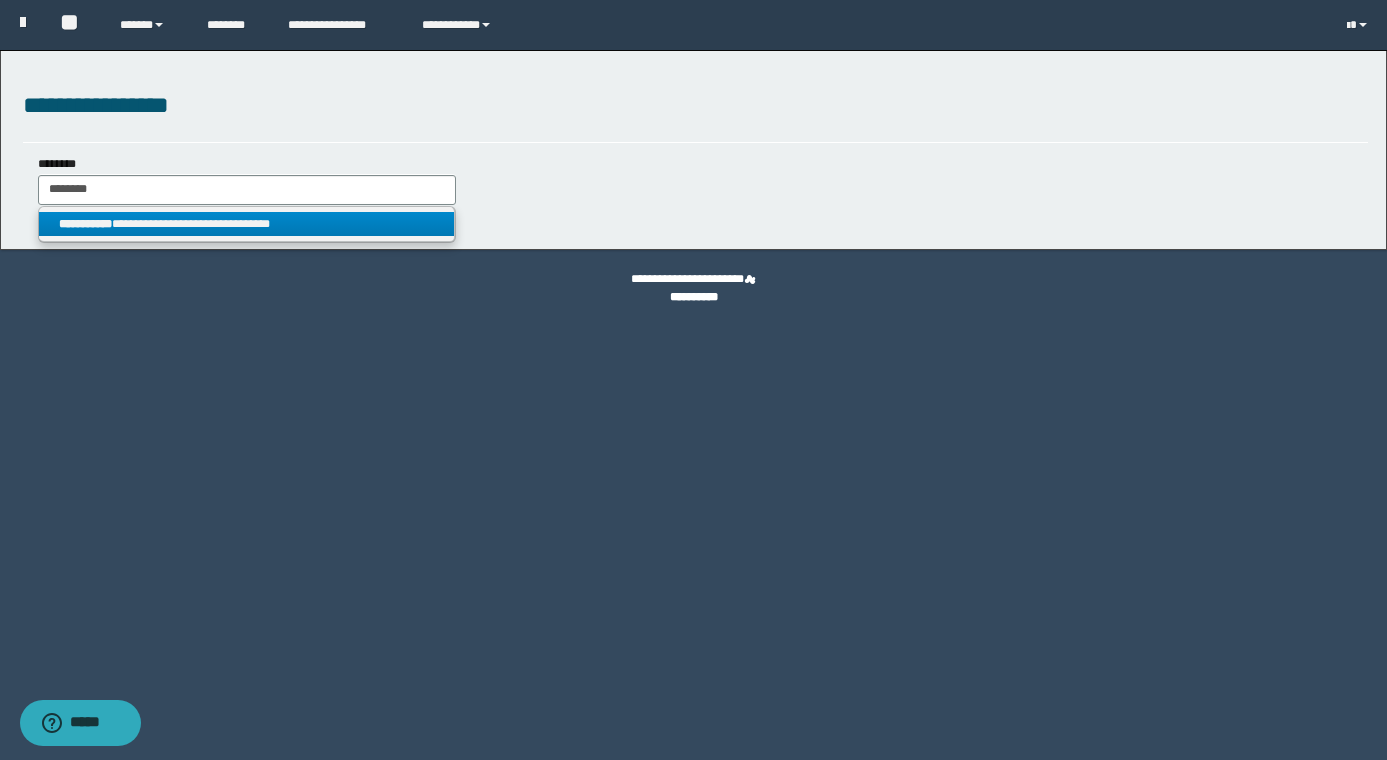 click on "**********" at bounding box center [246, 224] 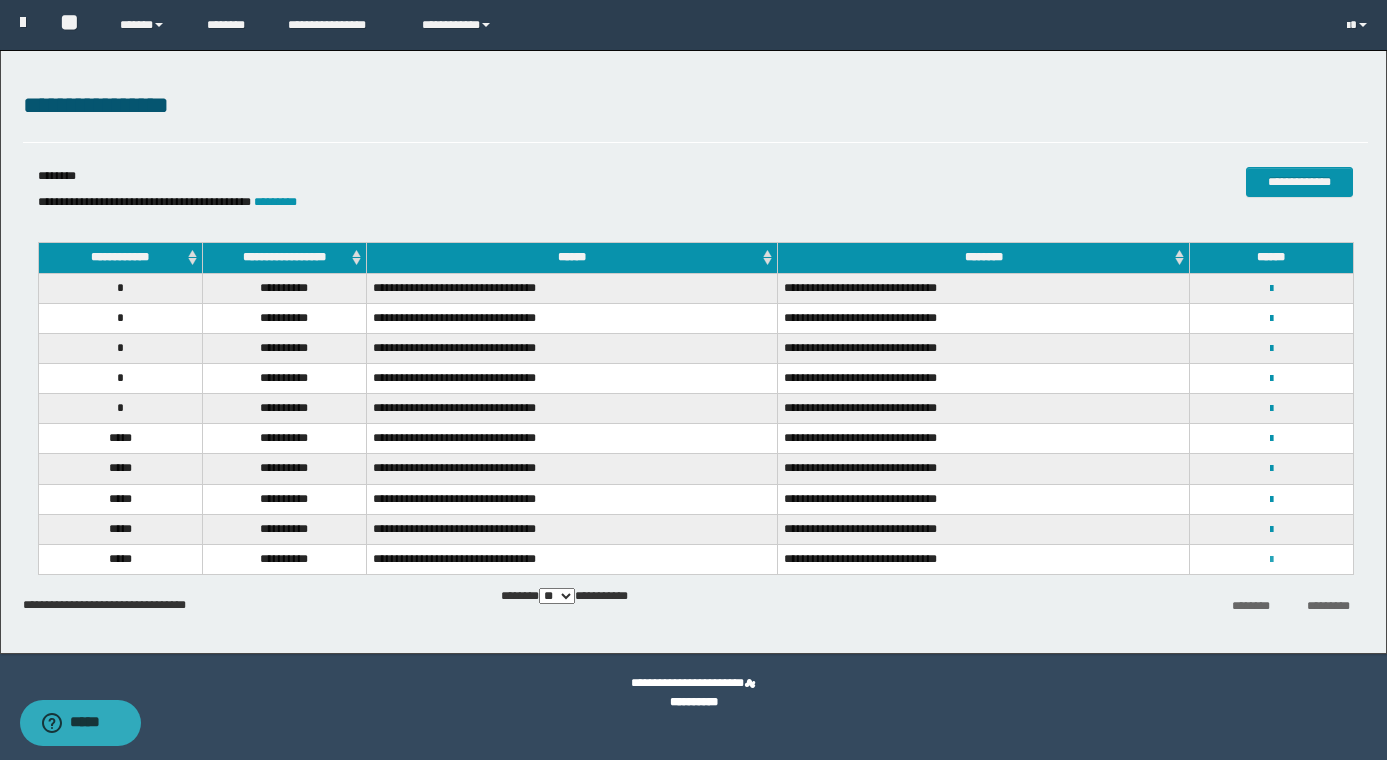 click at bounding box center [1271, 560] 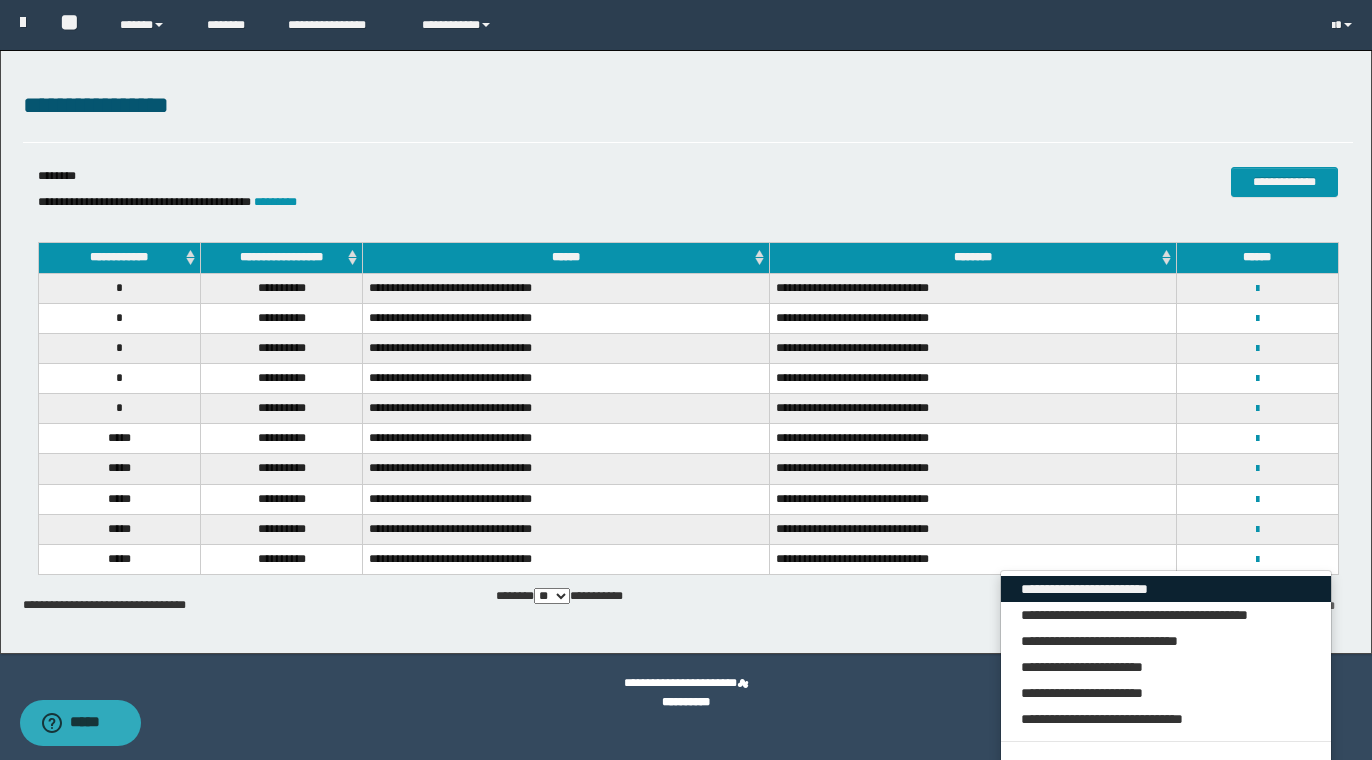 click on "**********" at bounding box center [1166, 589] 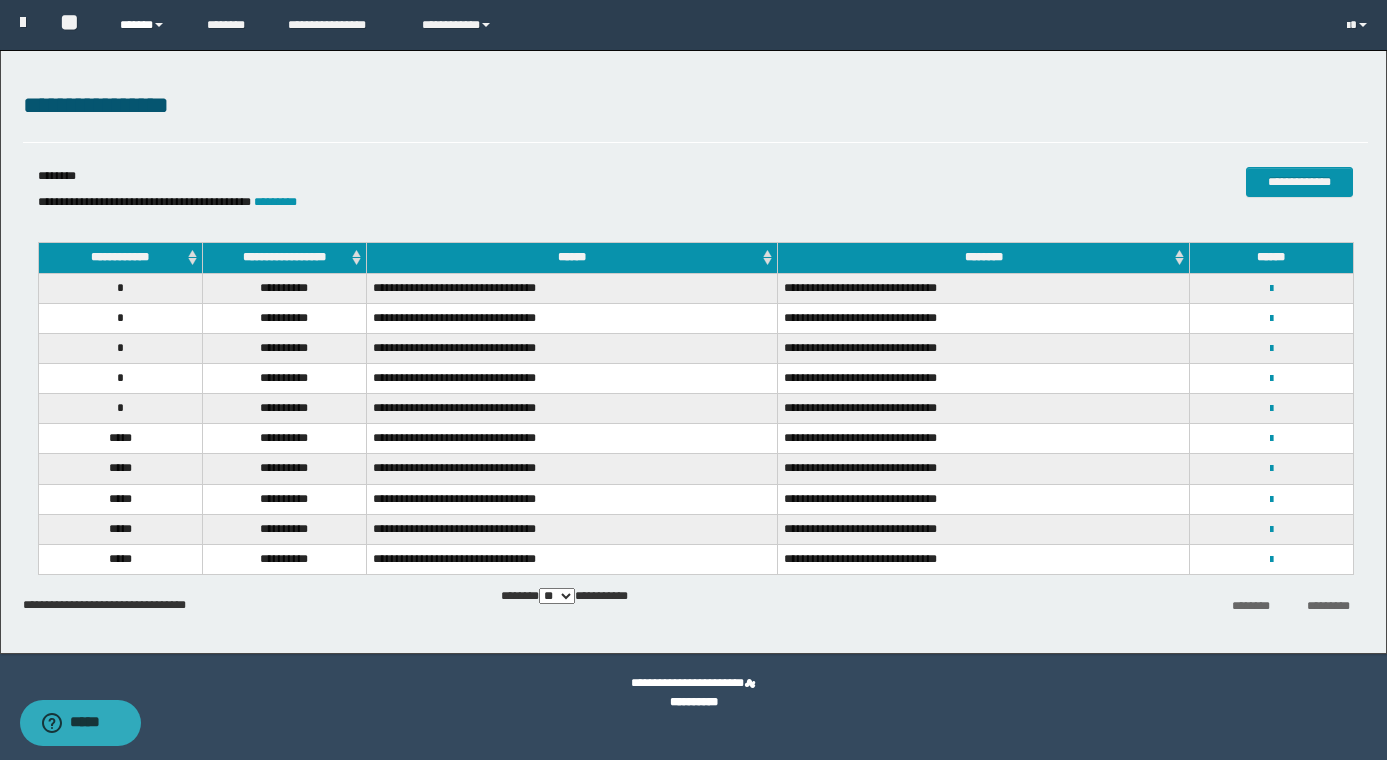 click on "******" at bounding box center (148, 25) 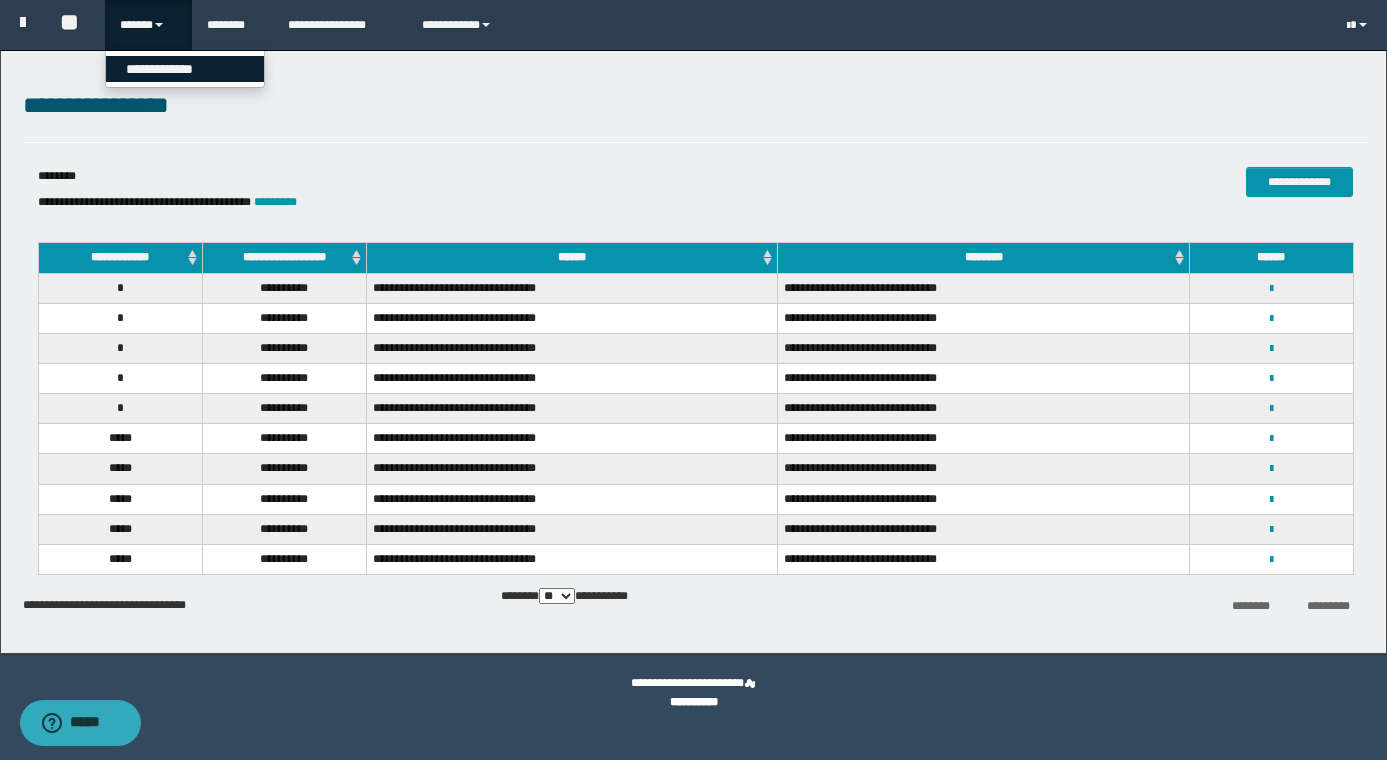click on "**********" at bounding box center [185, 69] 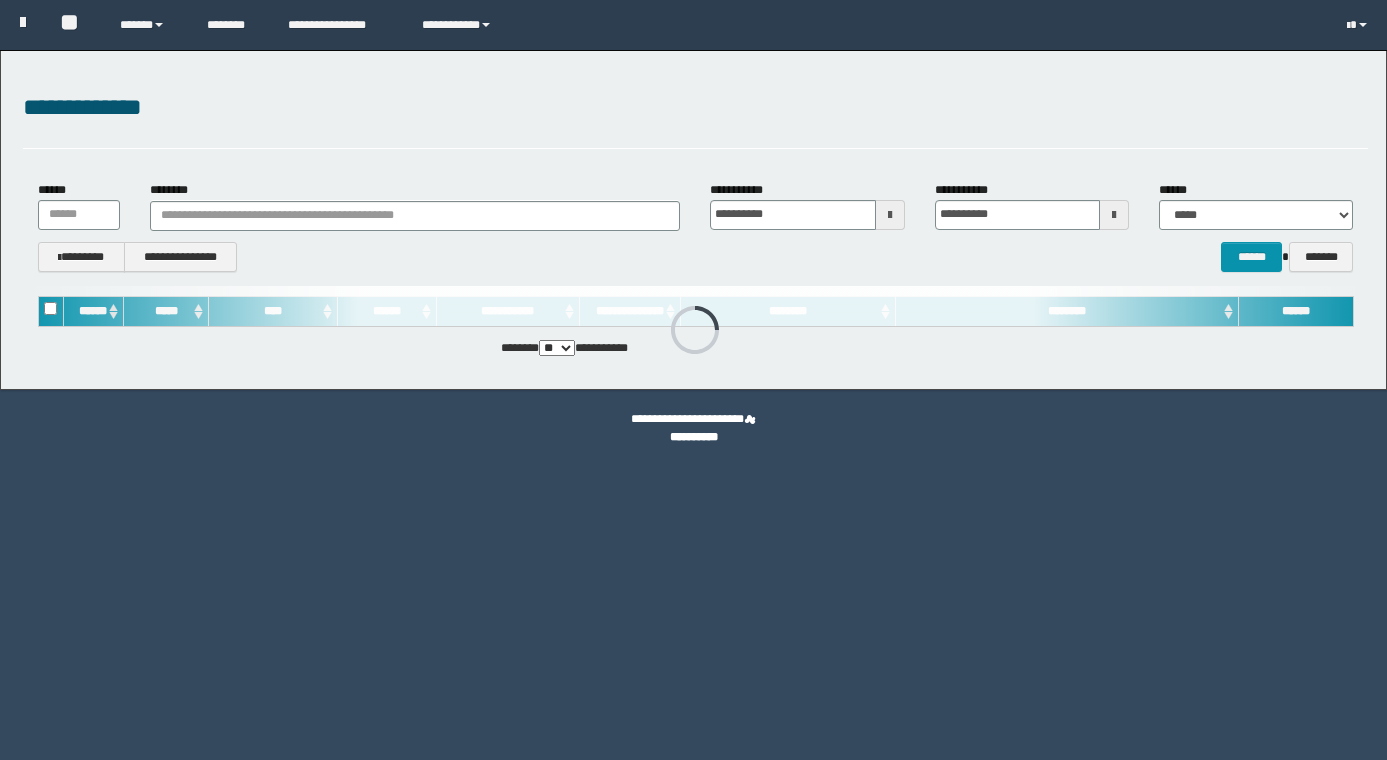 scroll, scrollTop: 0, scrollLeft: 0, axis: both 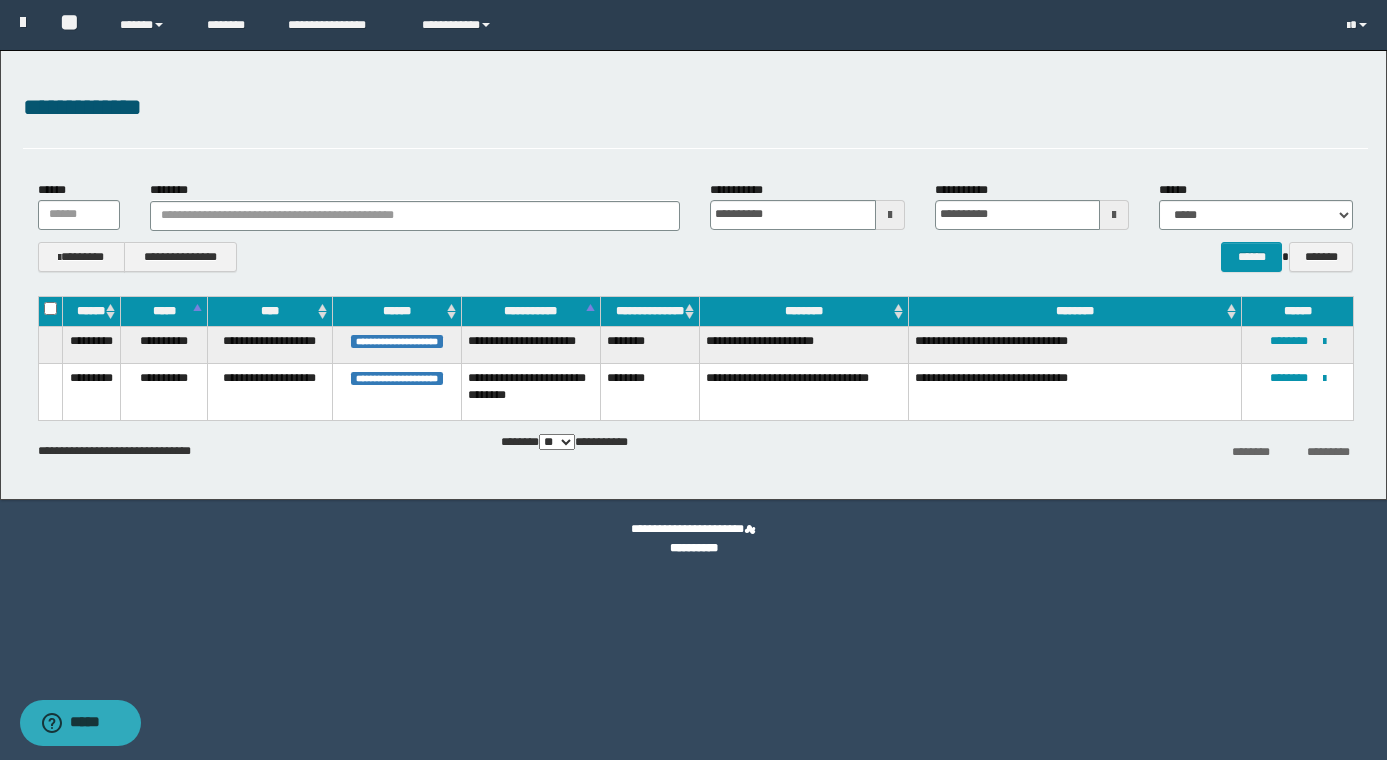 click on "********" at bounding box center [649, 392] 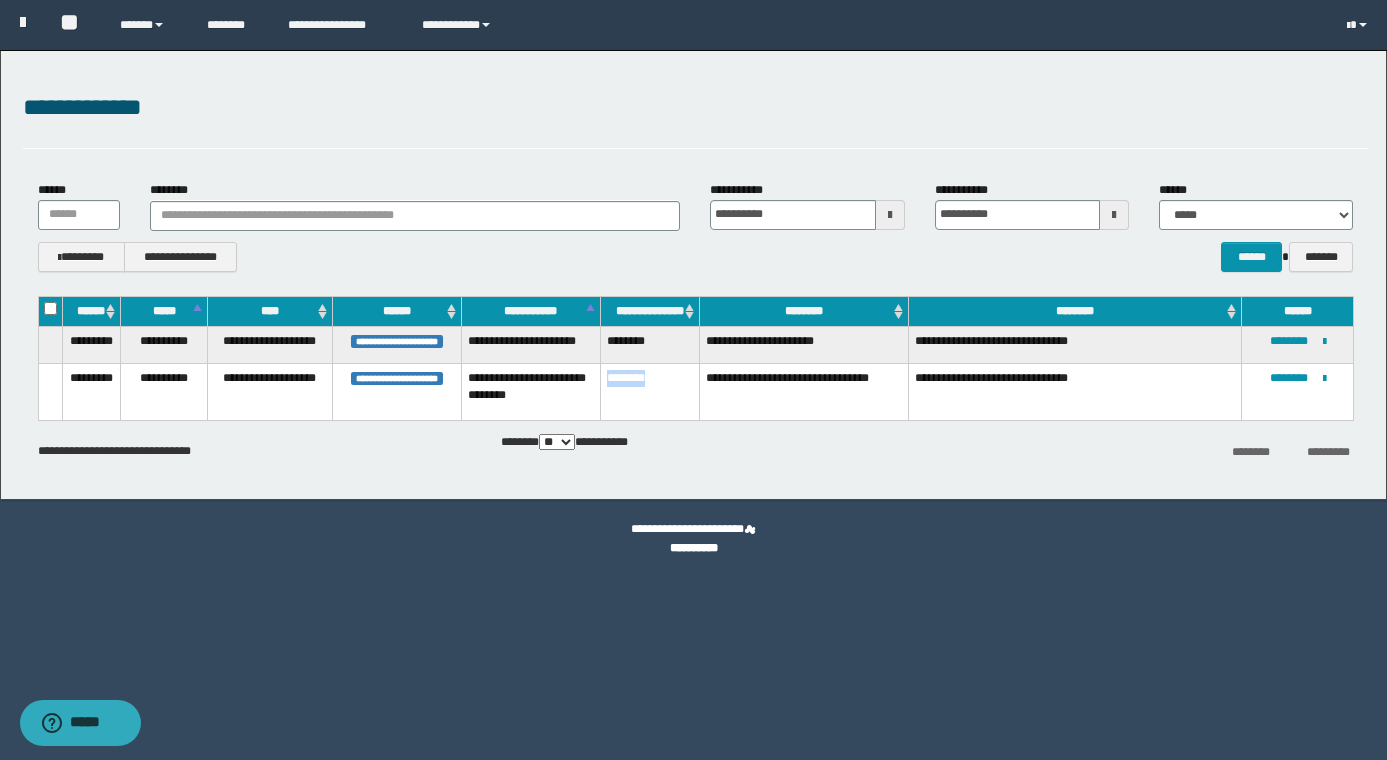 click on "********" at bounding box center [649, 392] 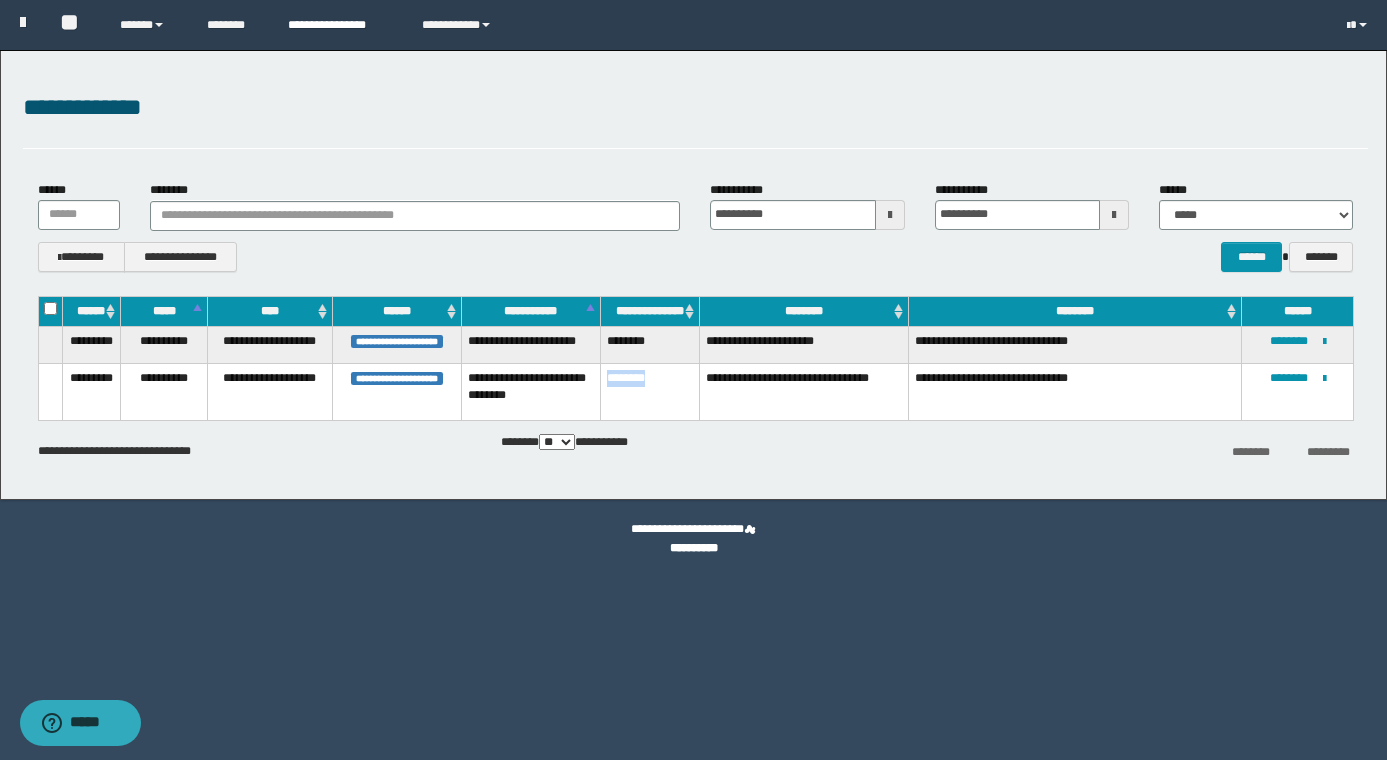 click on "**********" at bounding box center (339, 25) 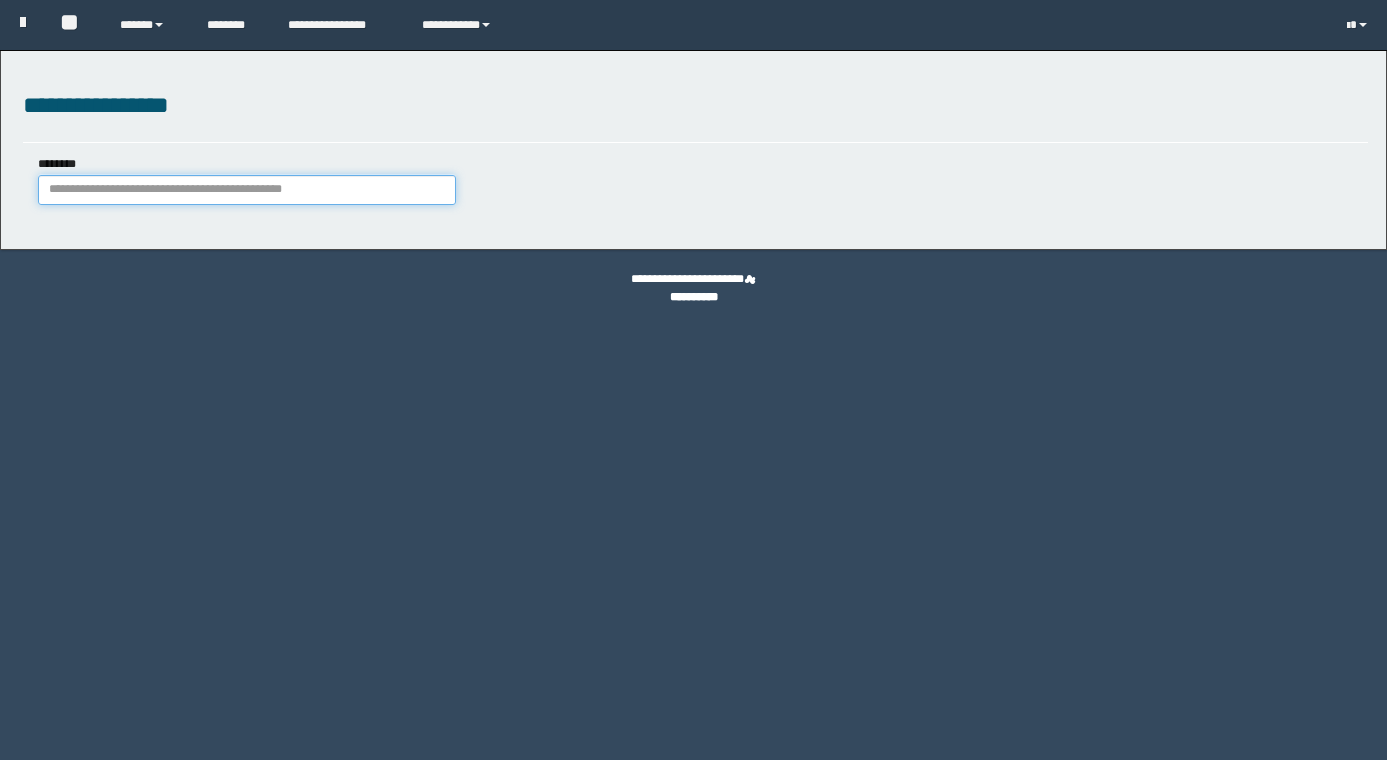 scroll, scrollTop: 0, scrollLeft: 0, axis: both 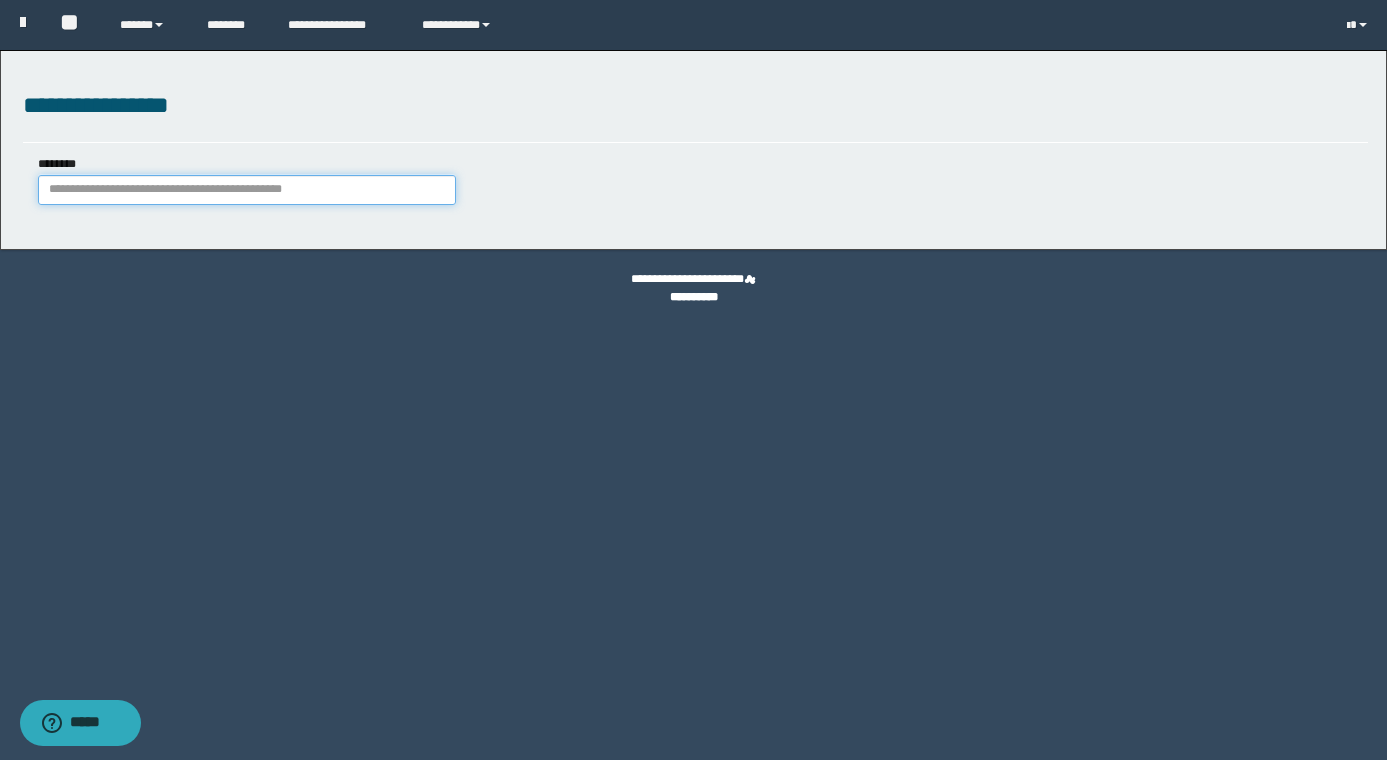 paste on "********" 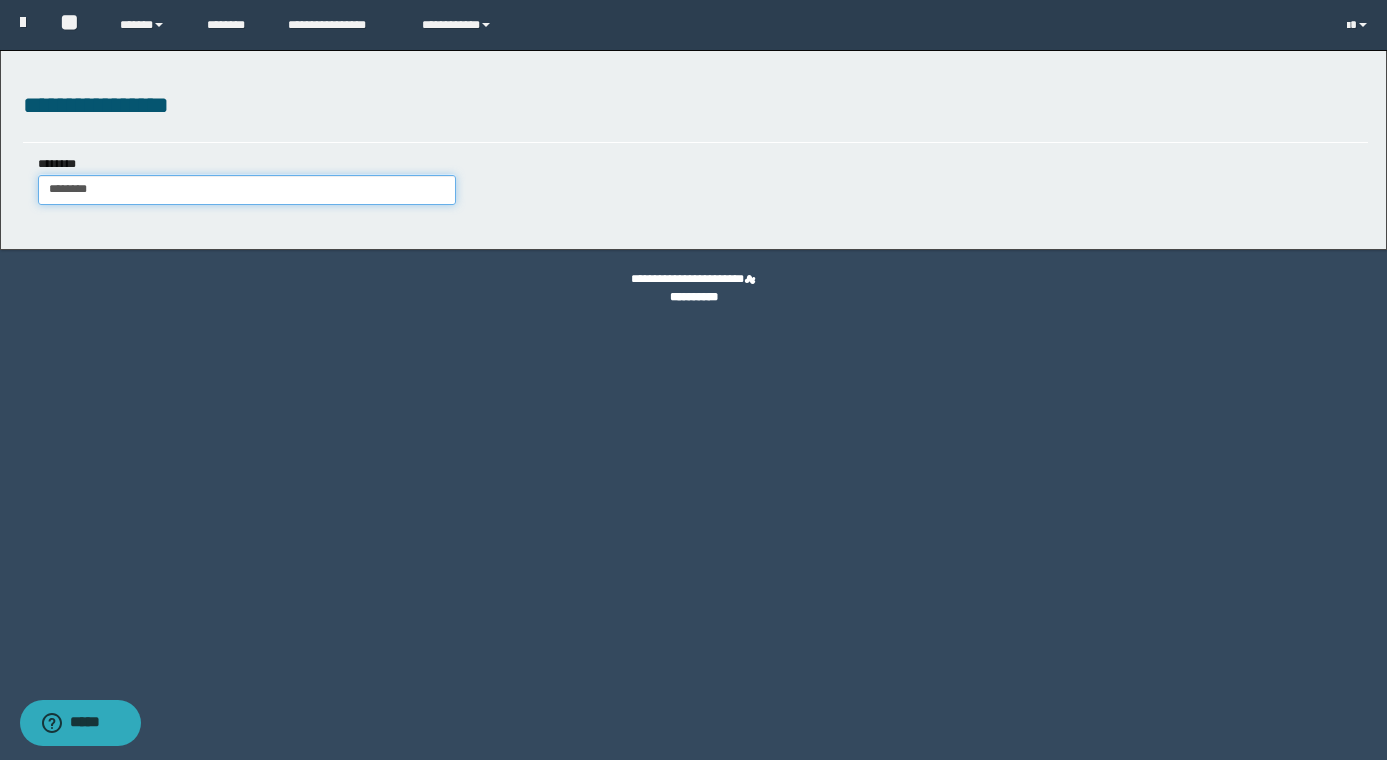 type on "********" 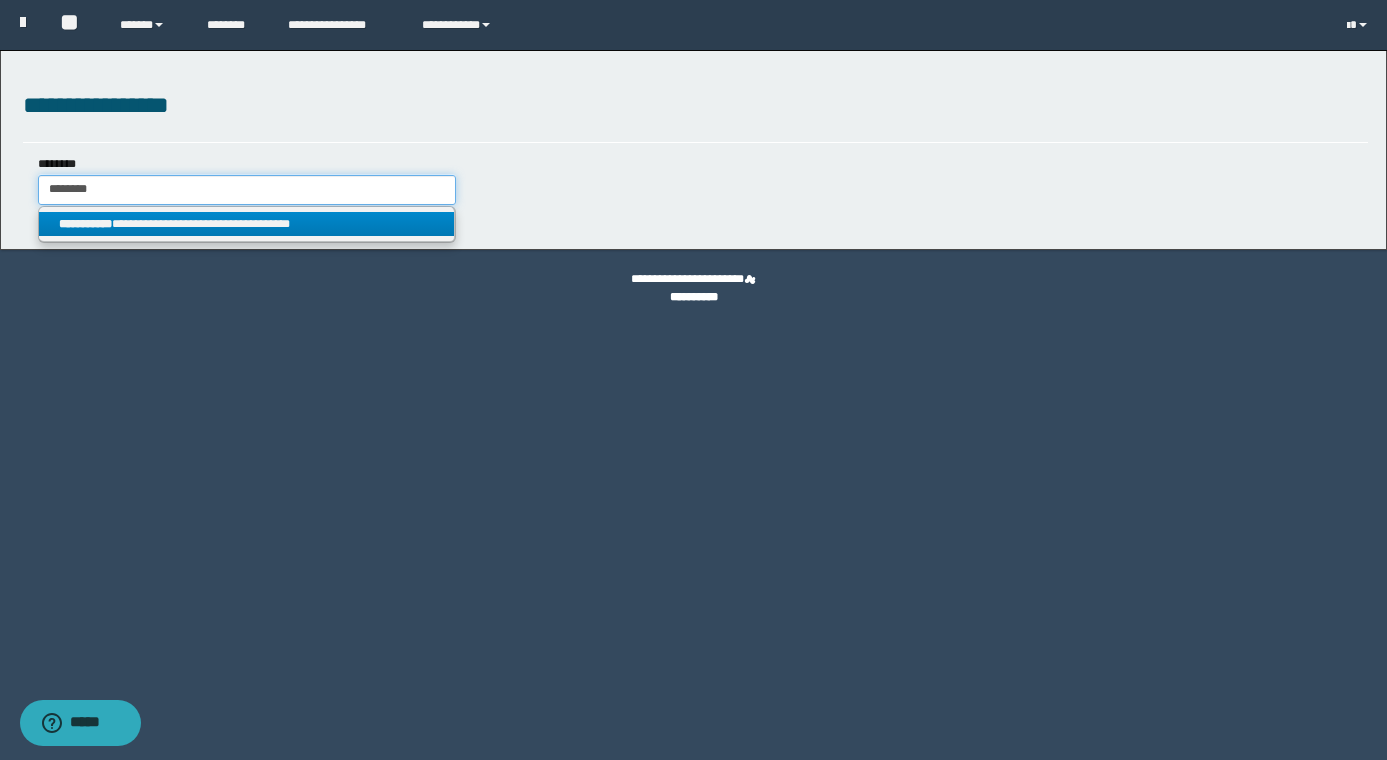 type on "********" 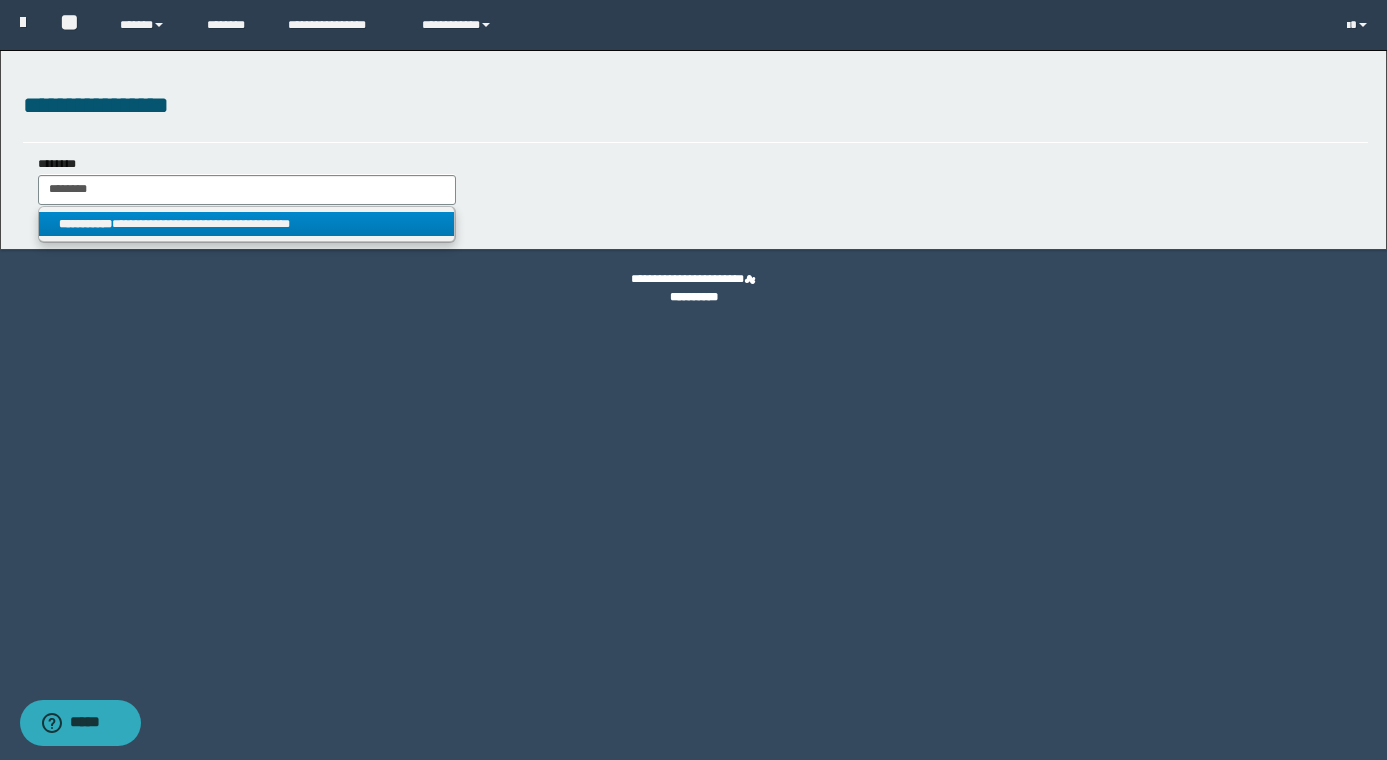 click on "**********" at bounding box center [246, 224] 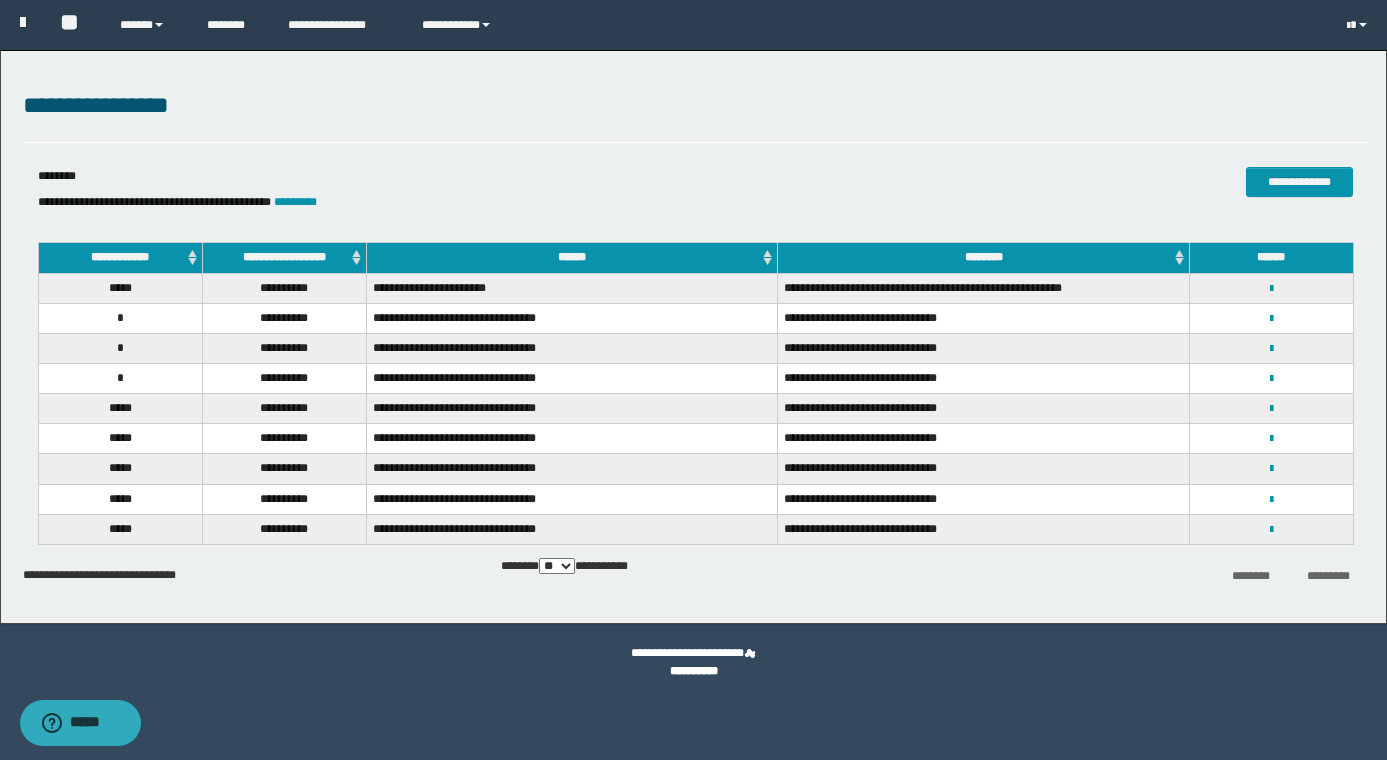 click on "**********" at bounding box center [1271, 529] 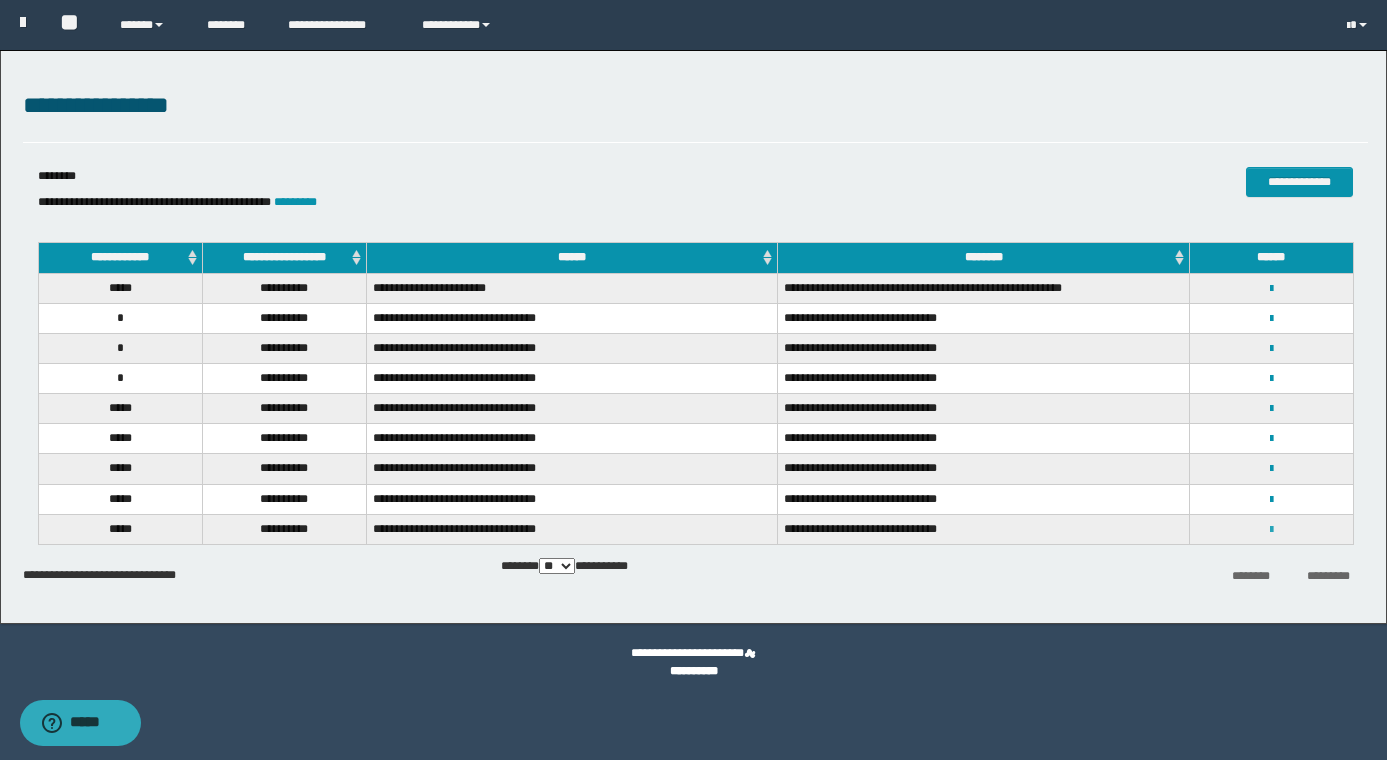 click at bounding box center [1271, 530] 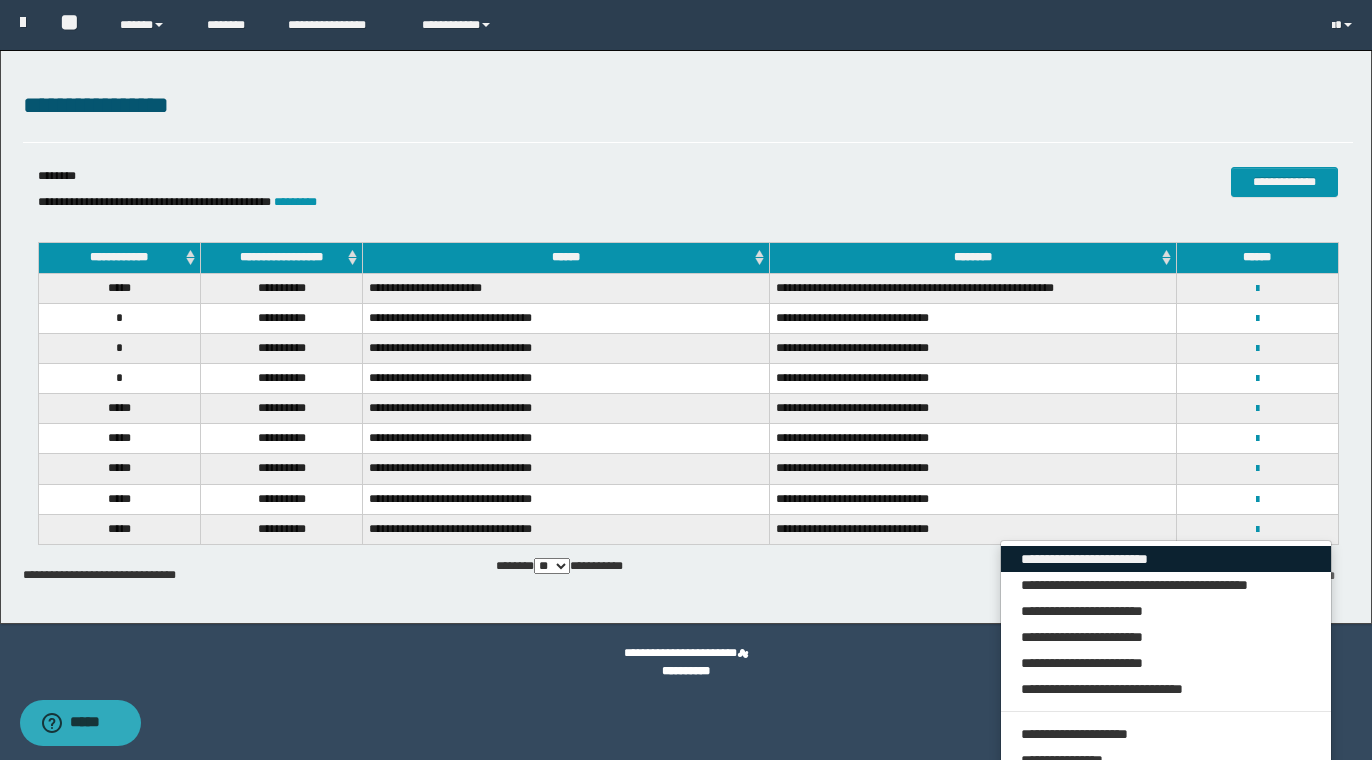 click on "**********" at bounding box center (1166, 559) 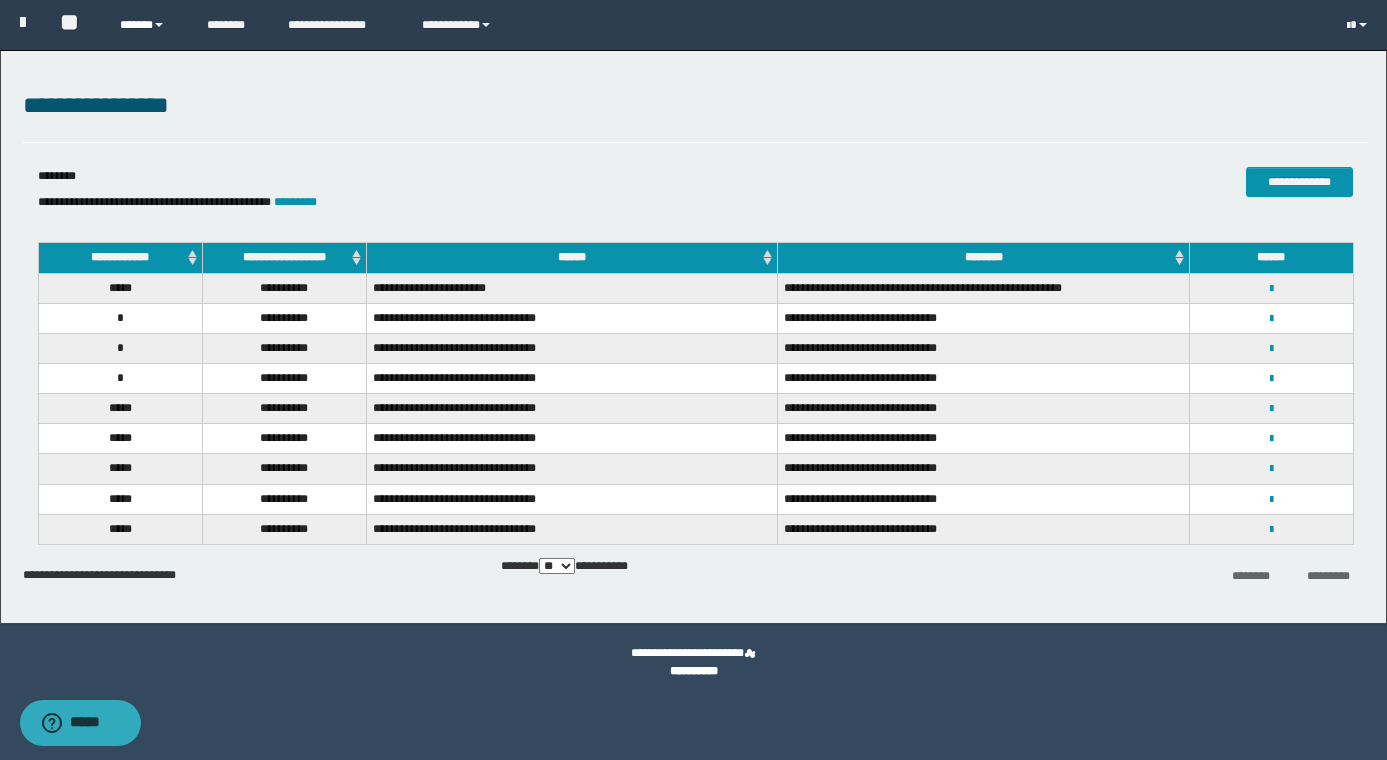 click on "******" at bounding box center (148, 25) 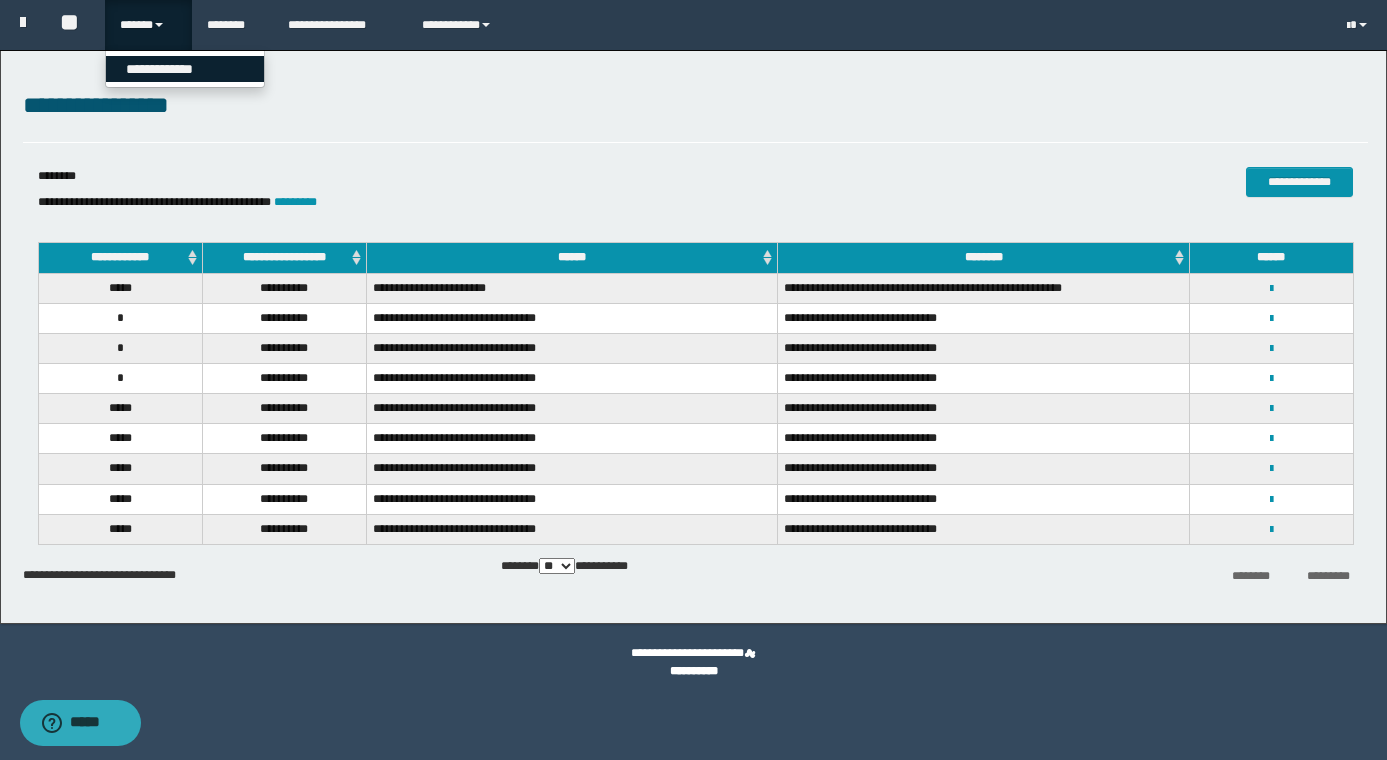 click on "**********" at bounding box center [185, 69] 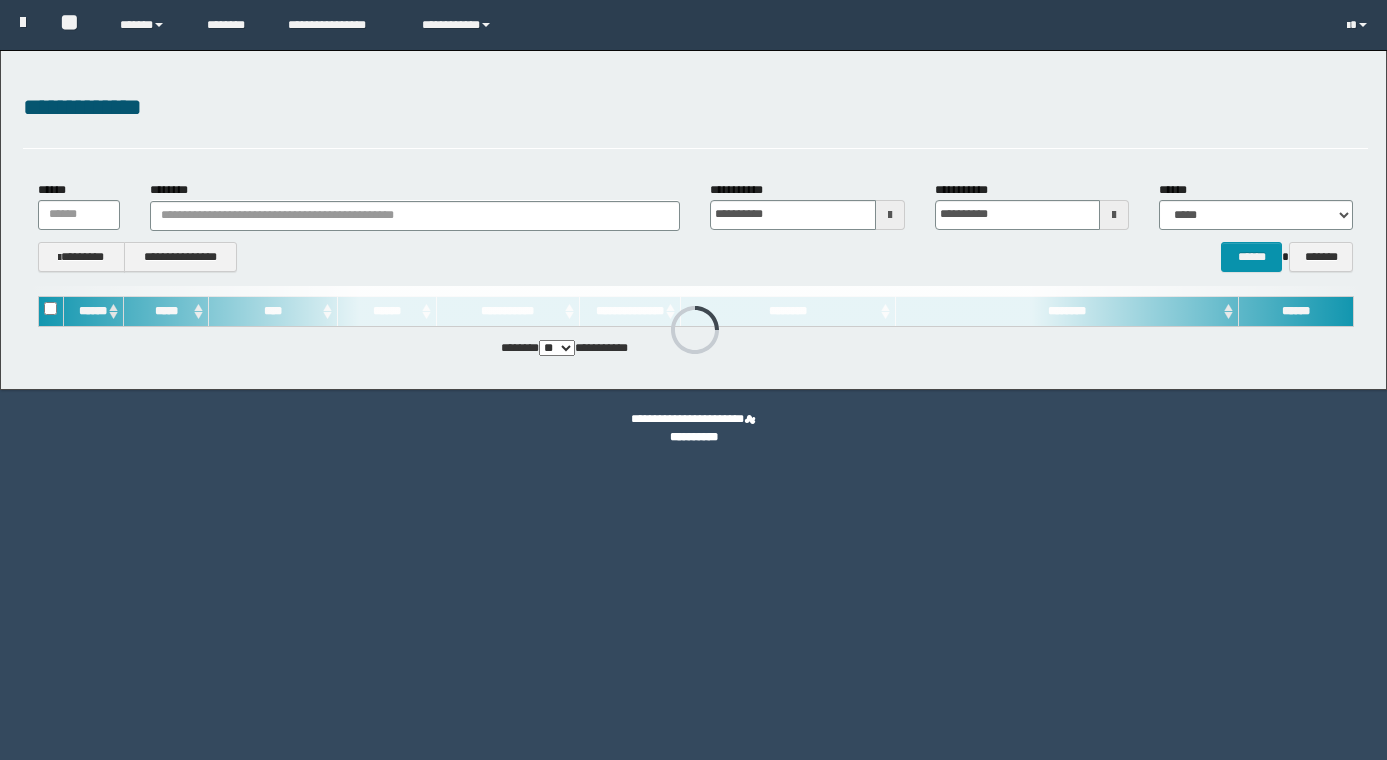 scroll, scrollTop: 0, scrollLeft: 0, axis: both 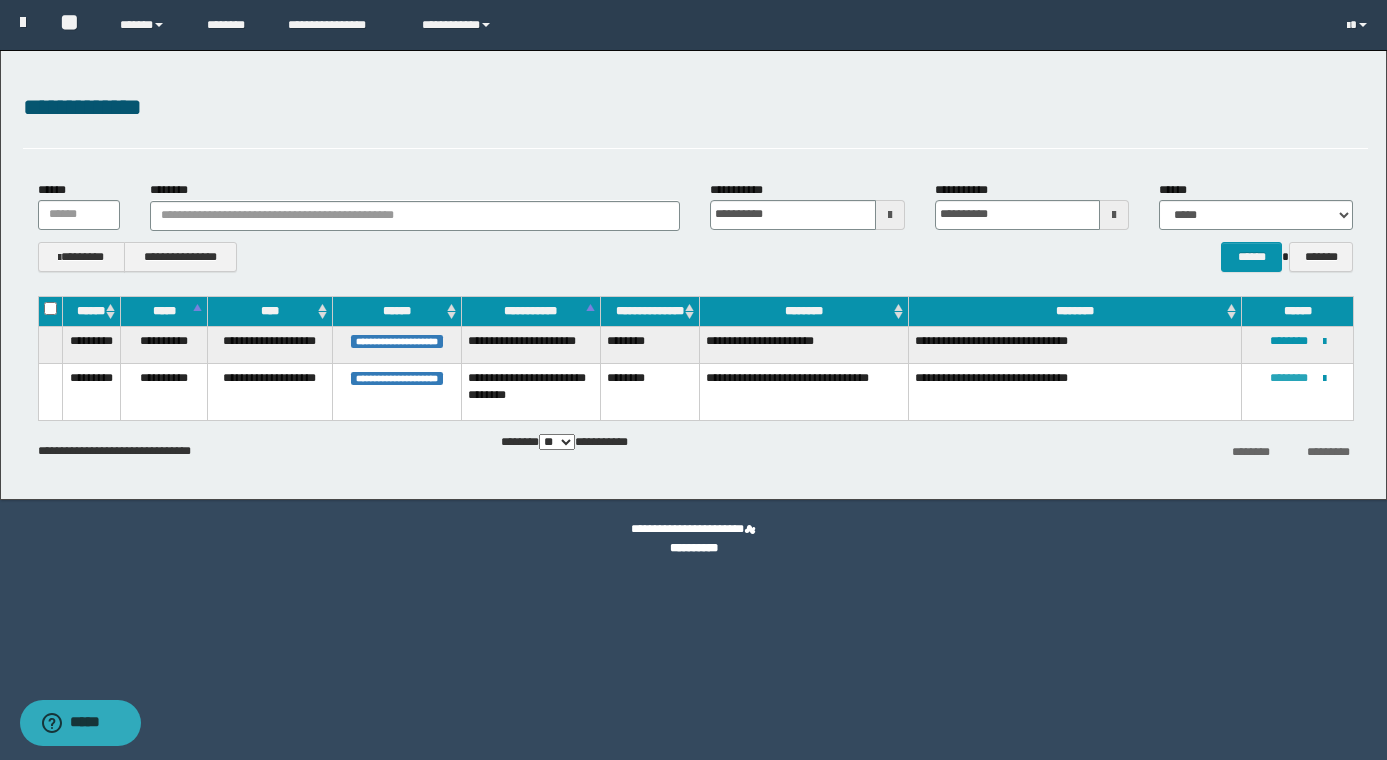 click on "********" at bounding box center (1289, 378) 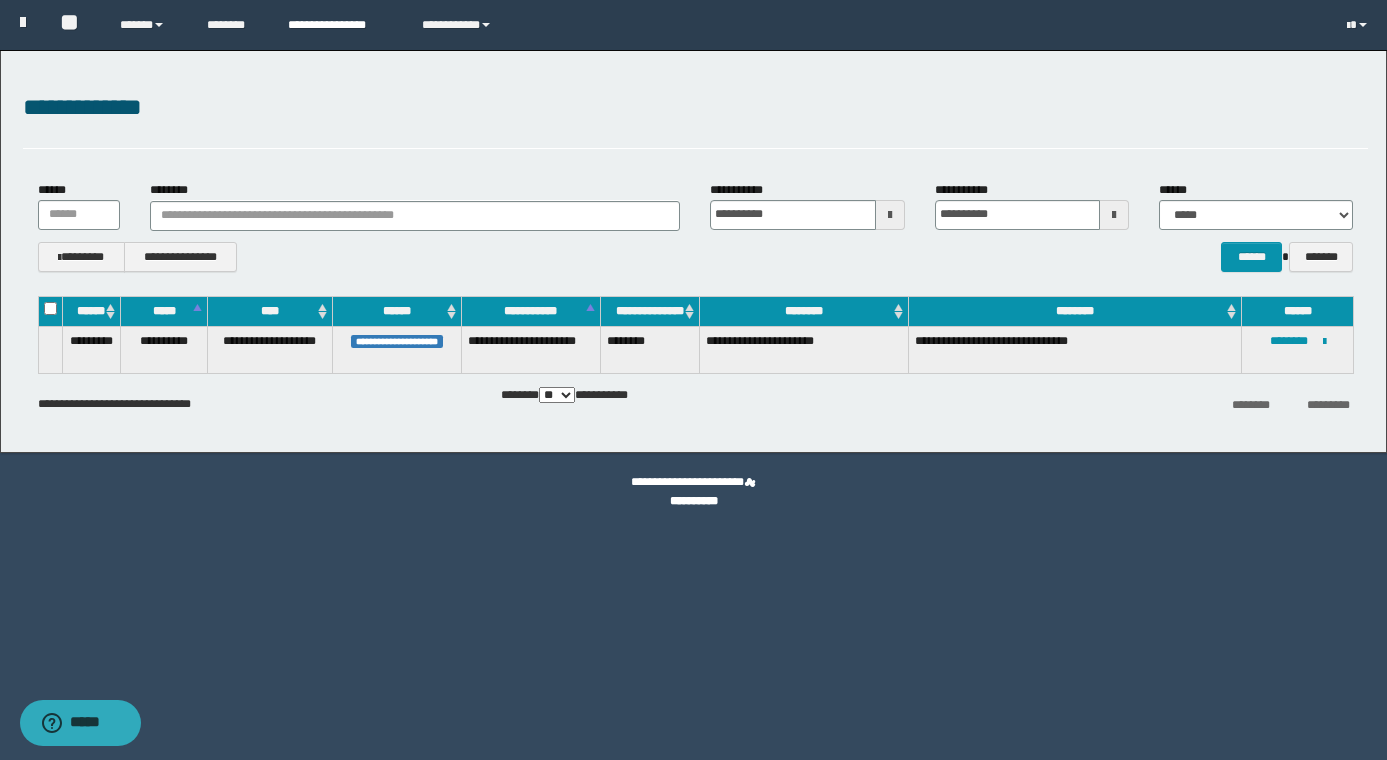 click on "**********" at bounding box center (339, 25) 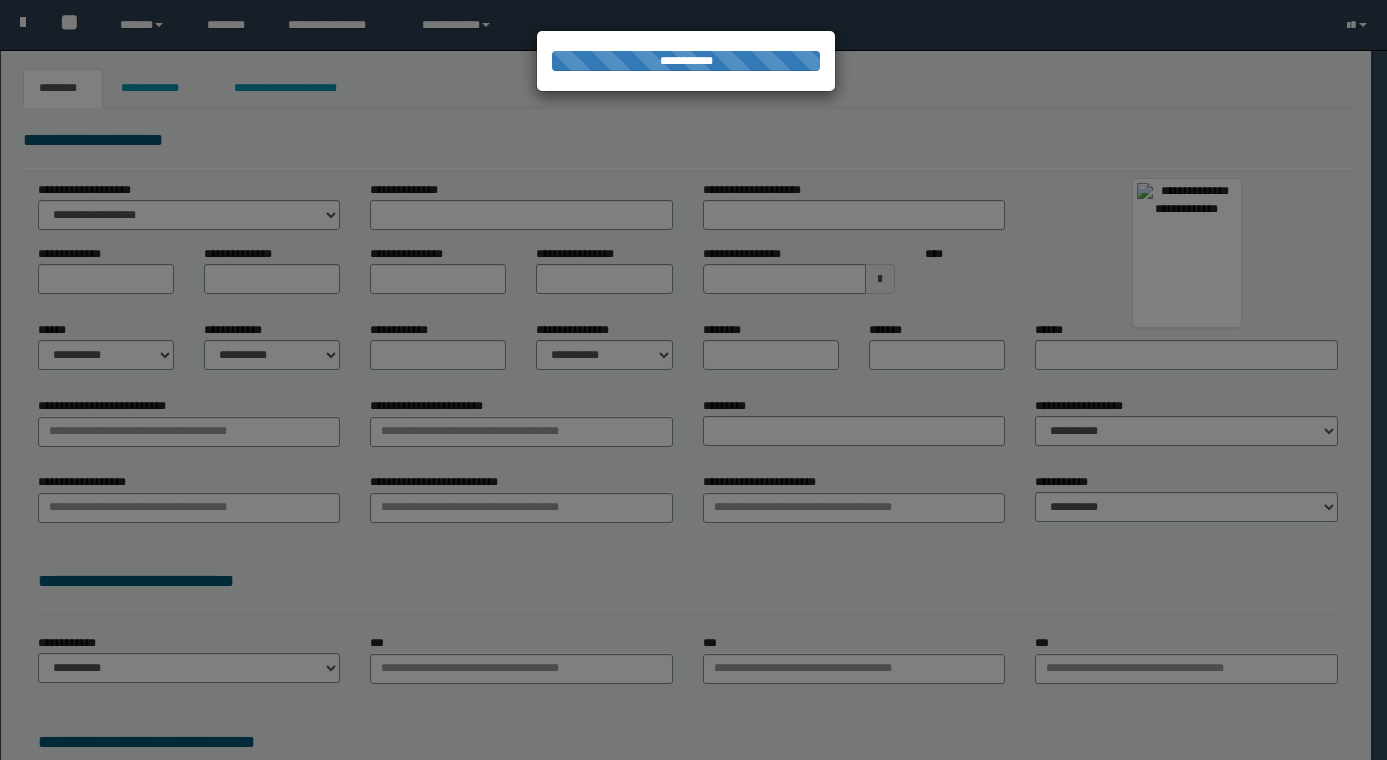 scroll, scrollTop: 0, scrollLeft: 0, axis: both 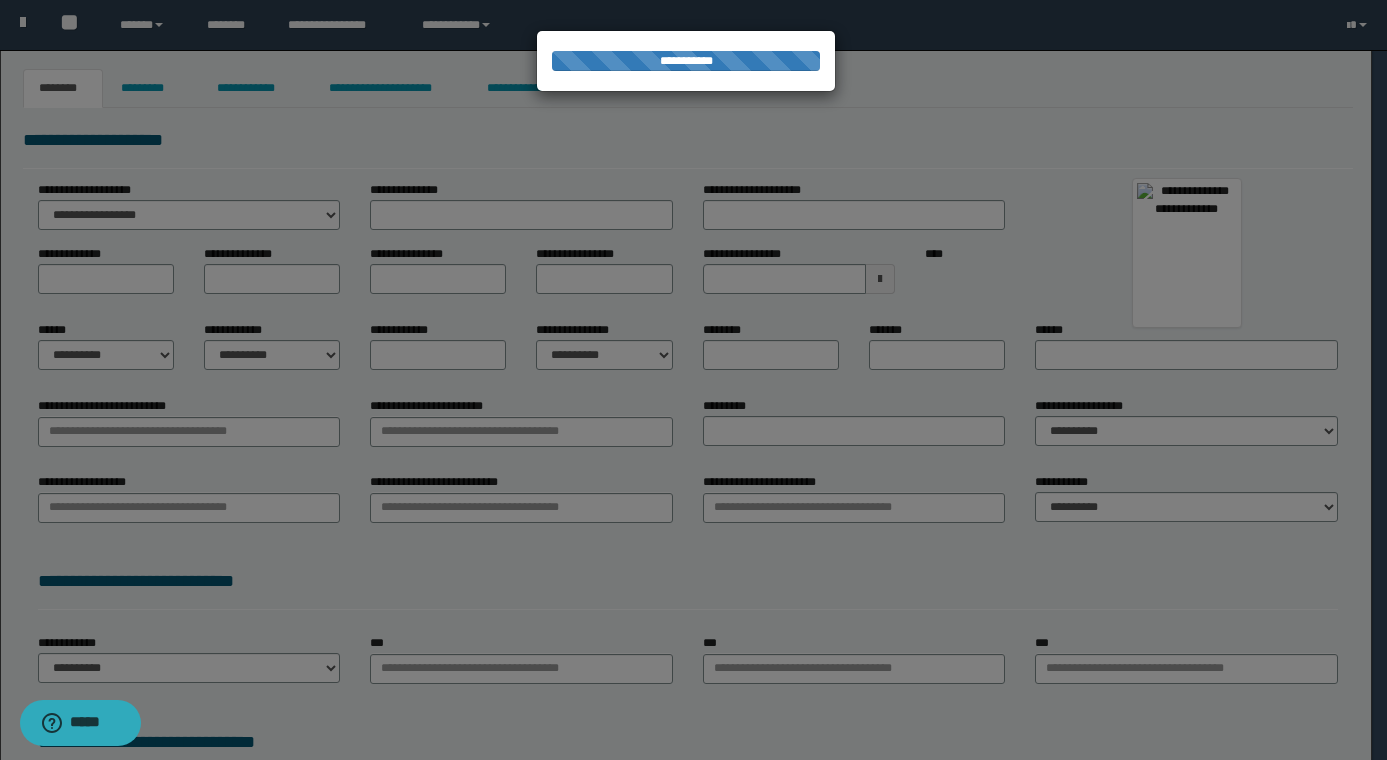type on "******" 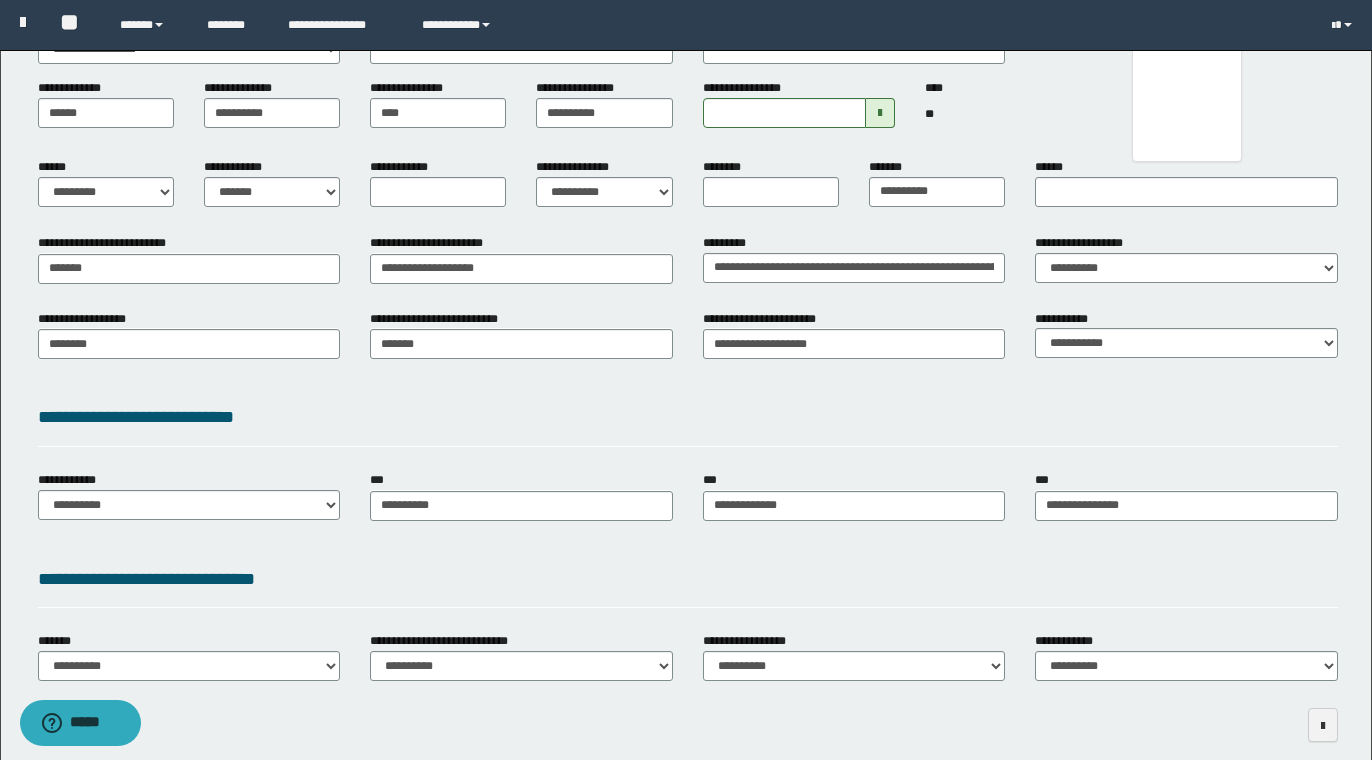 scroll, scrollTop: 256, scrollLeft: 0, axis: vertical 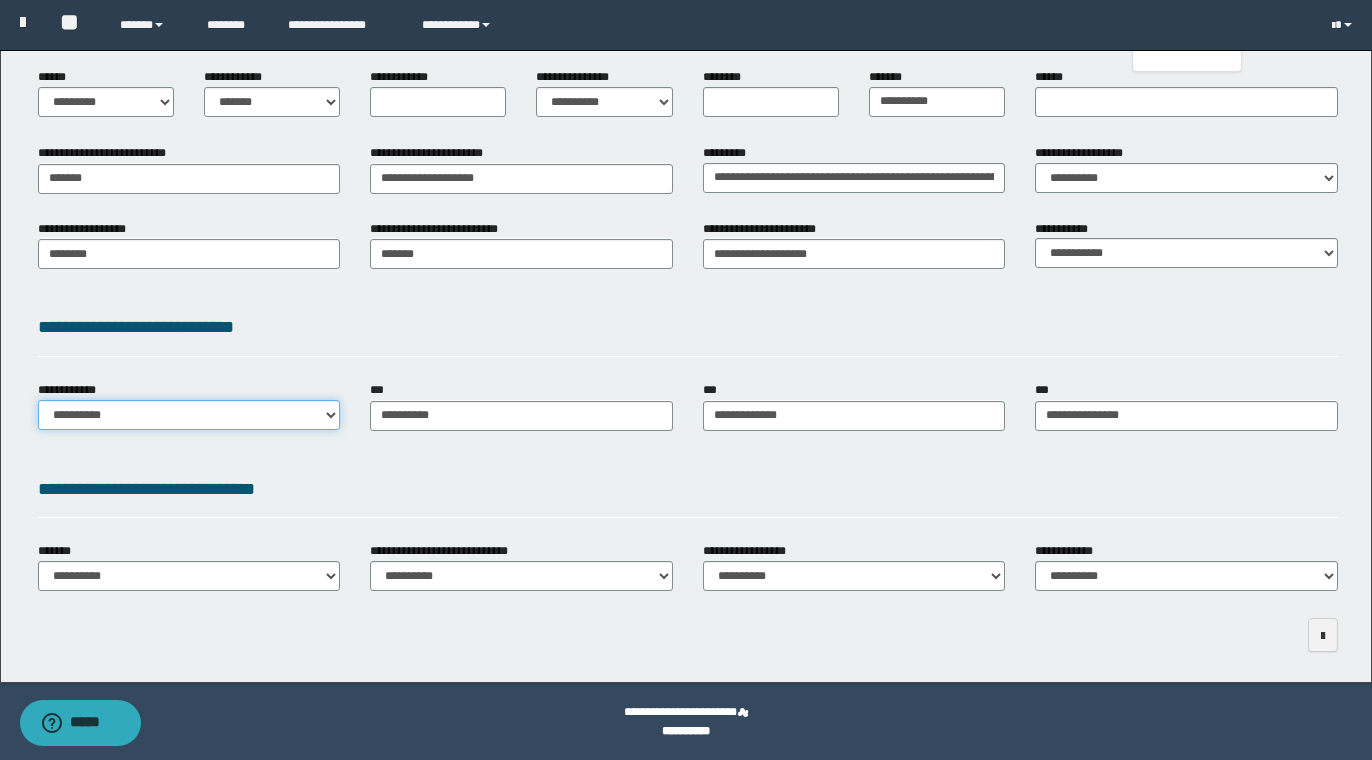 click on "**********" at bounding box center [189, 415] 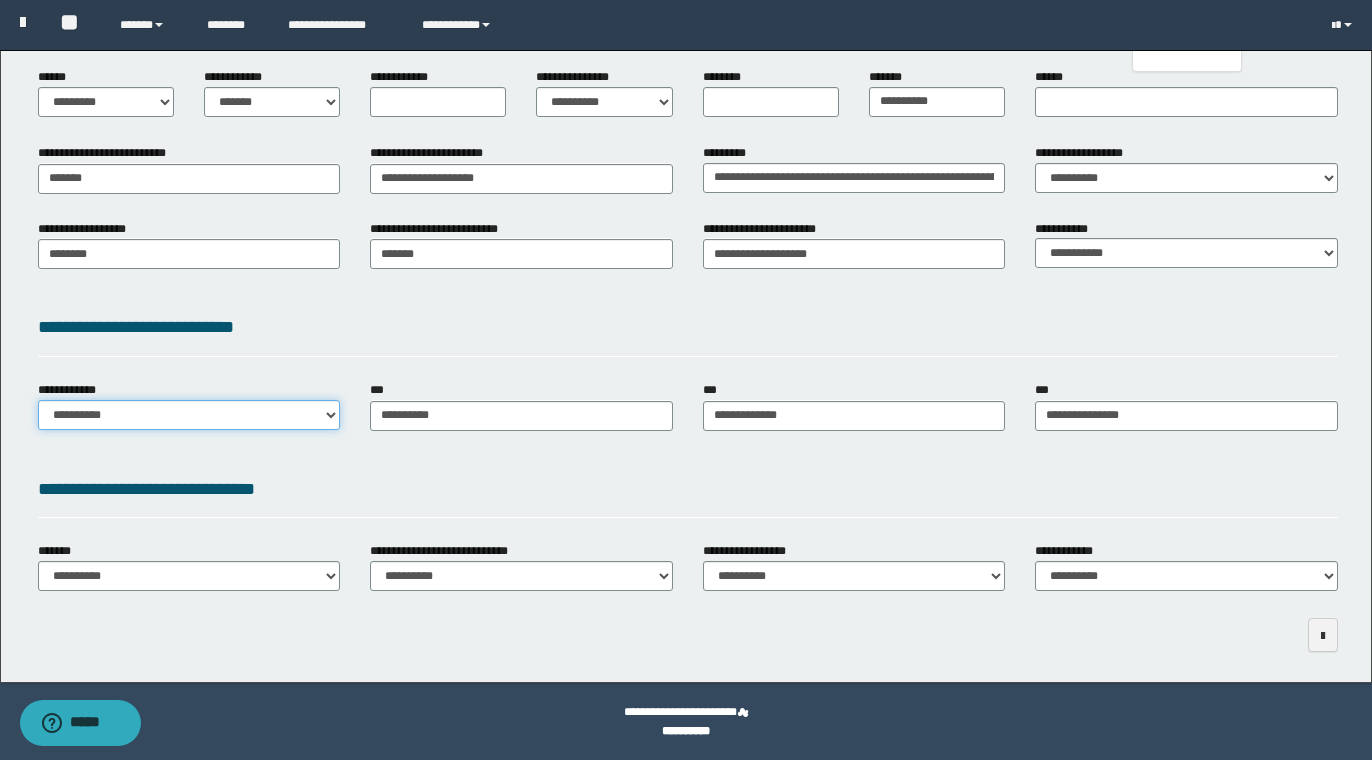 select on "**" 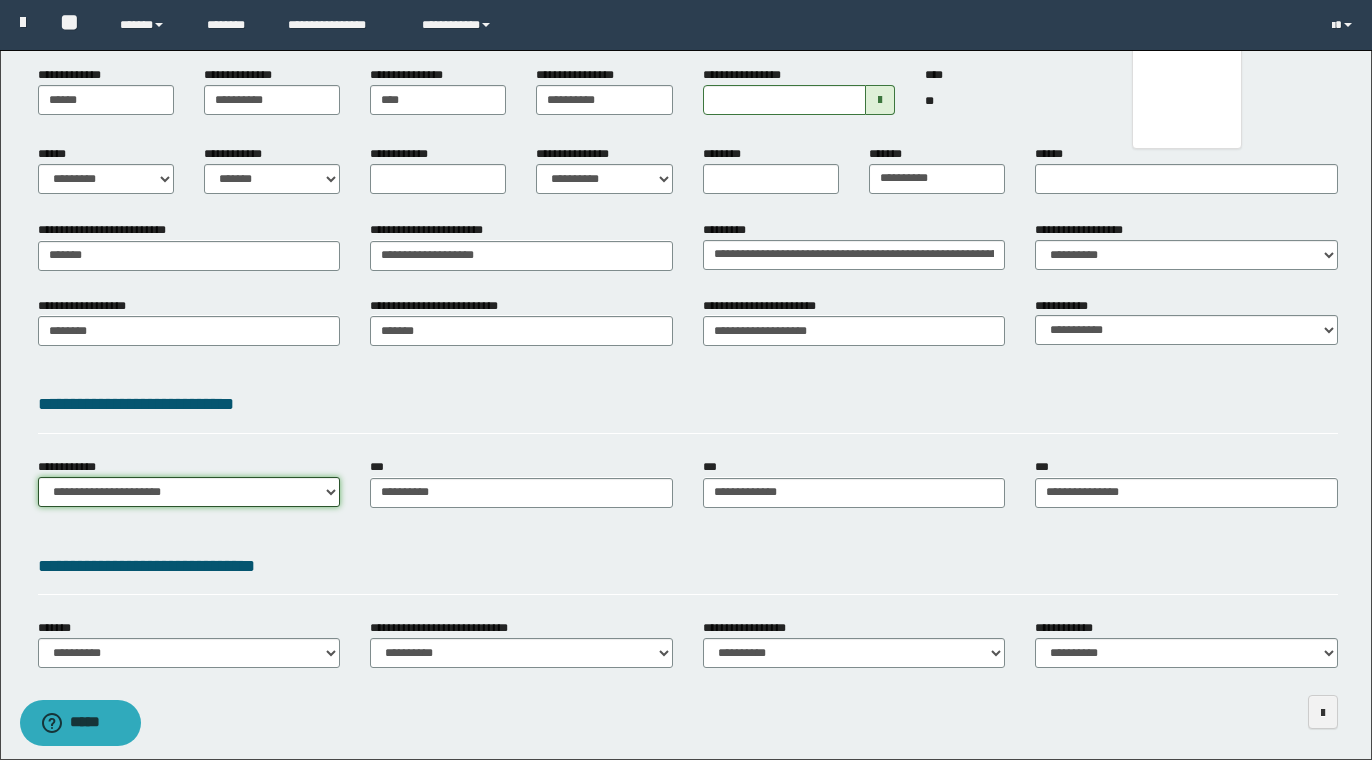 scroll, scrollTop: 0, scrollLeft: 0, axis: both 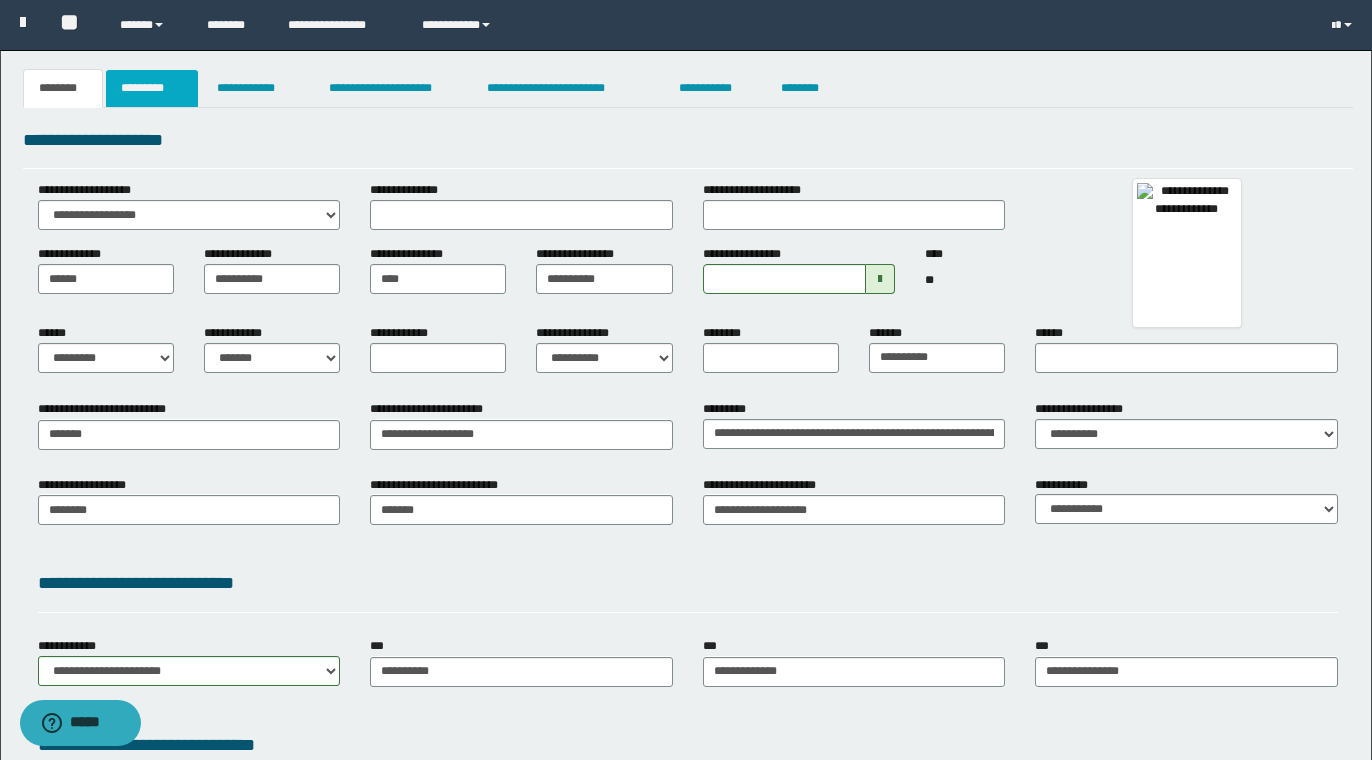 click on "*********" at bounding box center (152, 88) 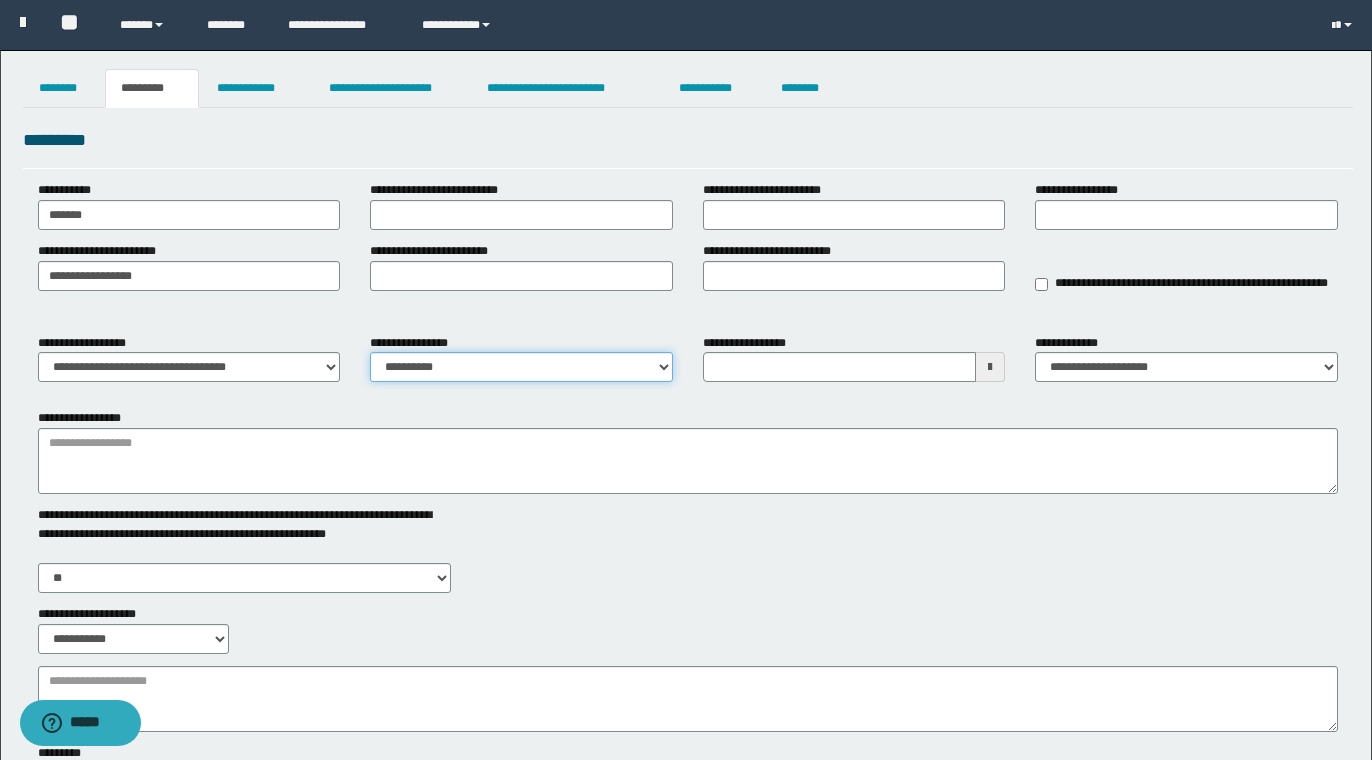 click on "**********" at bounding box center [521, 367] 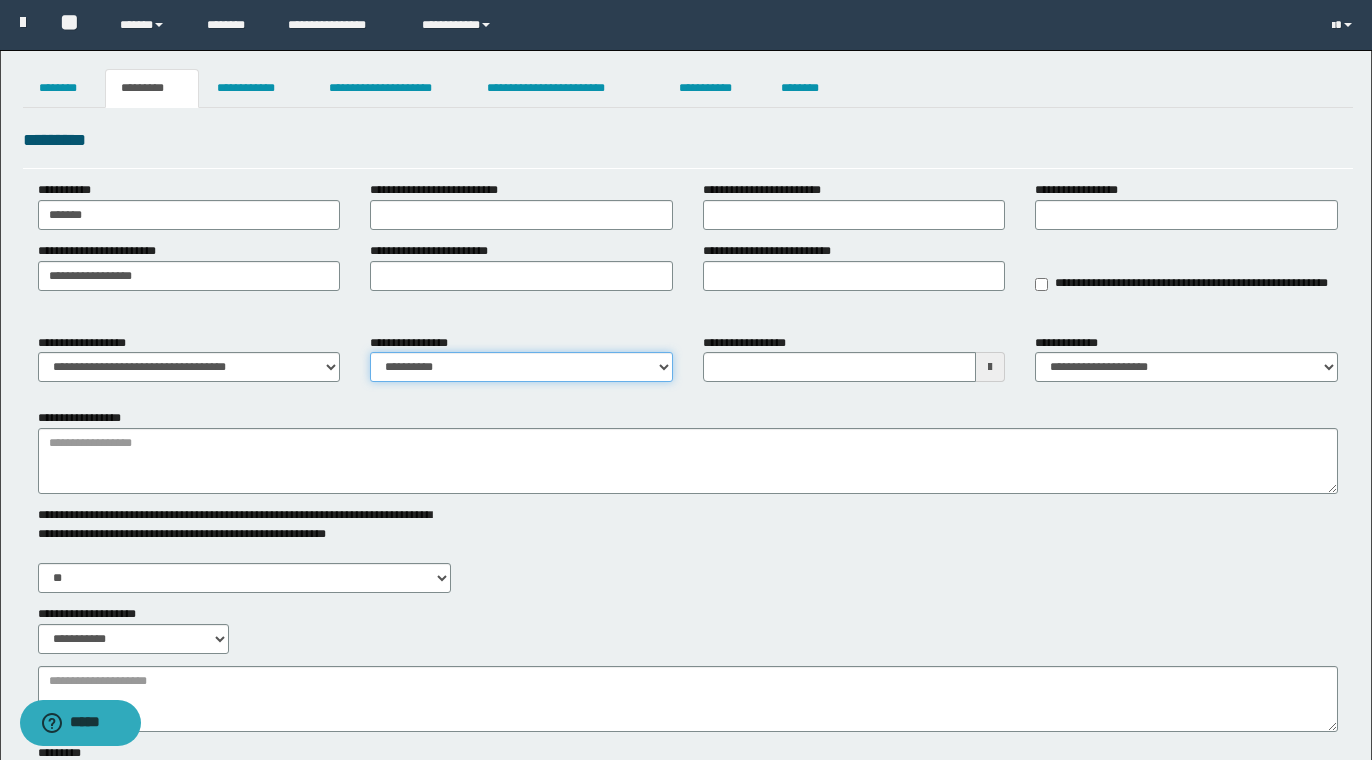select on "****" 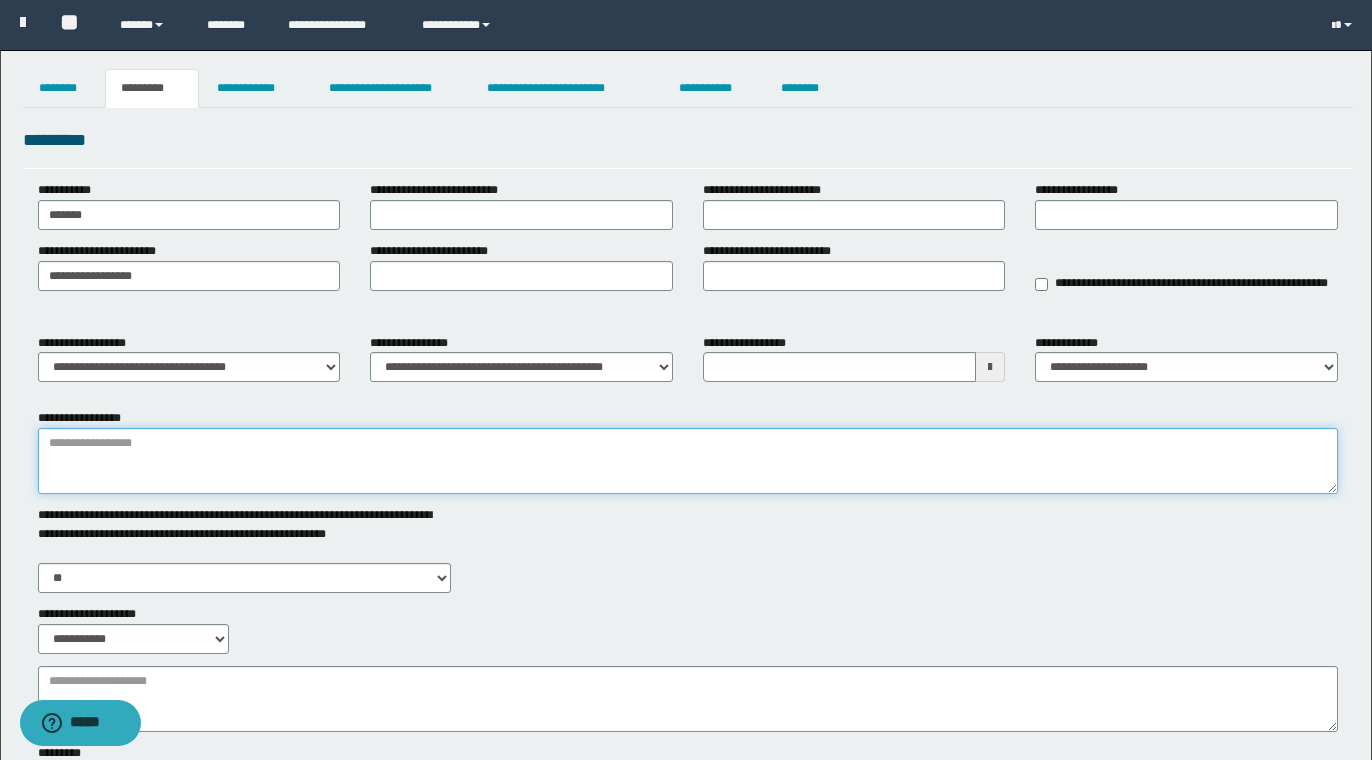 click on "**********" at bounding box center (688, 461) 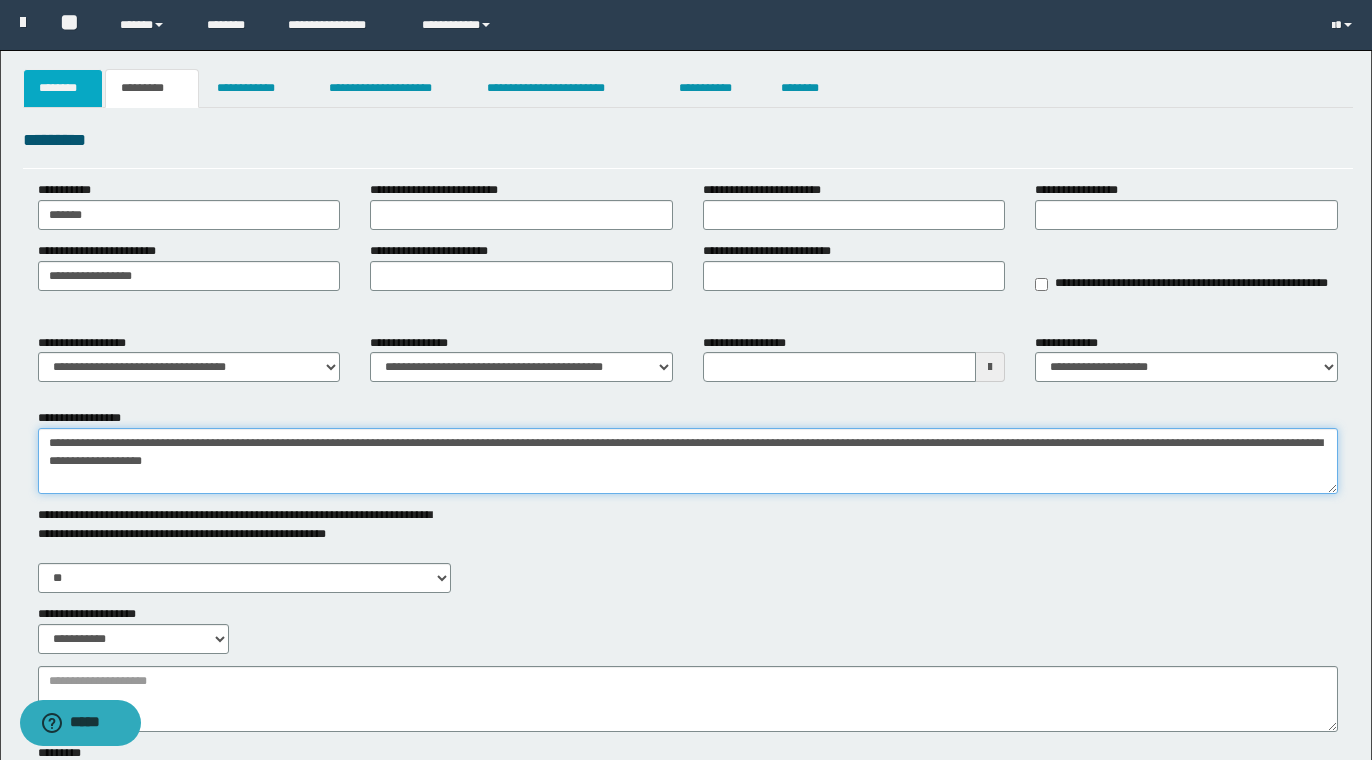 type on "**********" 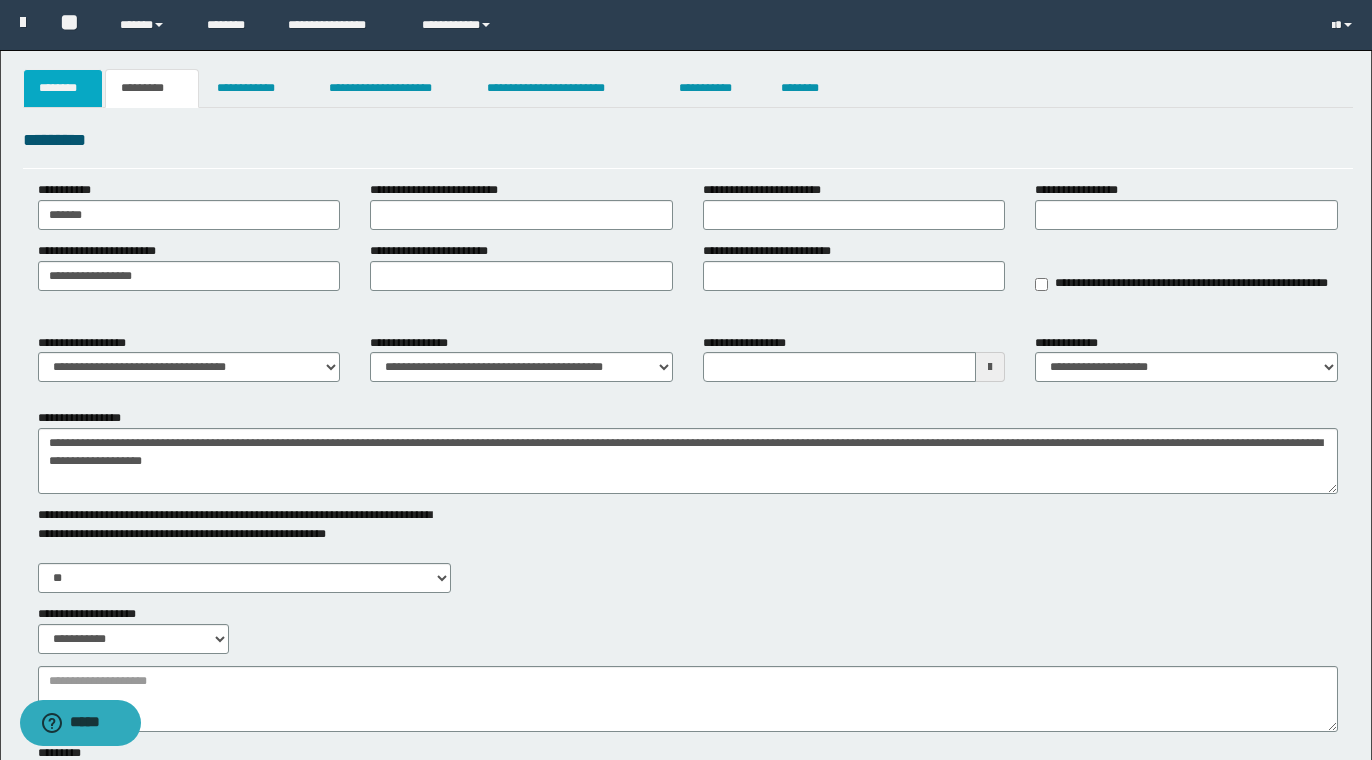click on "********" at bounding box center [63, 88] 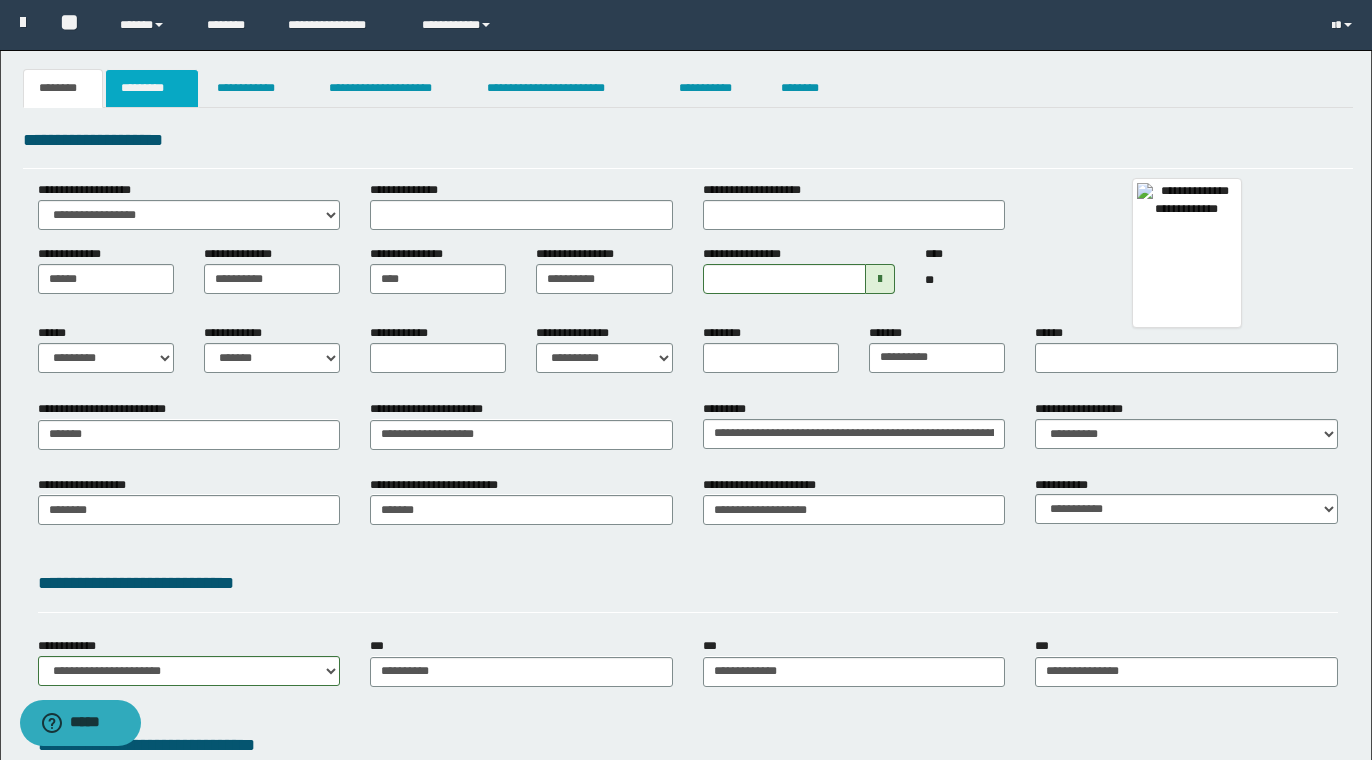 click on "*********" at bounding box center [152, 88] 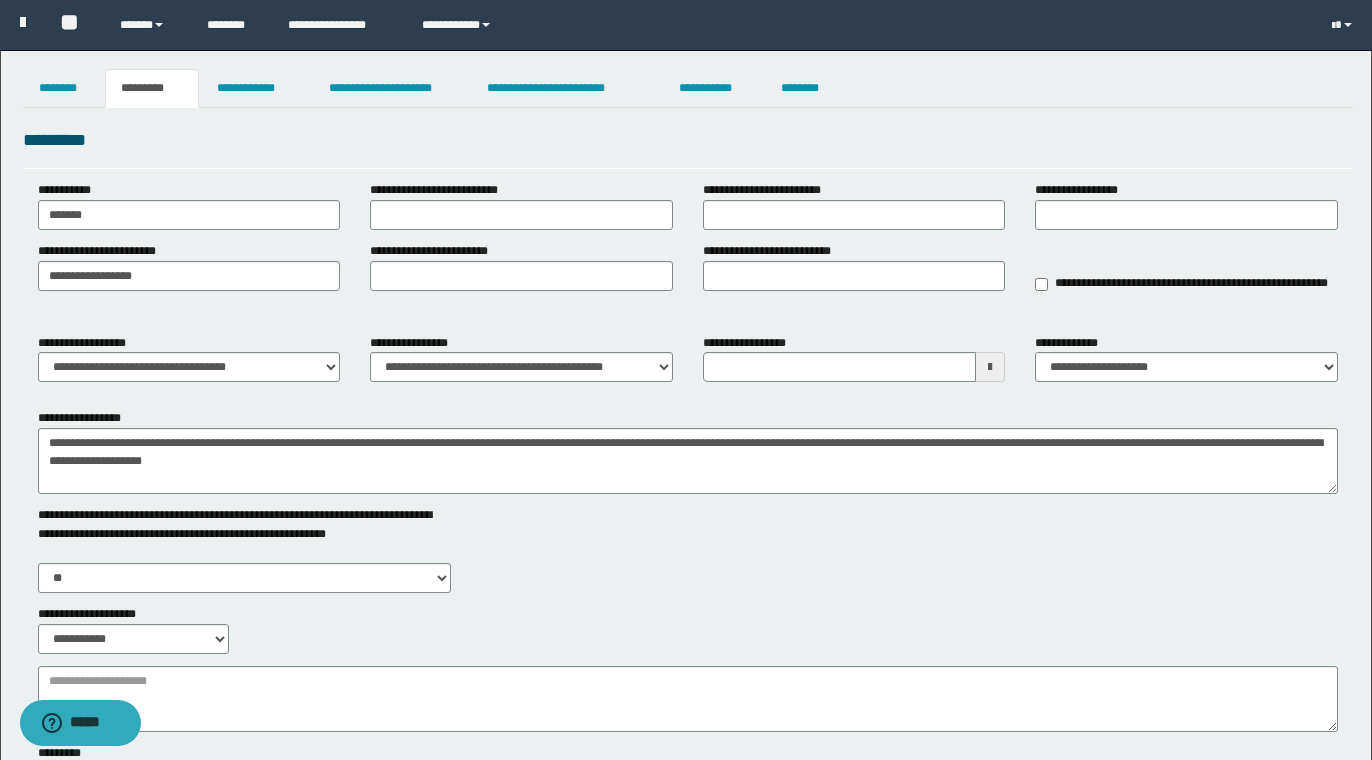 click on "*********" at bounding box center [152, 88] 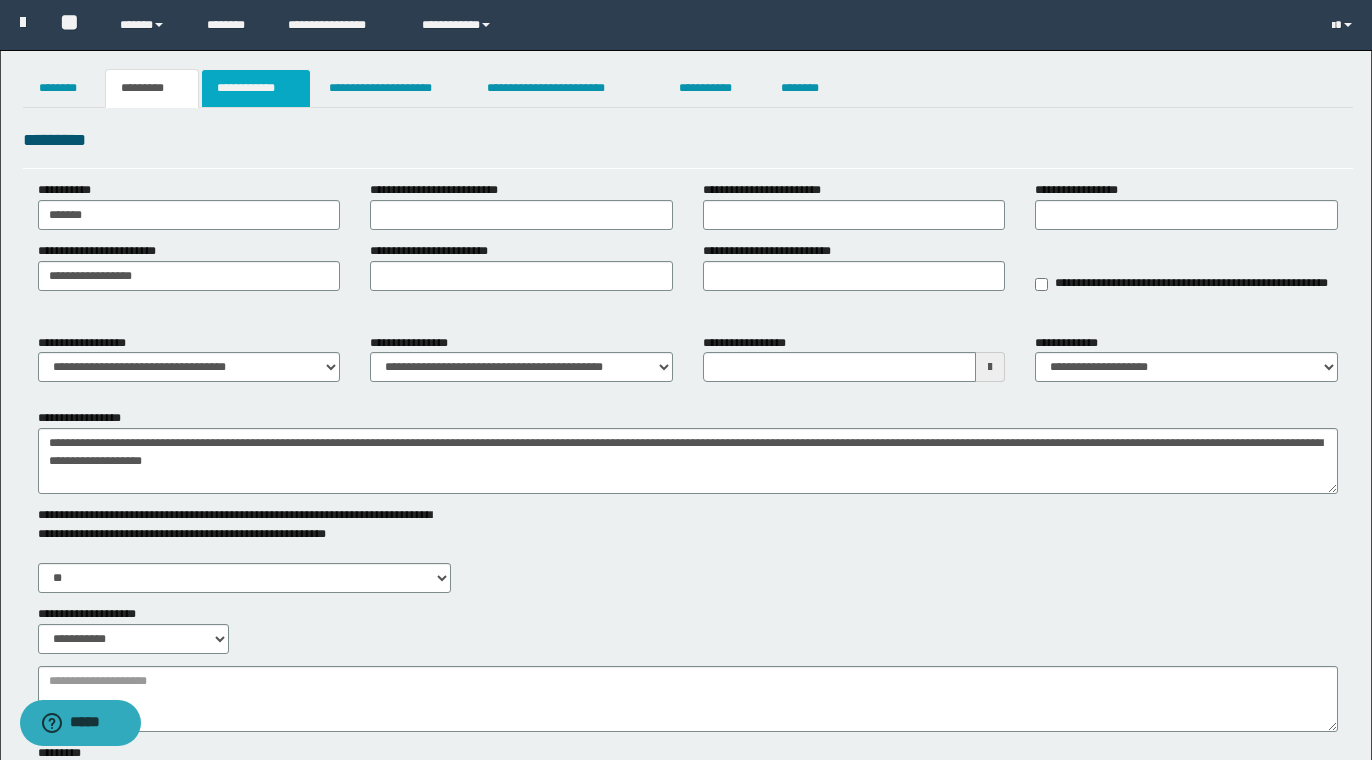 click on "**********" at bounding box center [256, 88] 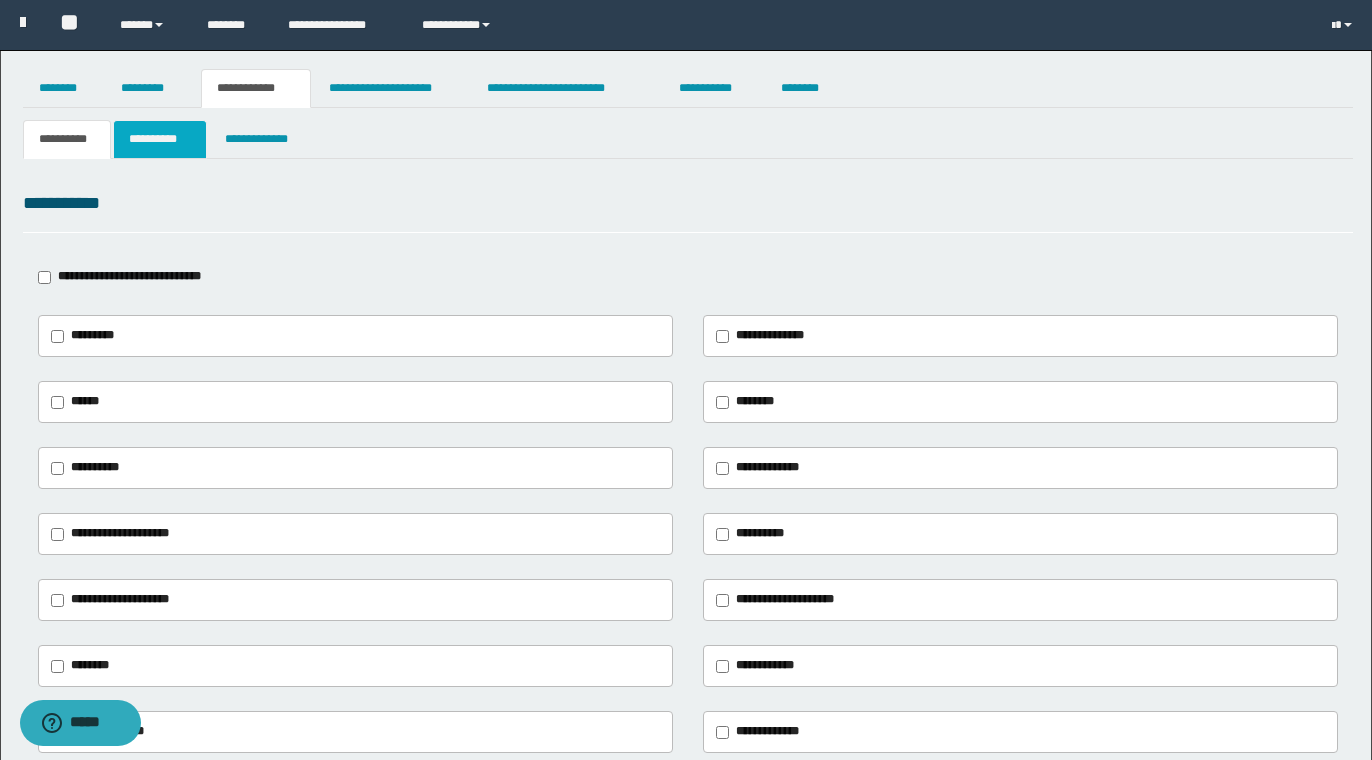click on "**********" at bounding box center [160, 139] 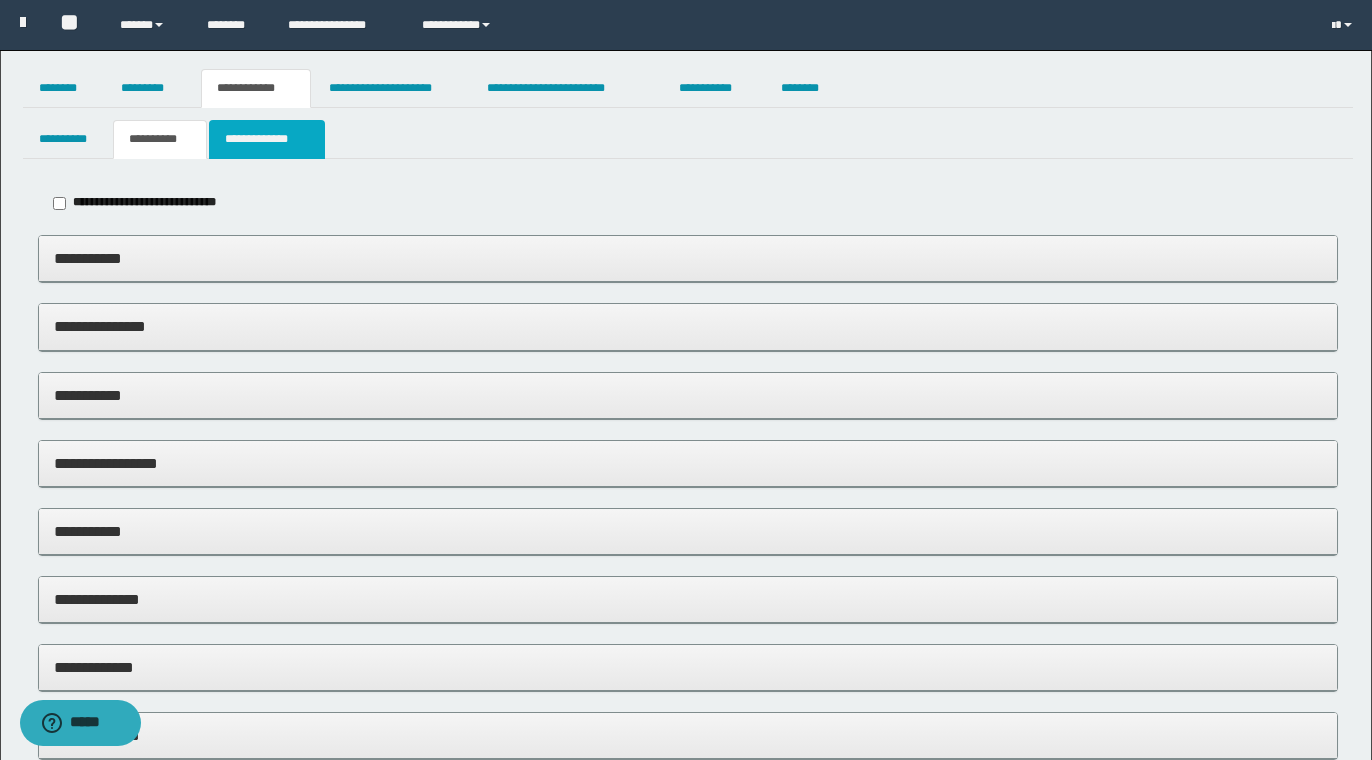 click on "**********" at bounding box center [266, 139] 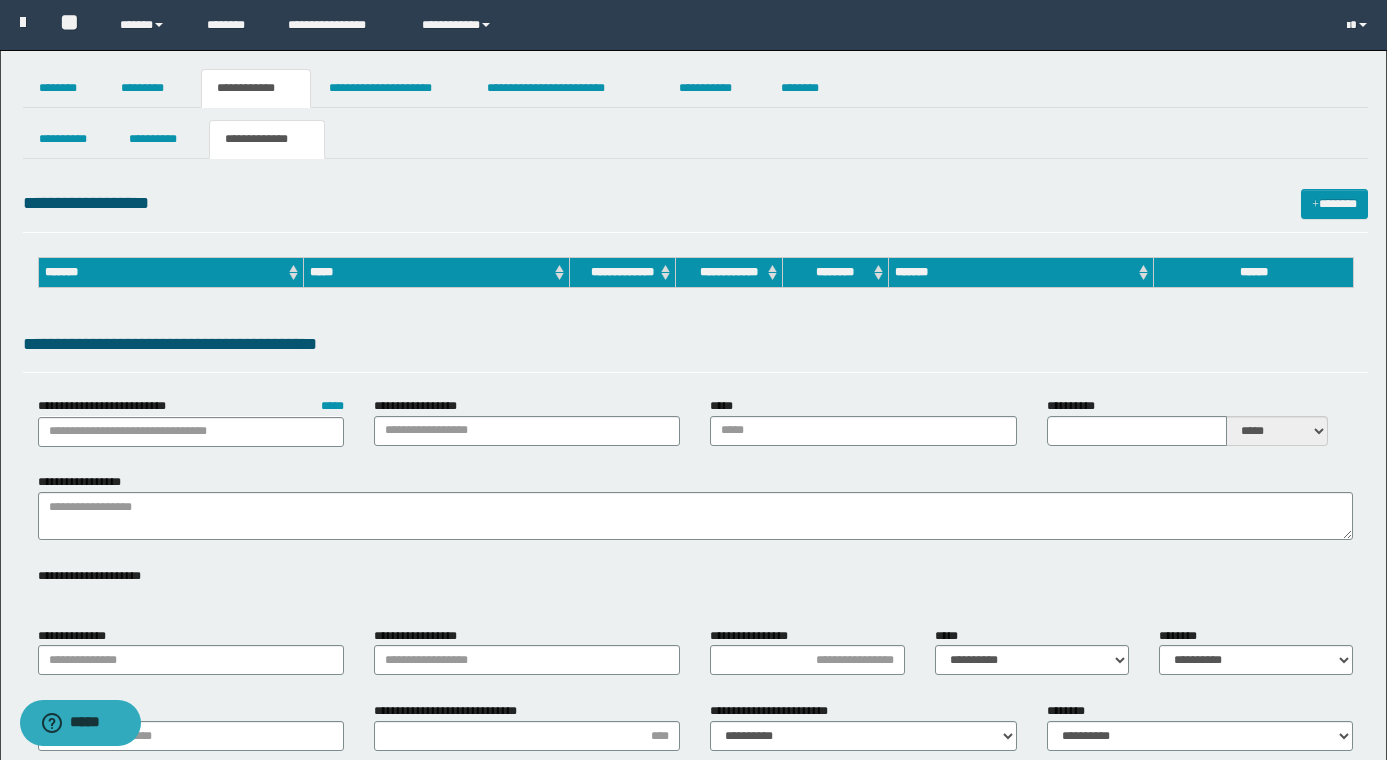 type on "**********" 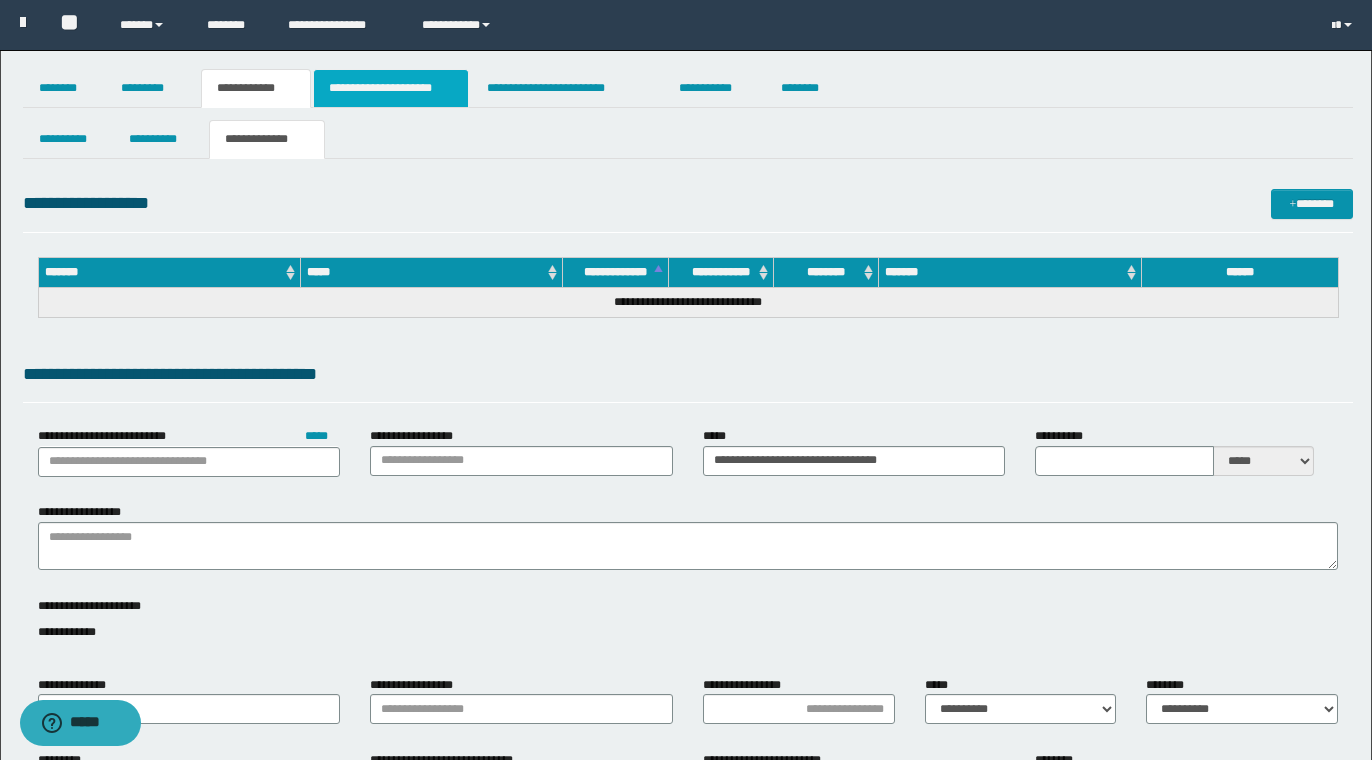 click on "**********" at bounding box center (391, 88) 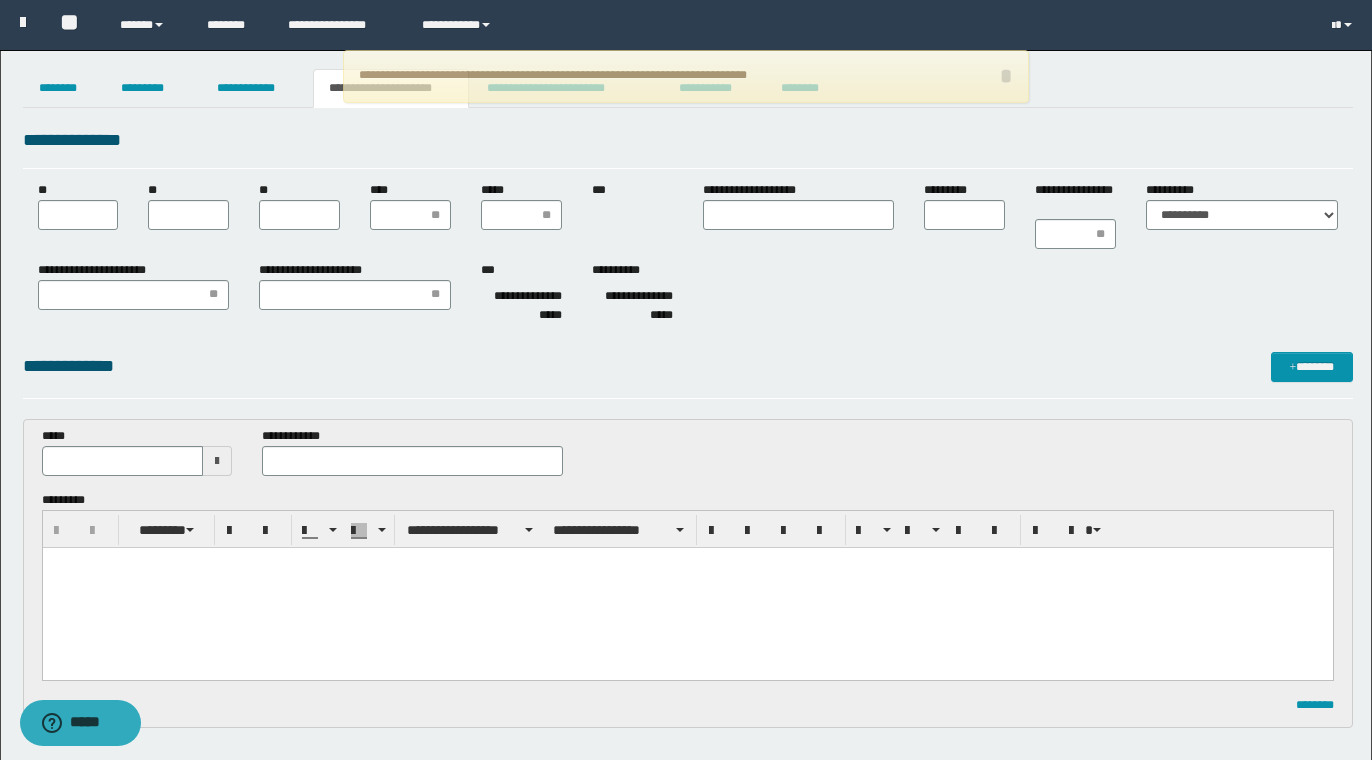scroll, scrollTop: 0, scrollLeft: 0, axis: both 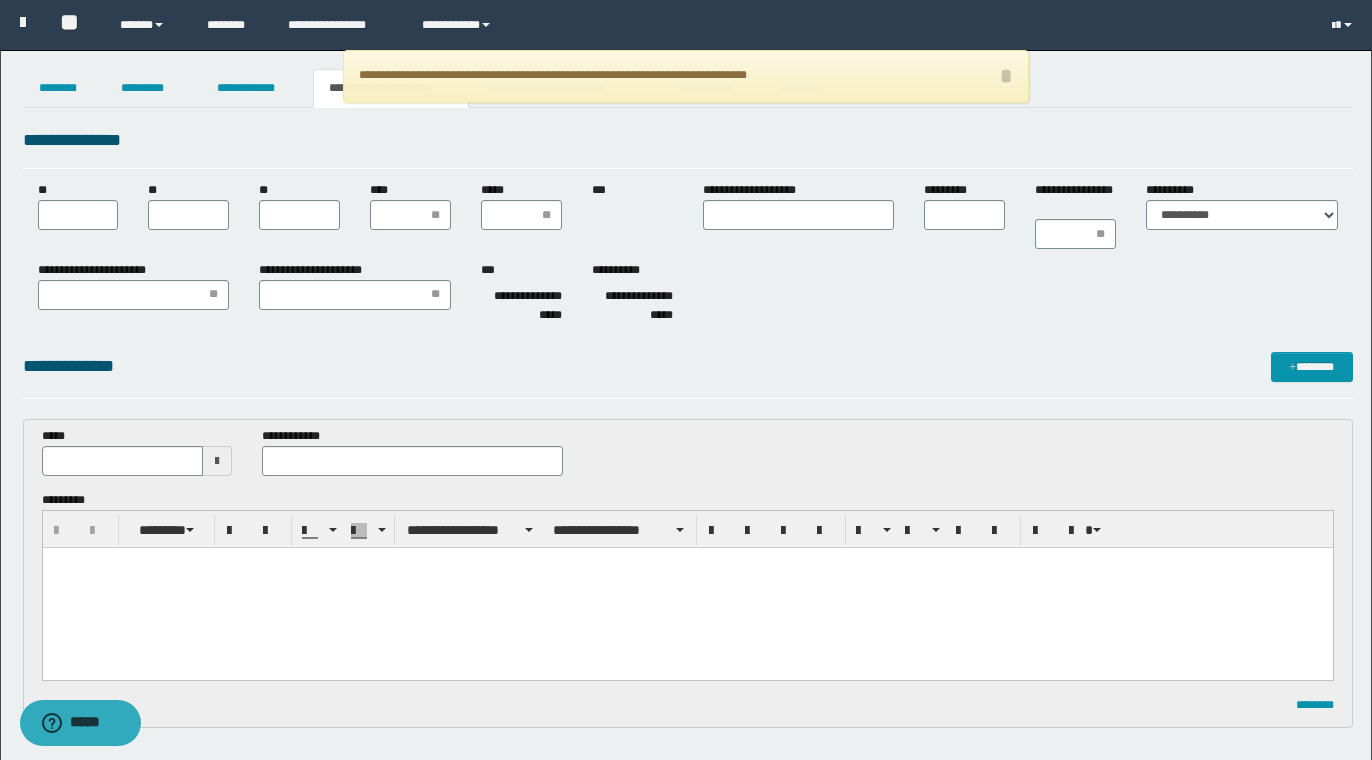 type 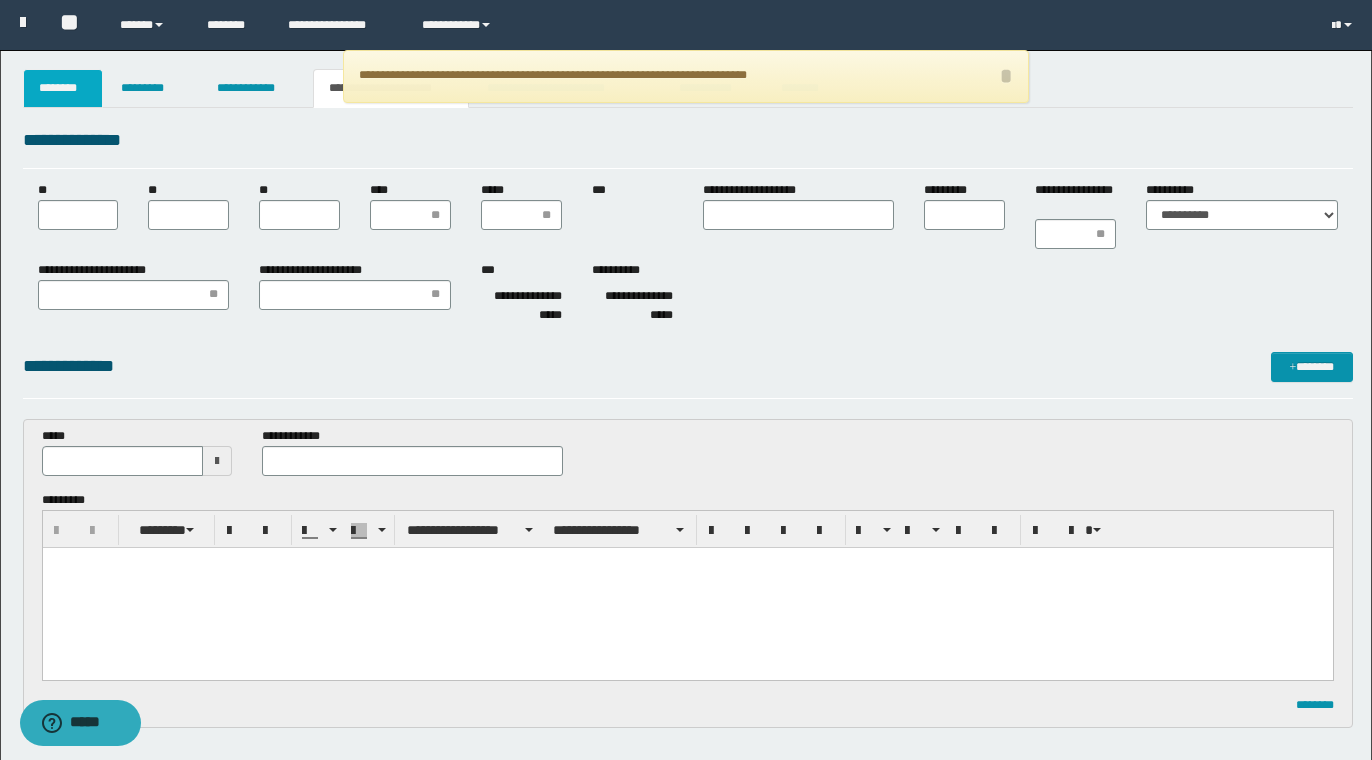 click on "********" at bounding box center (63, 88) 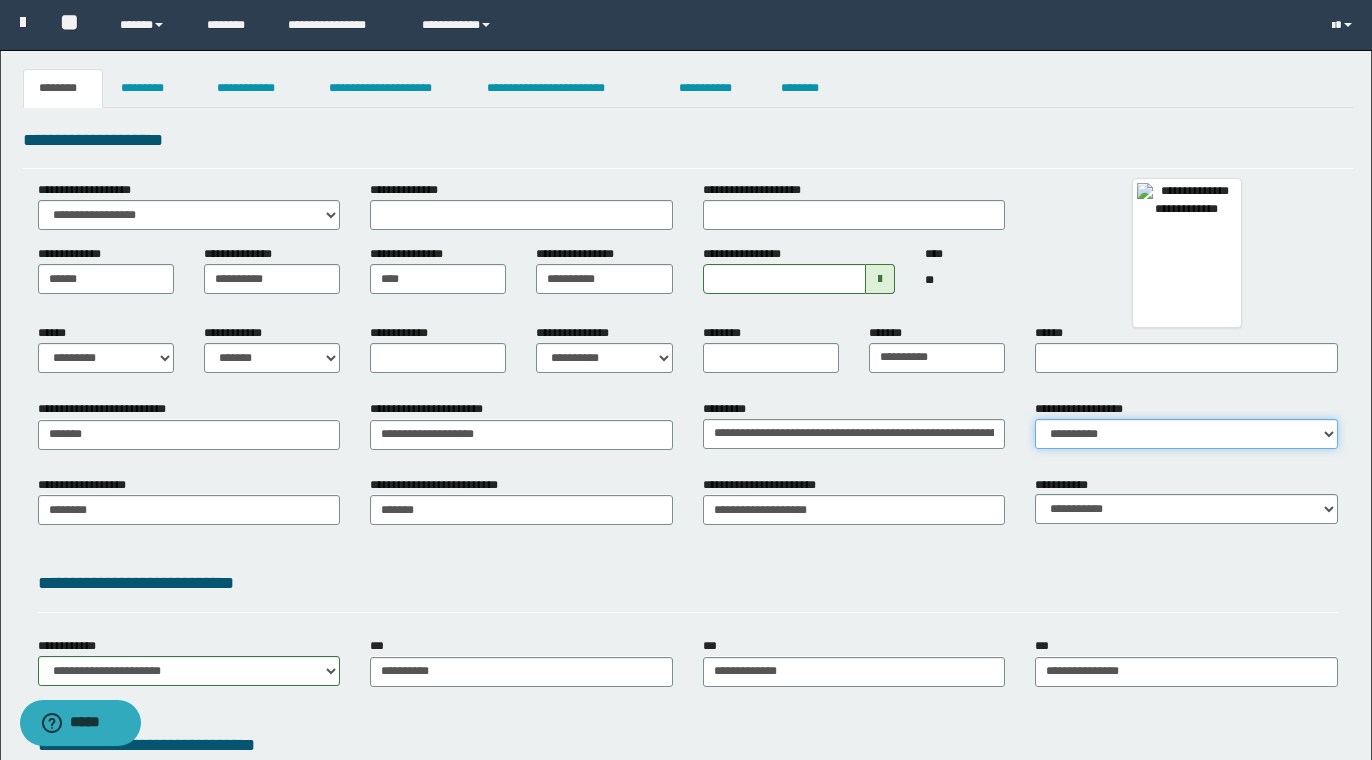 click on "**********" at bounding box center (1186, 434) 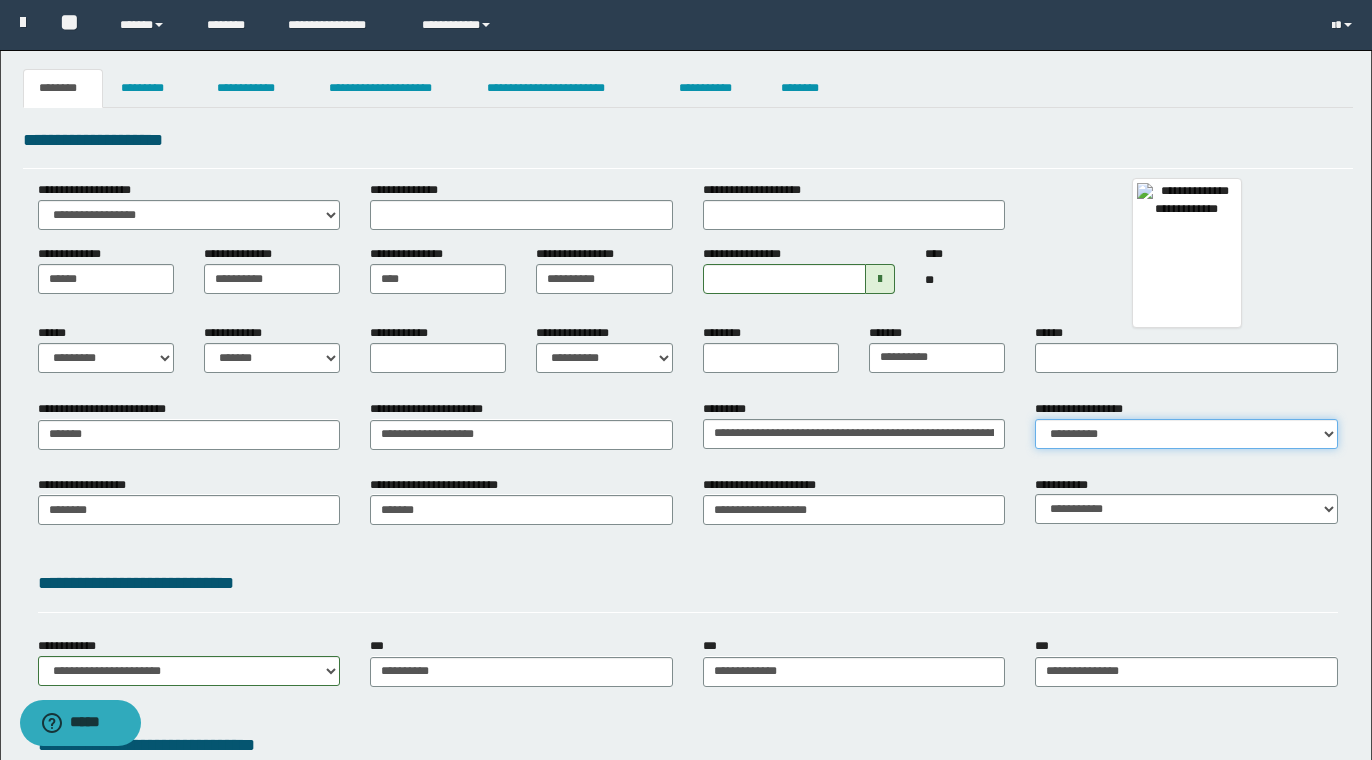select on "*" 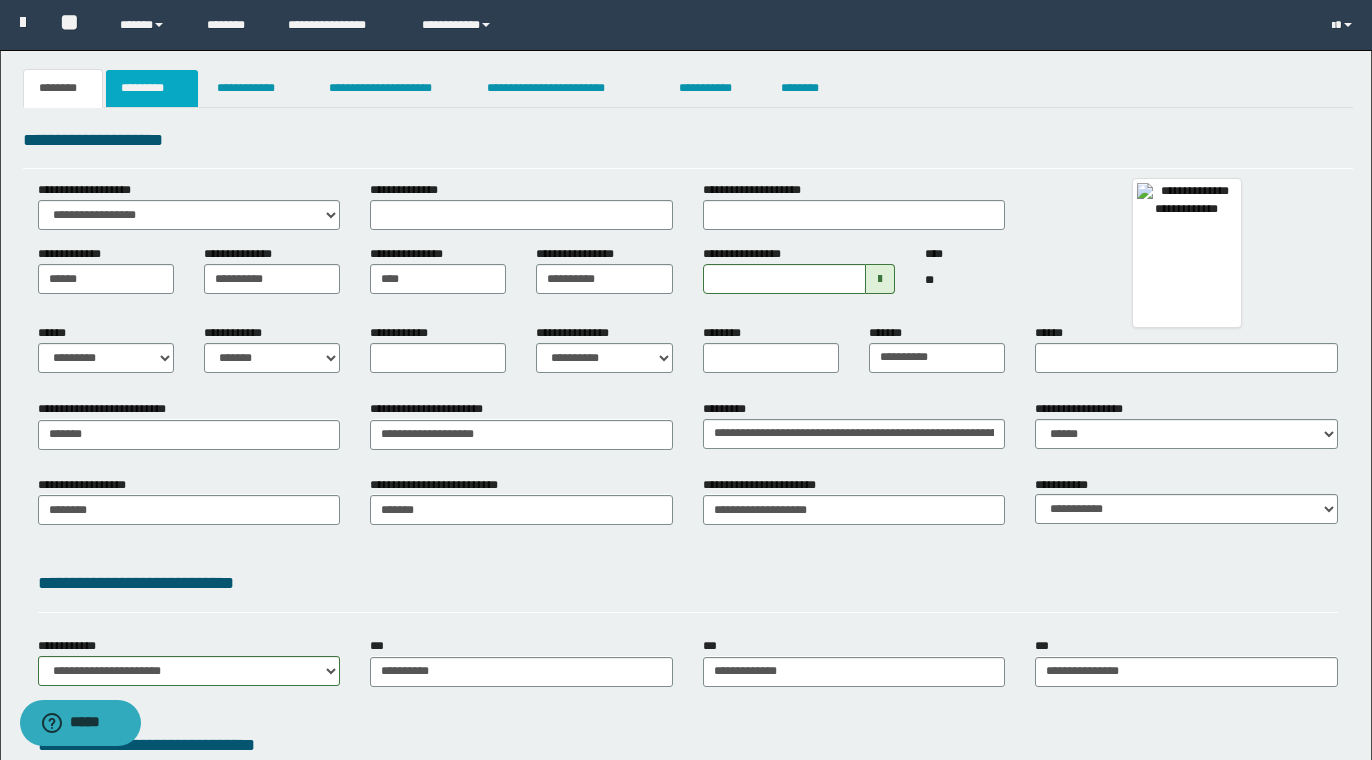 click on "*********" at bounding box center (152, 88) 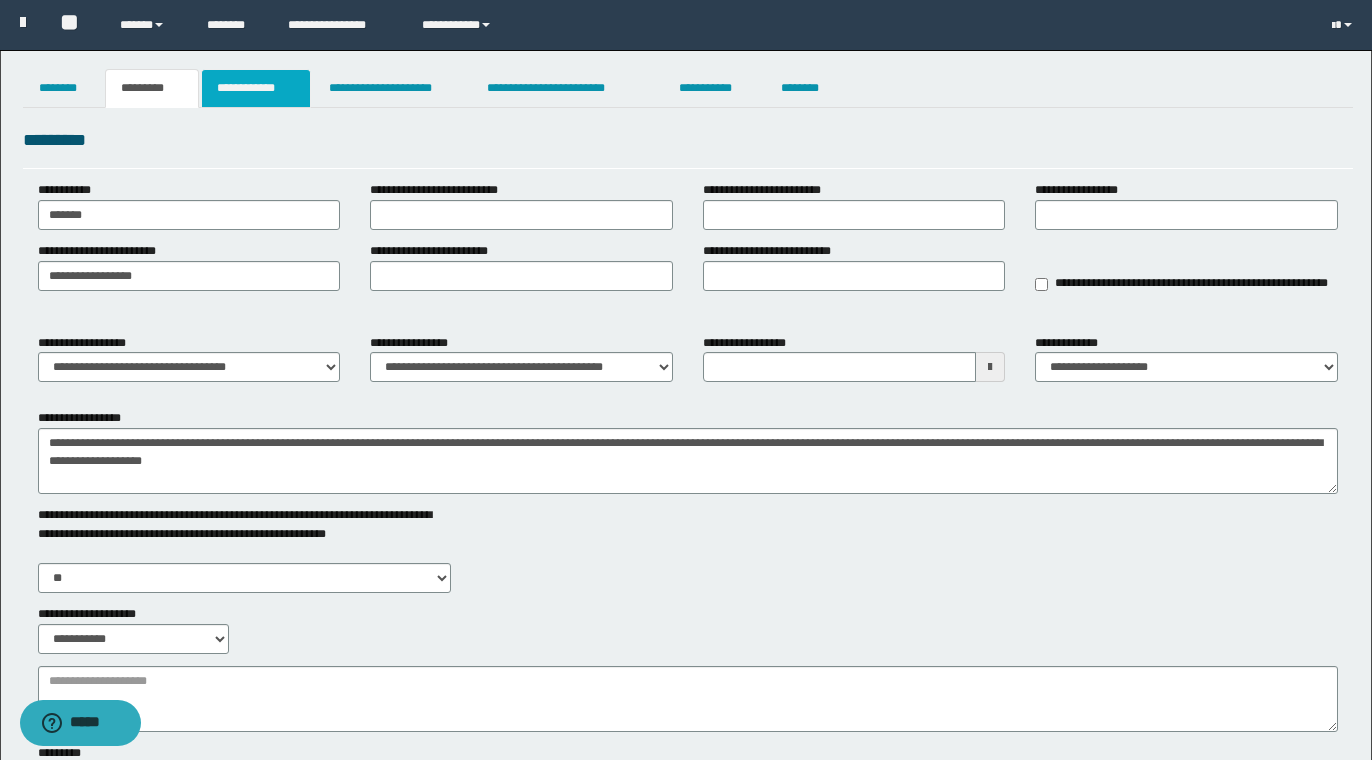 click on "**********" at bounding box center (256, 88) 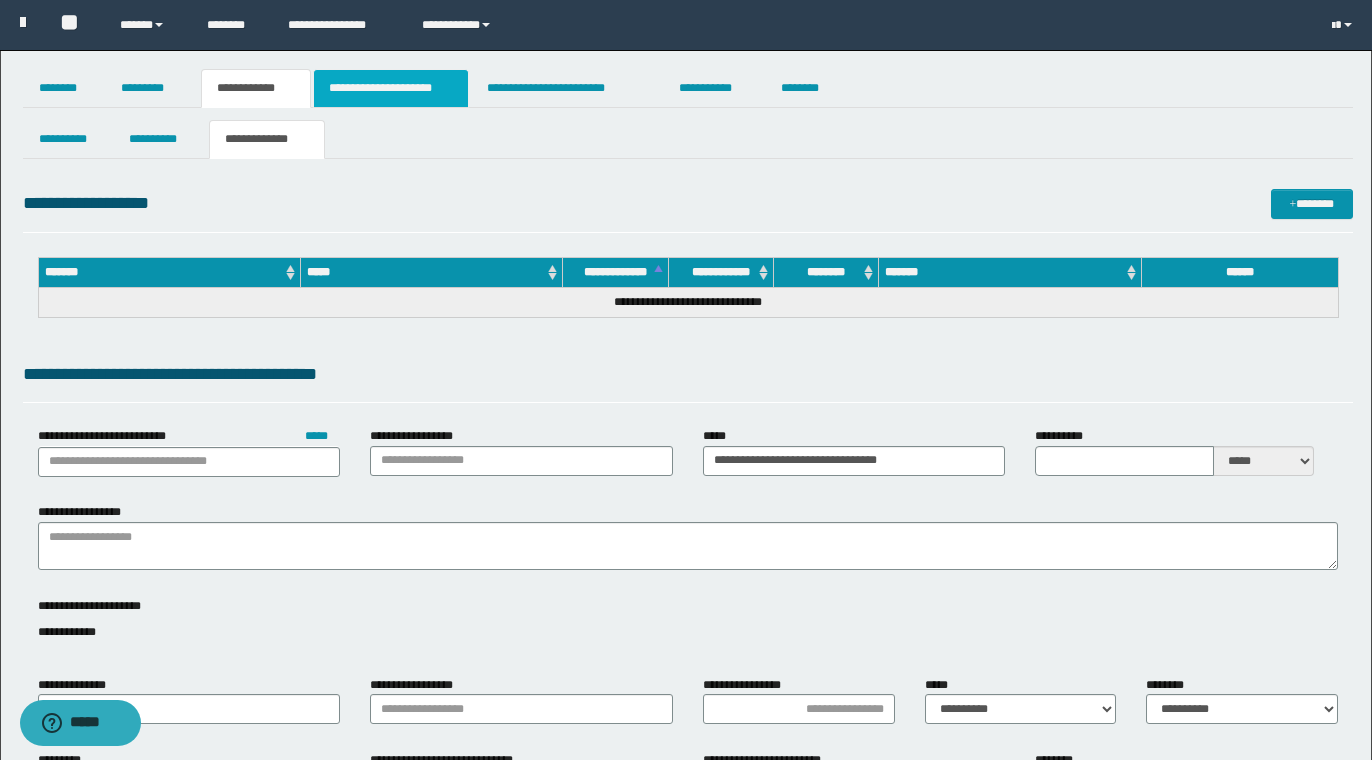 click on "**********" at bounding box center (391, 88) 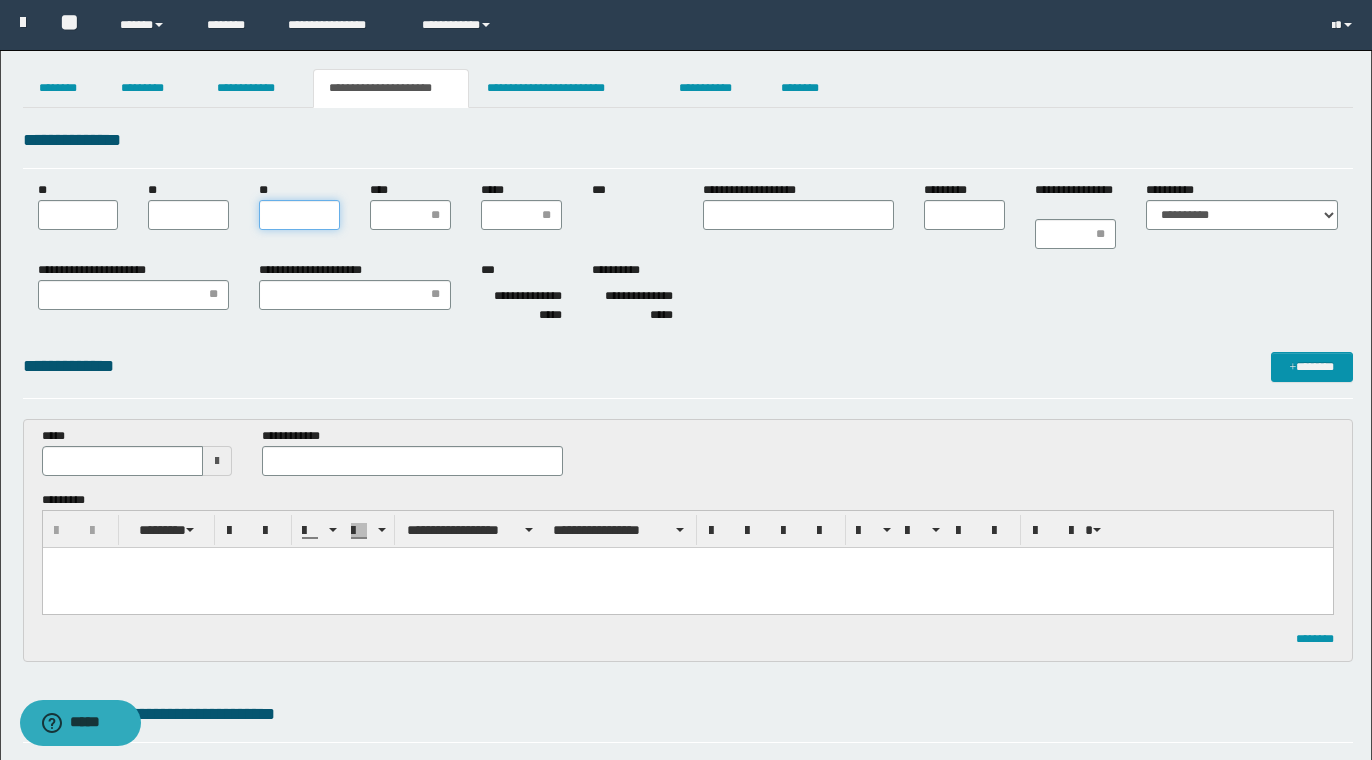click on "**" at bounding box center [299, 215] 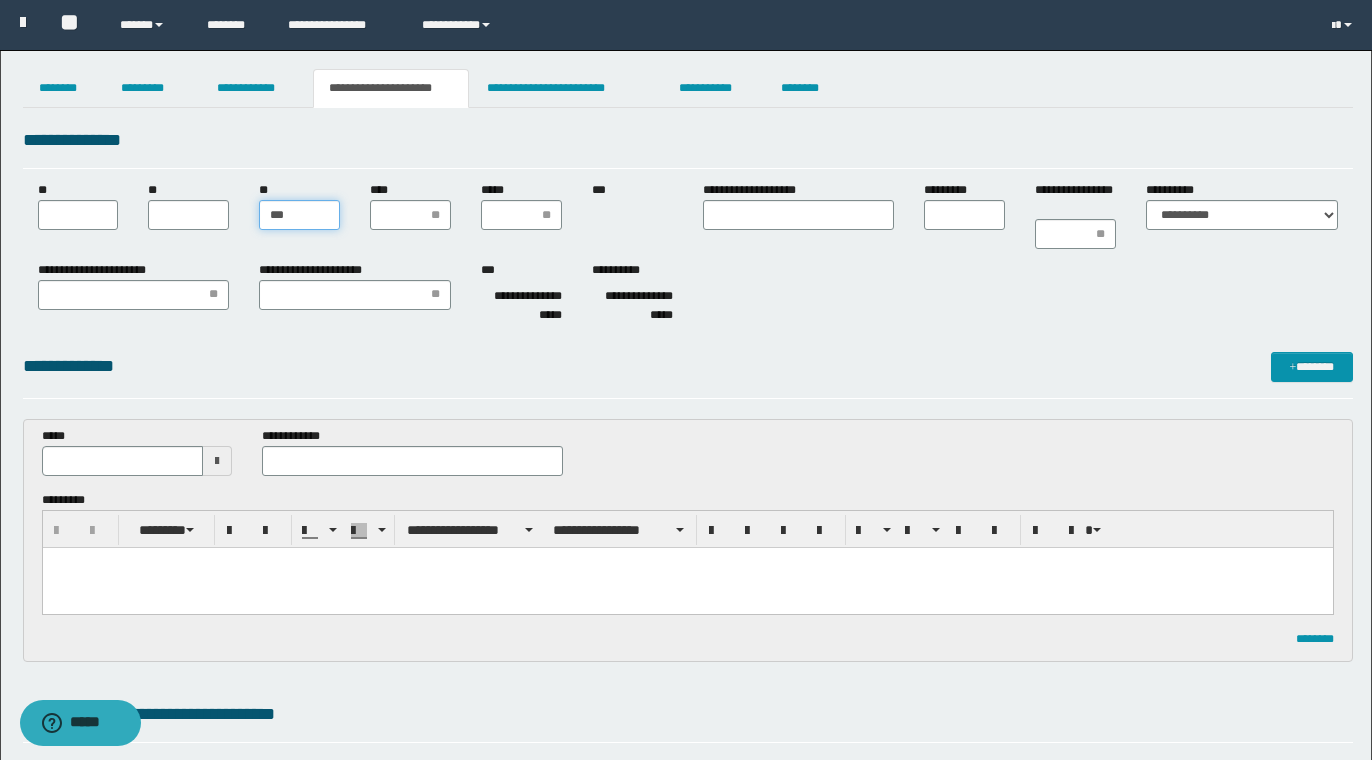 type on "***" 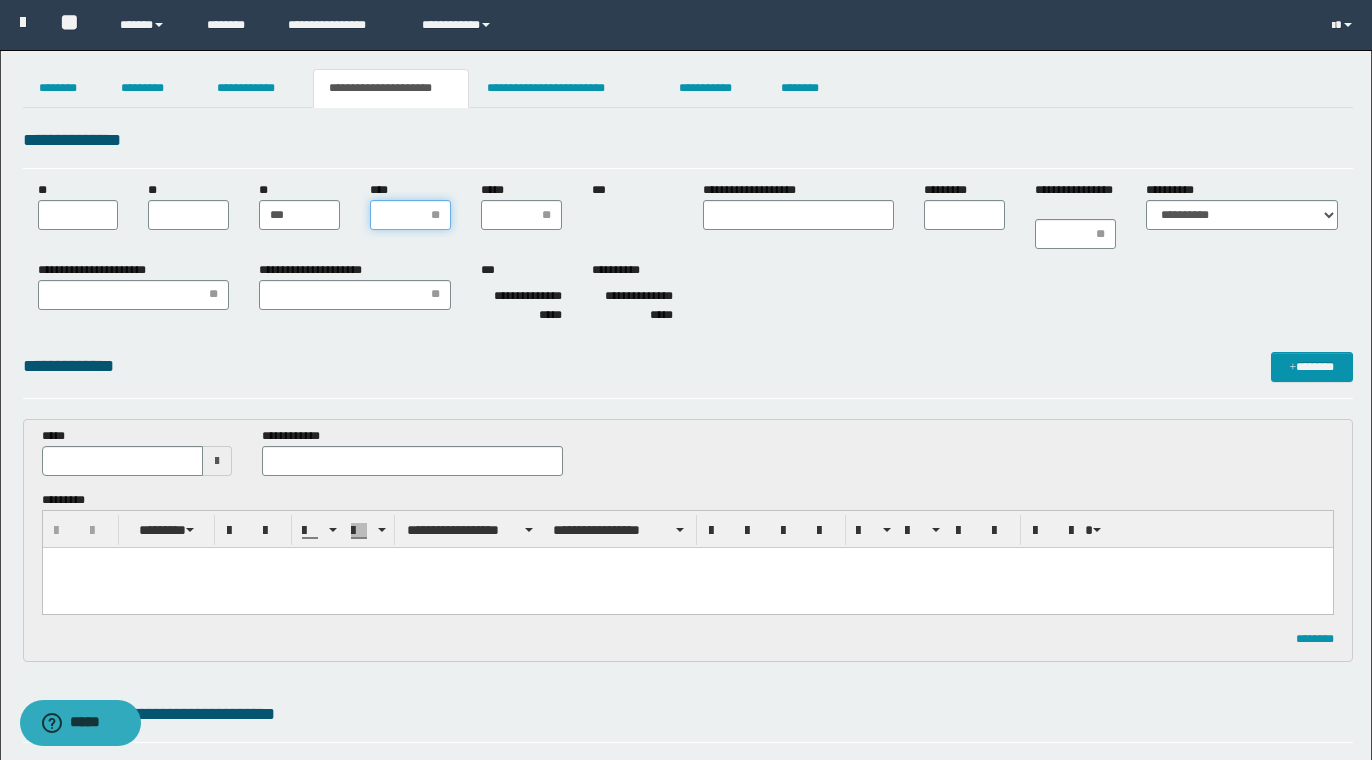 type on "*" 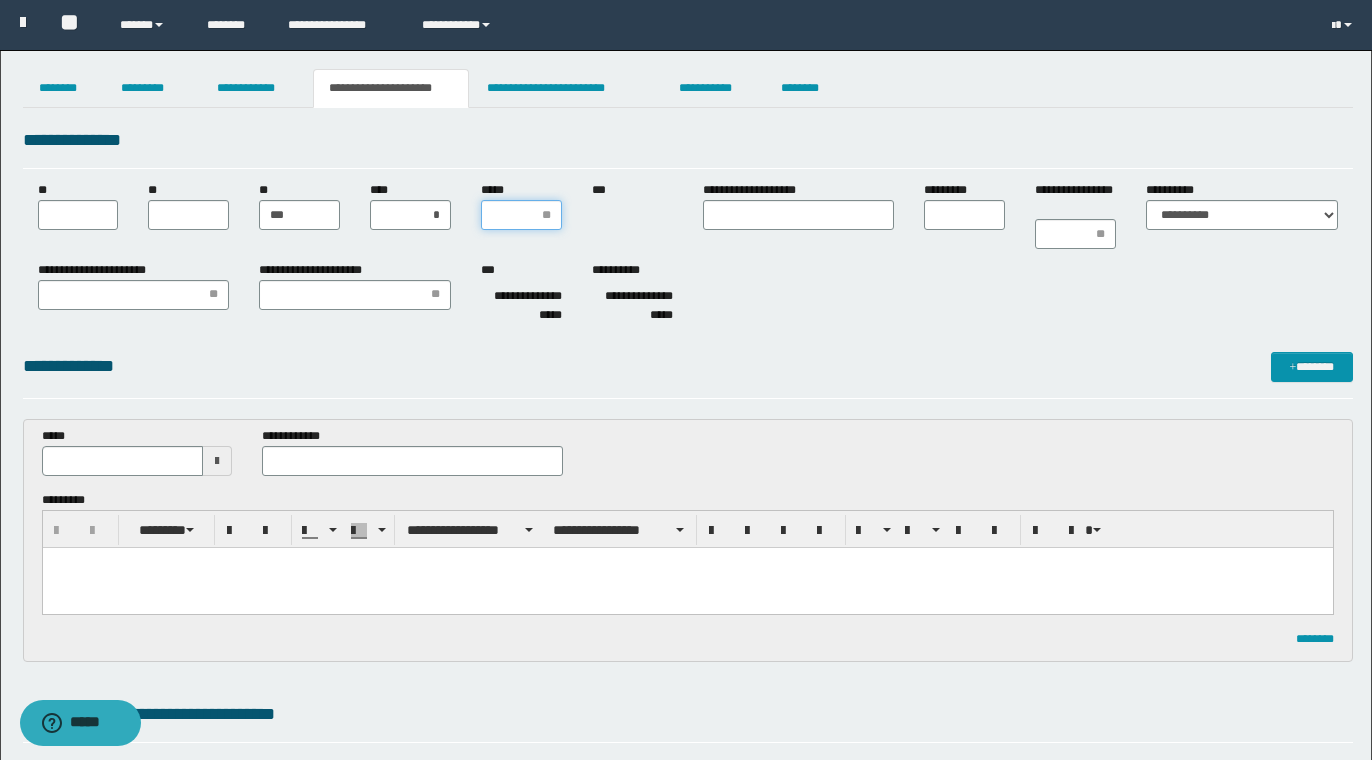 type on "*" 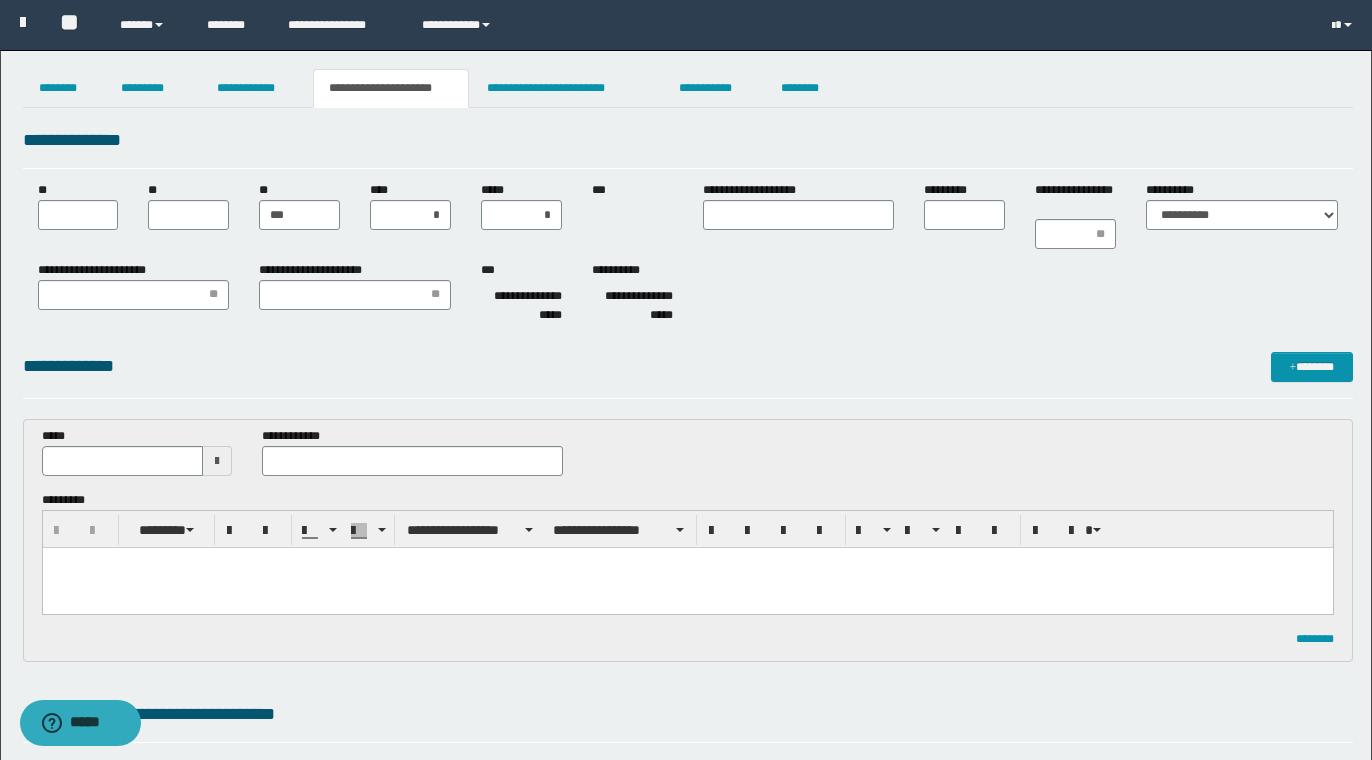 click at bounding box center [217, 461] 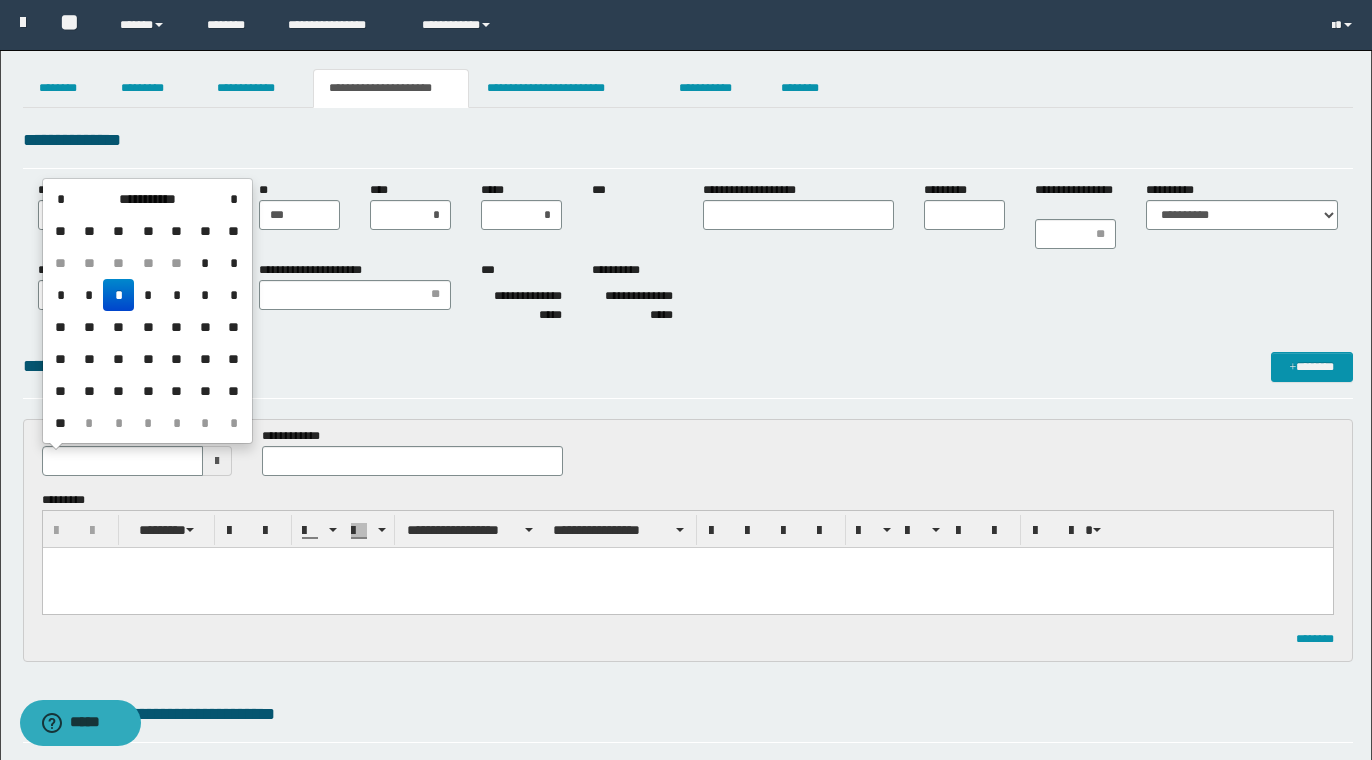 click on "*" at bounding box center (118, 295) 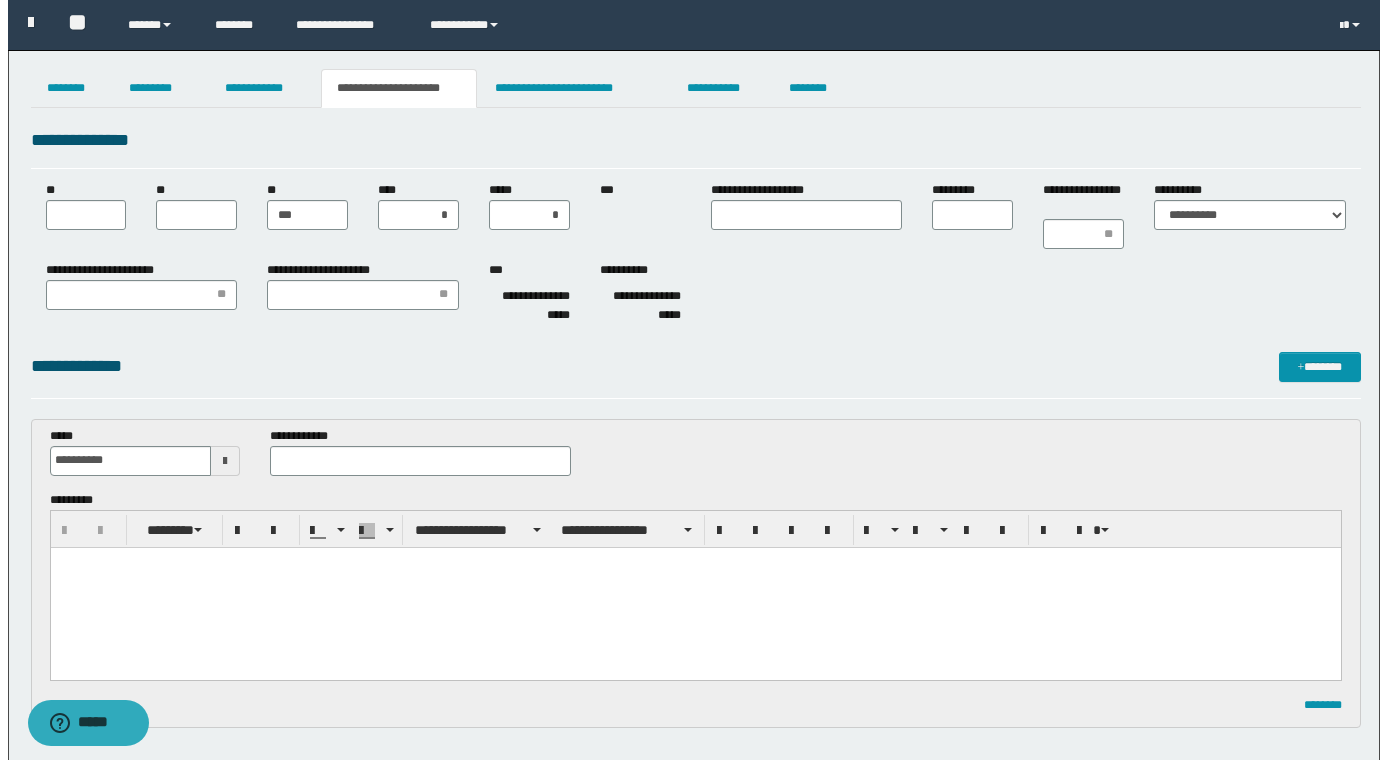 scroll, scrollTop: 0, scrollLeft: 0, axis: both 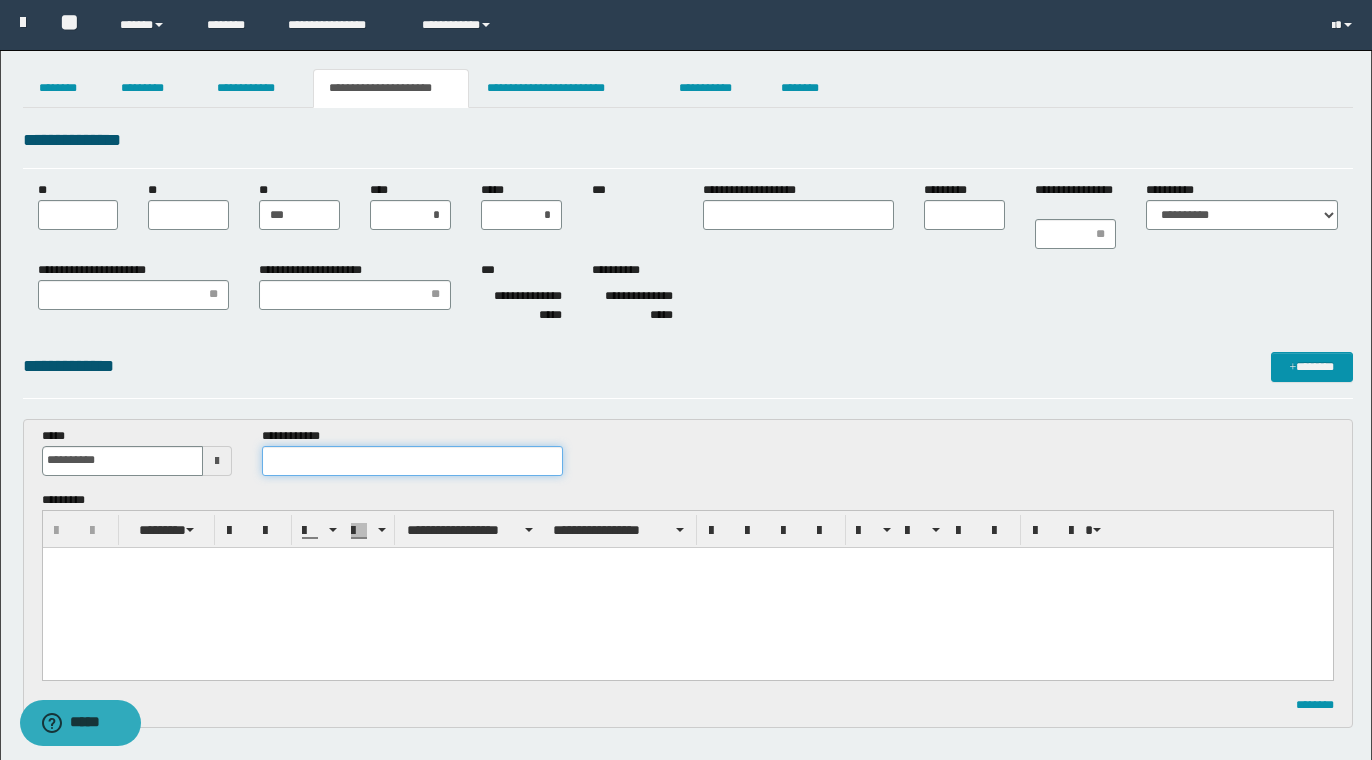 click at bounding box center (412, 461) 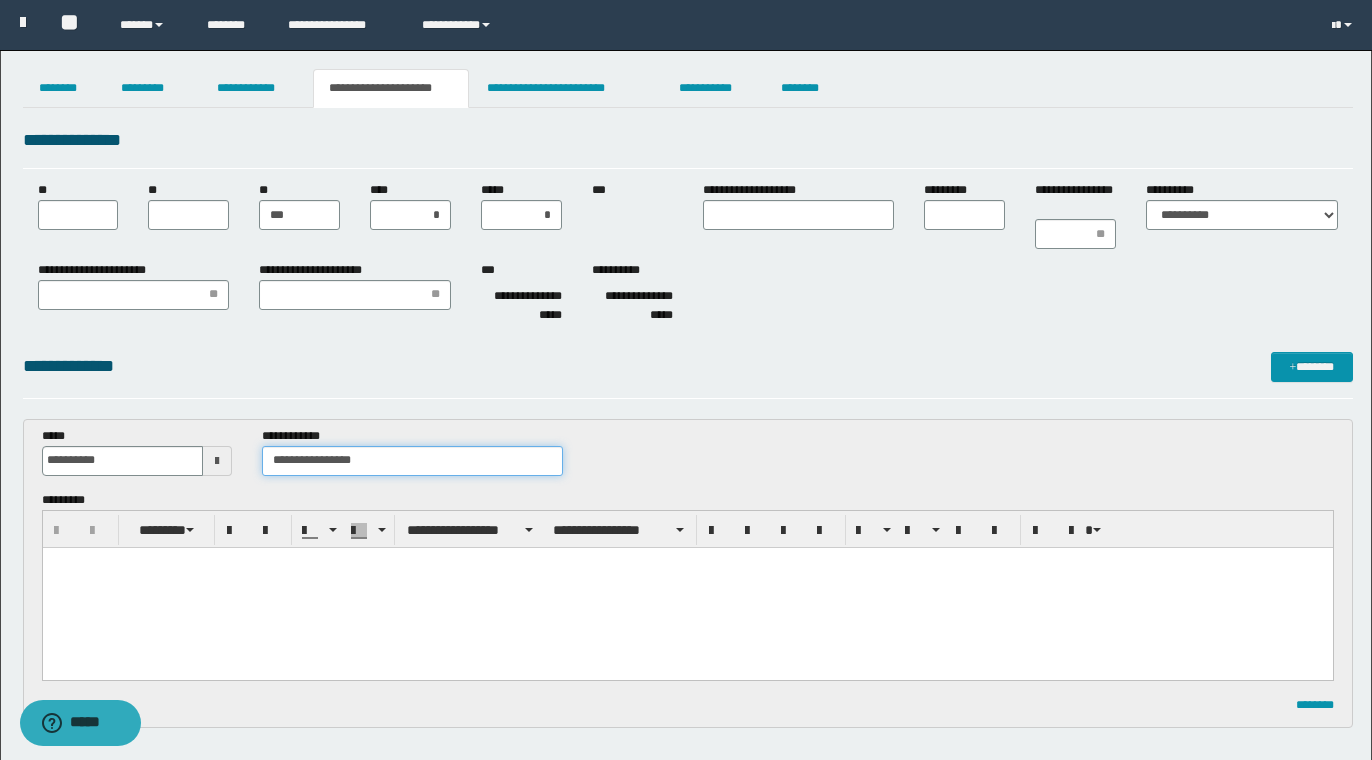 type on "**********" 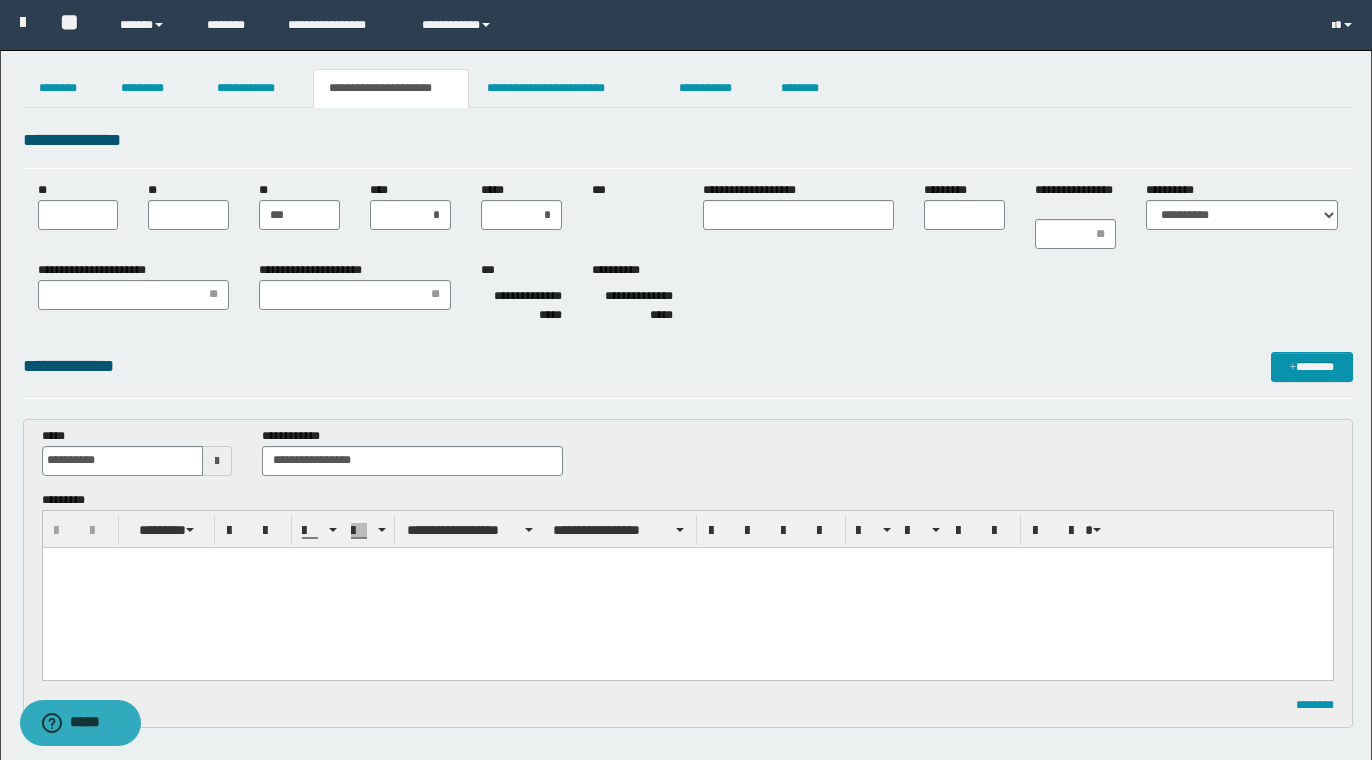 type 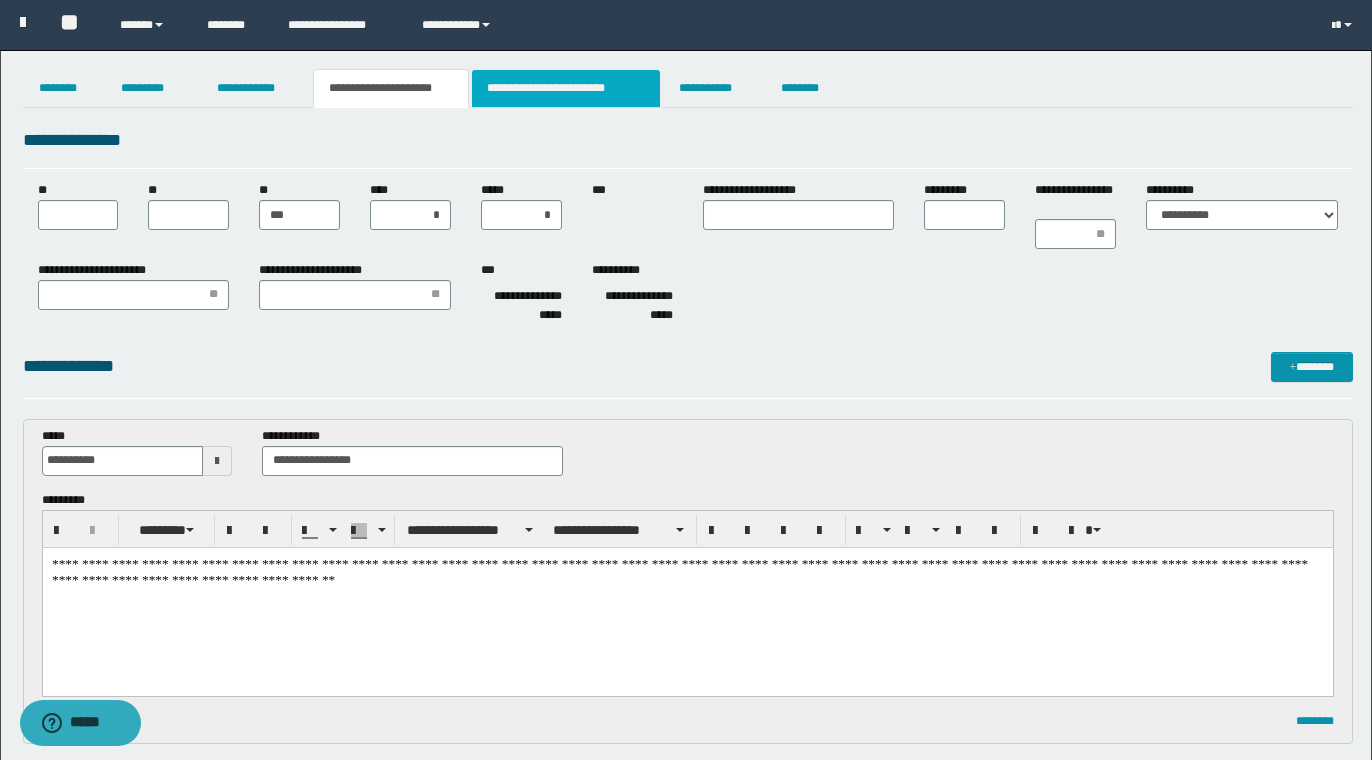click on "**********" at bounding box center [566, 88] 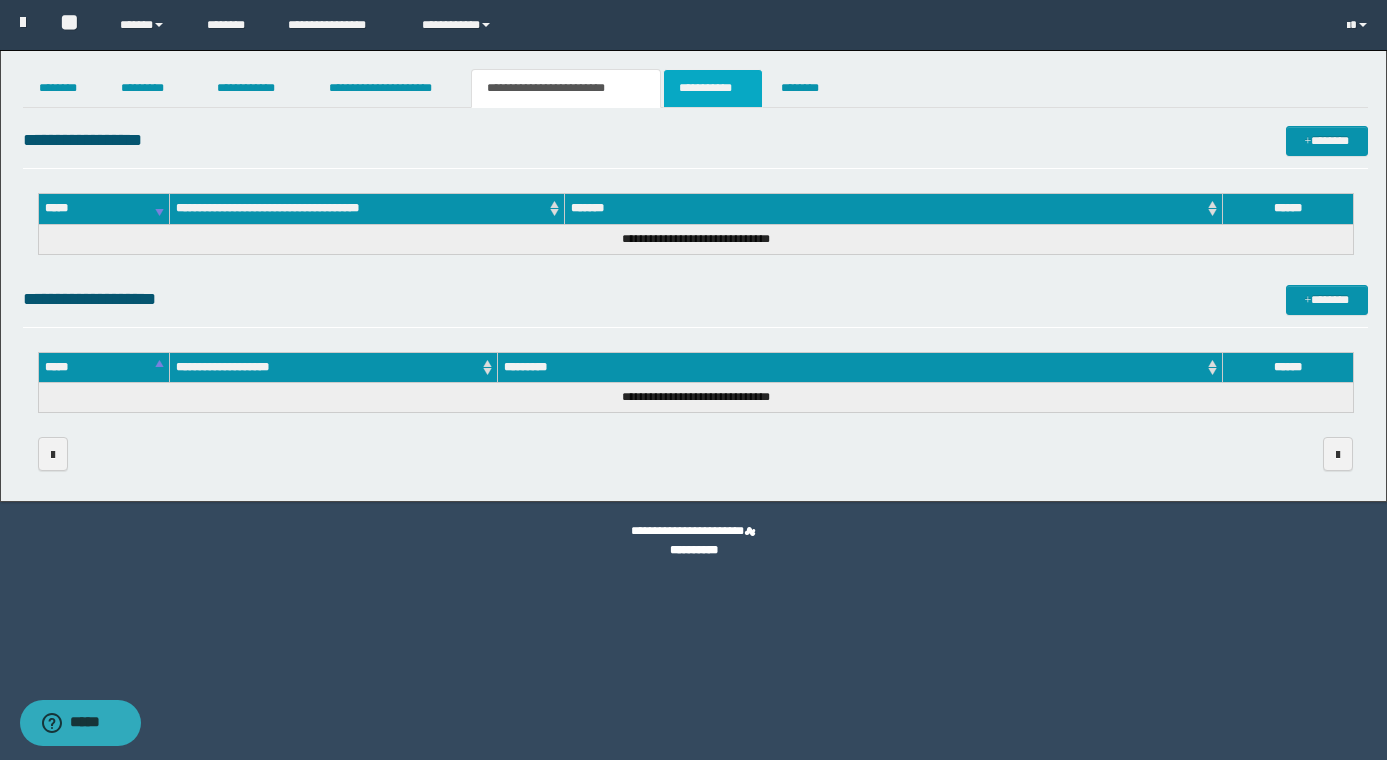 click on "**********" at bounding box center (712, 88) 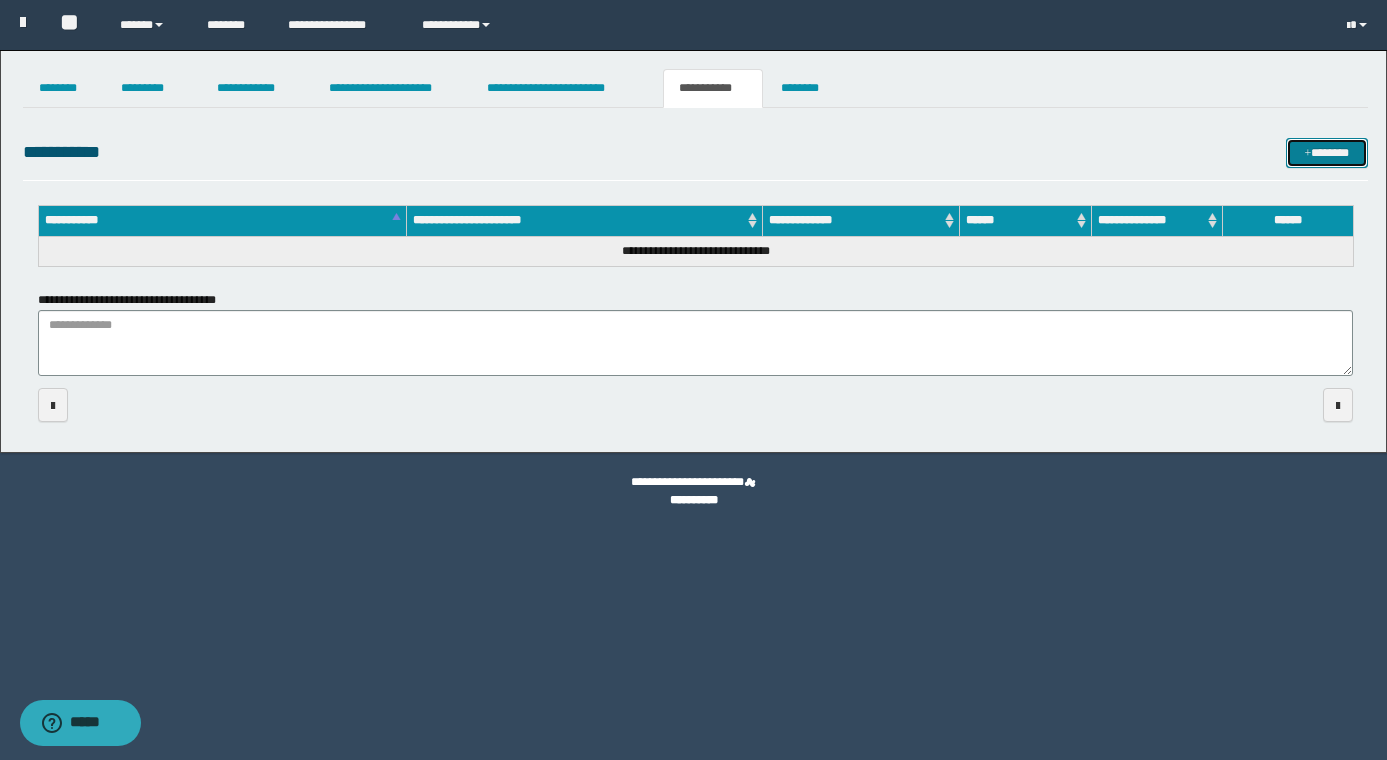 click on "*******" at bounding box center [1327, 153] 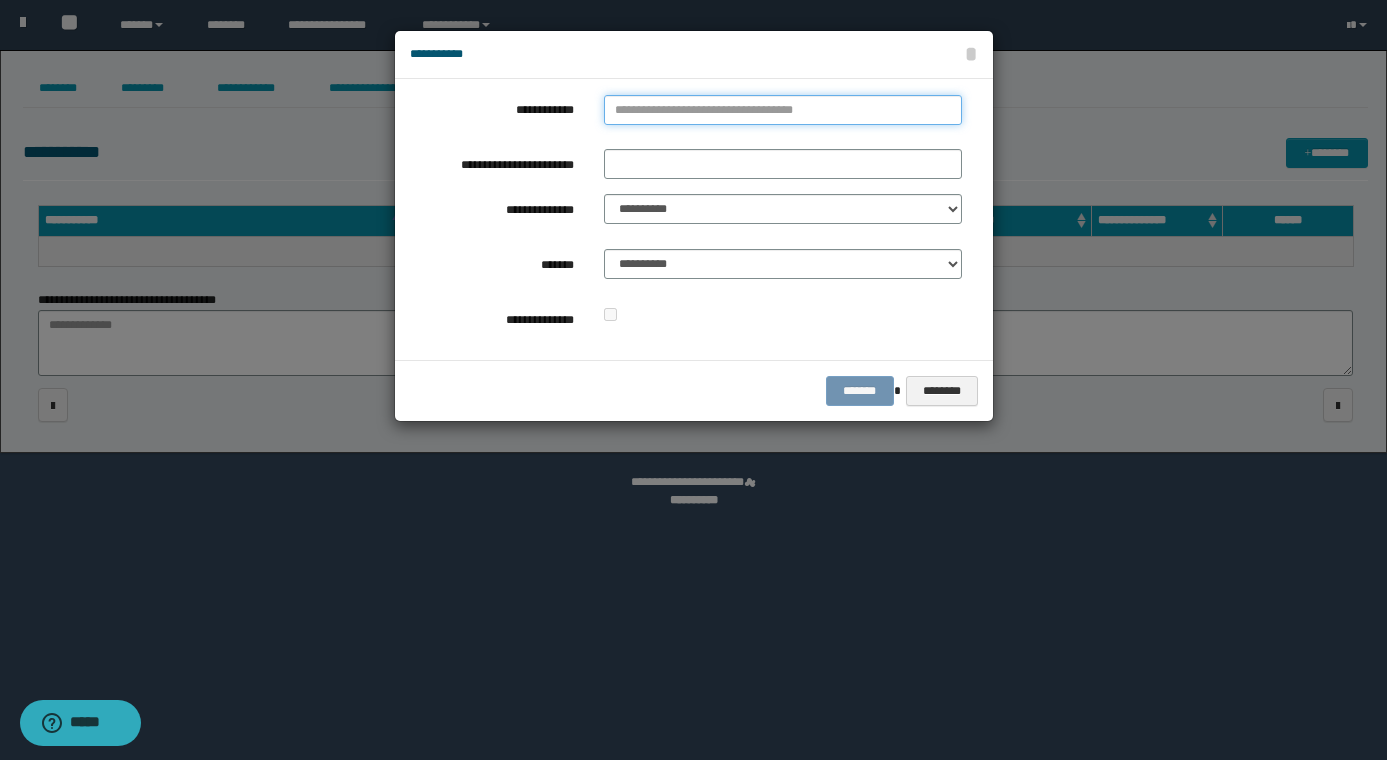 click on "**********" at bounding box center (783, 110) 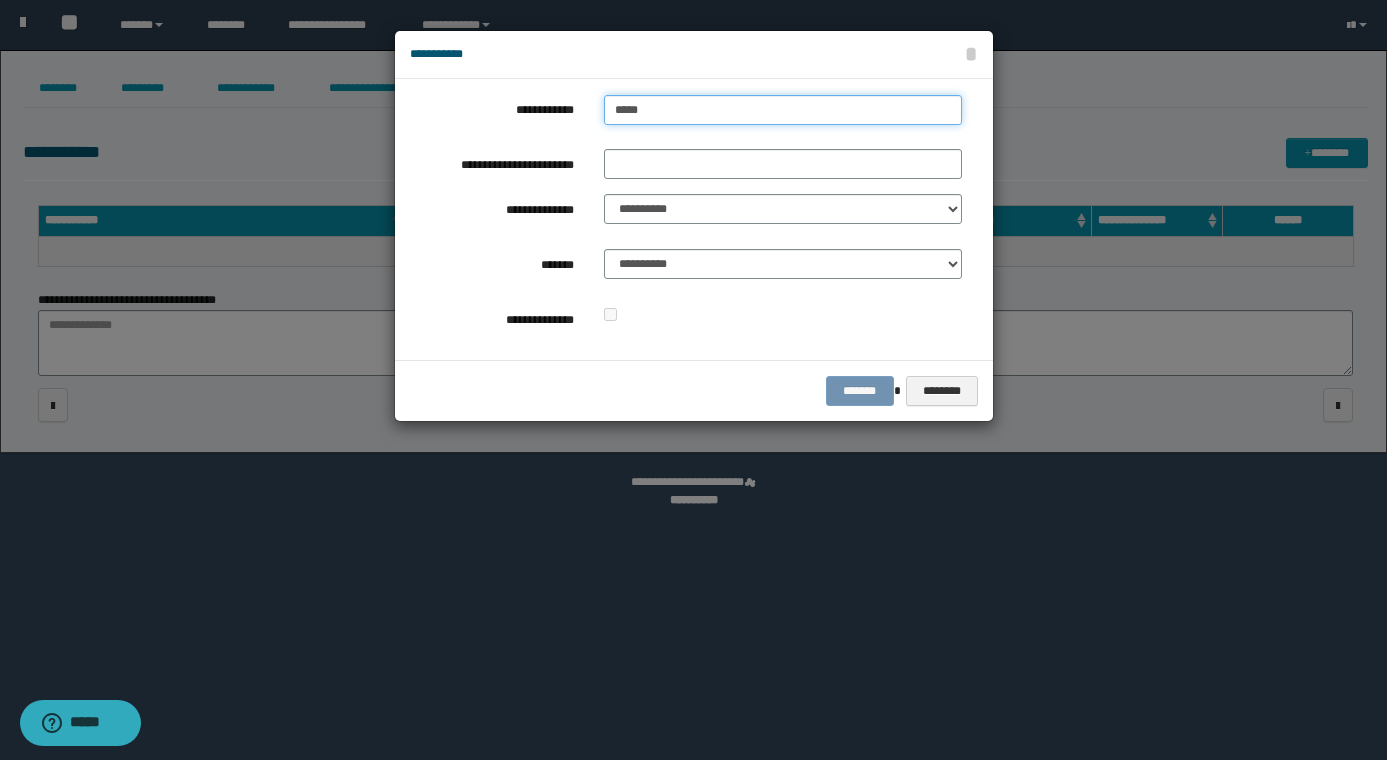 type on "******" 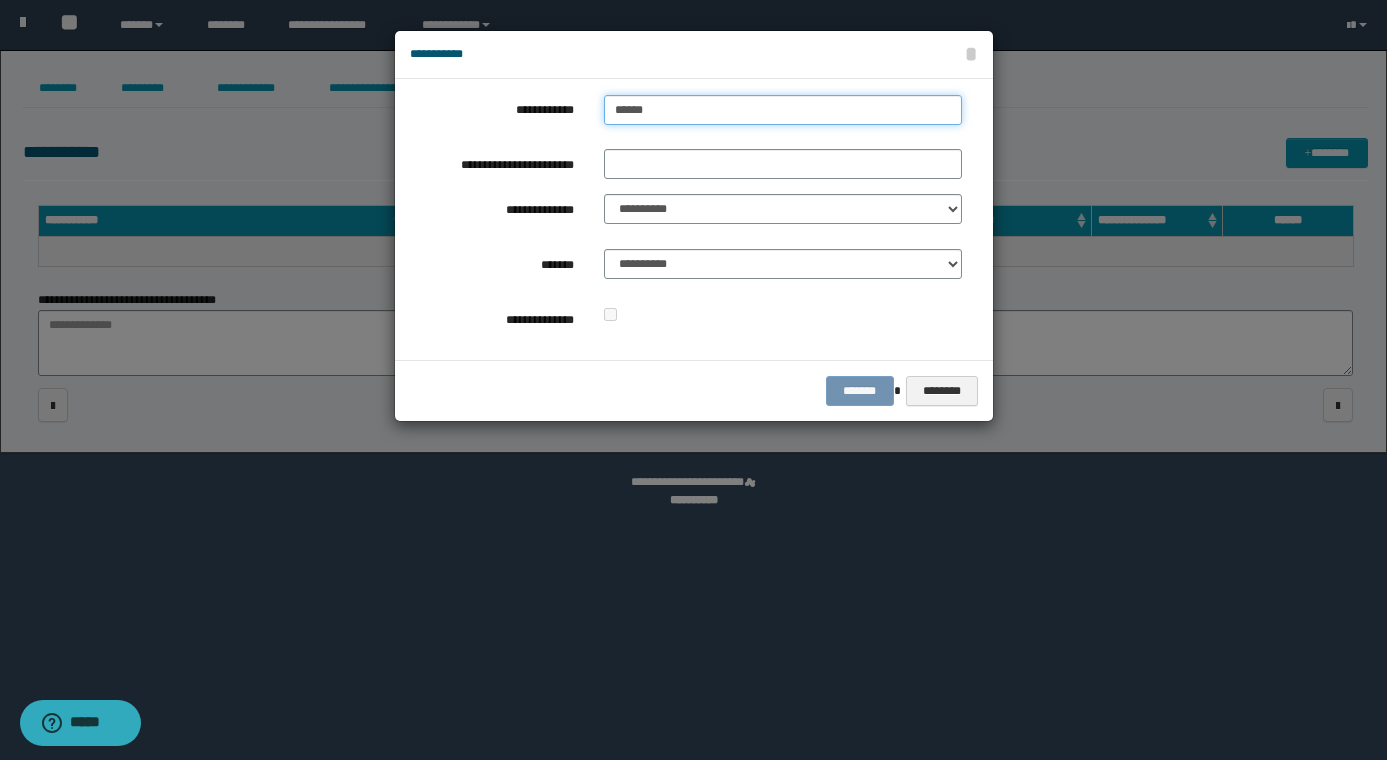 type on "******" 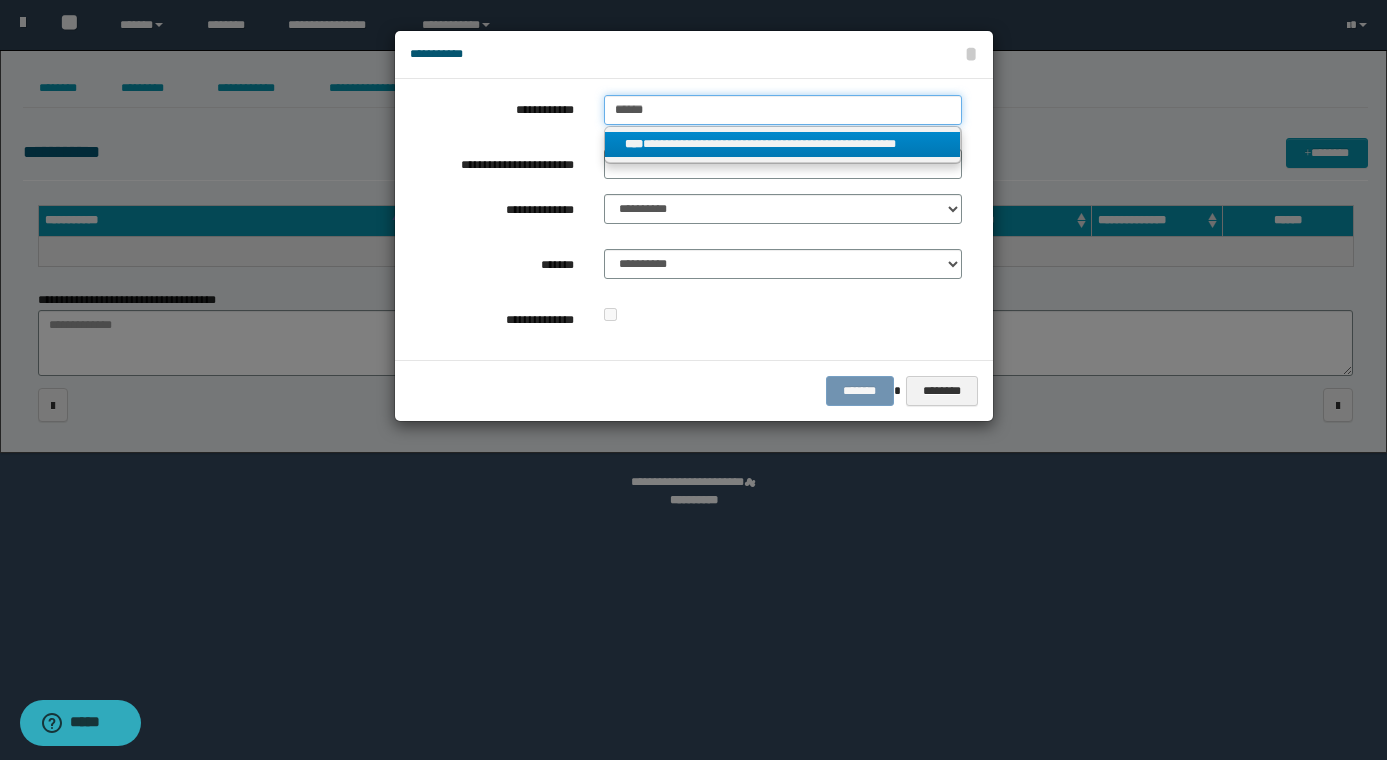 type on "******" 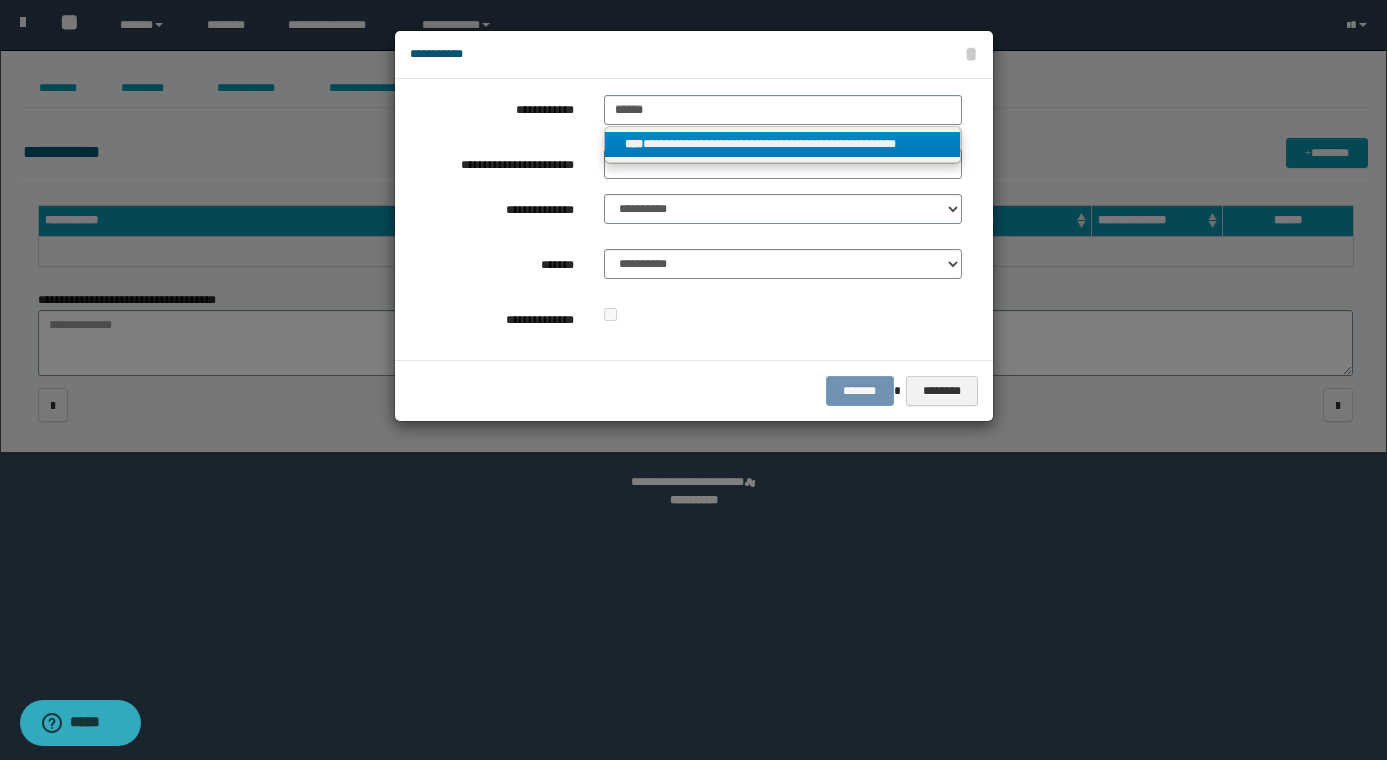 click on "**********" at bounding box center (783, 144) 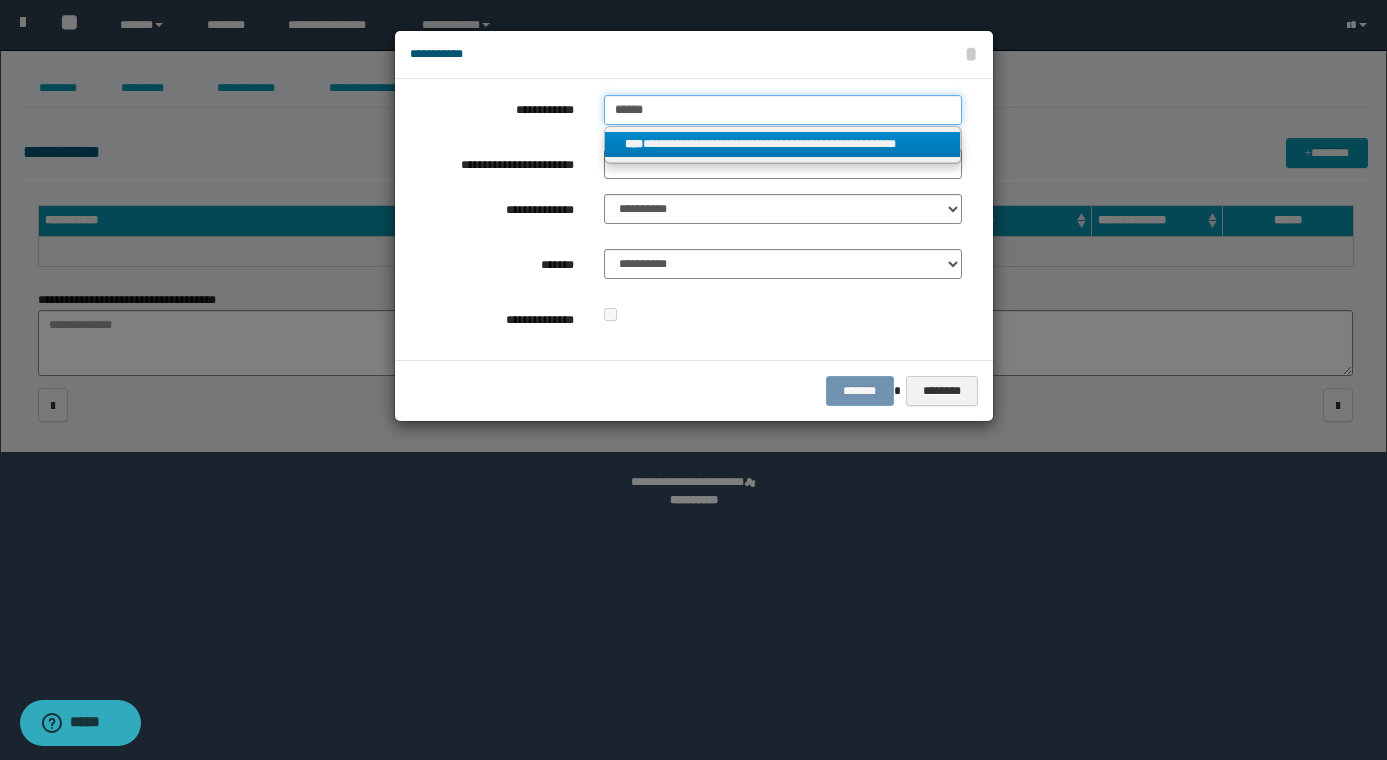 type 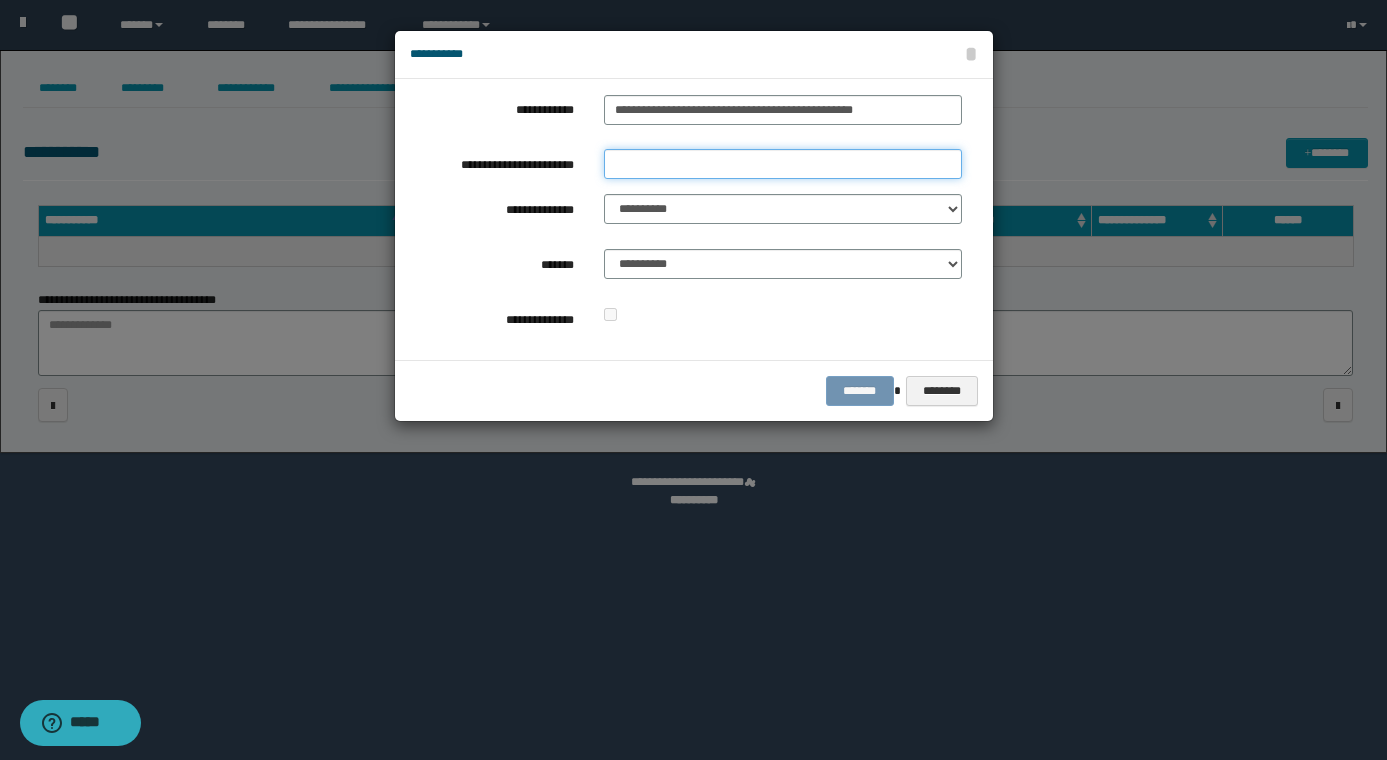 click on "**********" at bounding box center (783, 164) 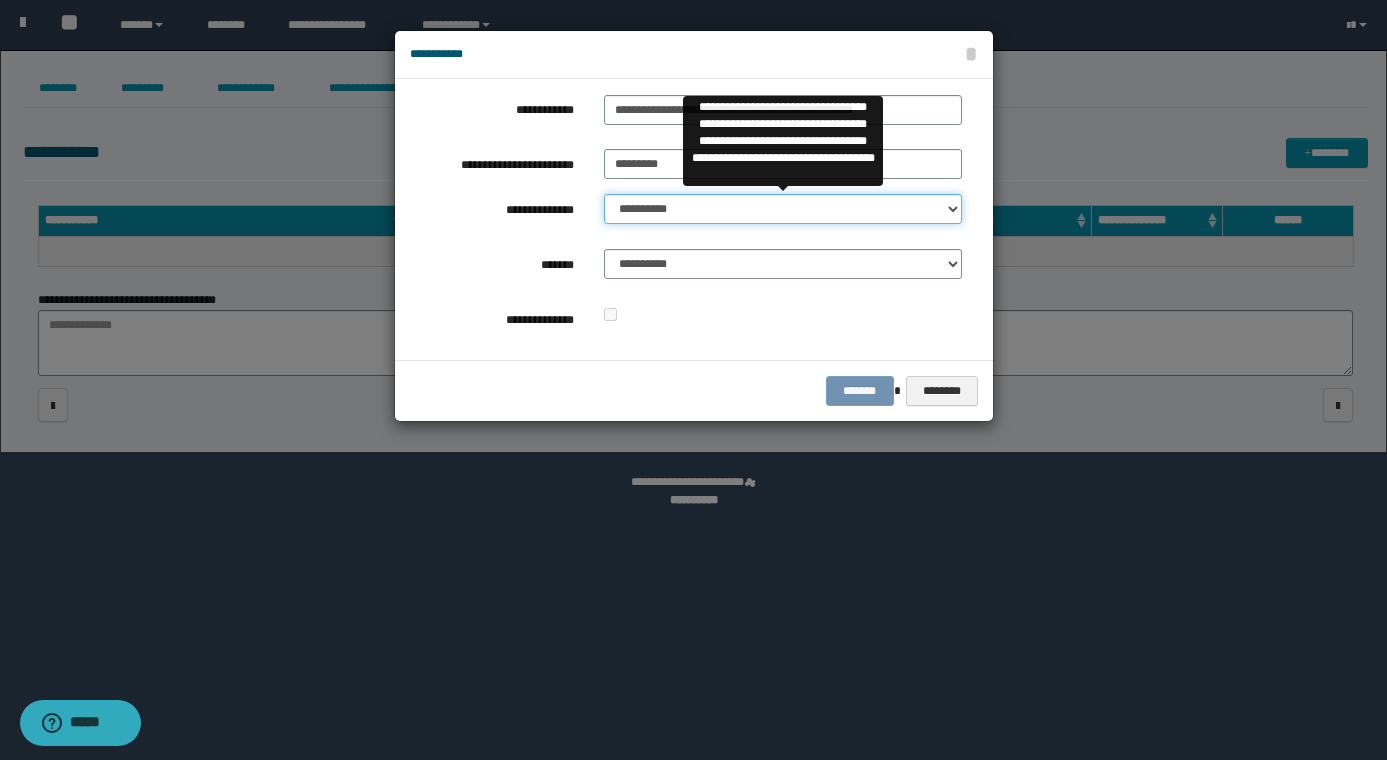 click on "**********" at bounding box center [783, 209] 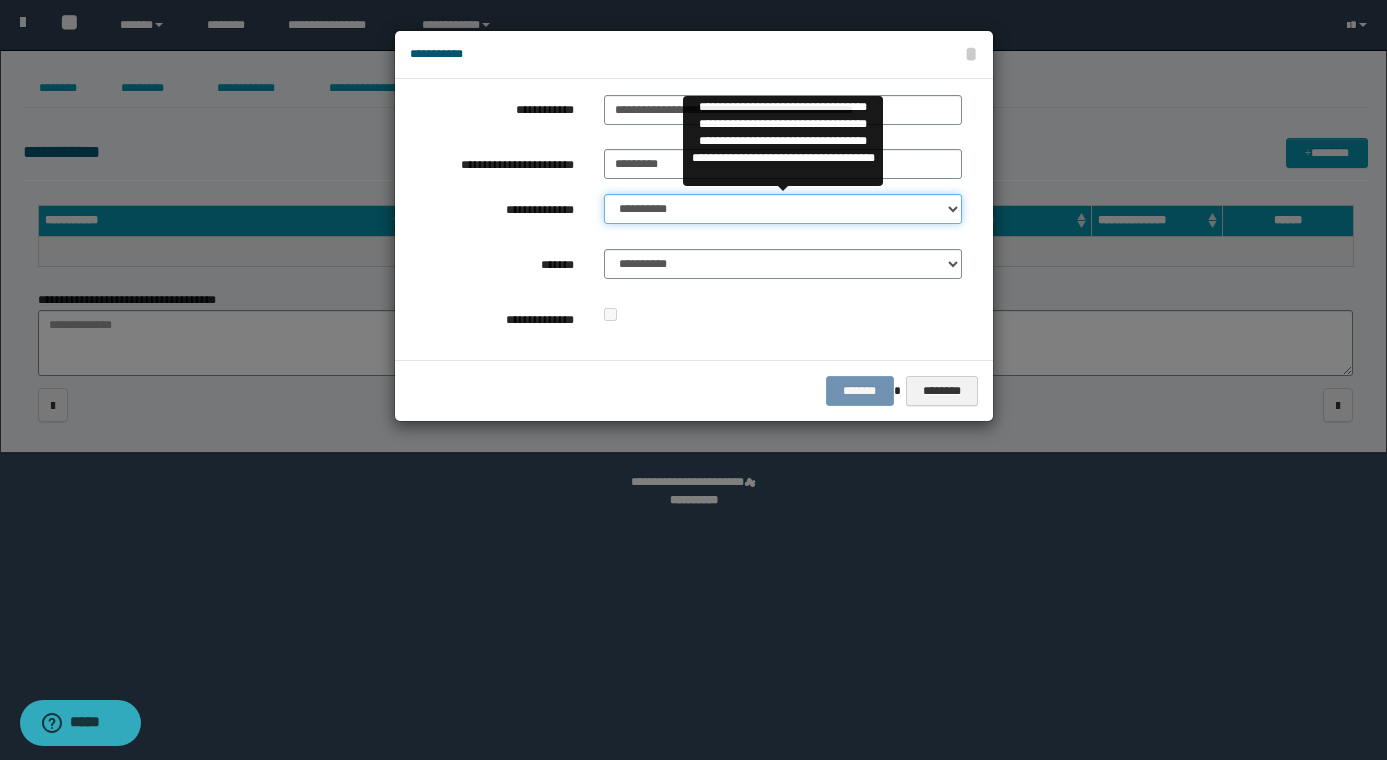 select on "**" 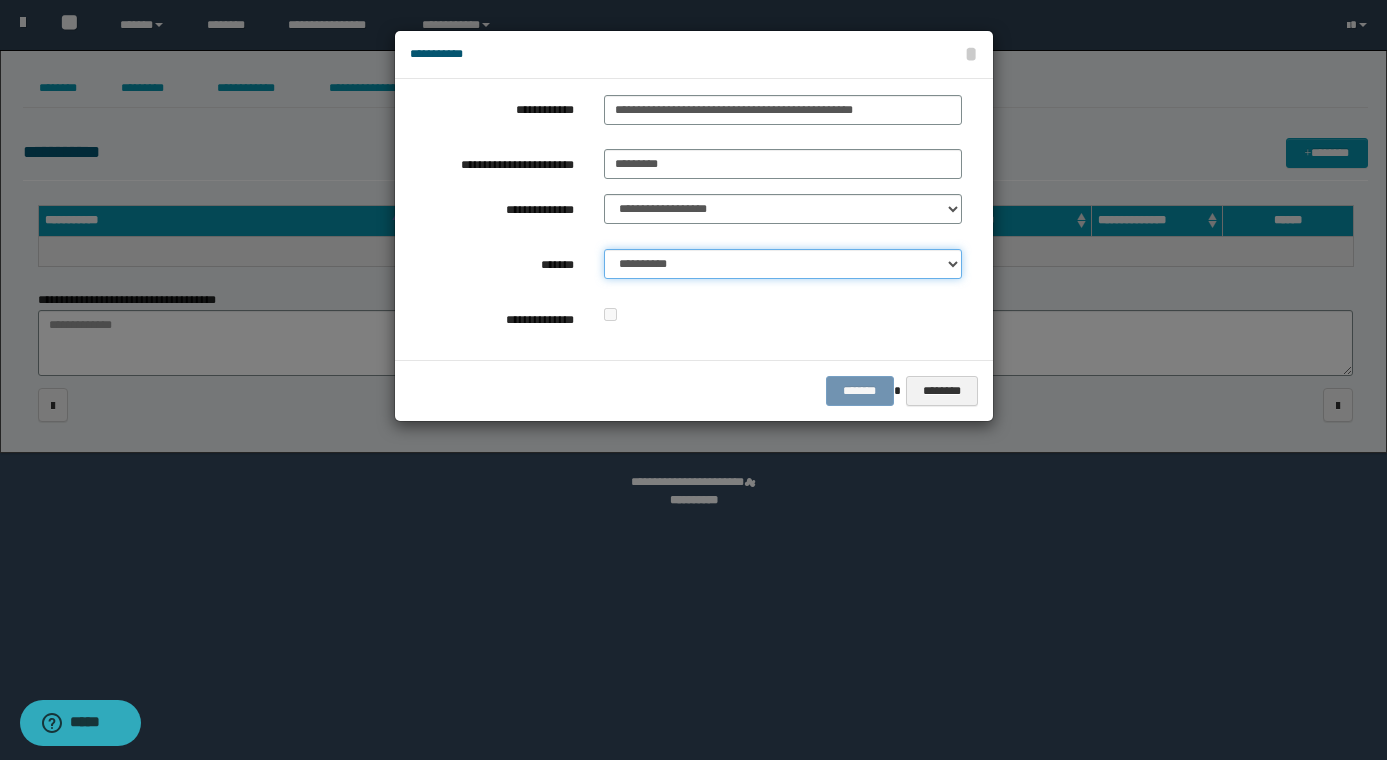 click on "**********" at bounding box center (783, 264) 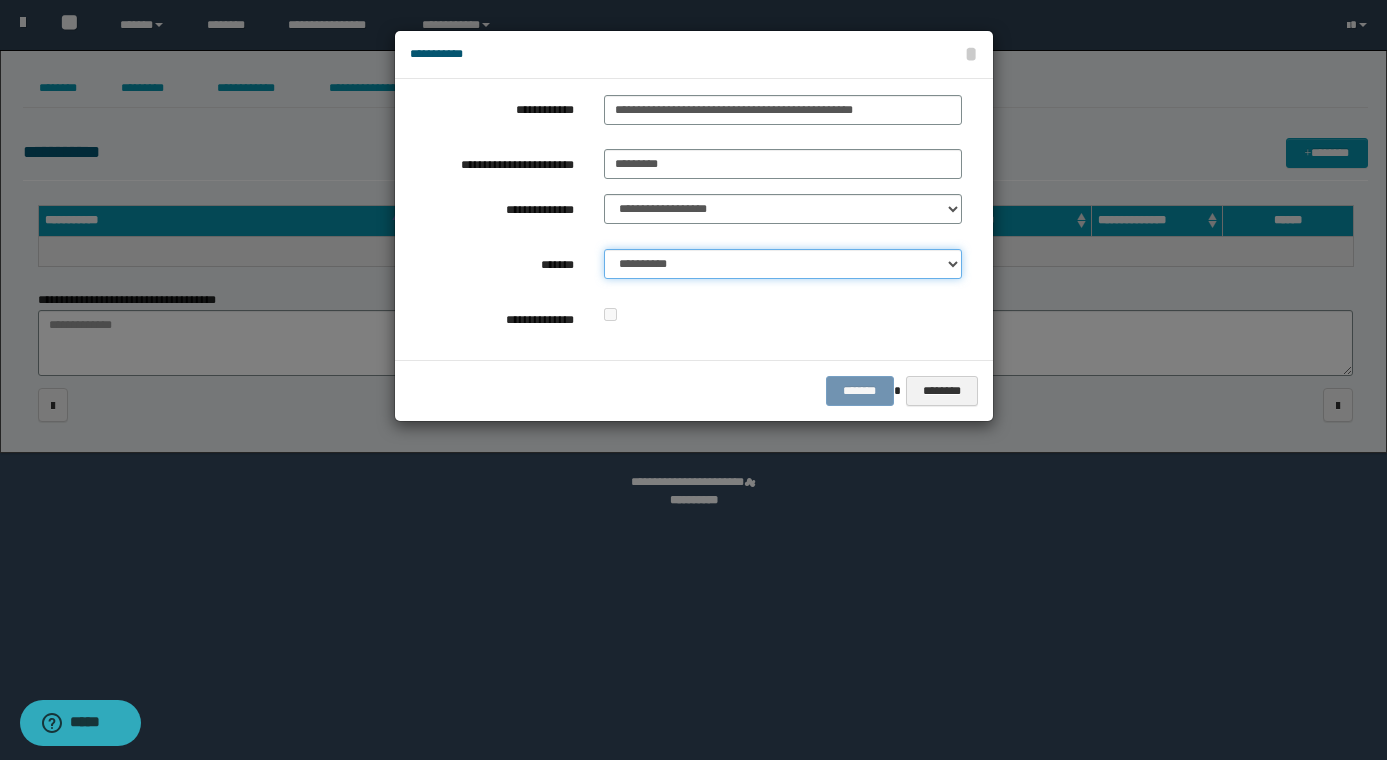 select on "*" 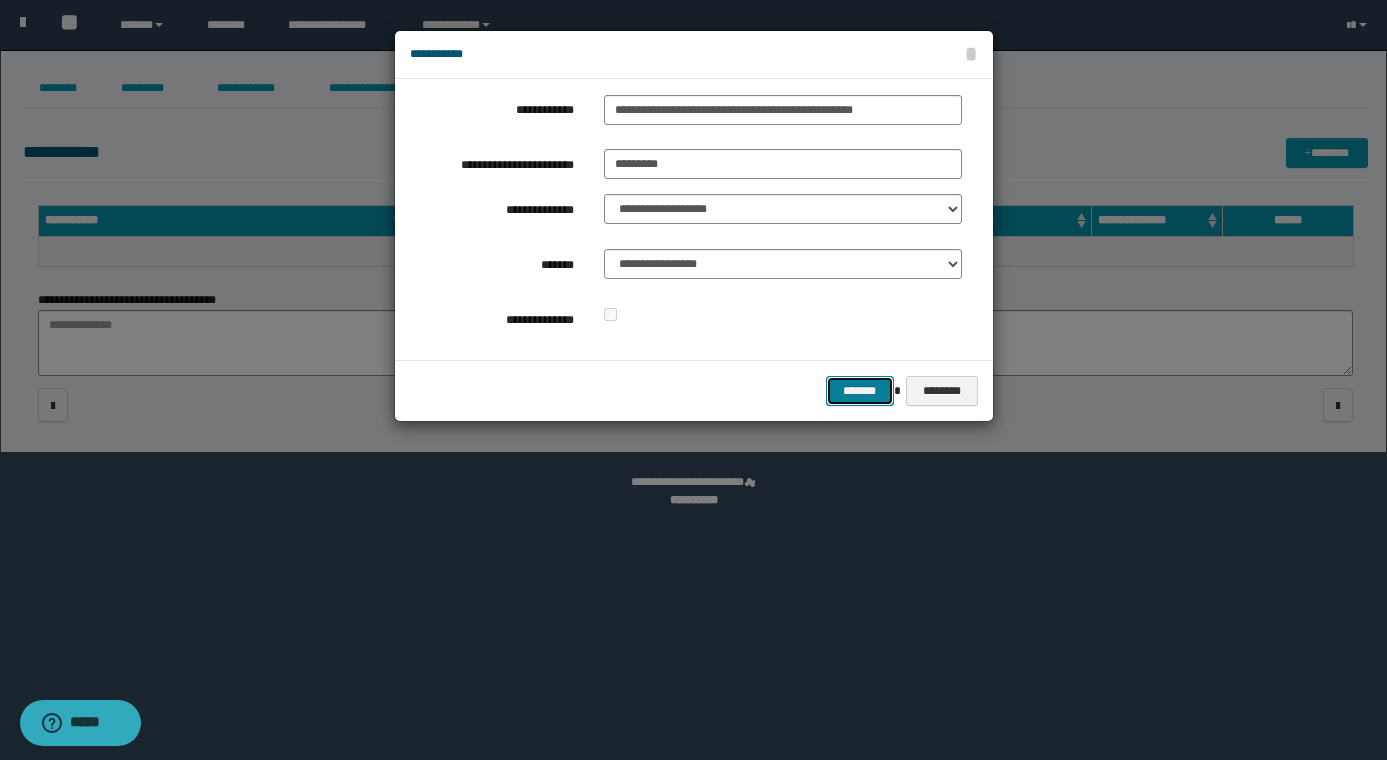 click on "*******" at bounding box center [860, 391] 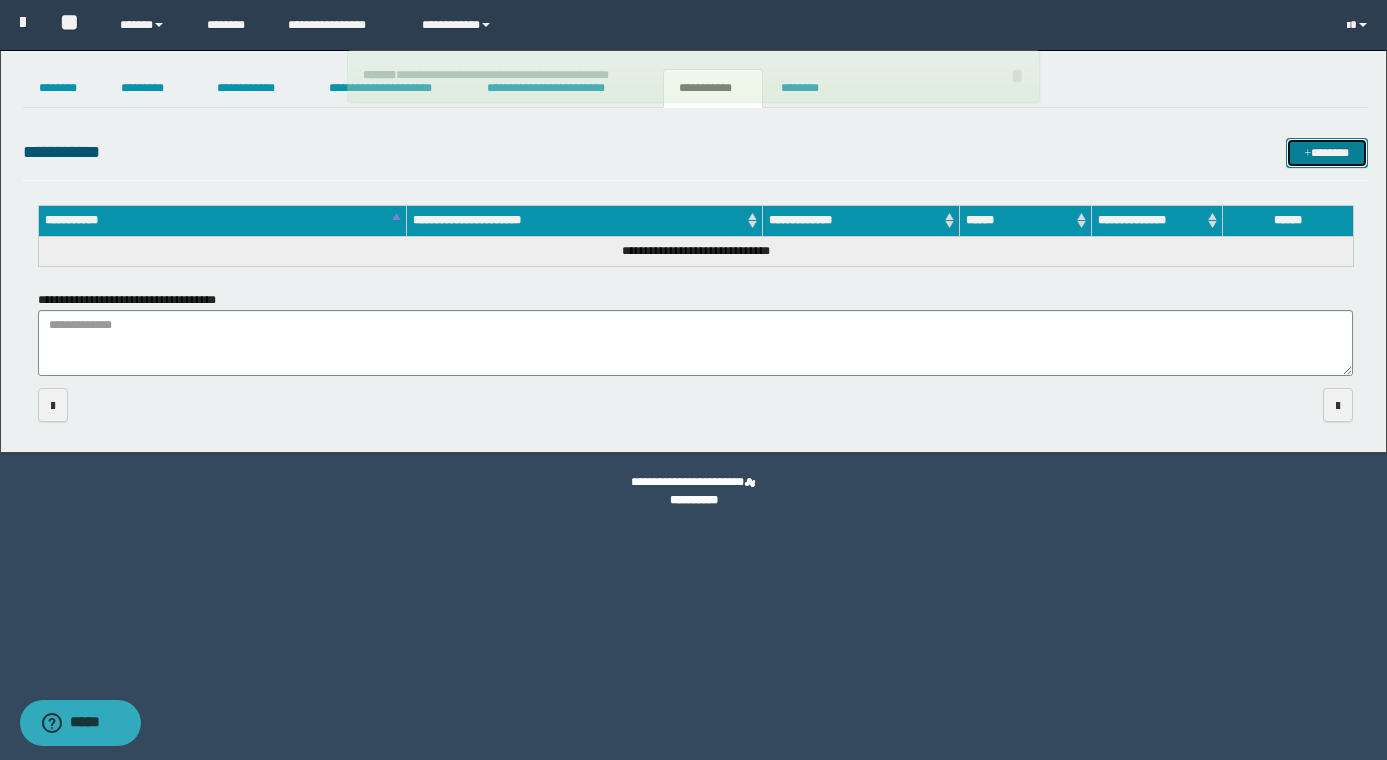 type 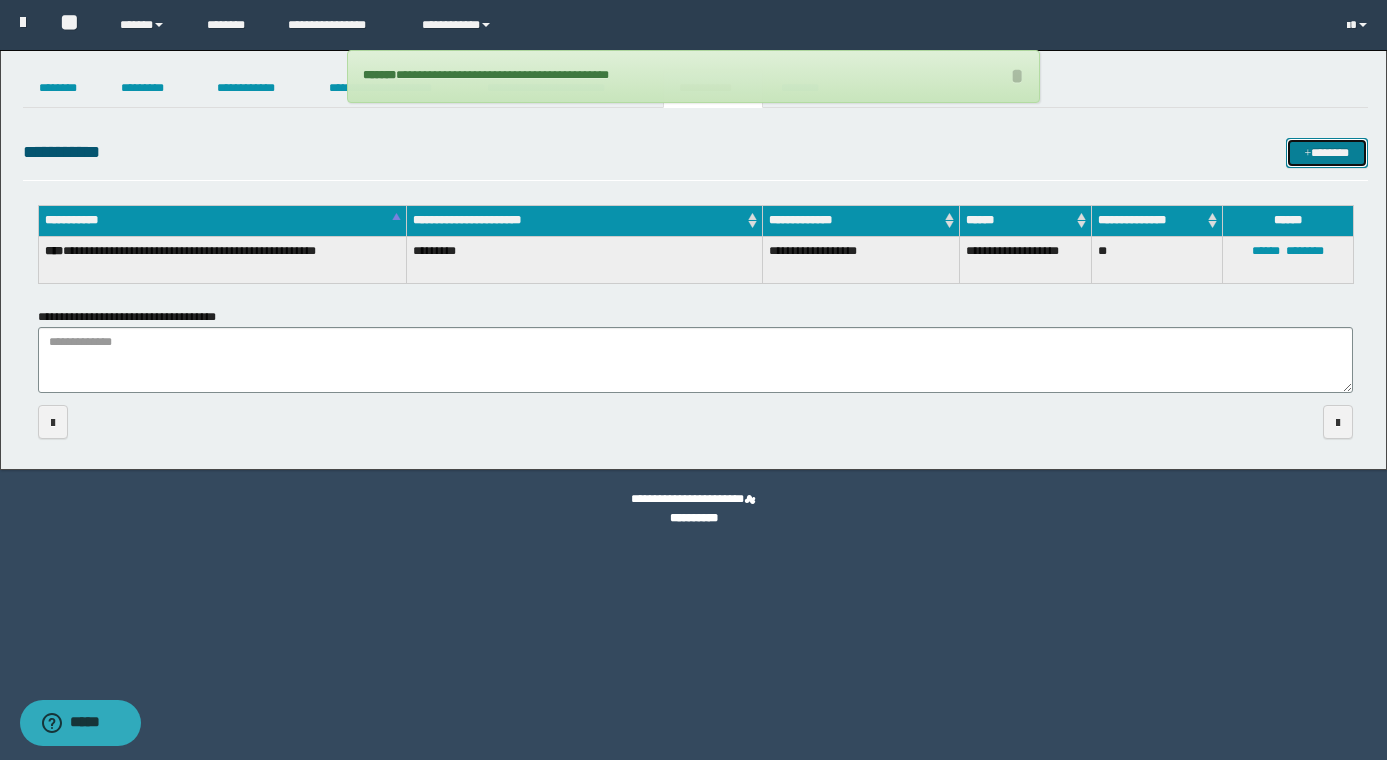 click on "*******" at bounding box center [1327, 153] 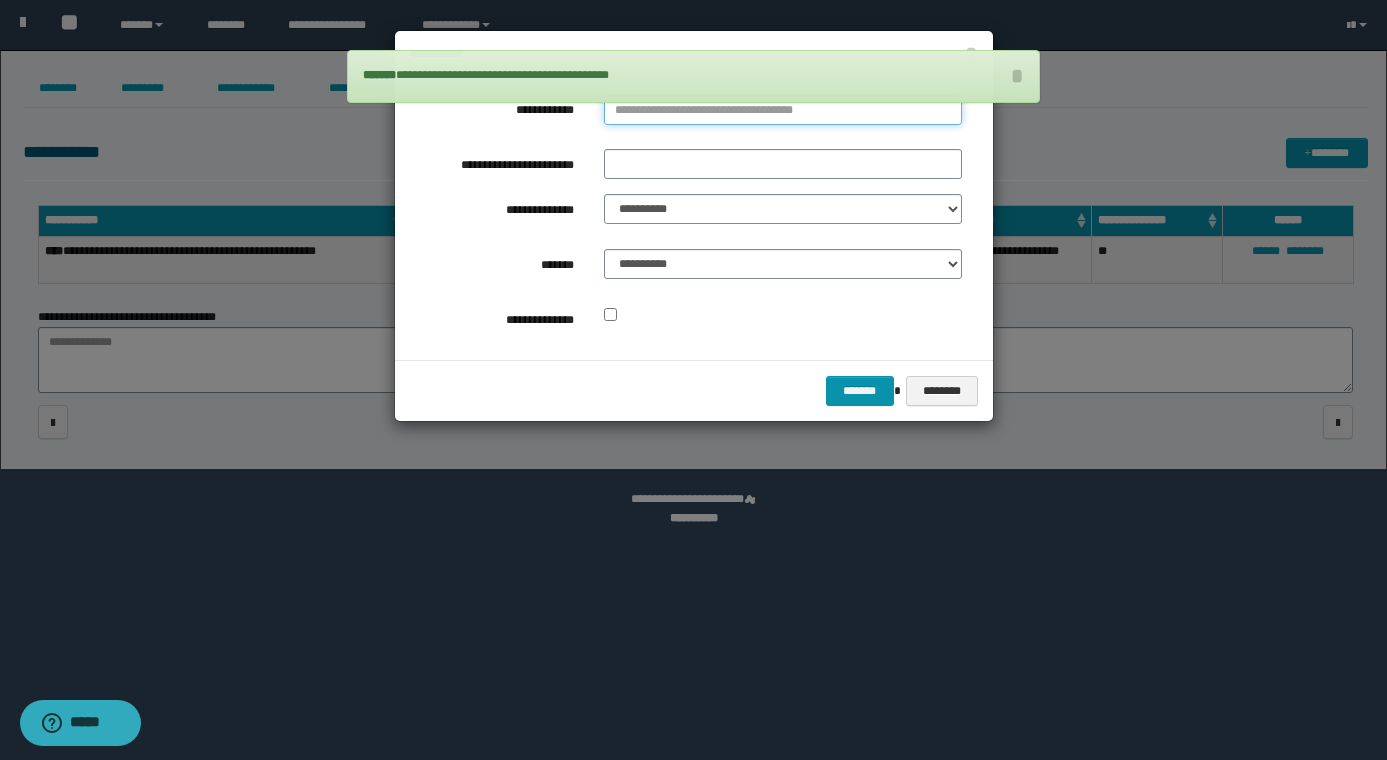 type on "**********" 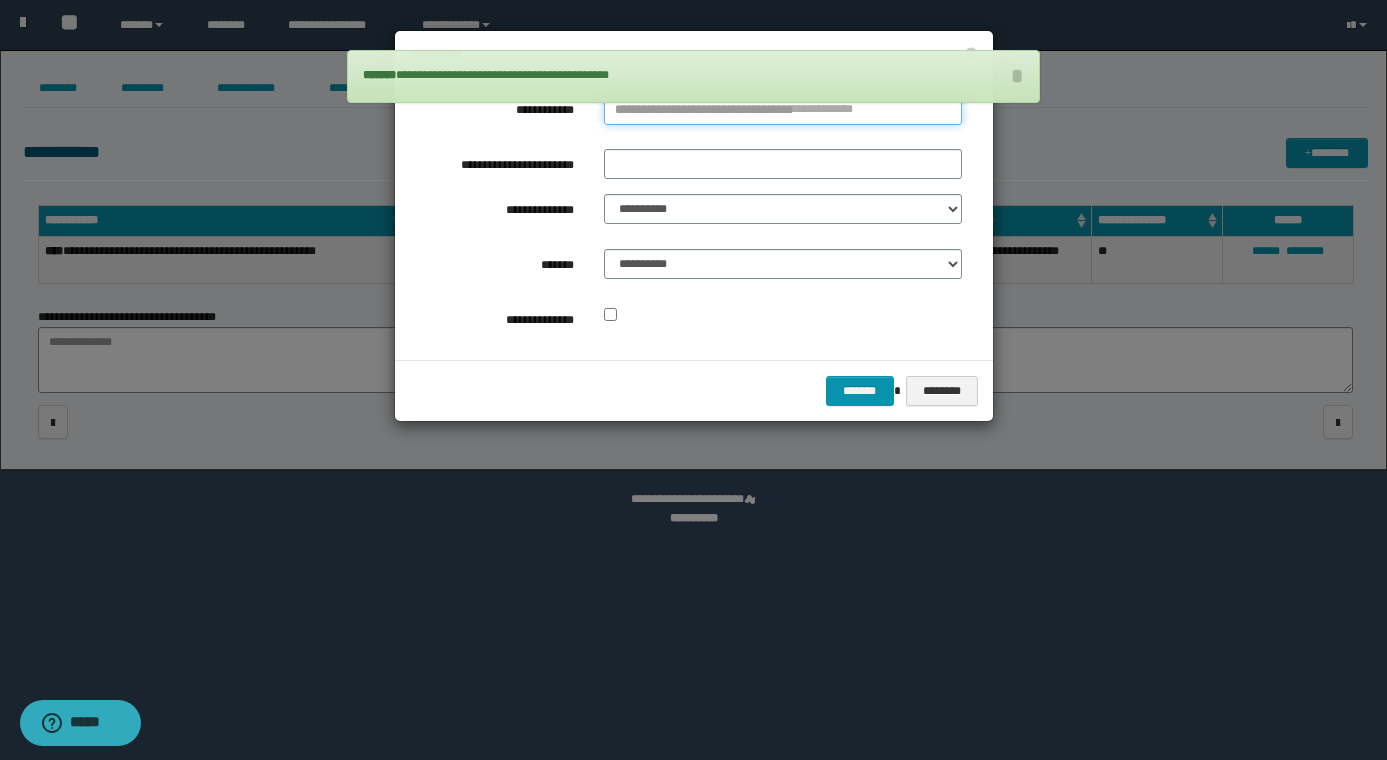 click on "**********" at bounding box center [783, 110] 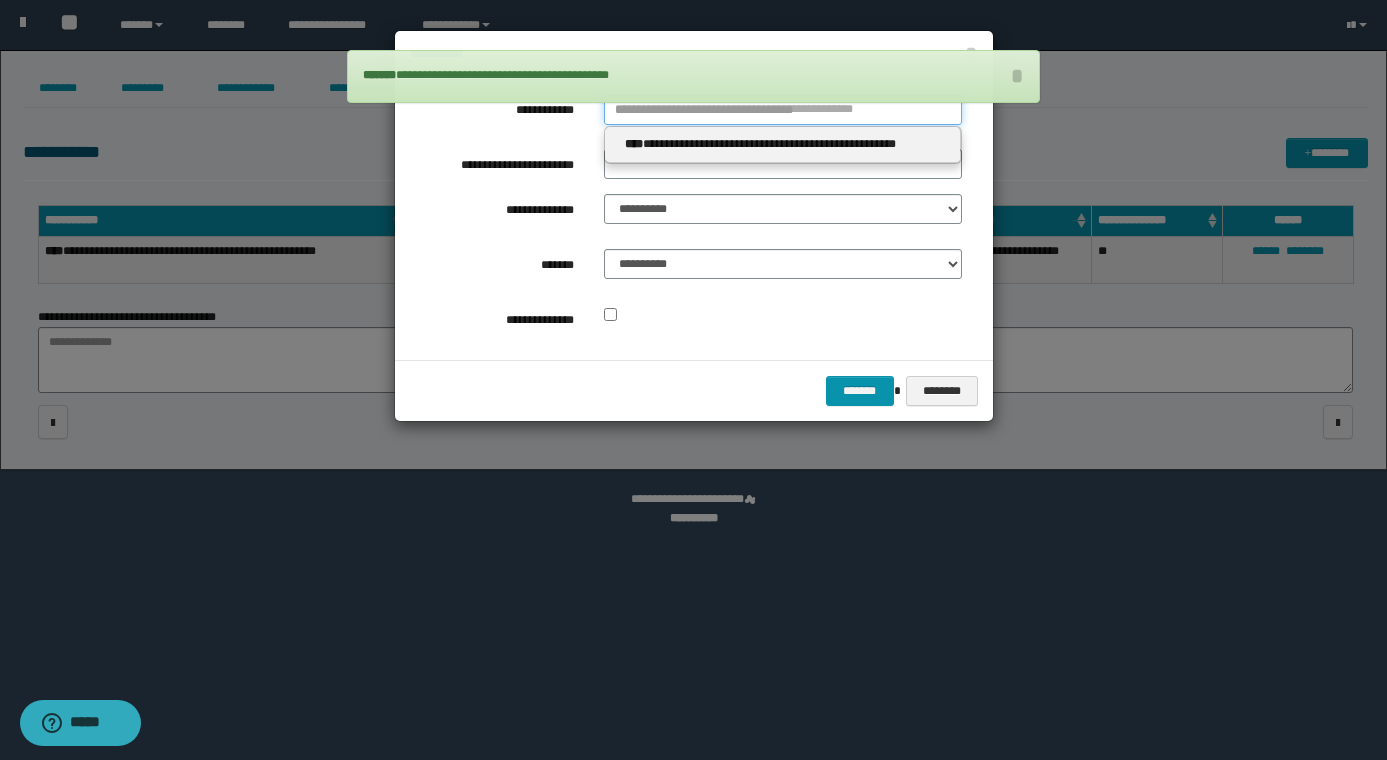type 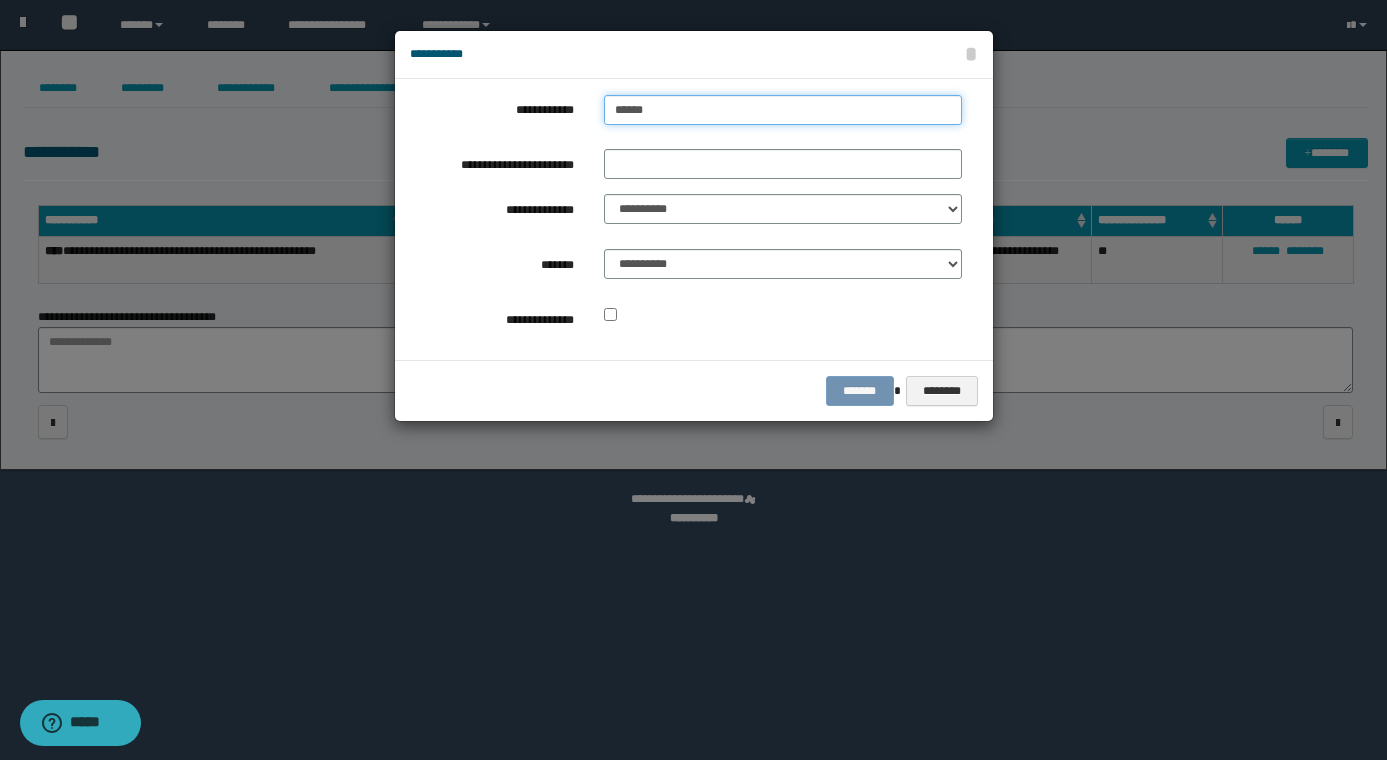 type on "*******" 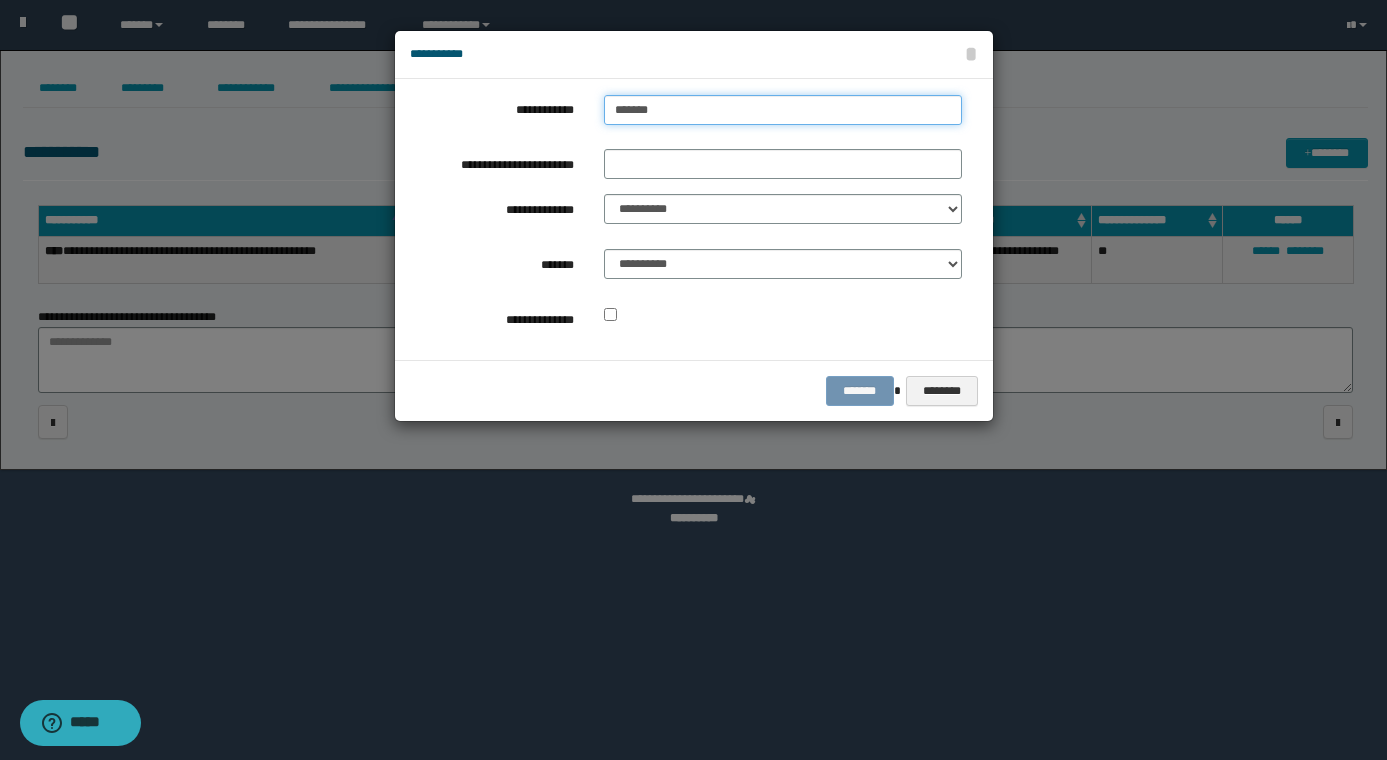 type on "**********" 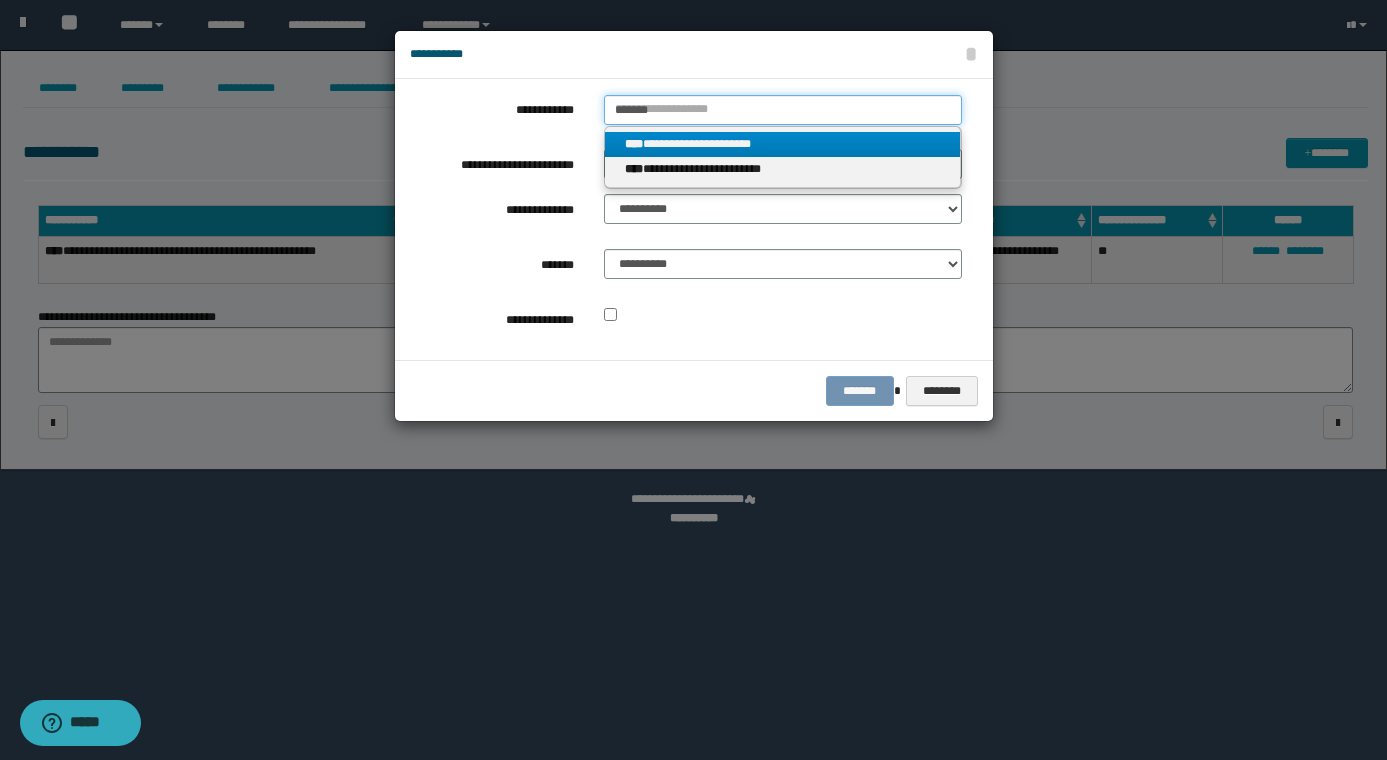 type on "*******" 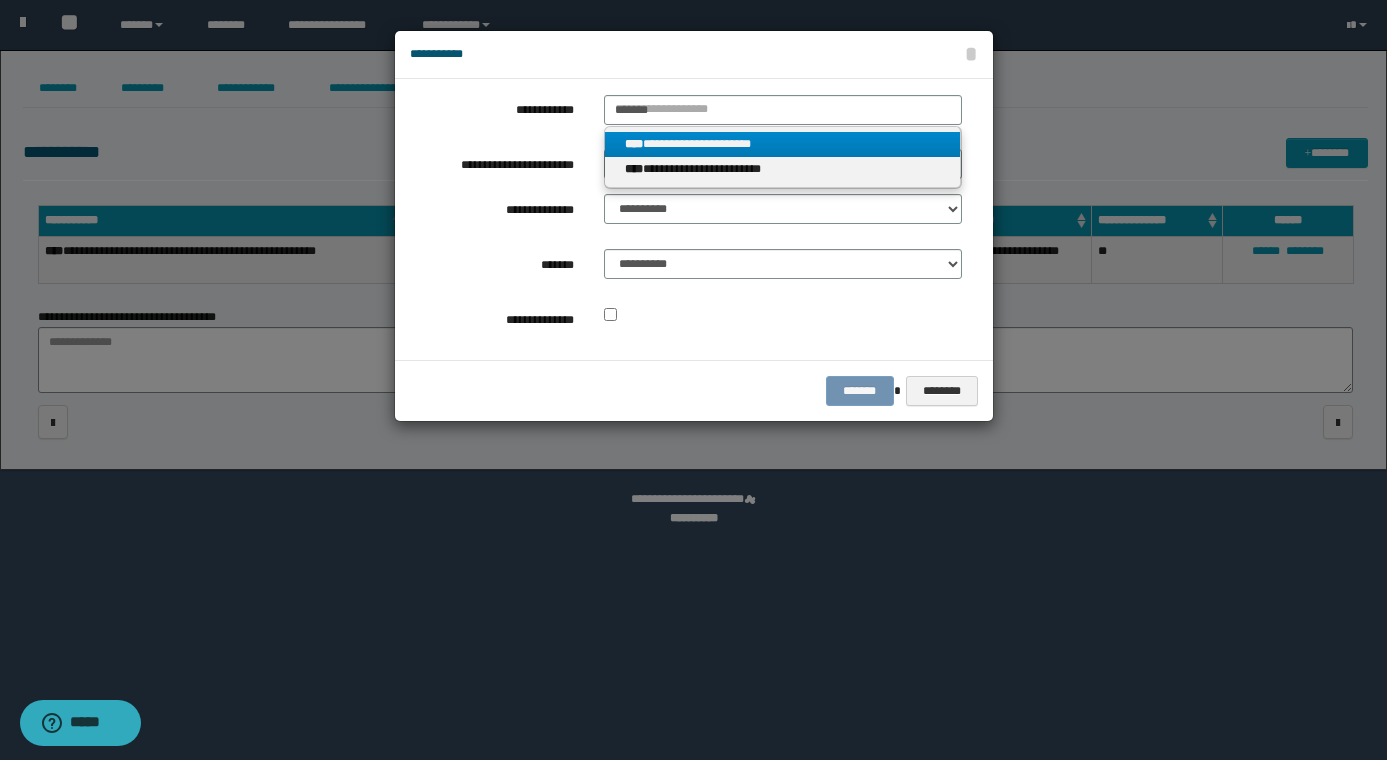 click on "**********" at bounding box center [783, 144] 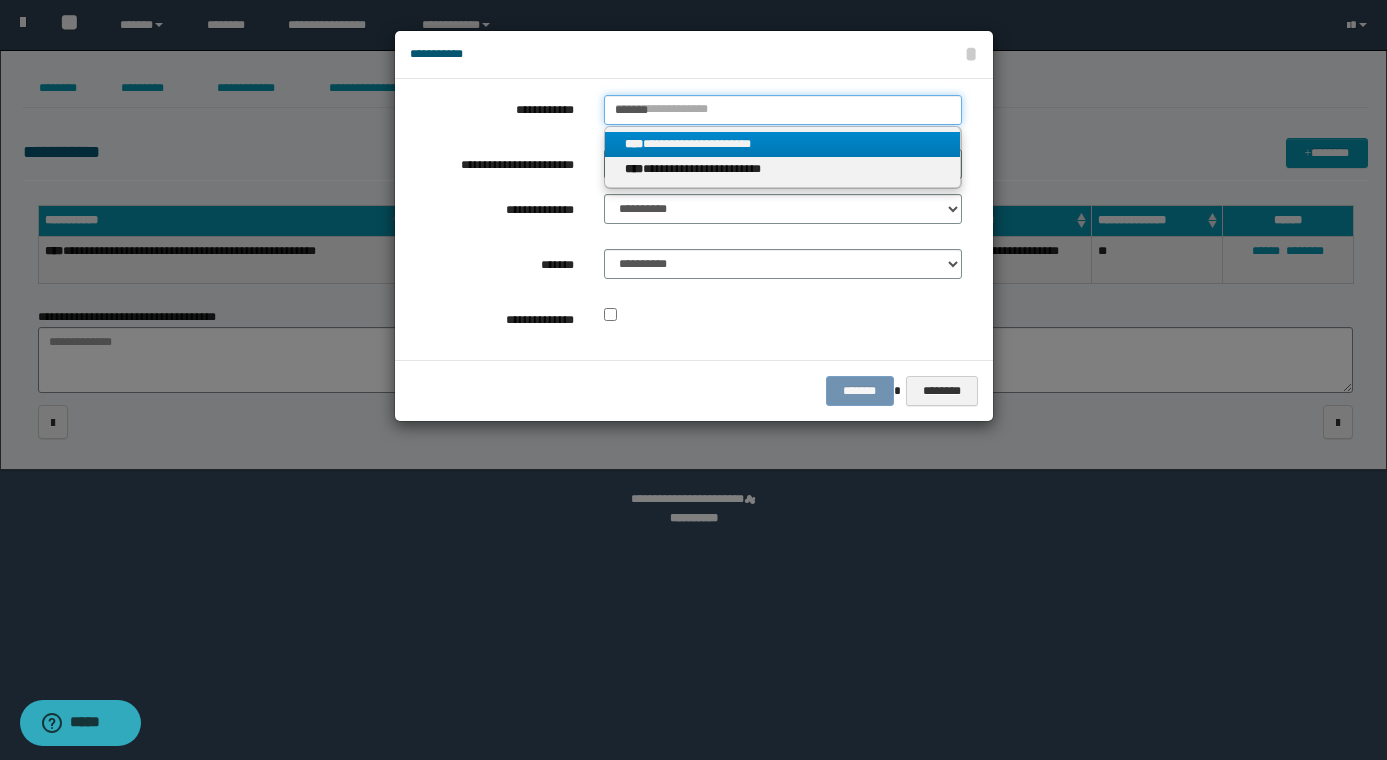 type 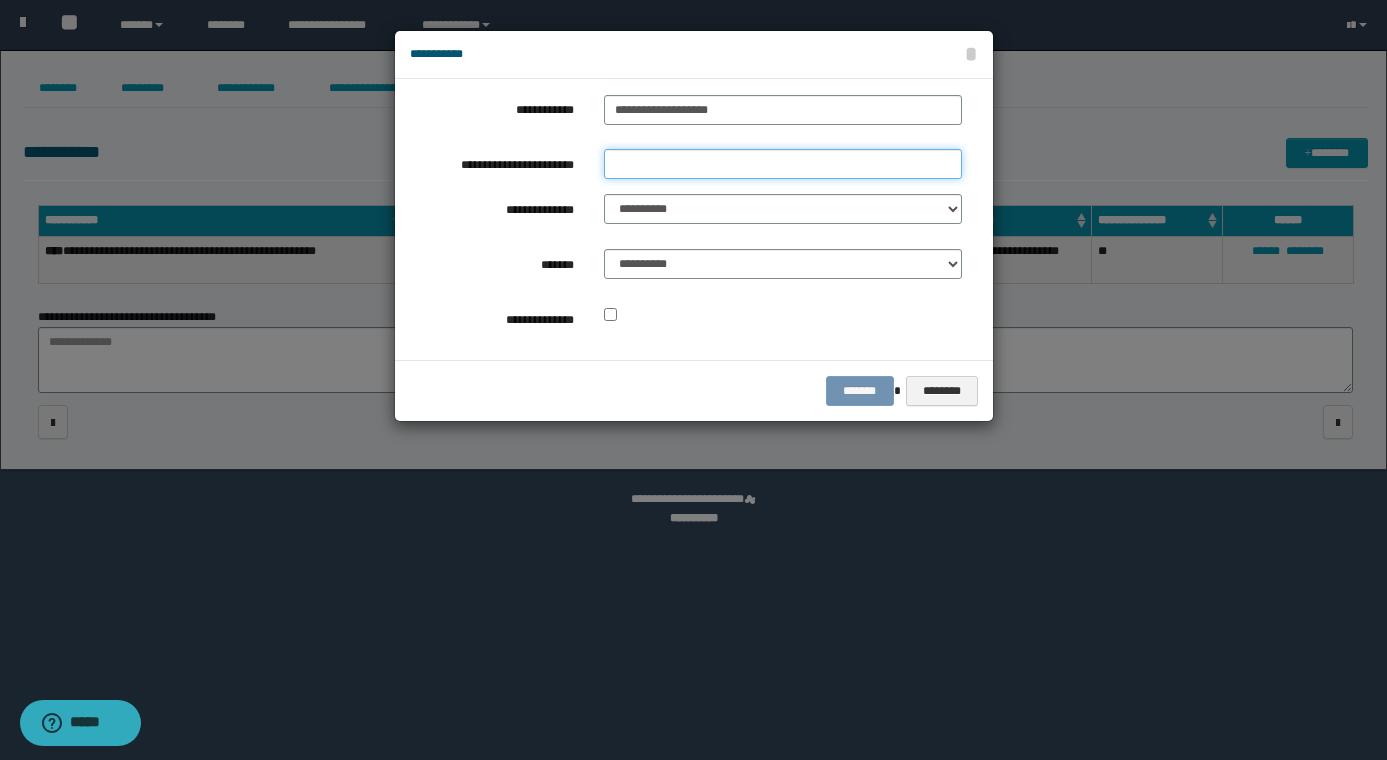 click on "**********" at bounding box center (783, 164) 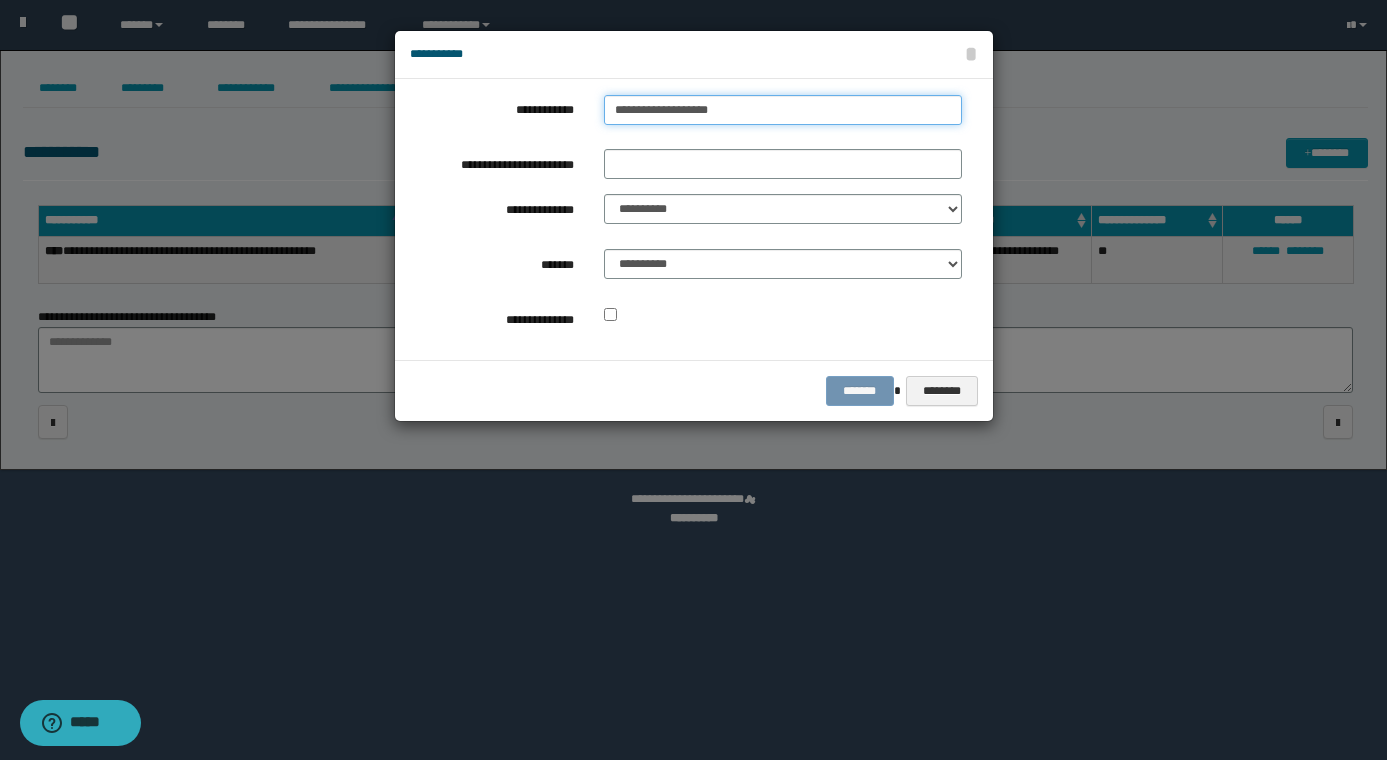 type on "**********" 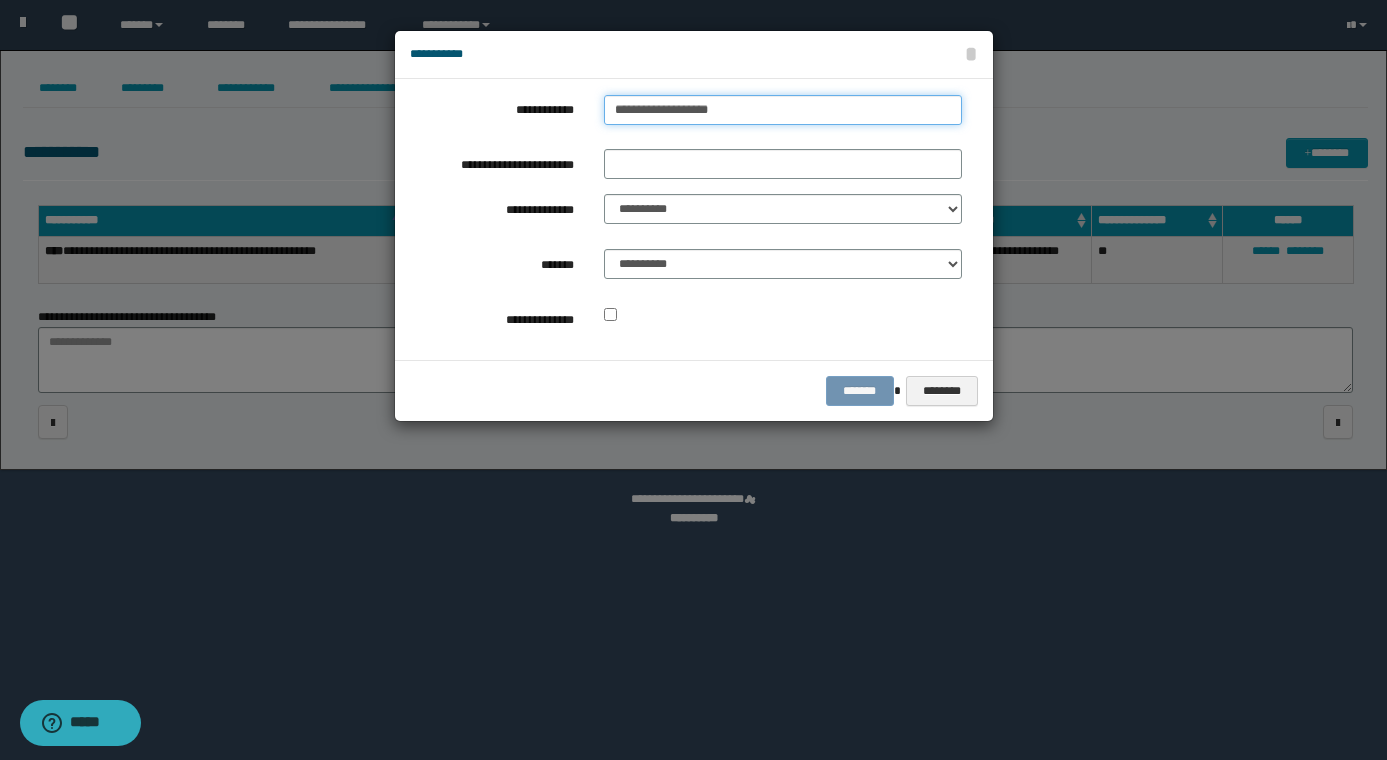 click on "**********" at bounding box center (783, 110) 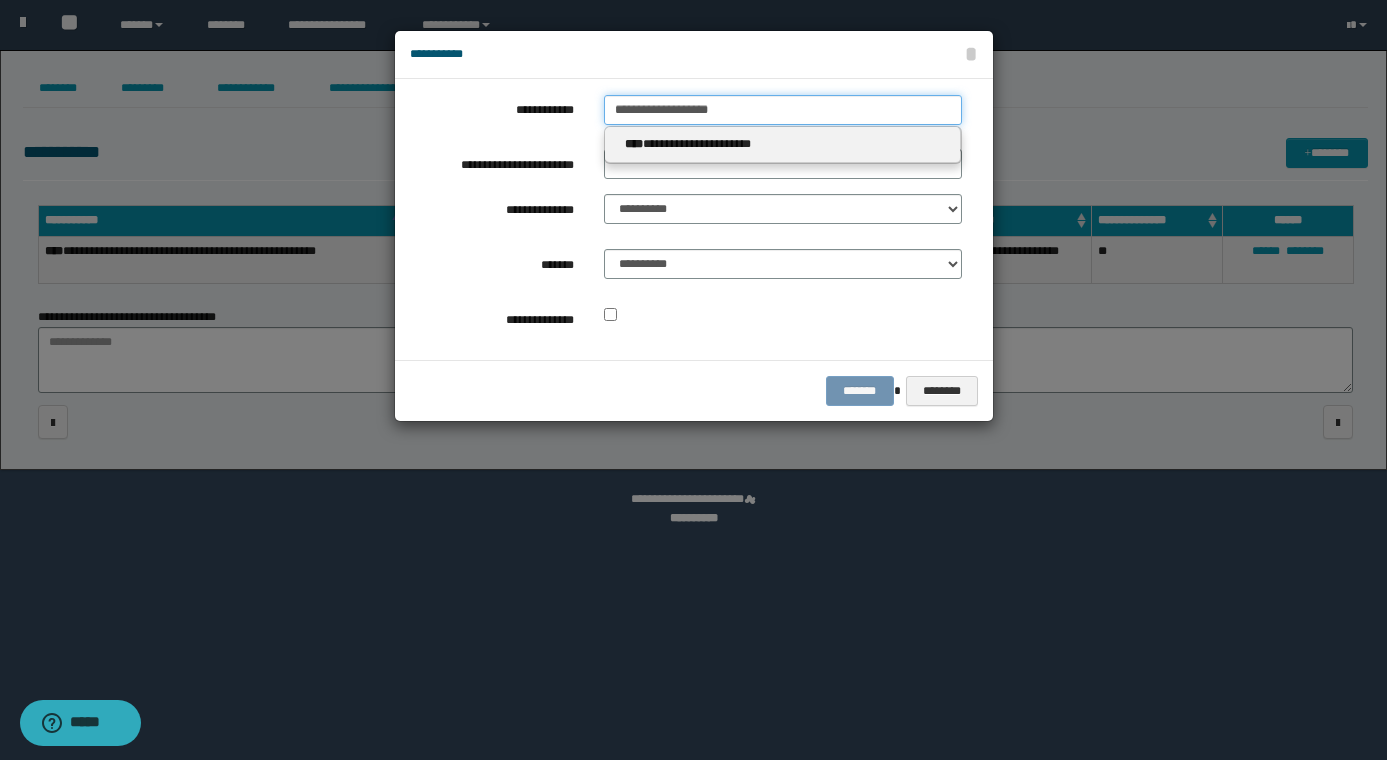 type 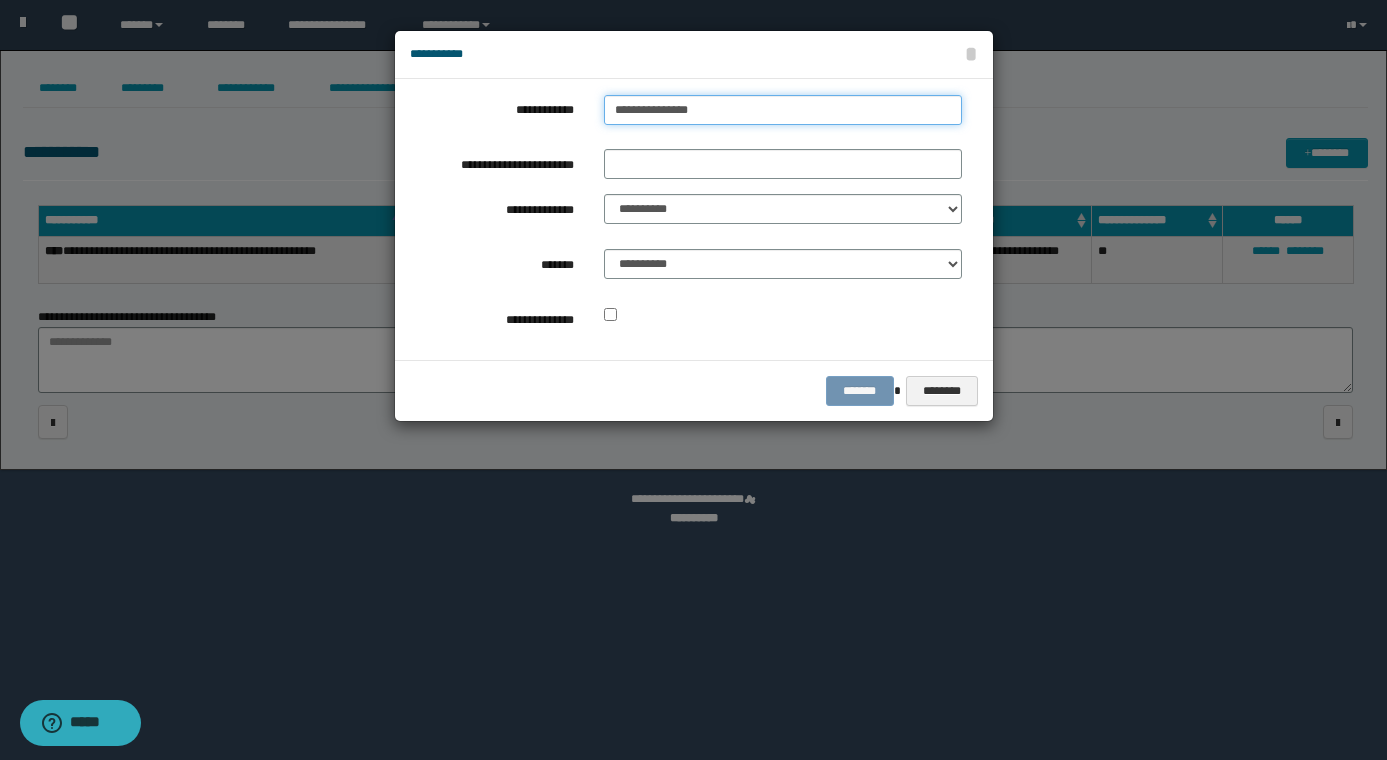 type on "**********" 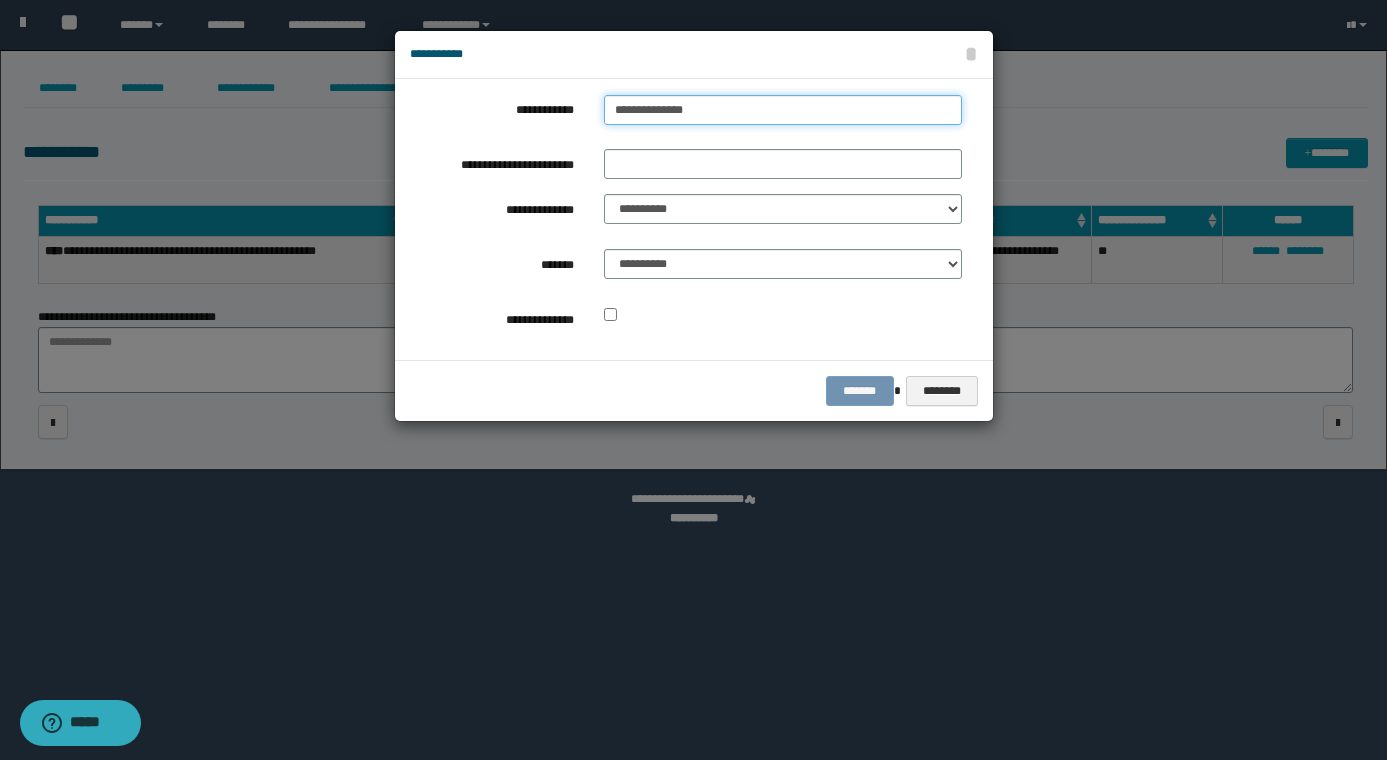 type on "**********" 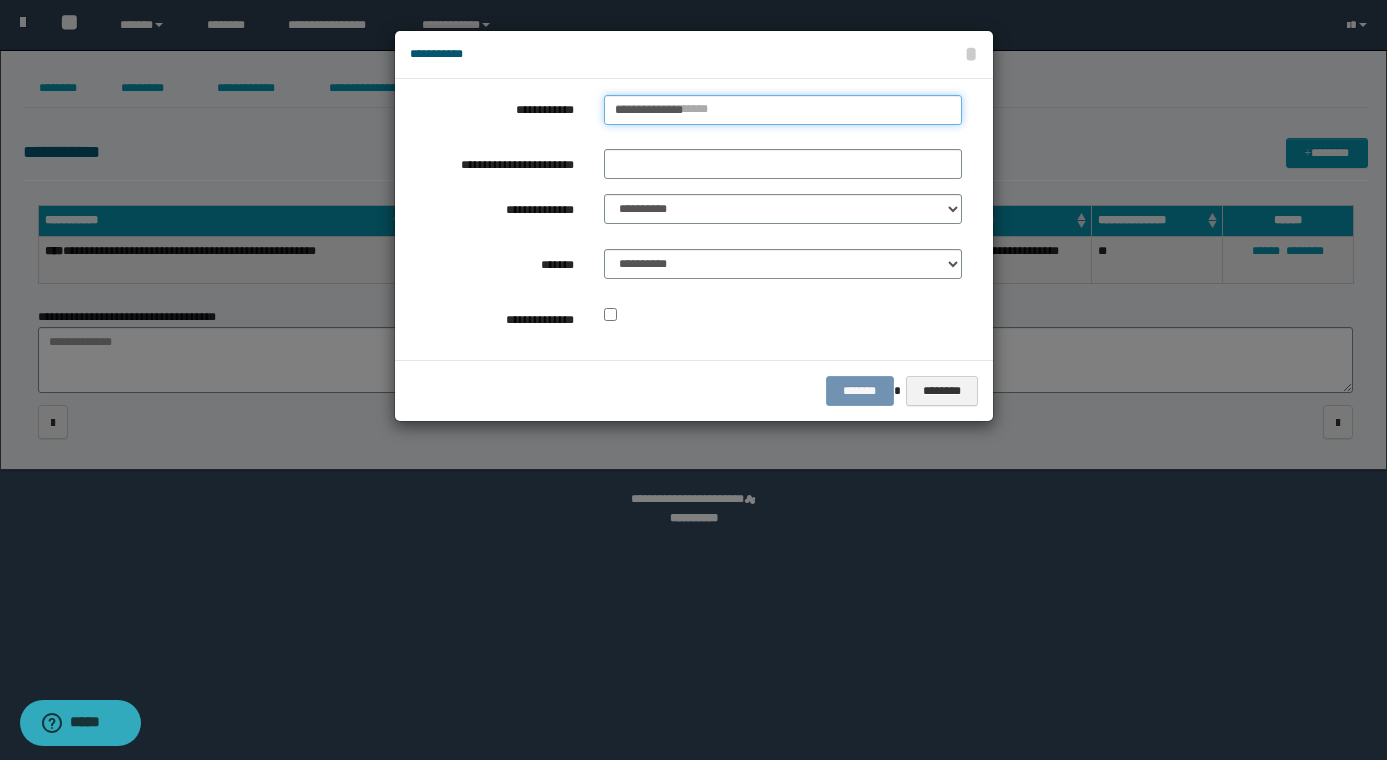 type 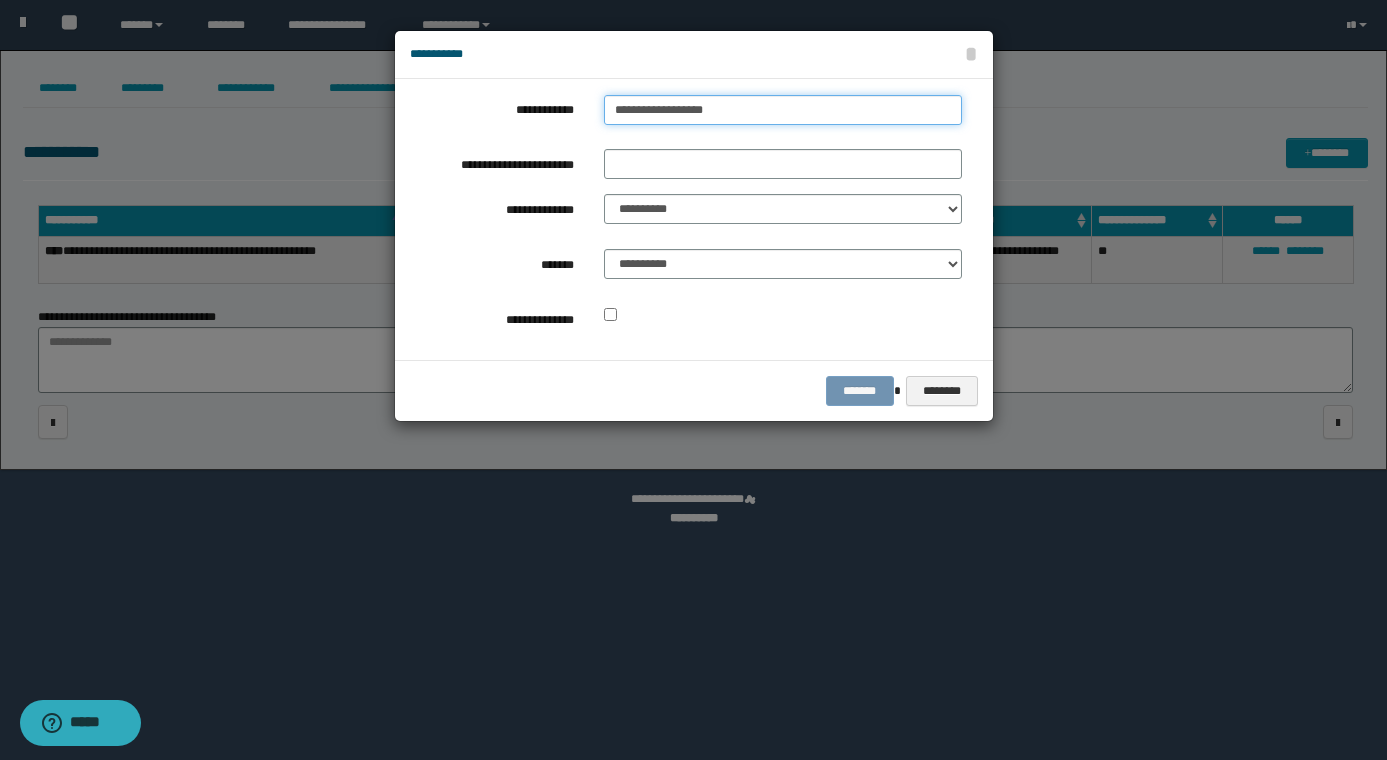 type on "**********" 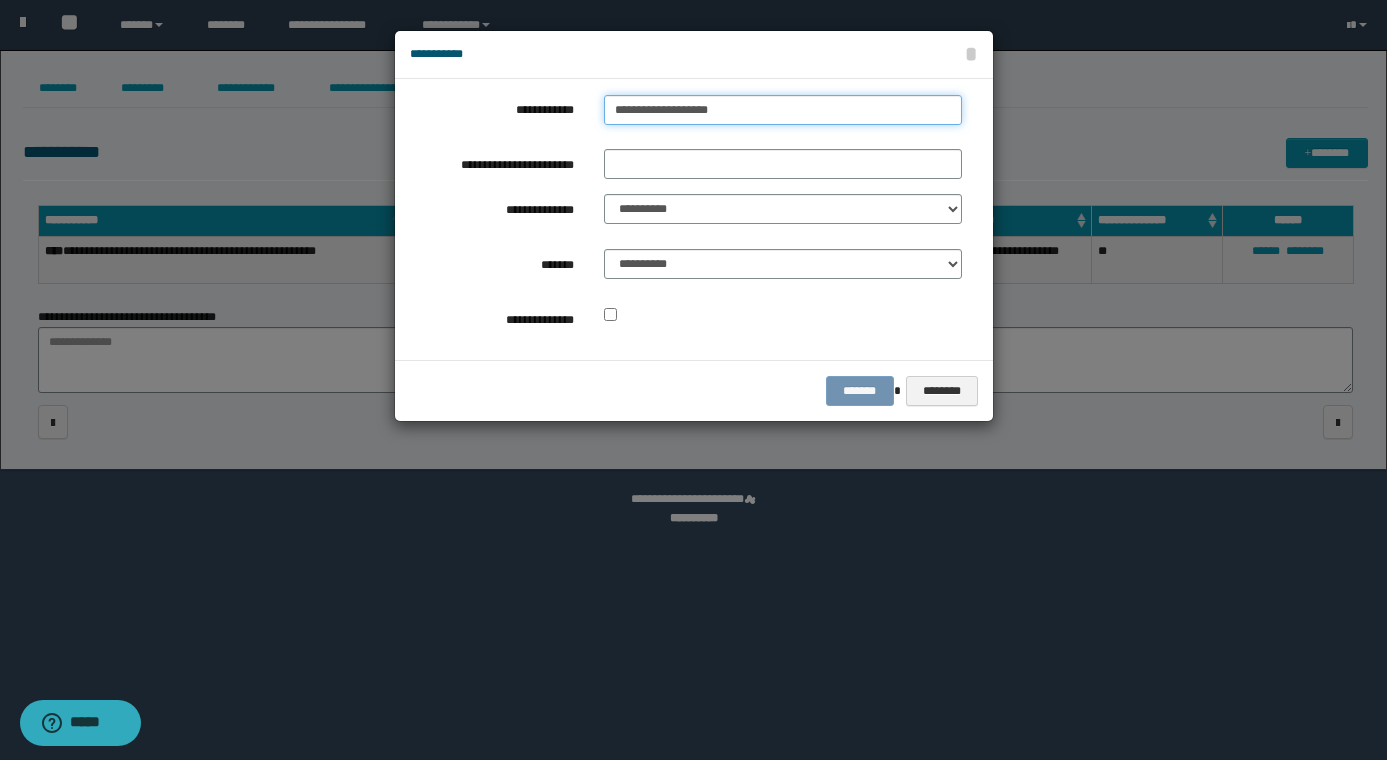 type on "**********" 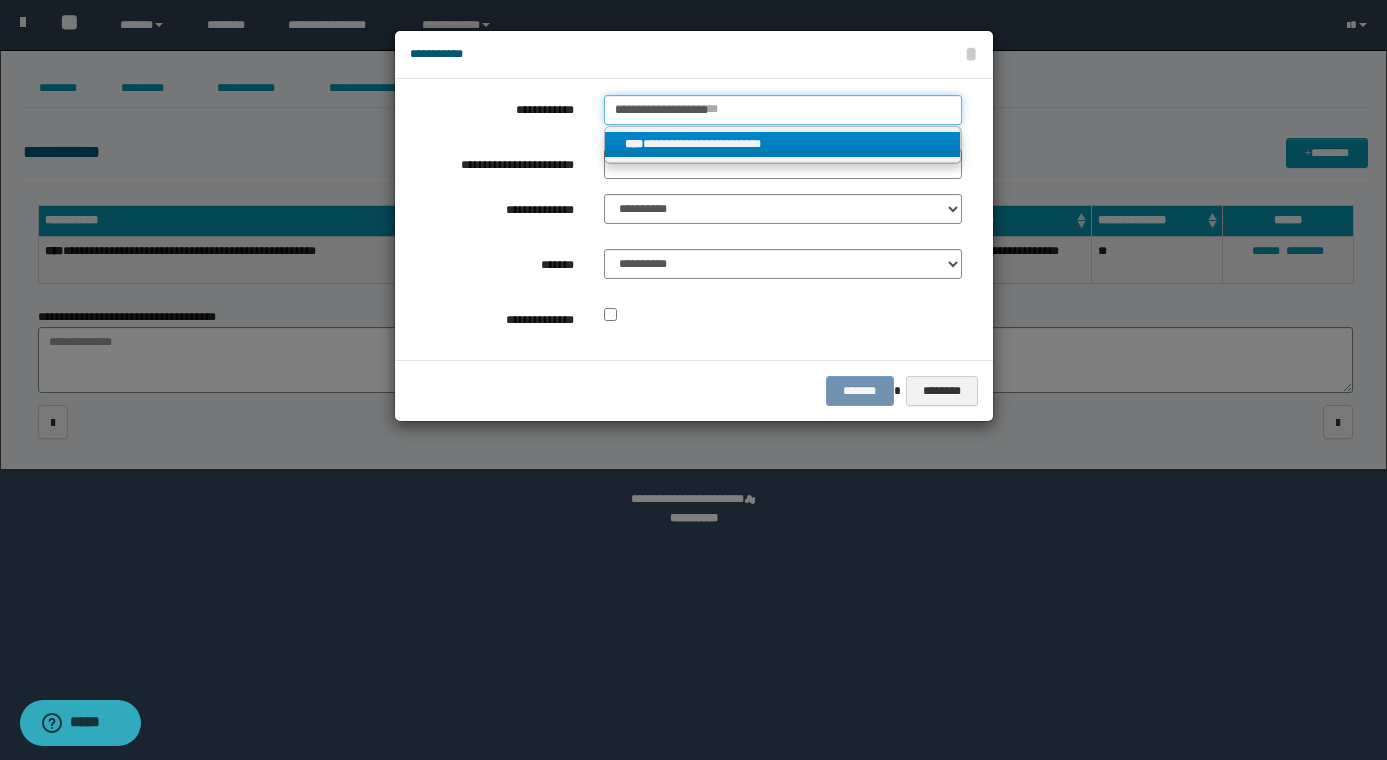 type on "**********" 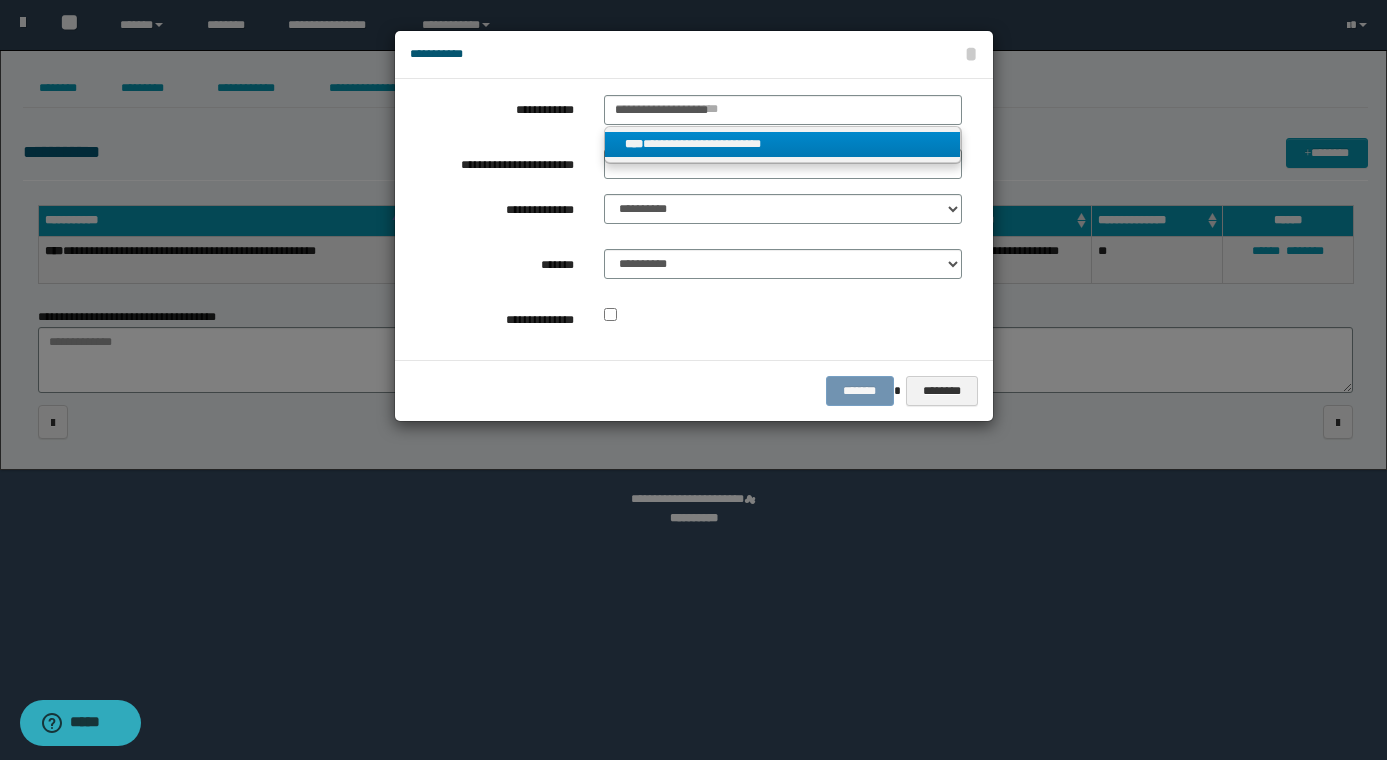 click on "**********" at bounding box center (783, 144) 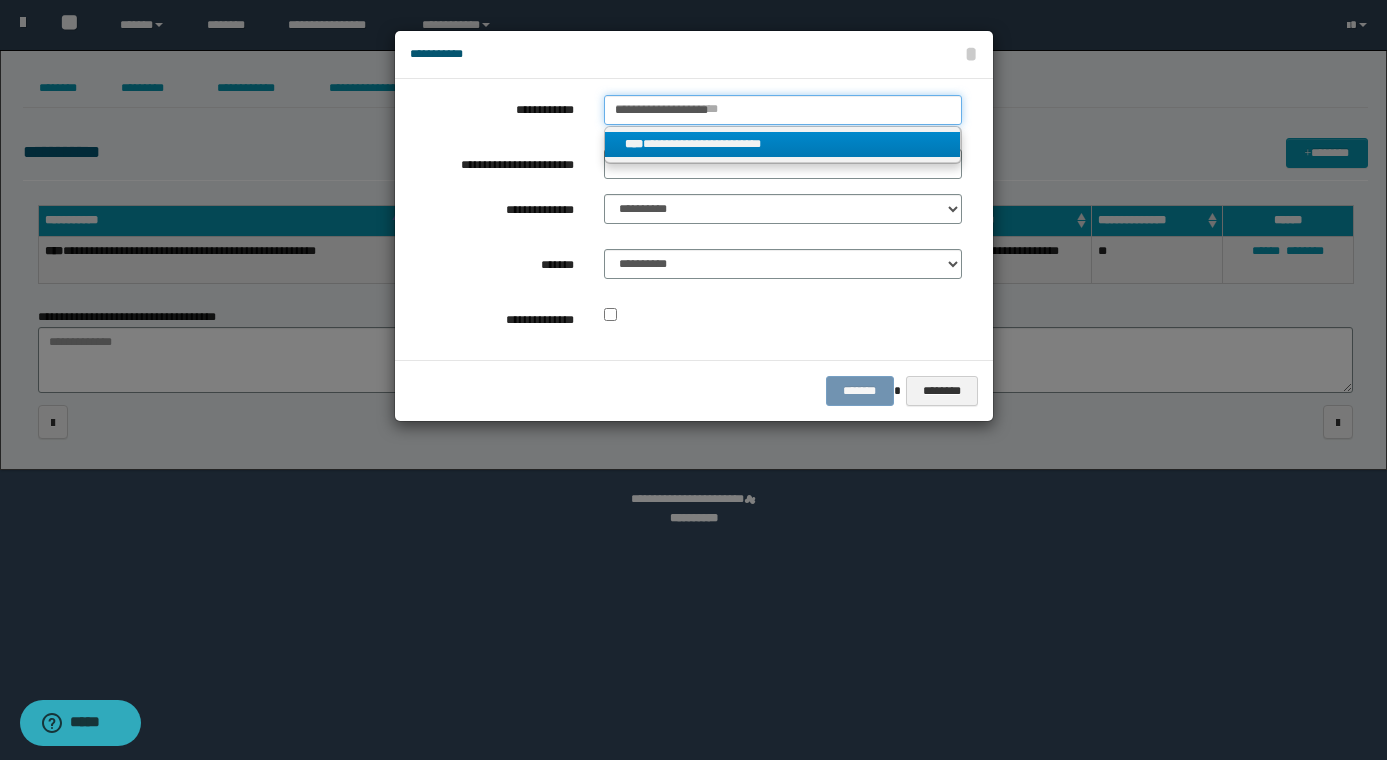 type 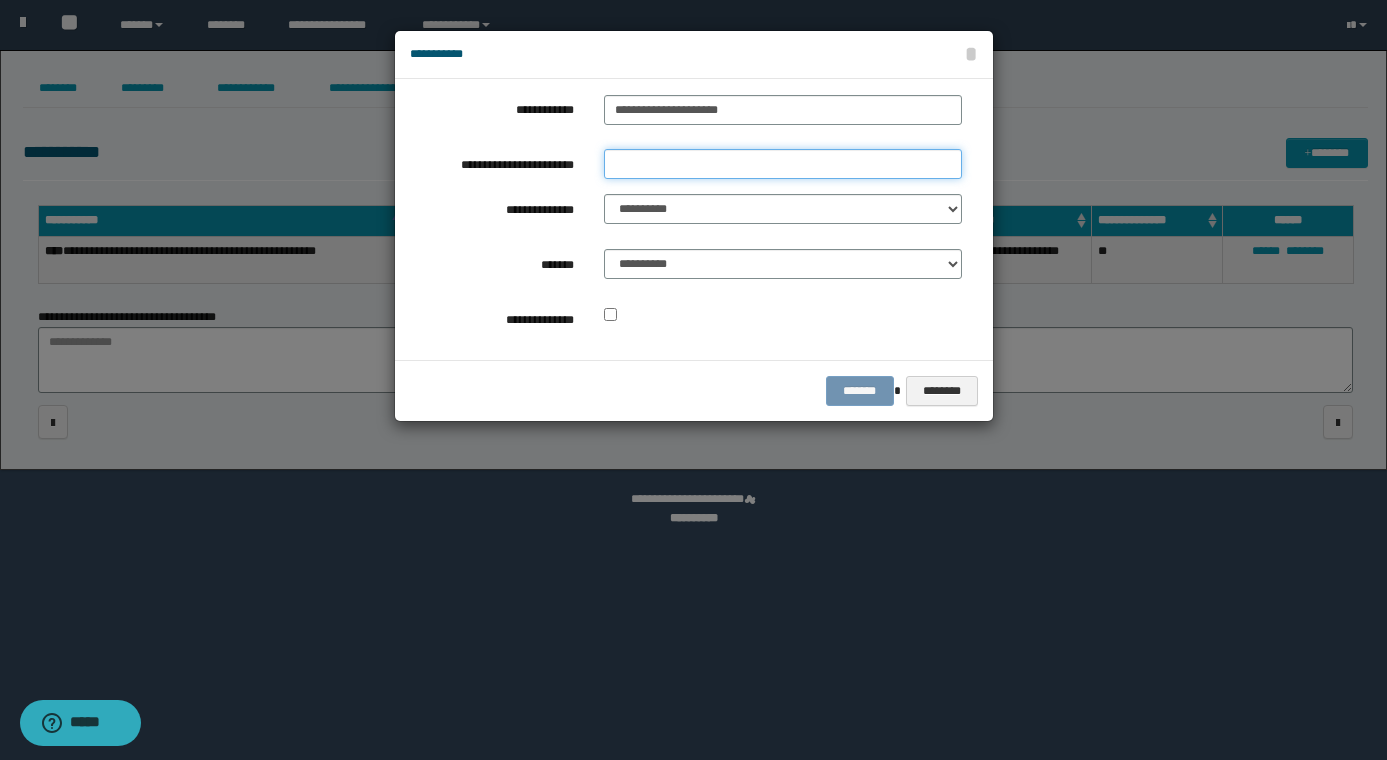 click on "**********" at bounding box center (783, 164) 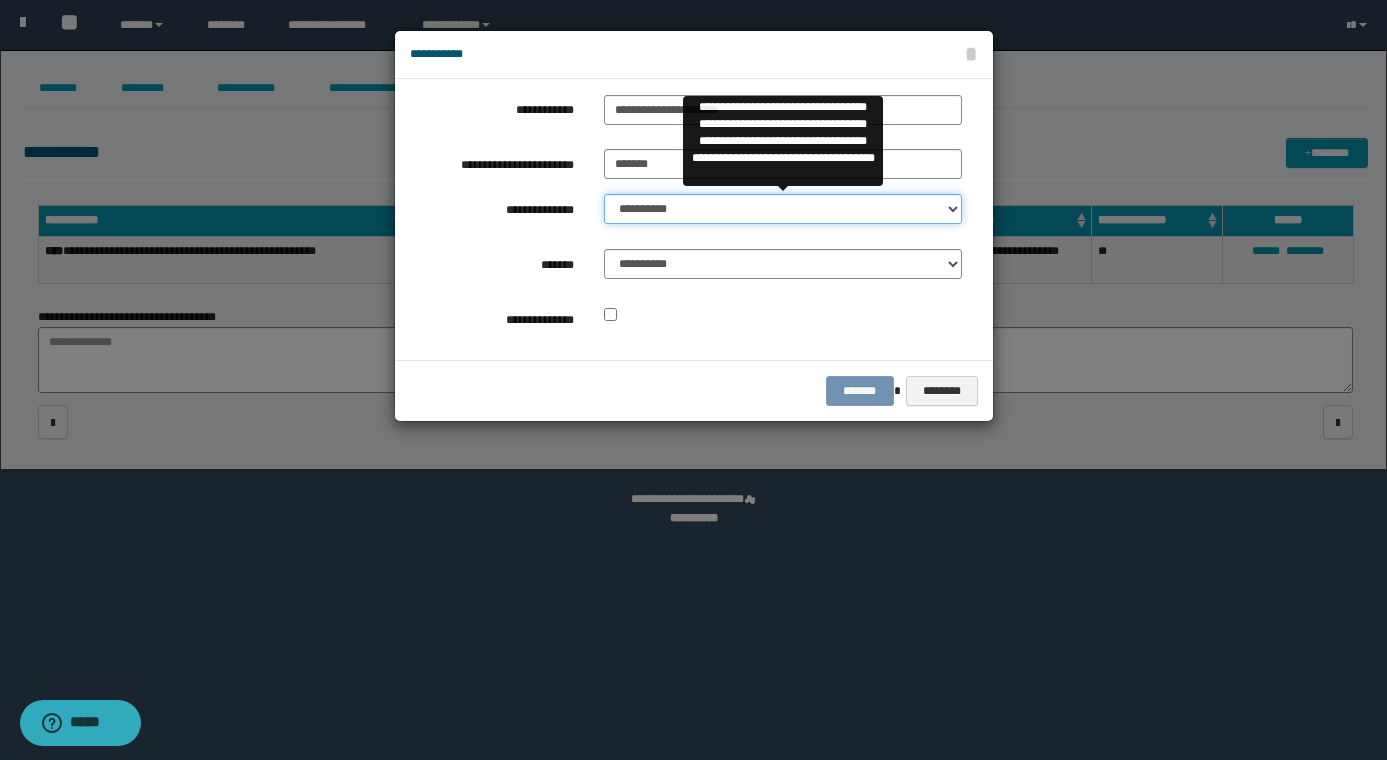 click on "**********" at bounding box center (783, 209) 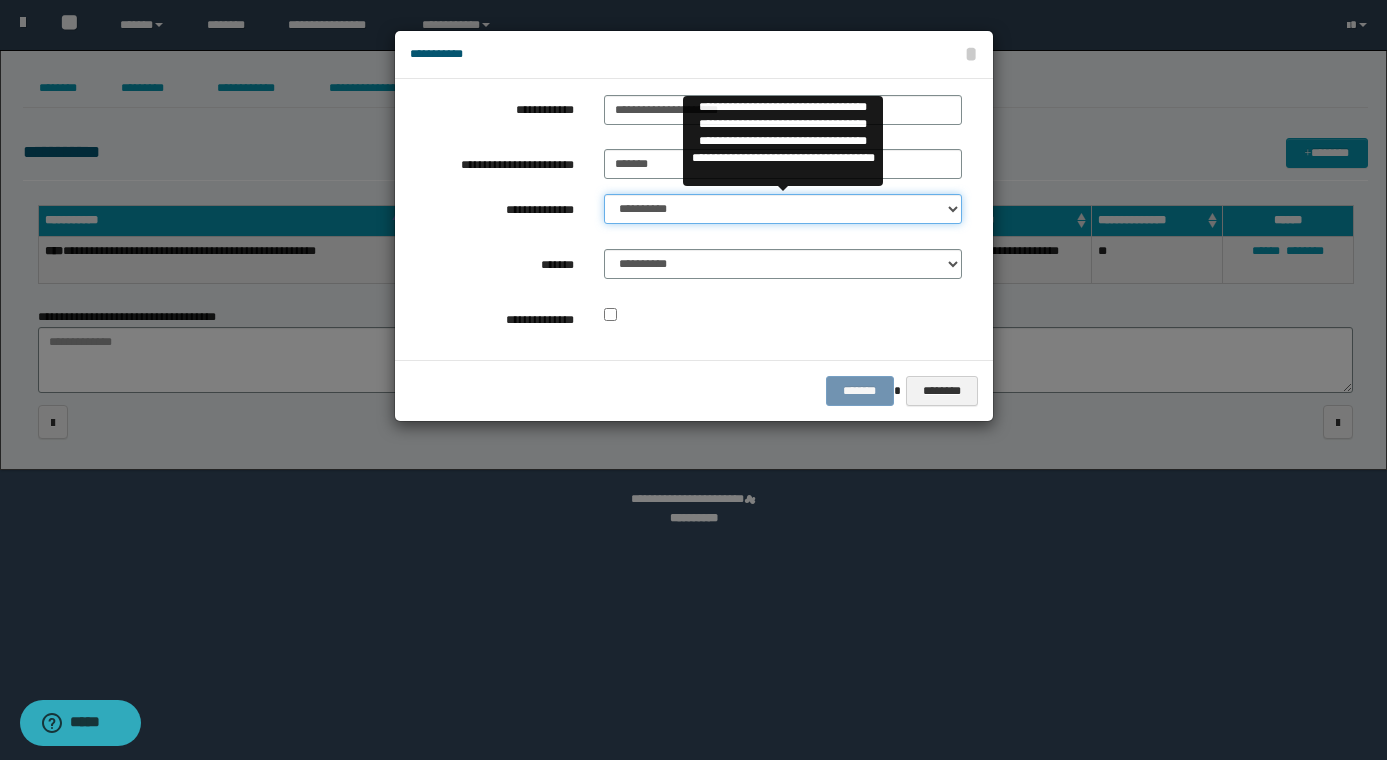 select on "**" 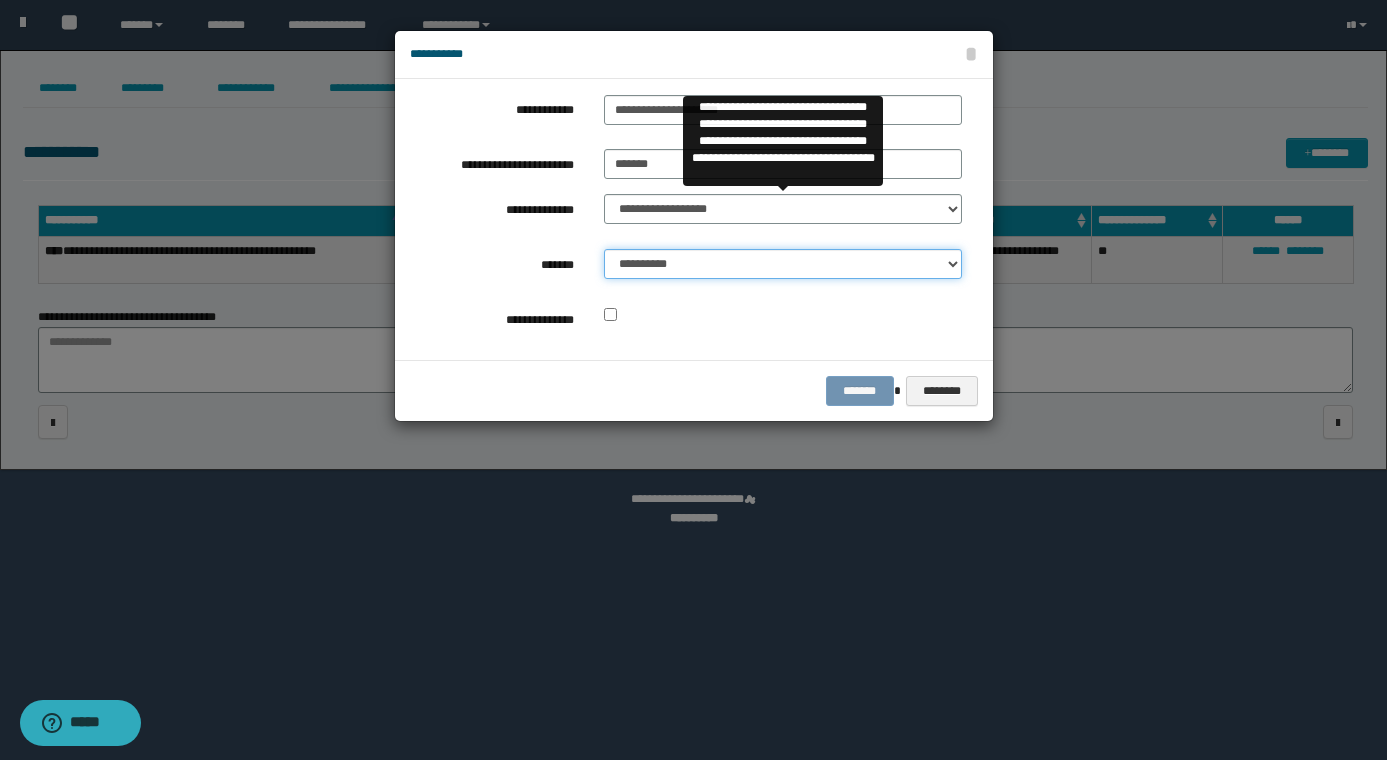 click on "**********" at bounding box center [783, 264] 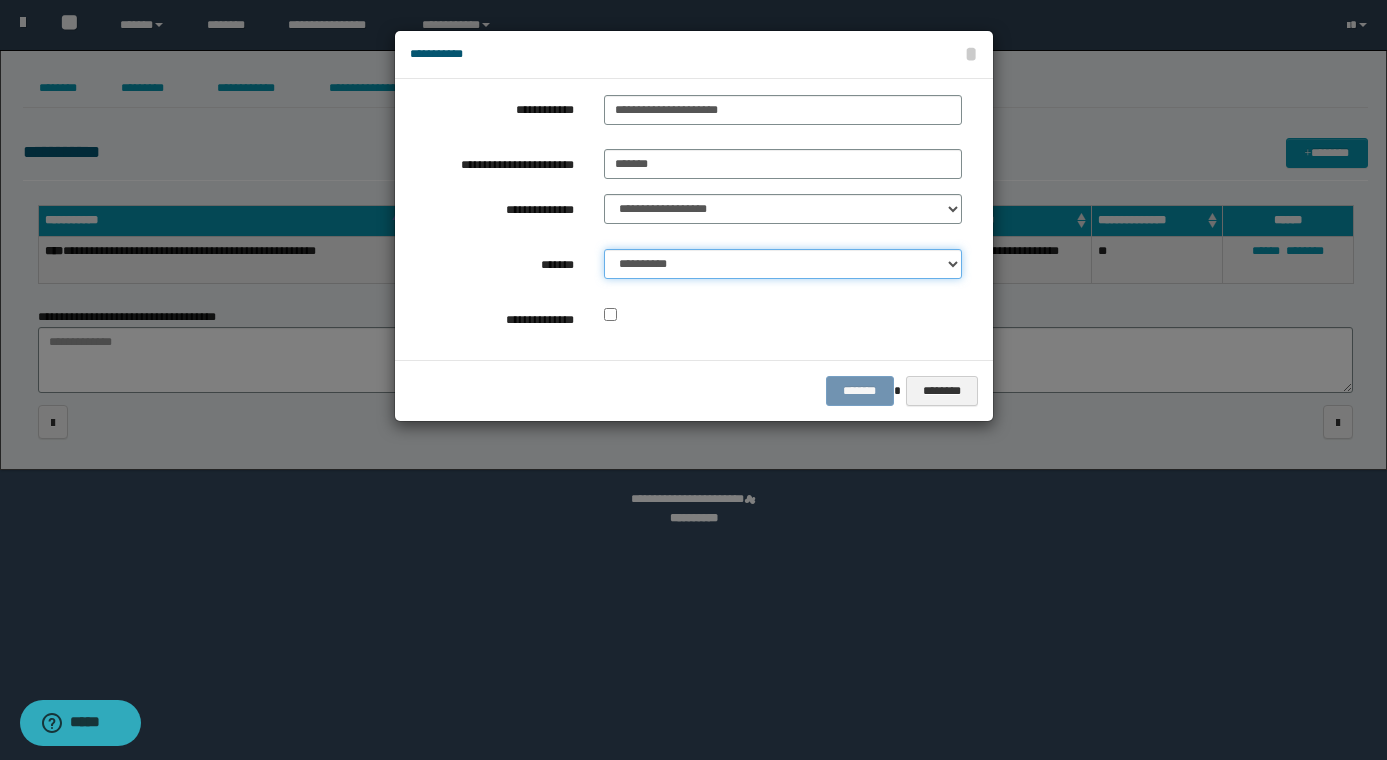 select on "*" 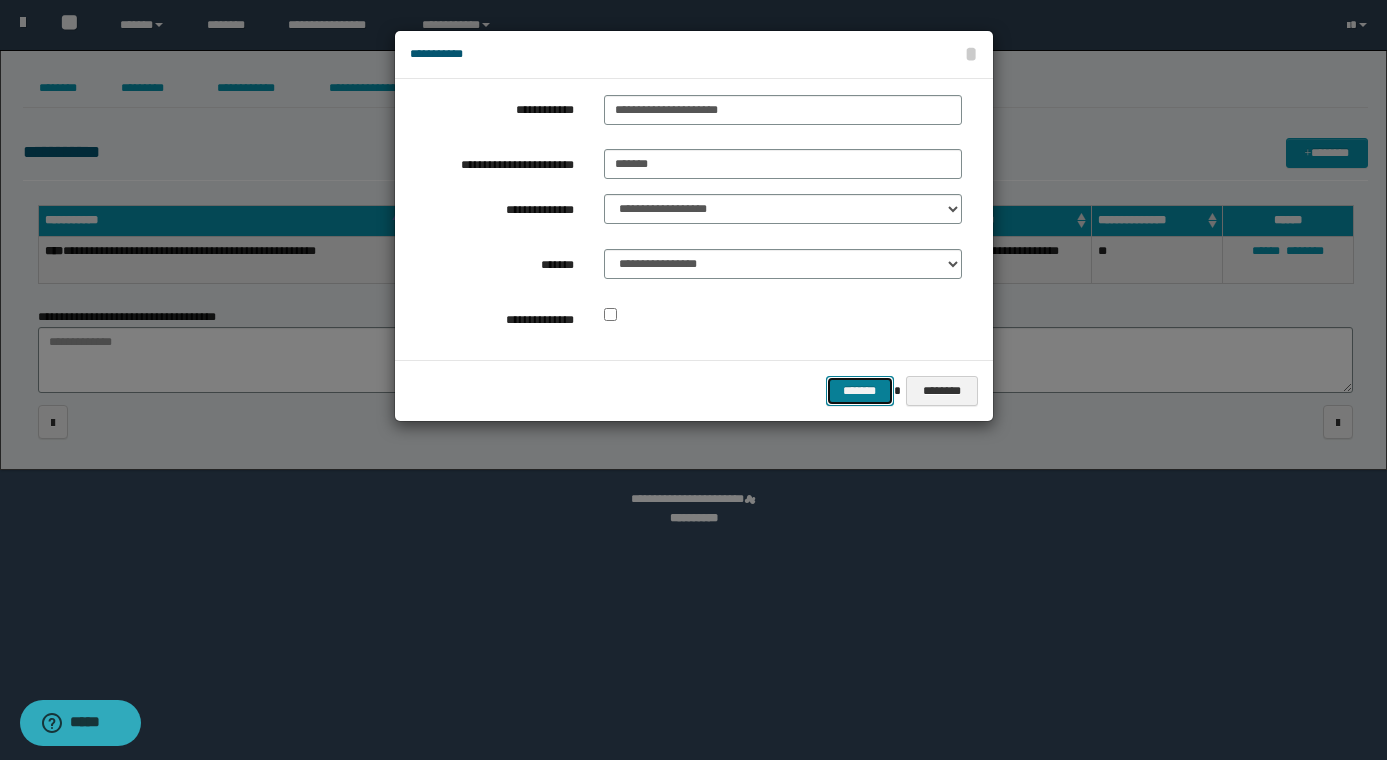 click on "*******" at bounding box center [860, 391] 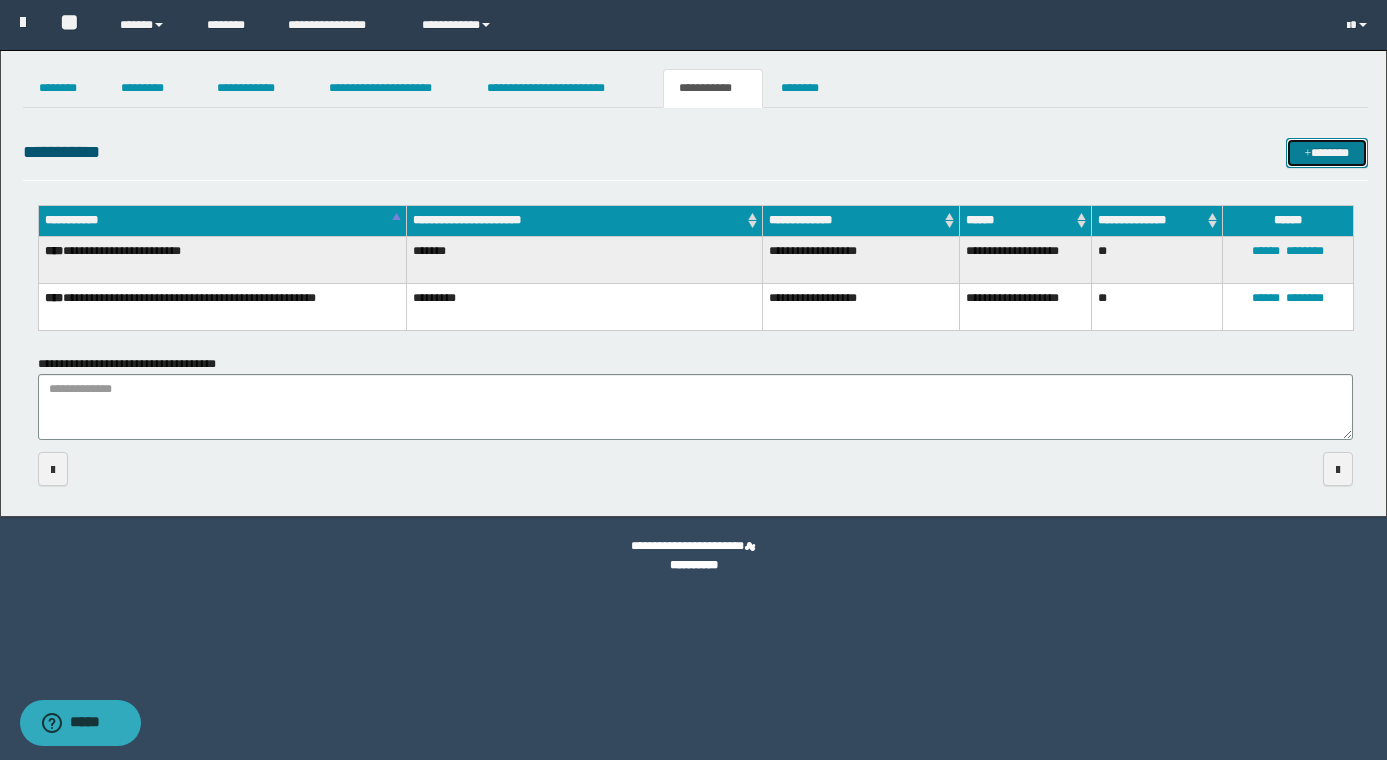 click on "*******" at bounding box center (1327, 153) 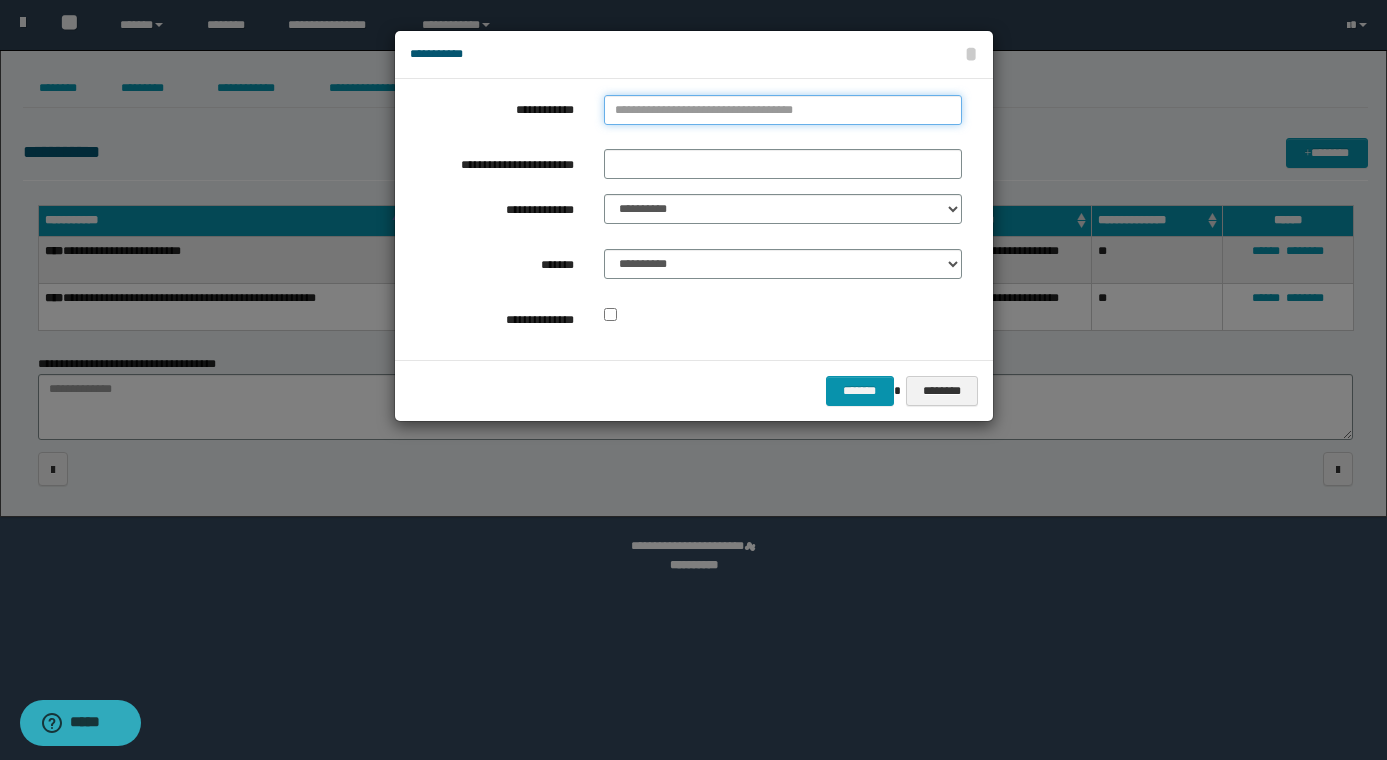 type on "**********" 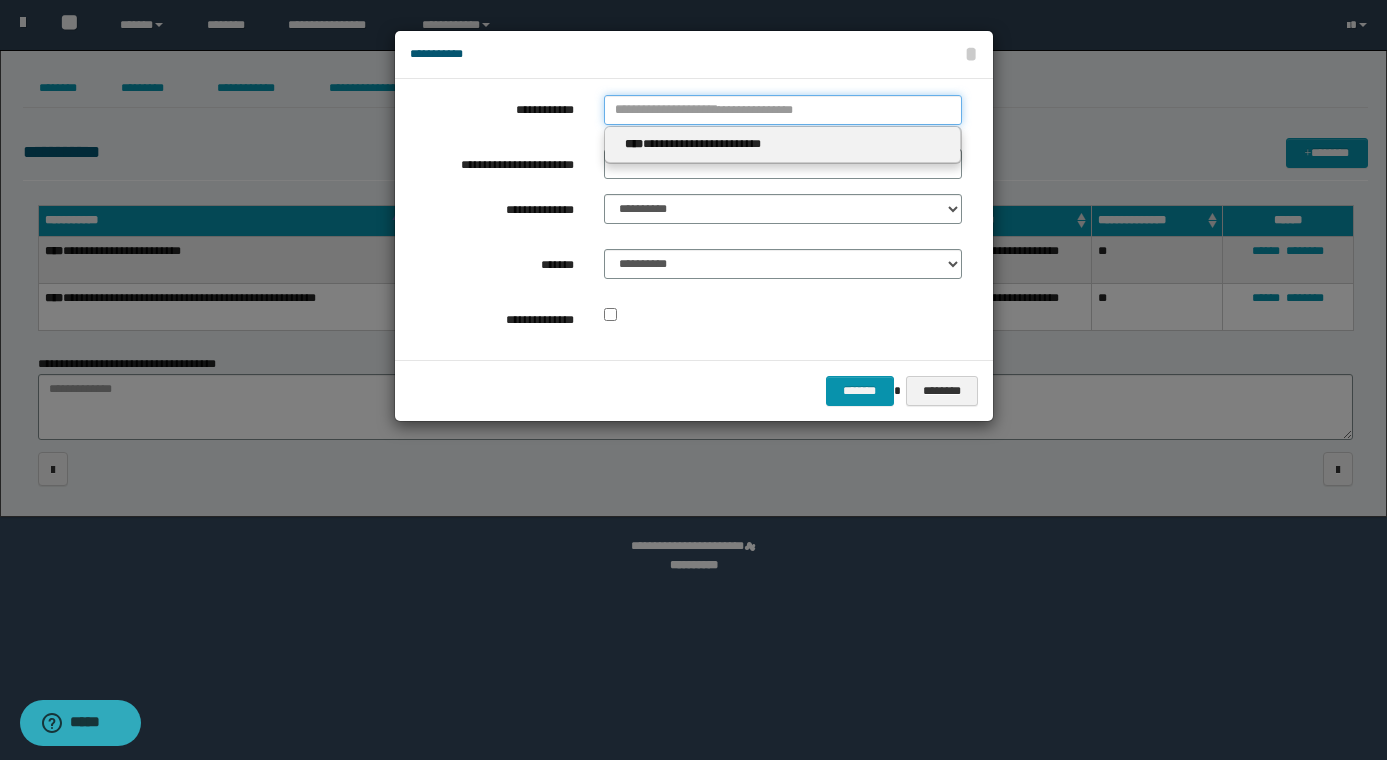 click on "**********" at bounding box center (783, 110) 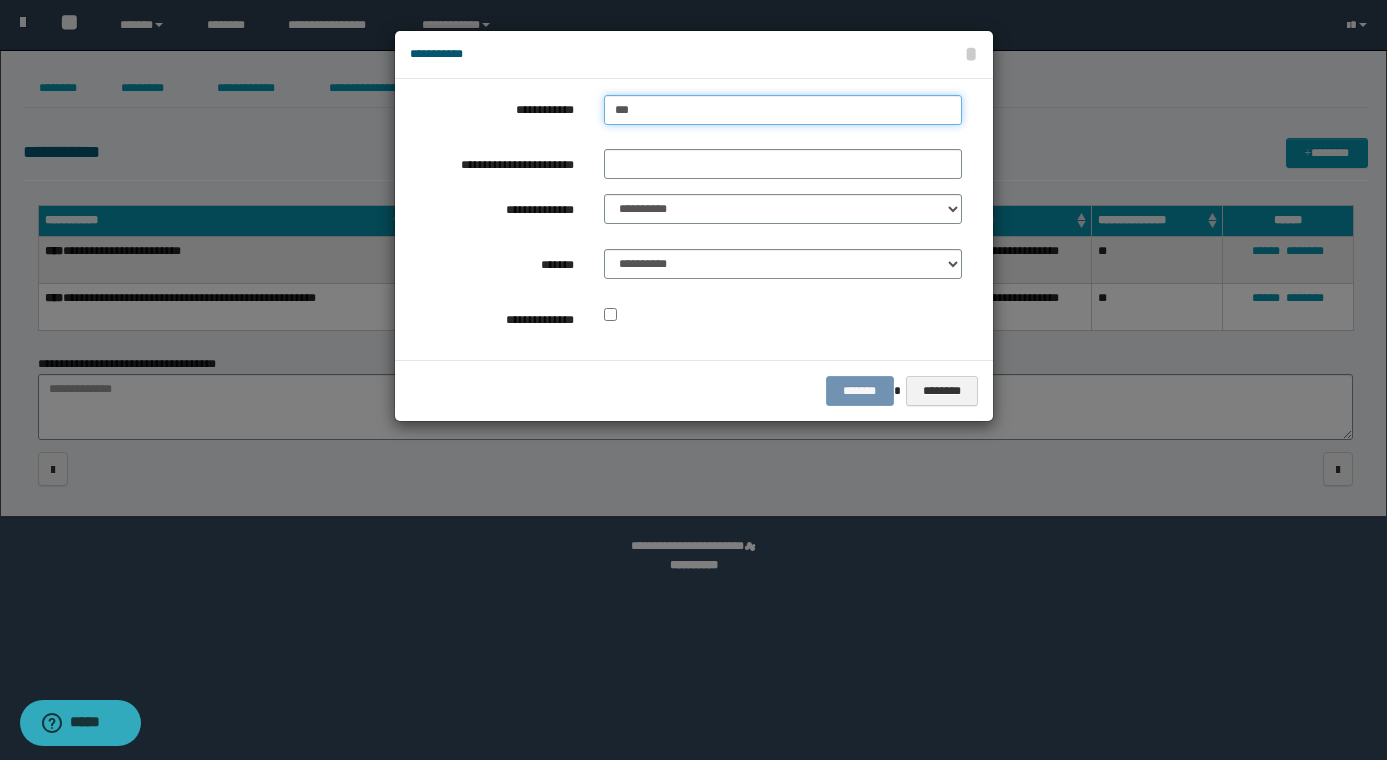 type on "****" 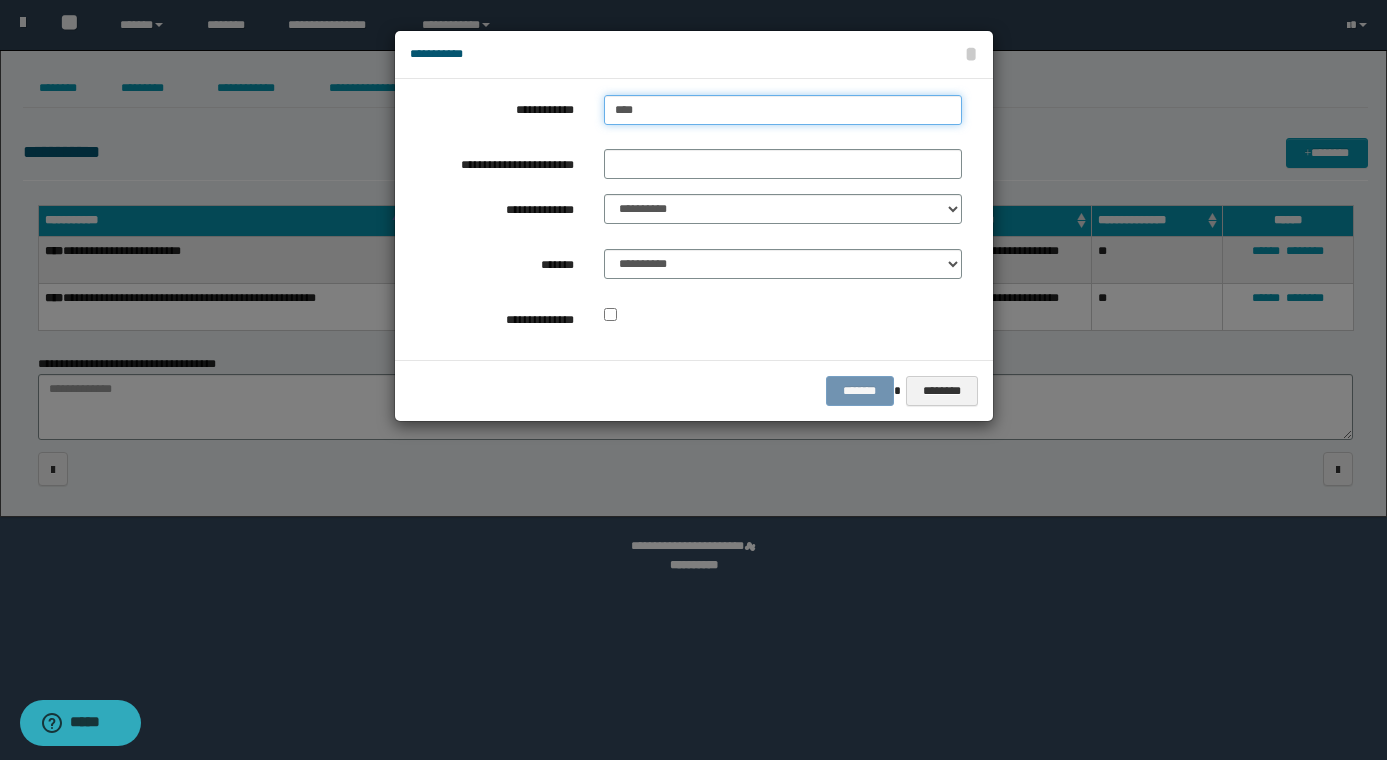 type on "****" 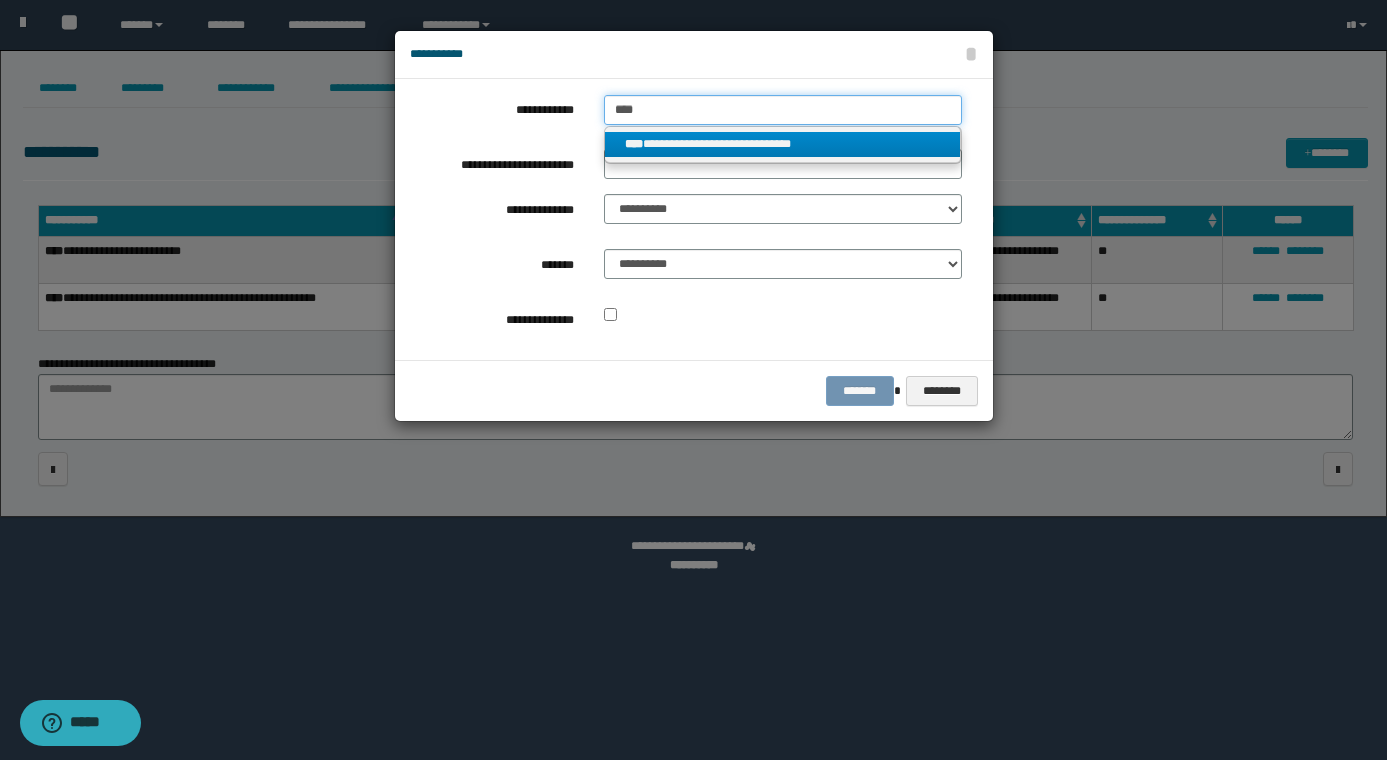 type on "****" 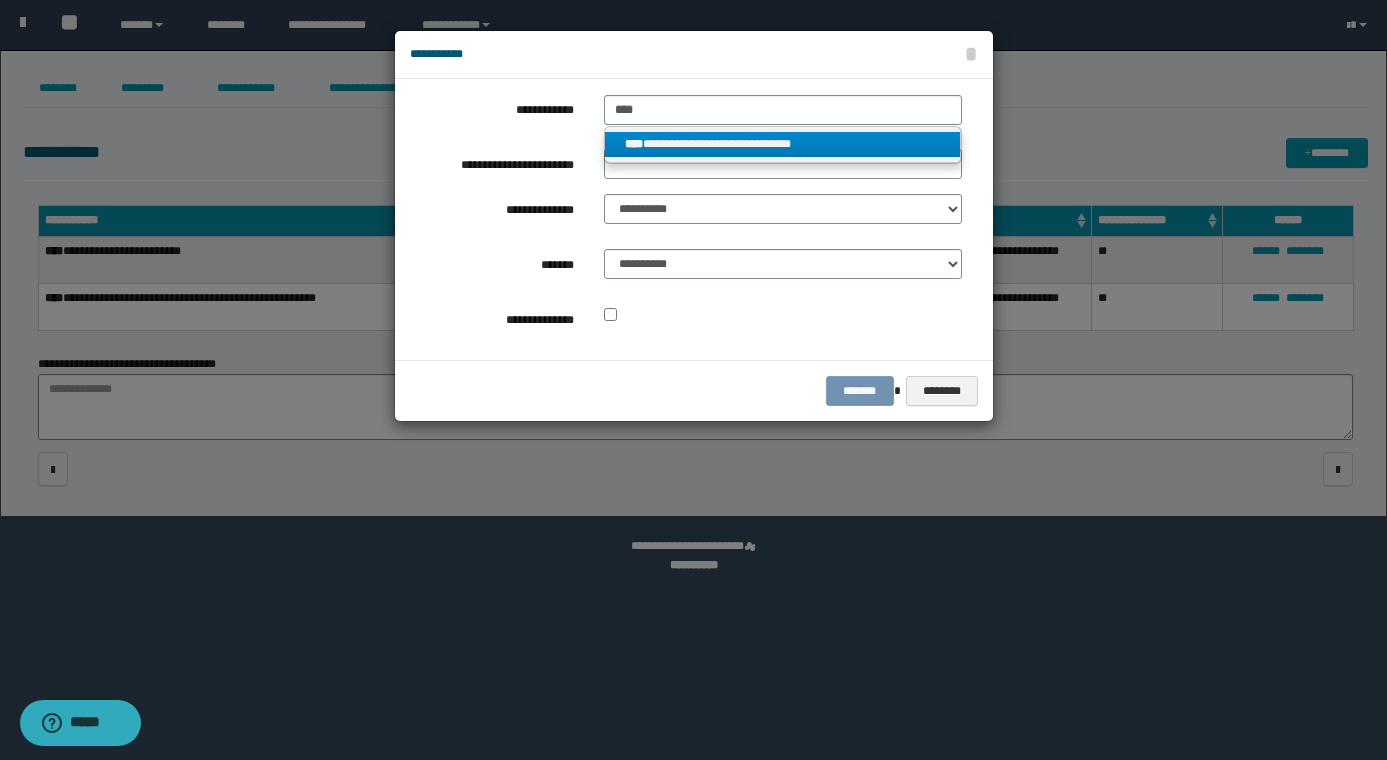click on "**********" at bounding box center (783, 144) 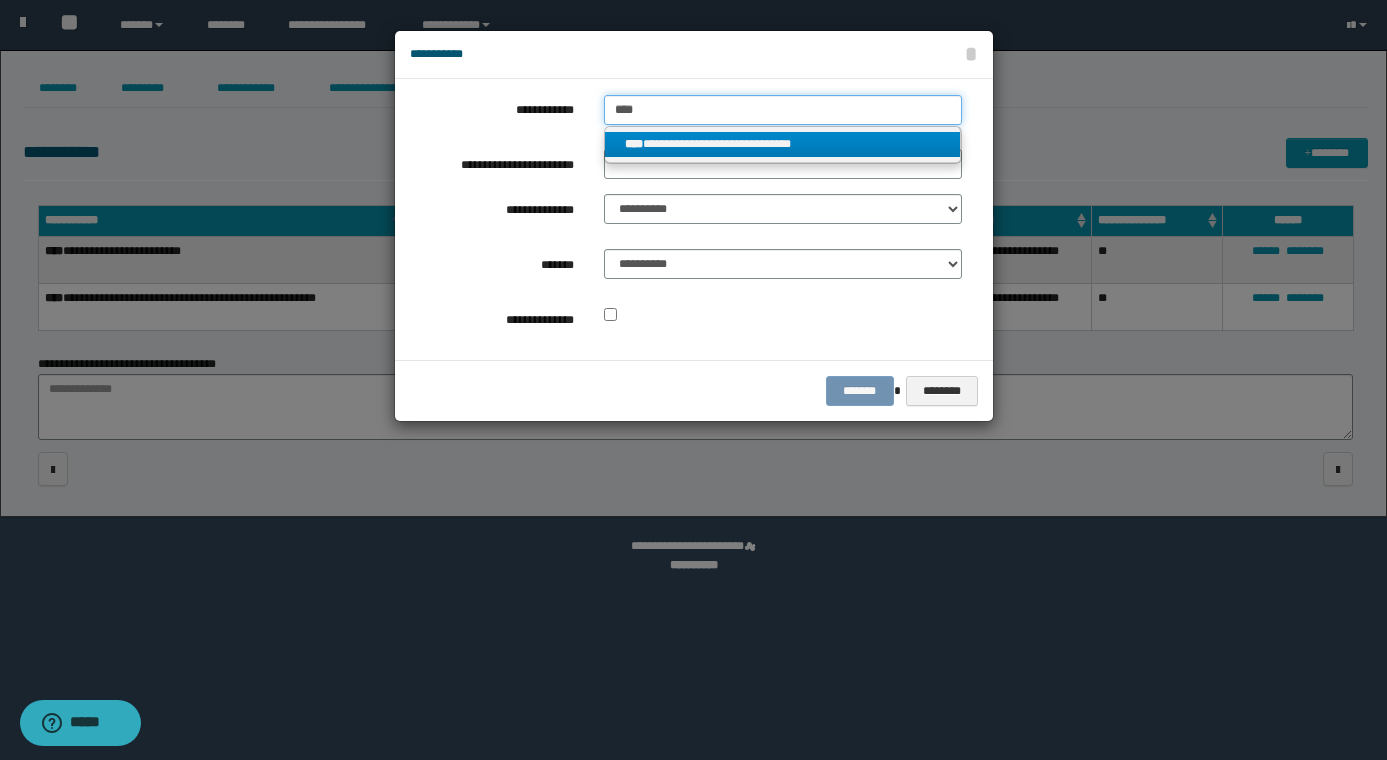 type 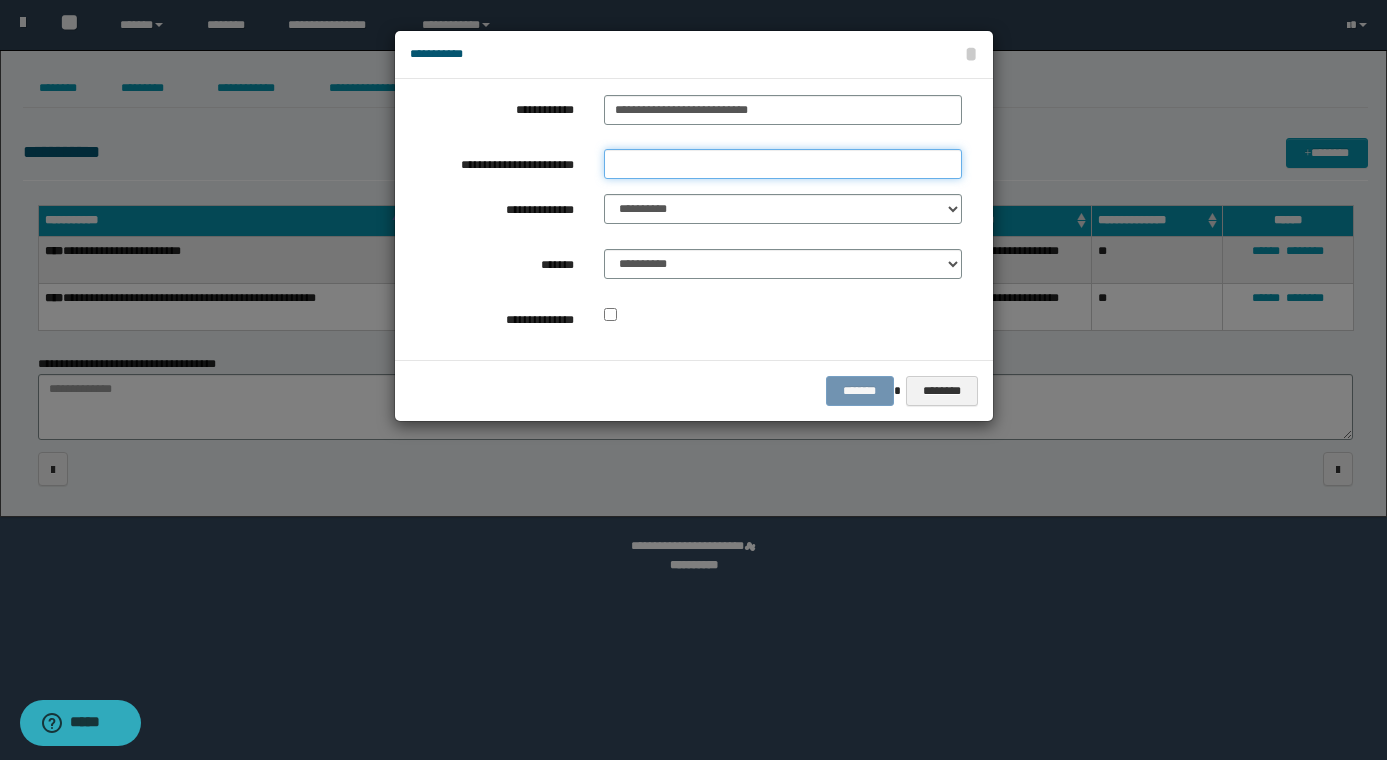 click on "**********" at bounding box center (783, 164) 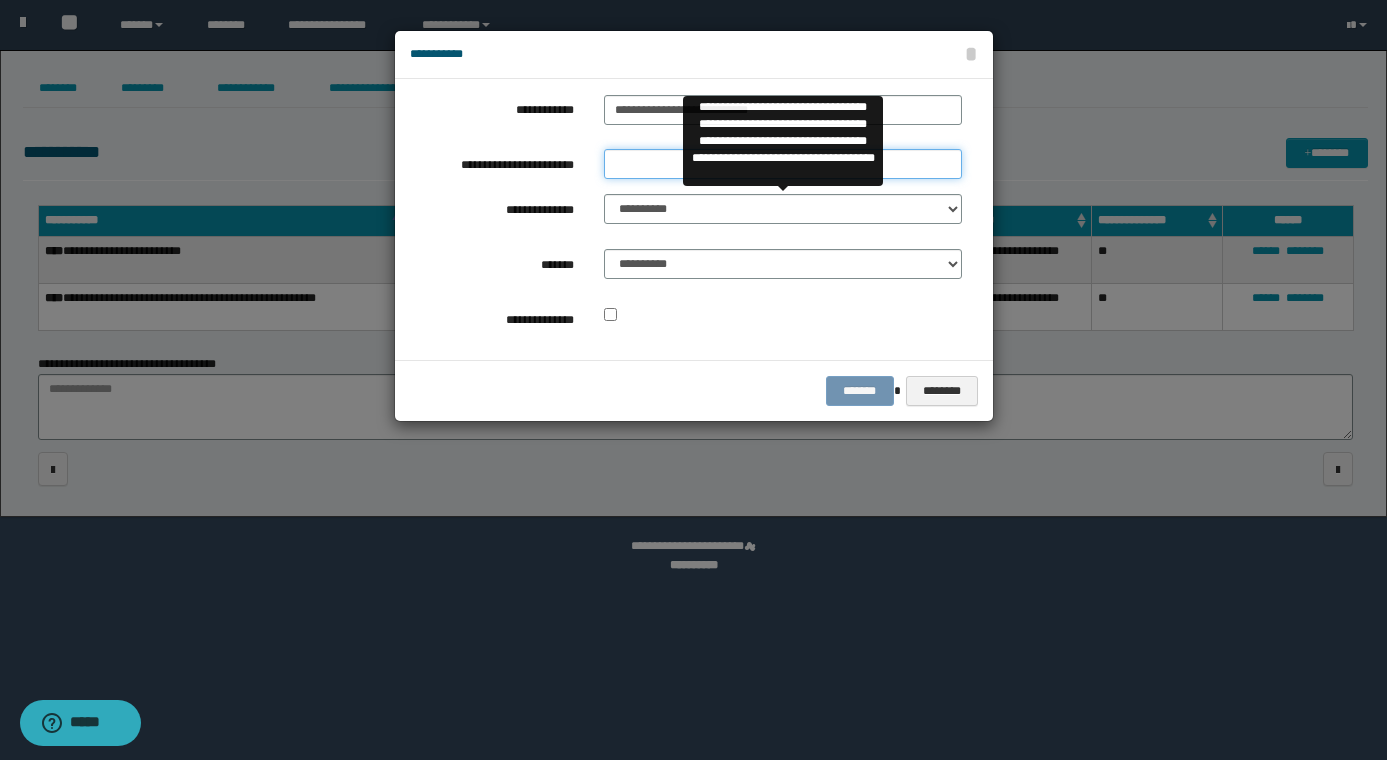 type on "*********" 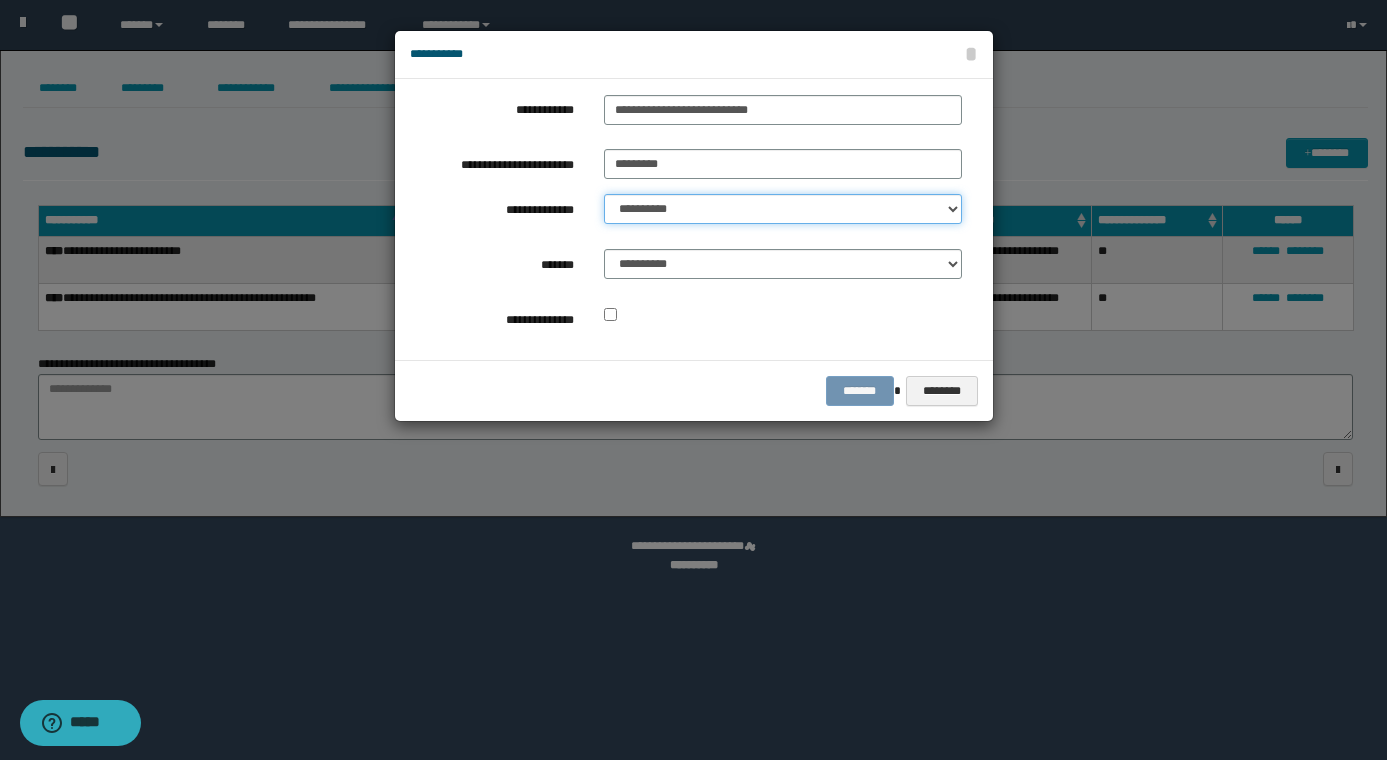click on "**********" at bounding box center (783, 209) 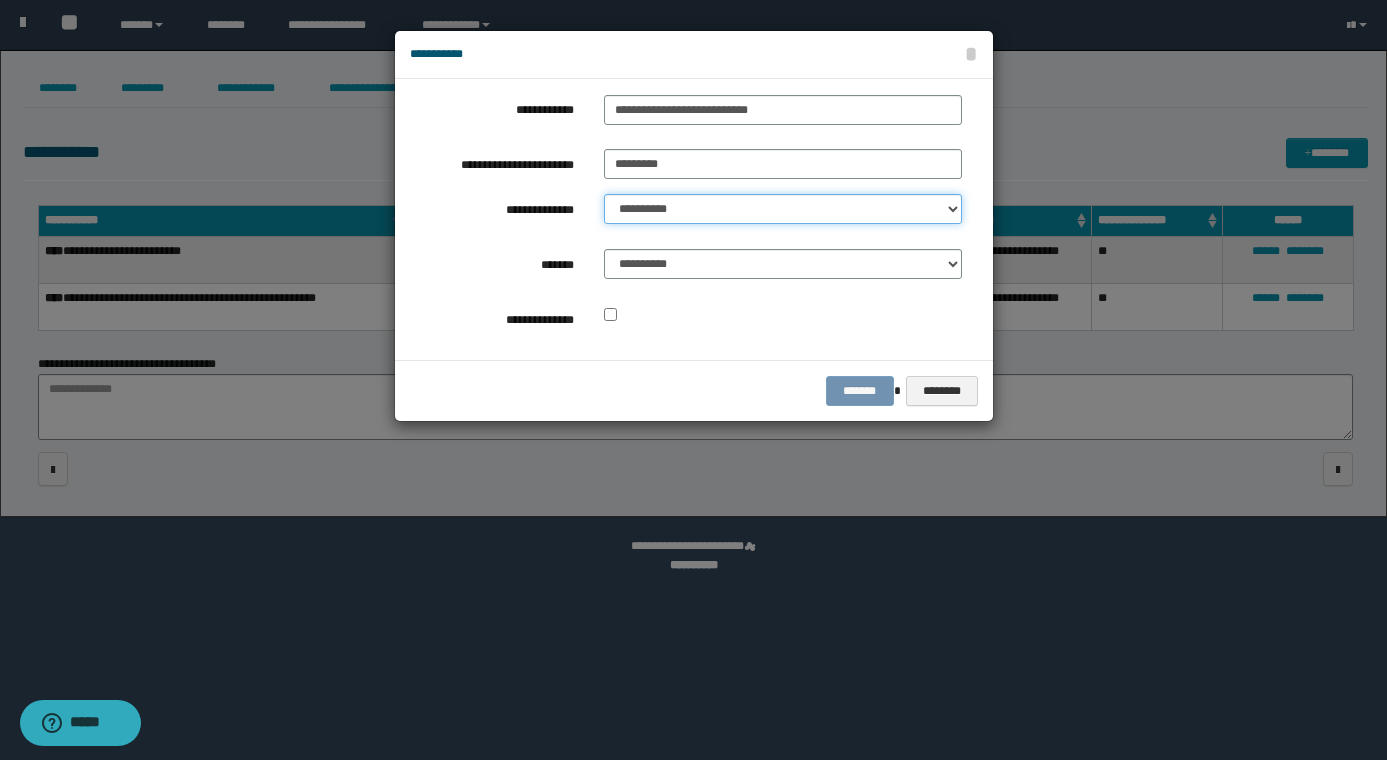 select on "**" 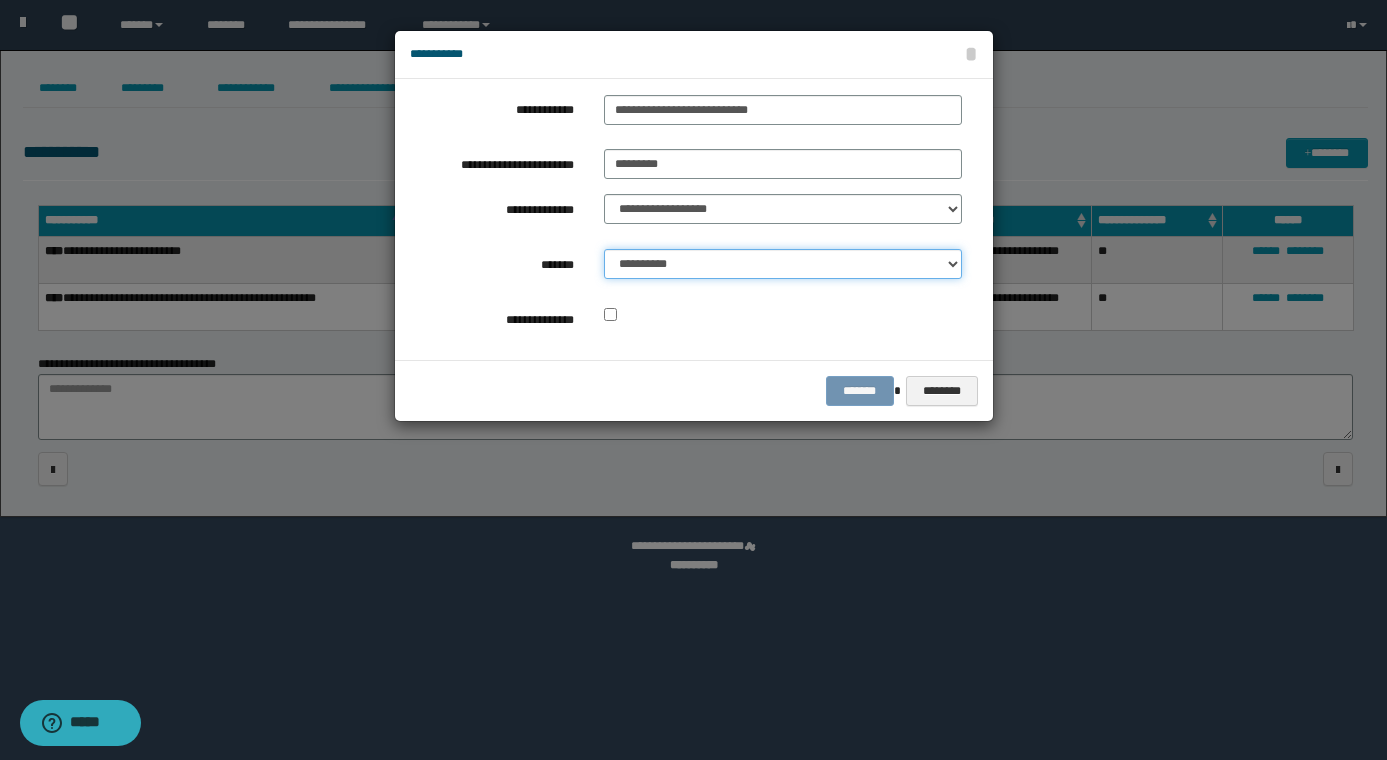 click on "**********" at bounding box center [783, 264] 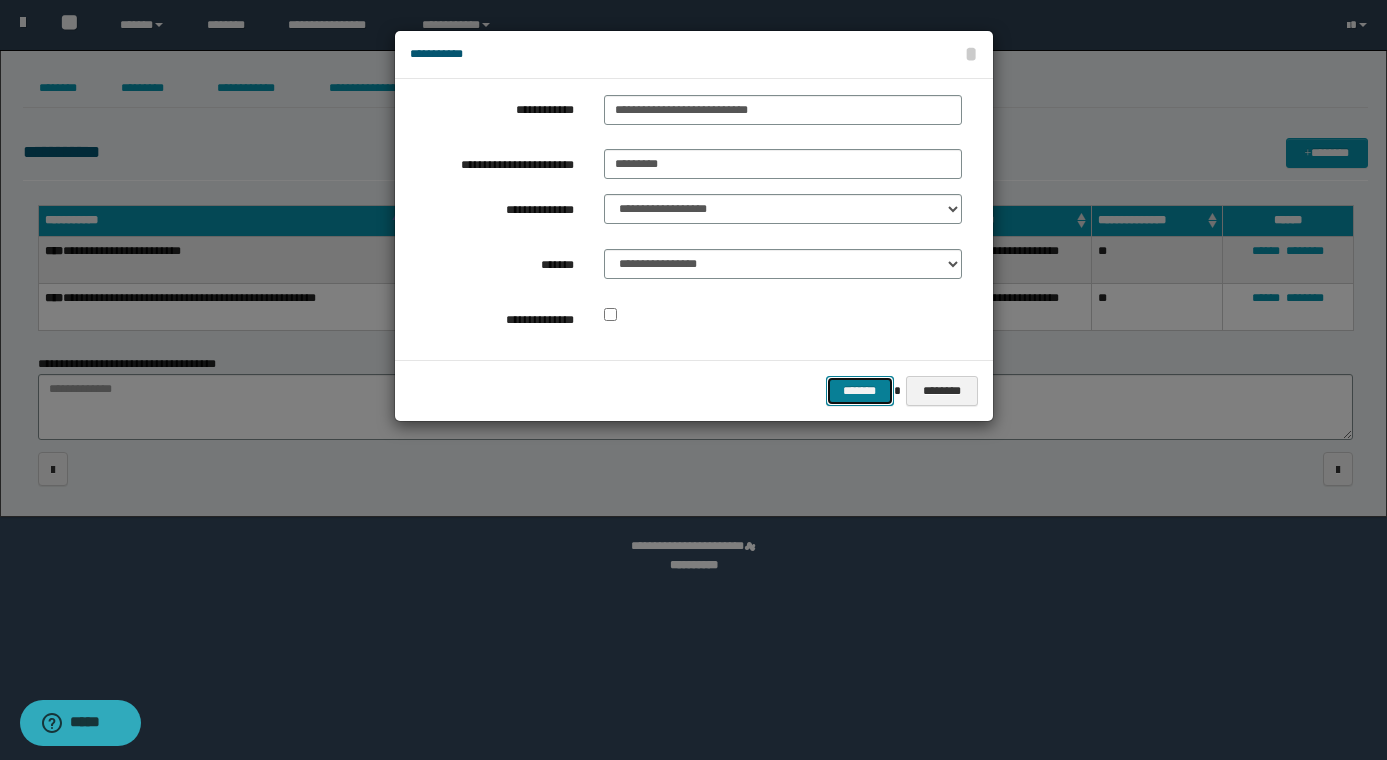 click on "*******" at bounding box center [860, 391] 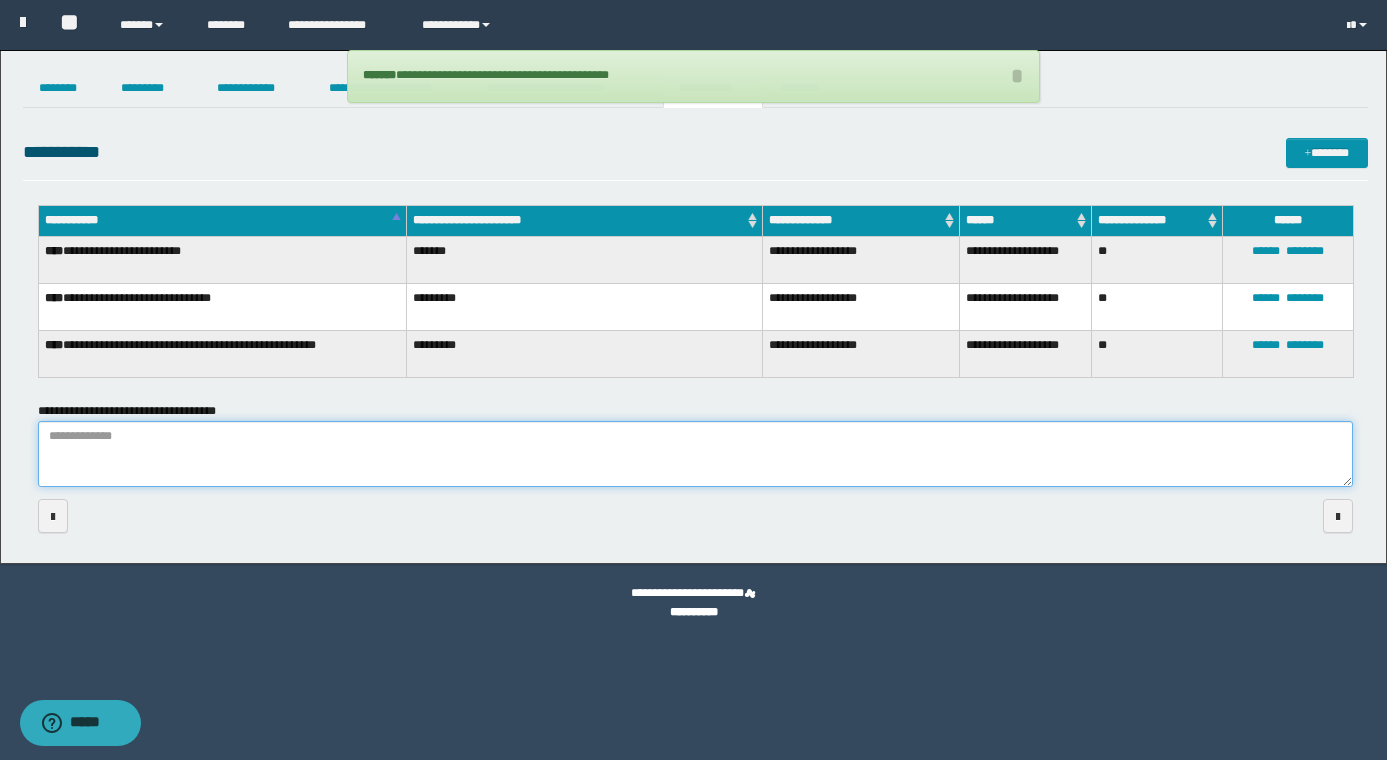 click on "**********" at bounding box center [695, 454] 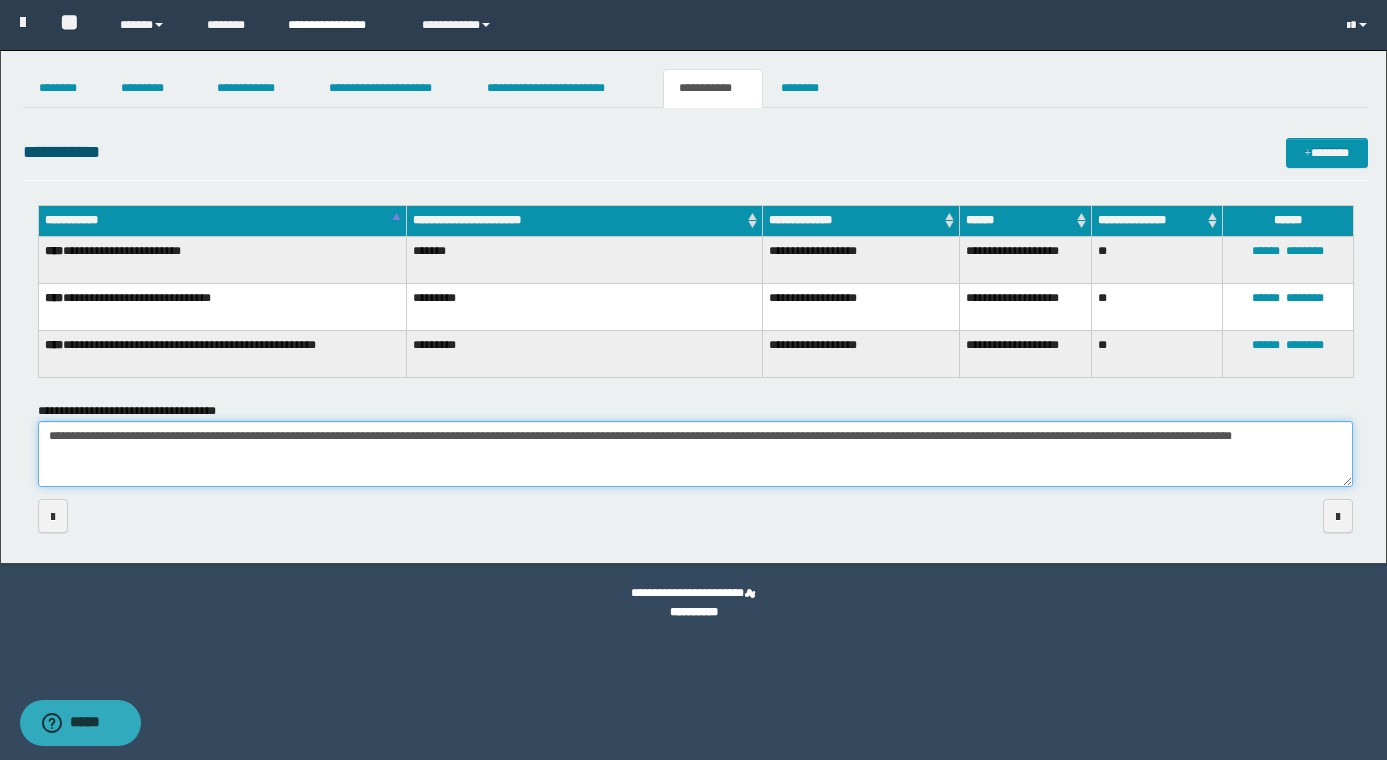 type on "**********" 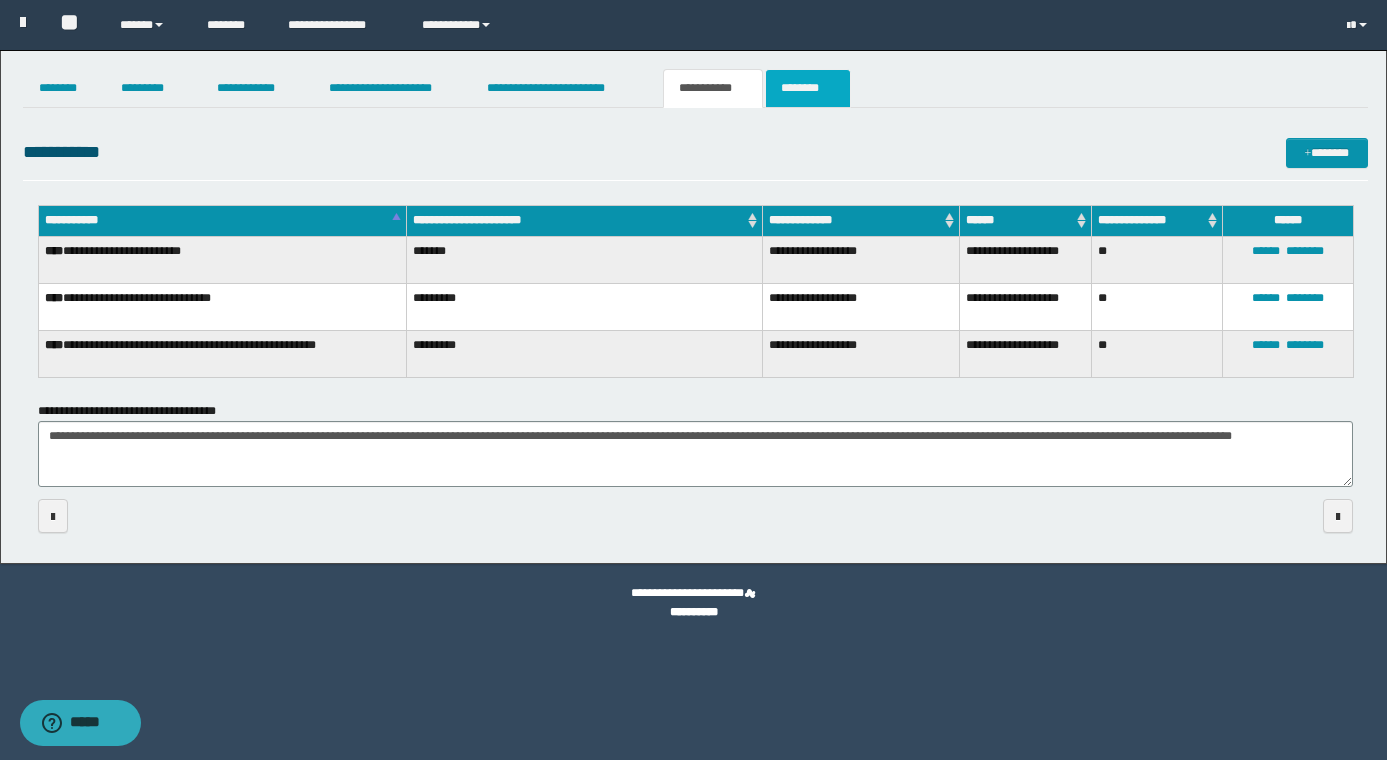 click on "********" at bounding box center [808, 88] 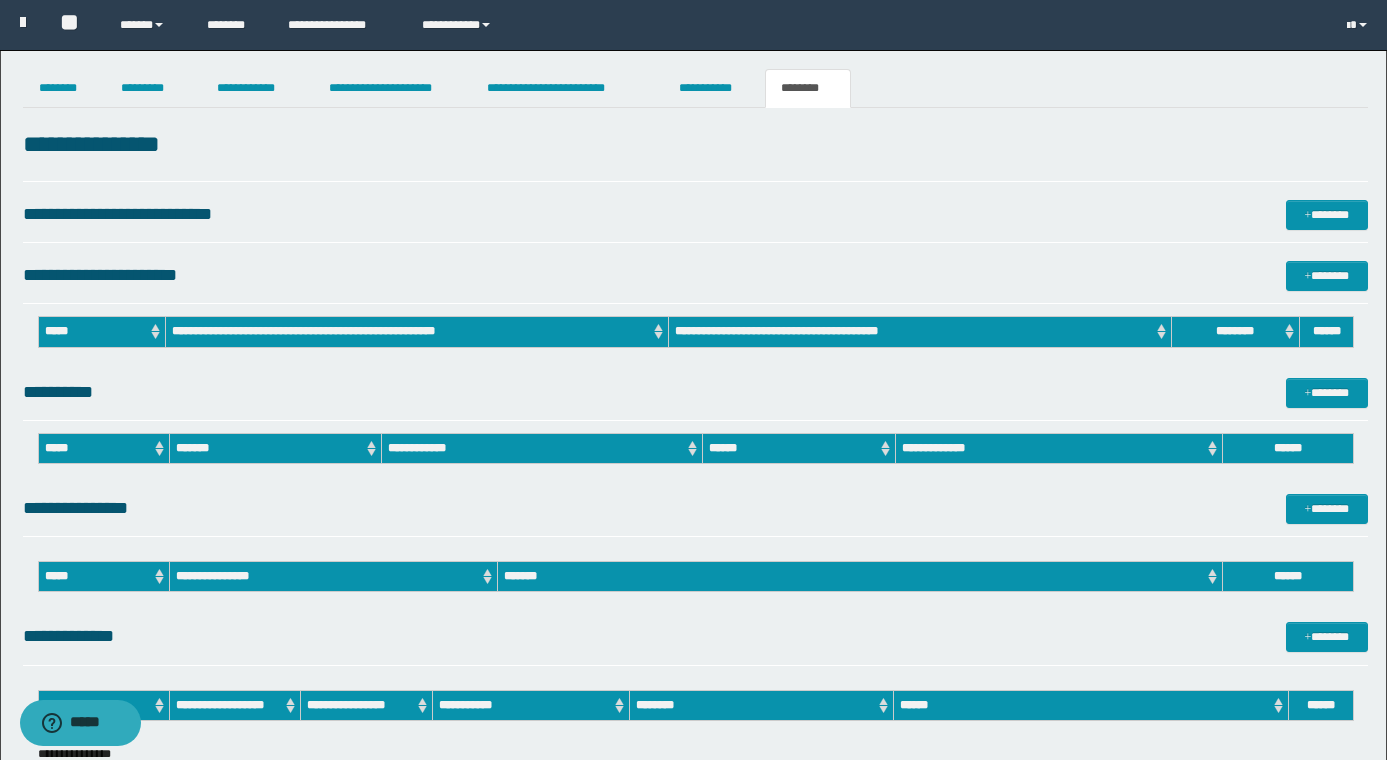 scroll, scrollTop: 0, scrollLeft: 0, axis: both 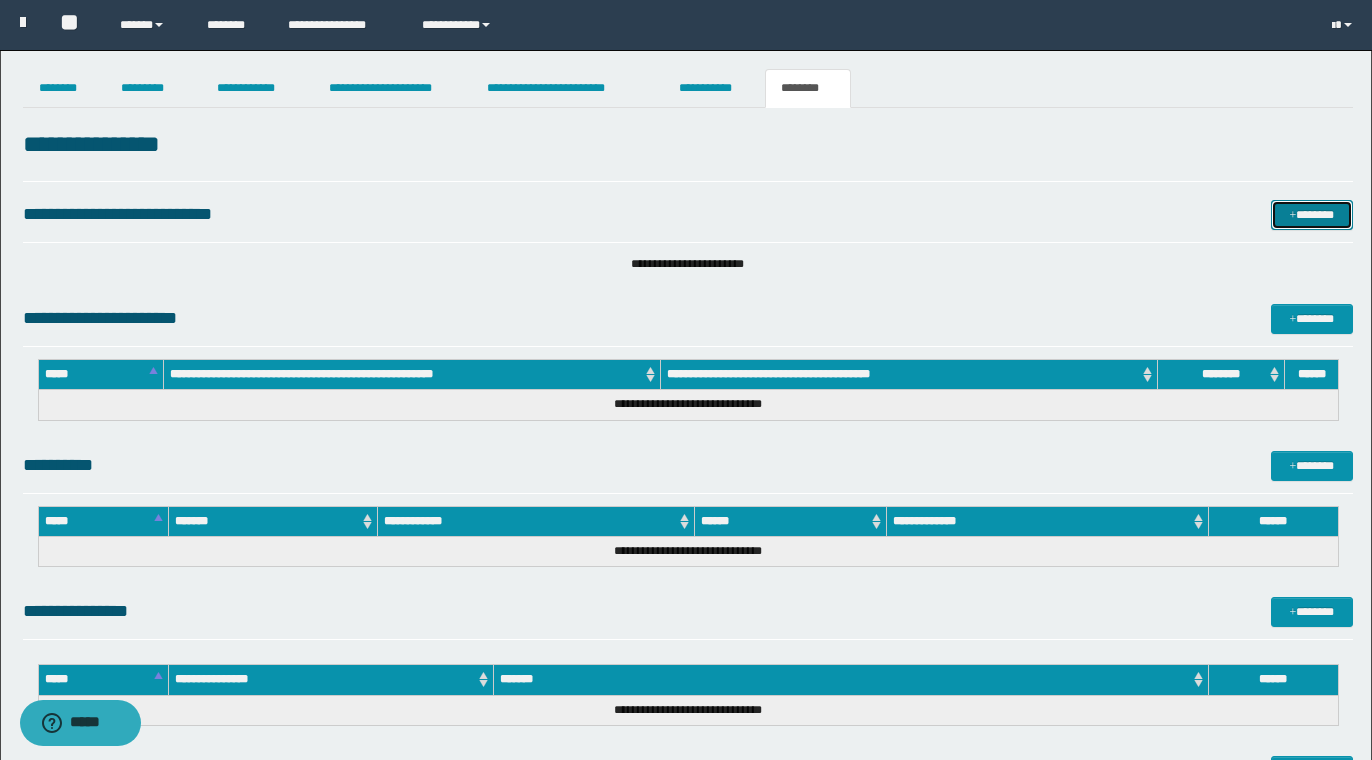 click at bounding box center (1293, 216) 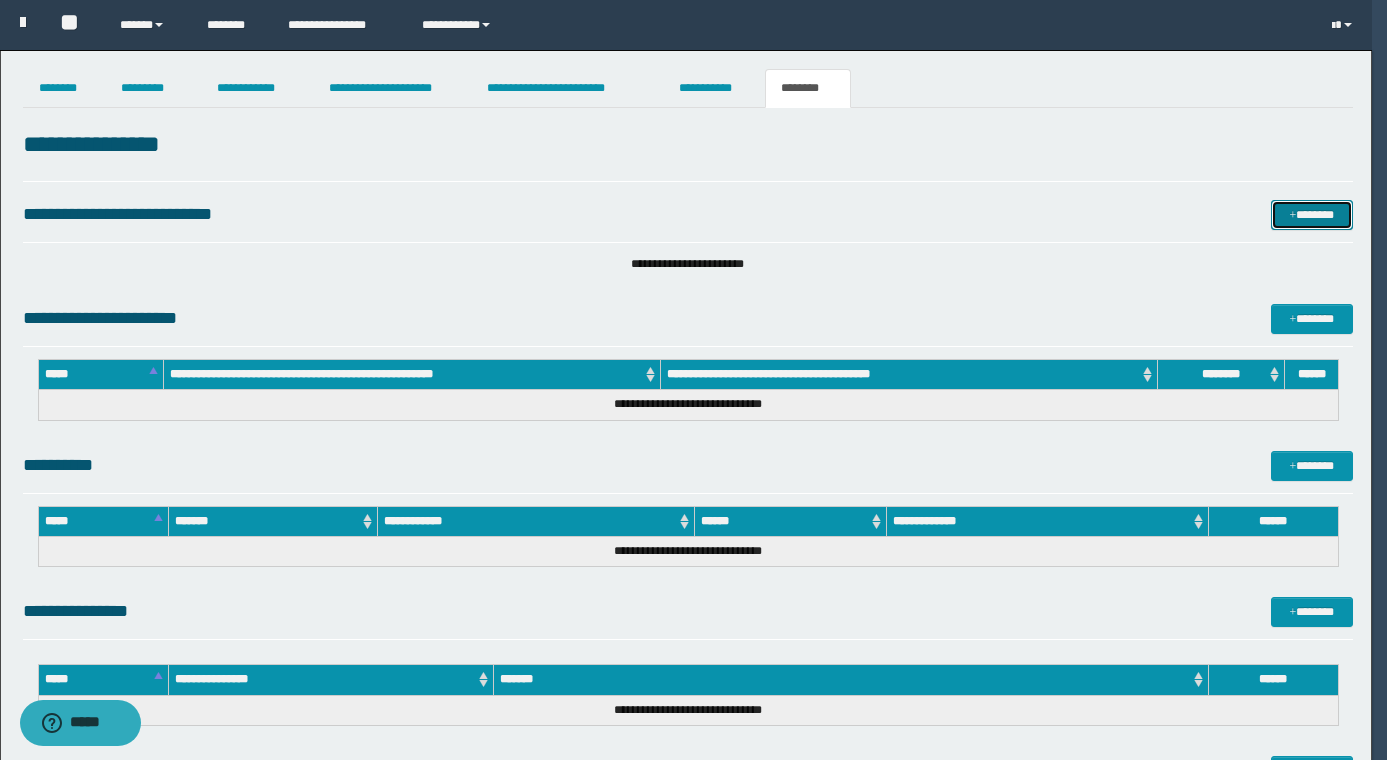 type 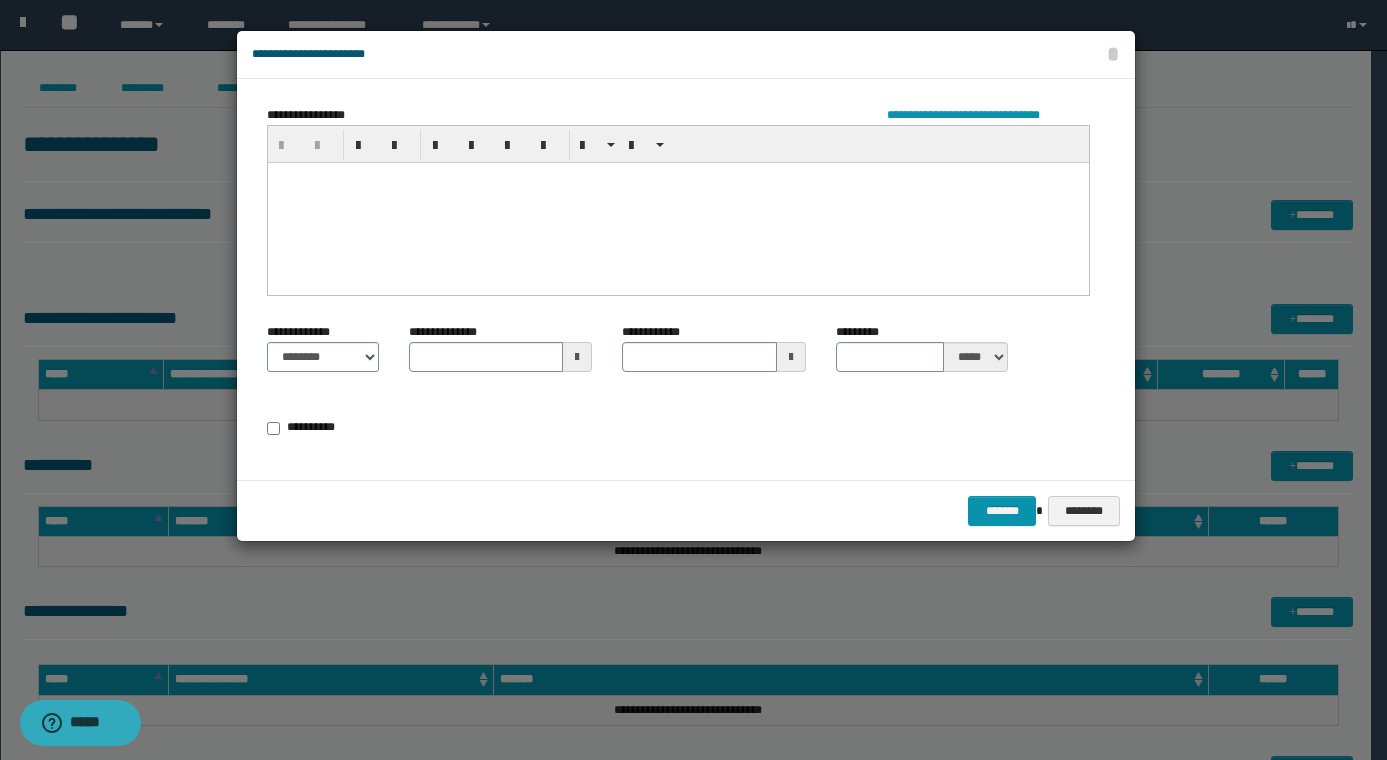 click at bounding box center [678, 202] 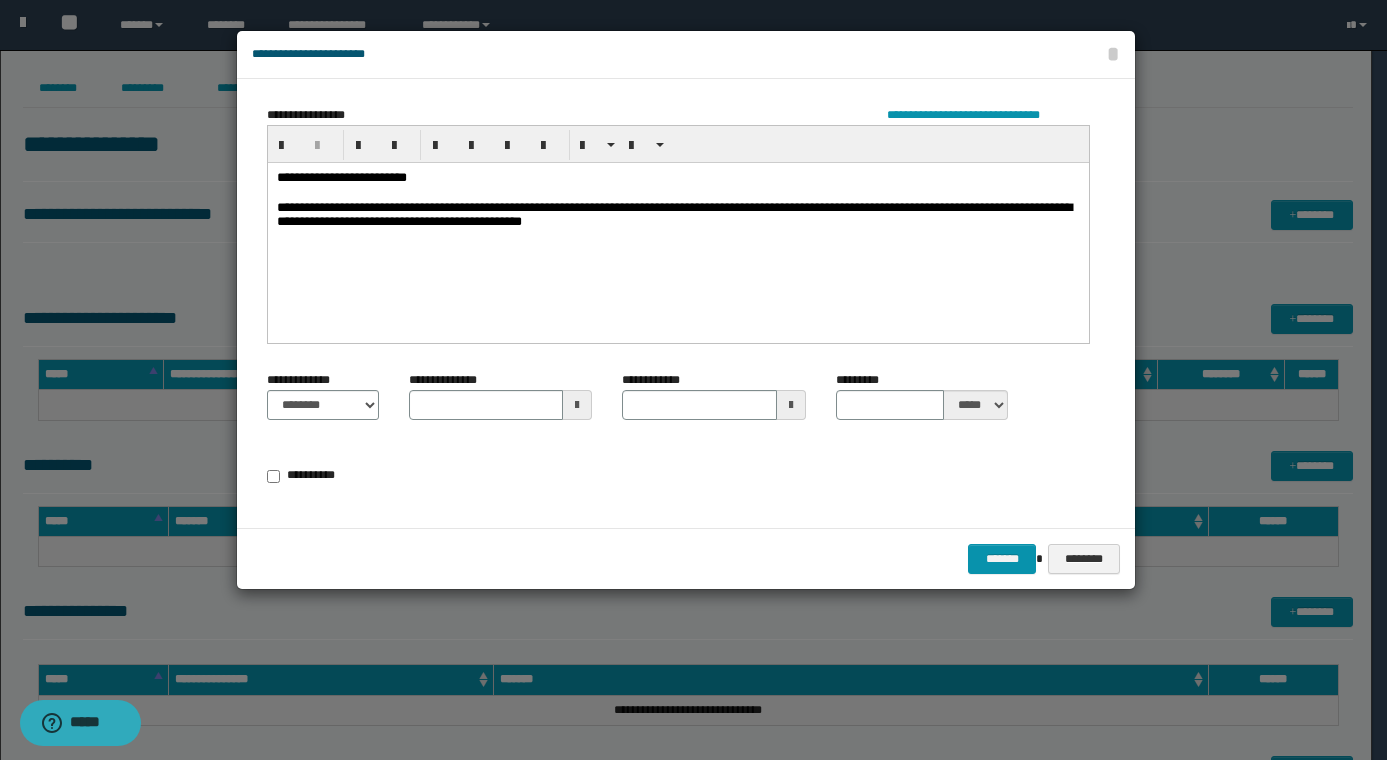 click on "**********" at bounding box center [678, 216] 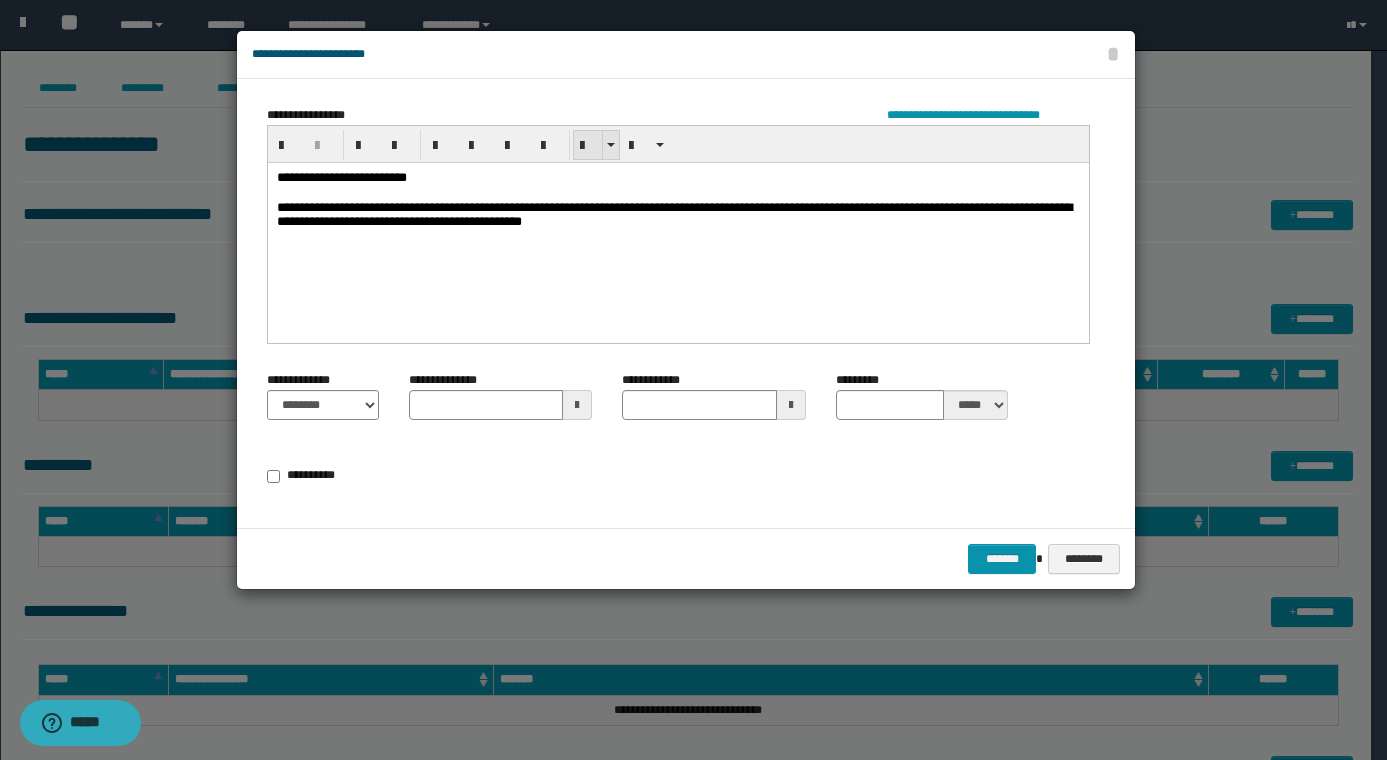click at bounding box center [588, 146] 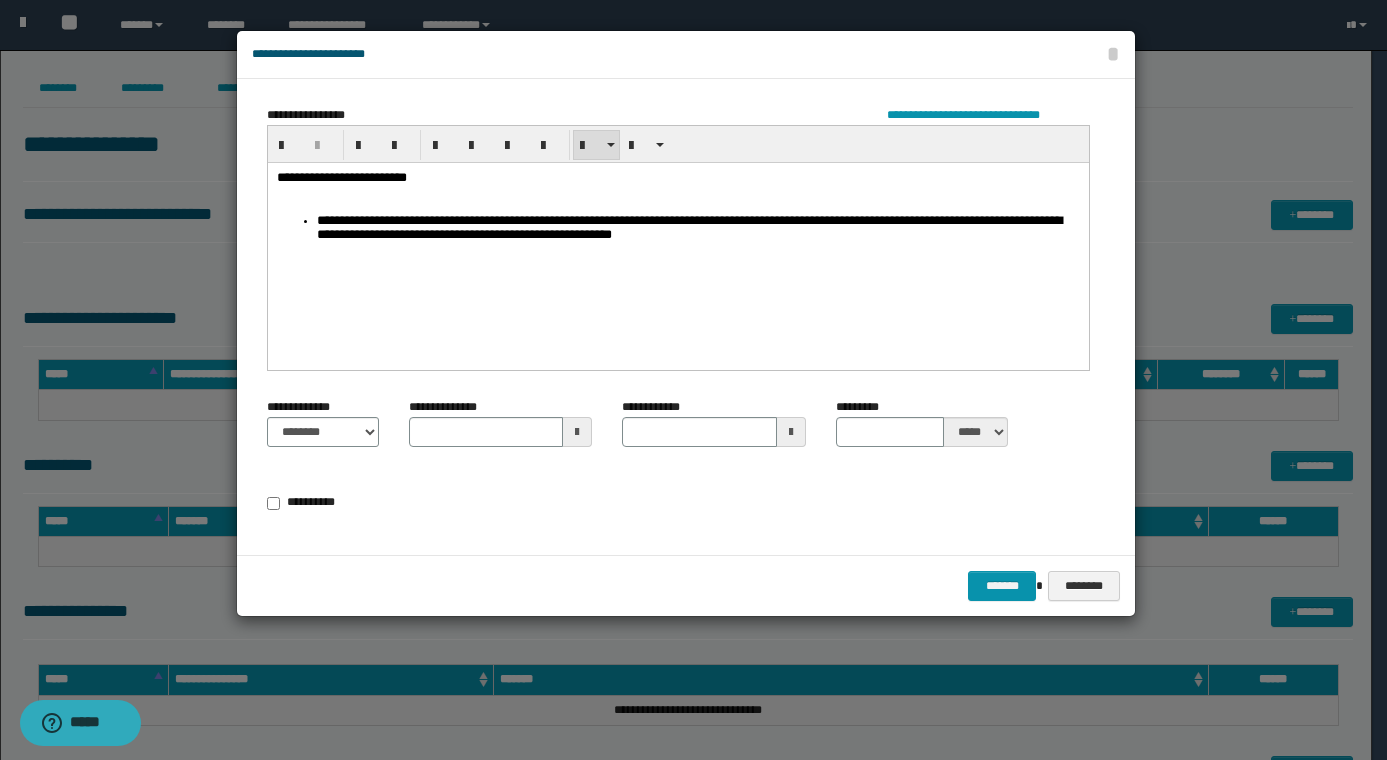 click on "**********" at bounding box center [698, 229] 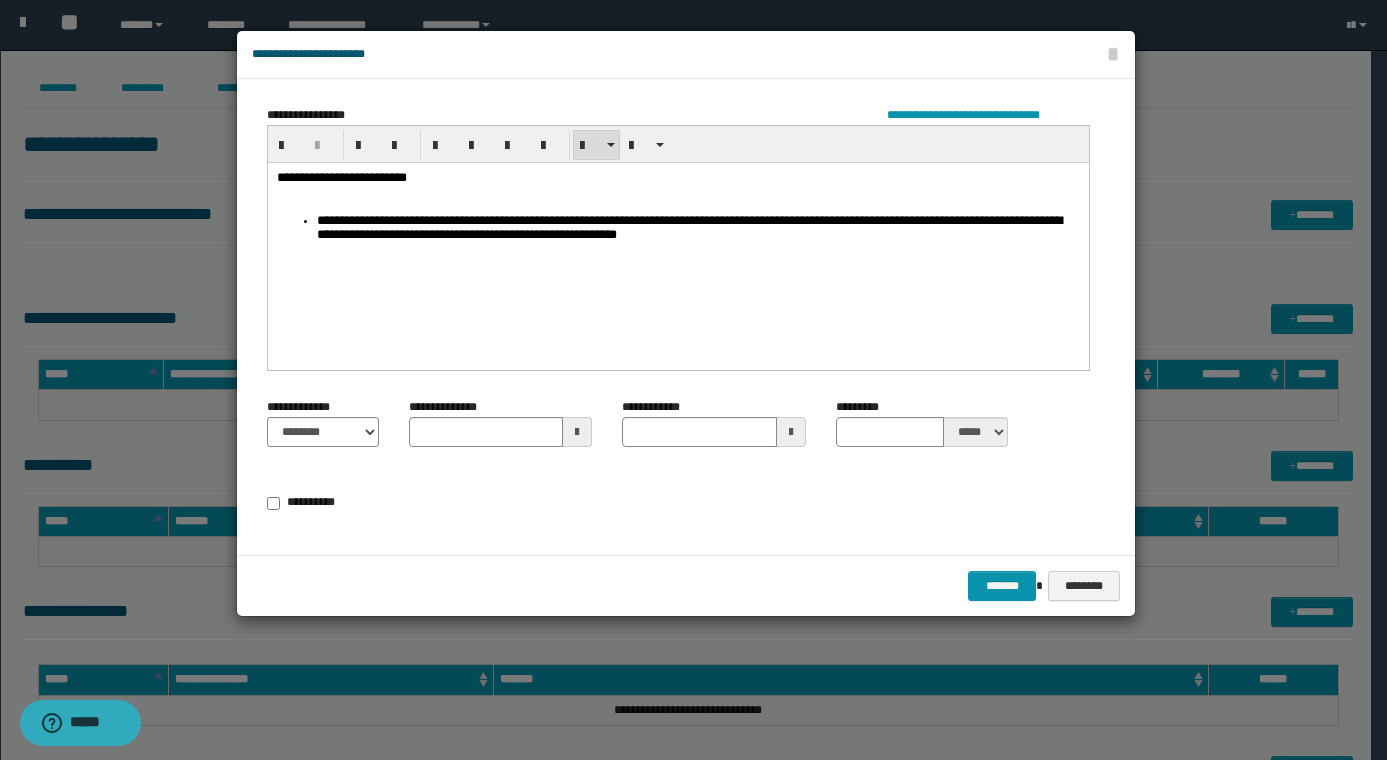 click on "**********" at bounding box center [698, 229] 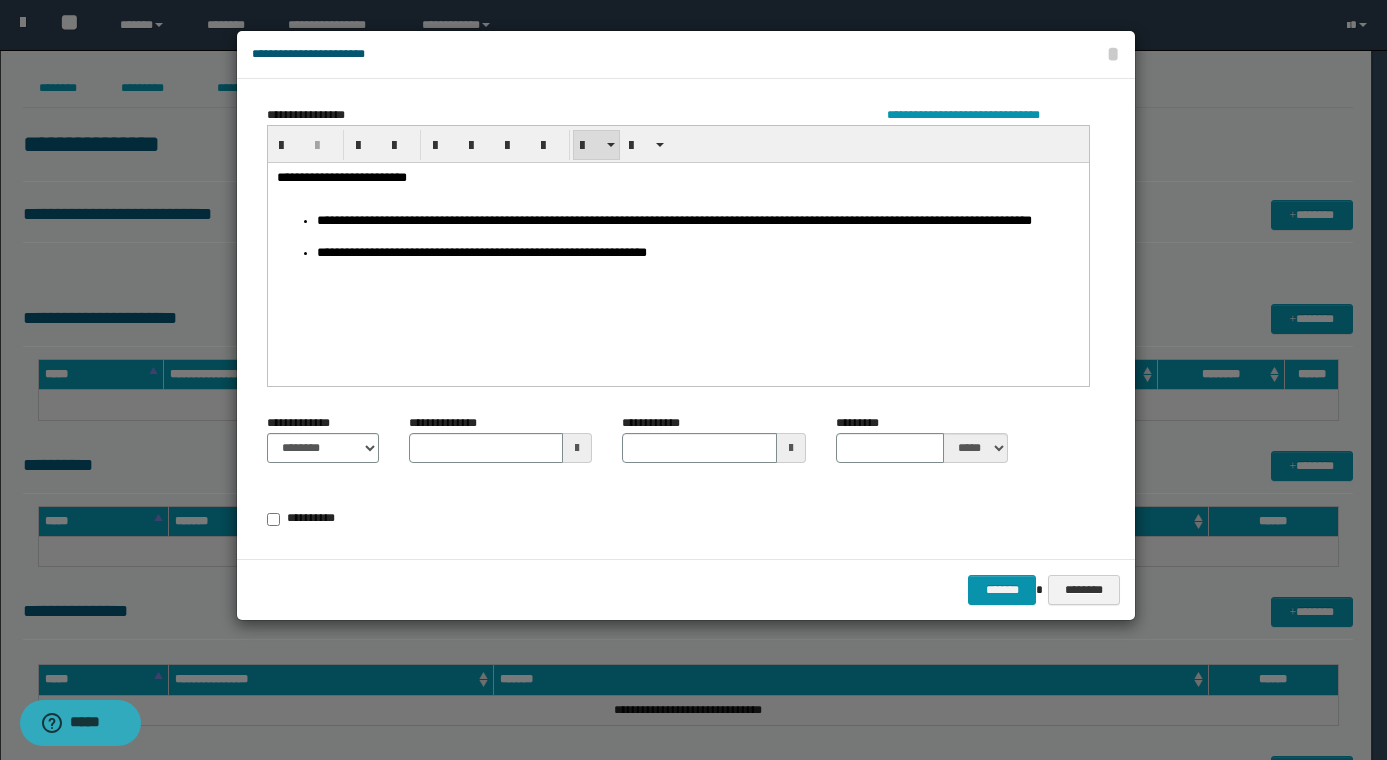 click on "**********" at bounding box center [698, 229] 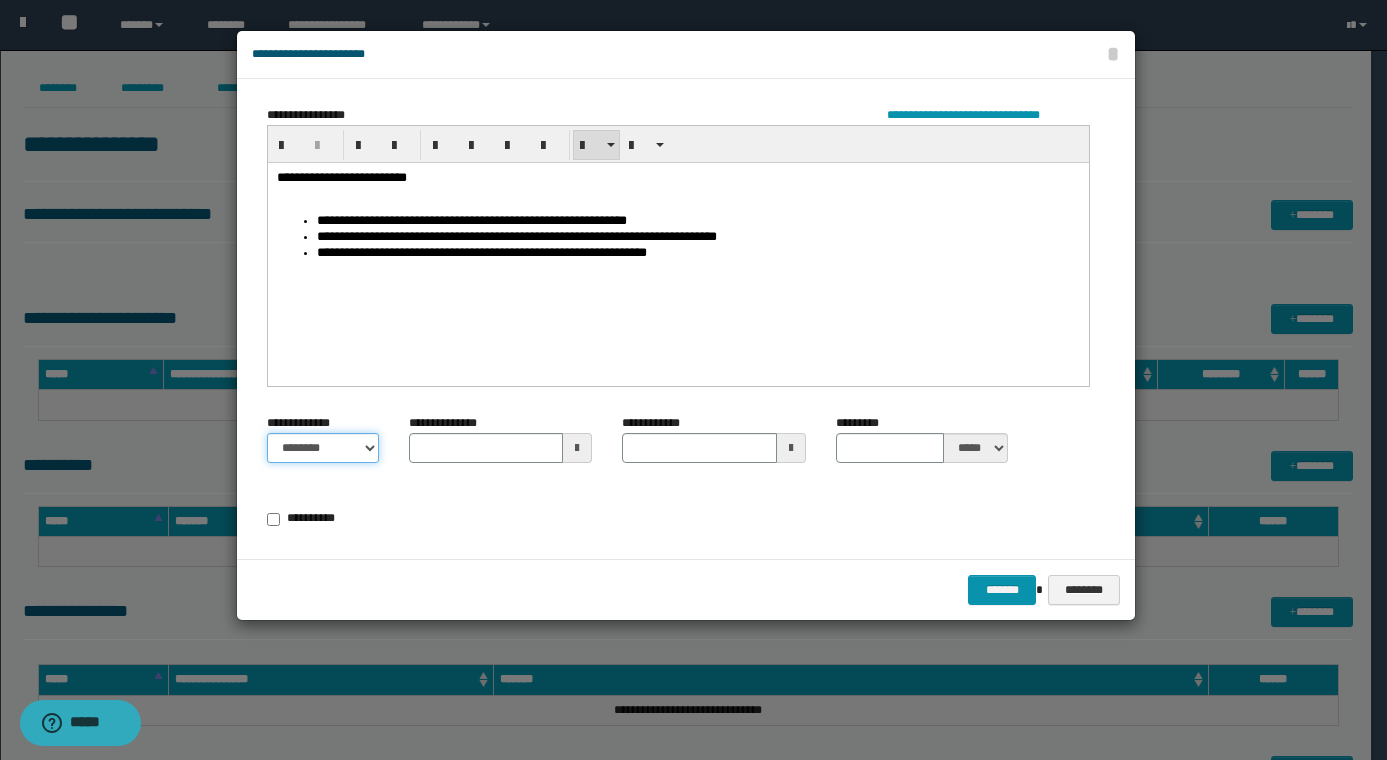 click on "********
*********" at bounding box center [323, 448] 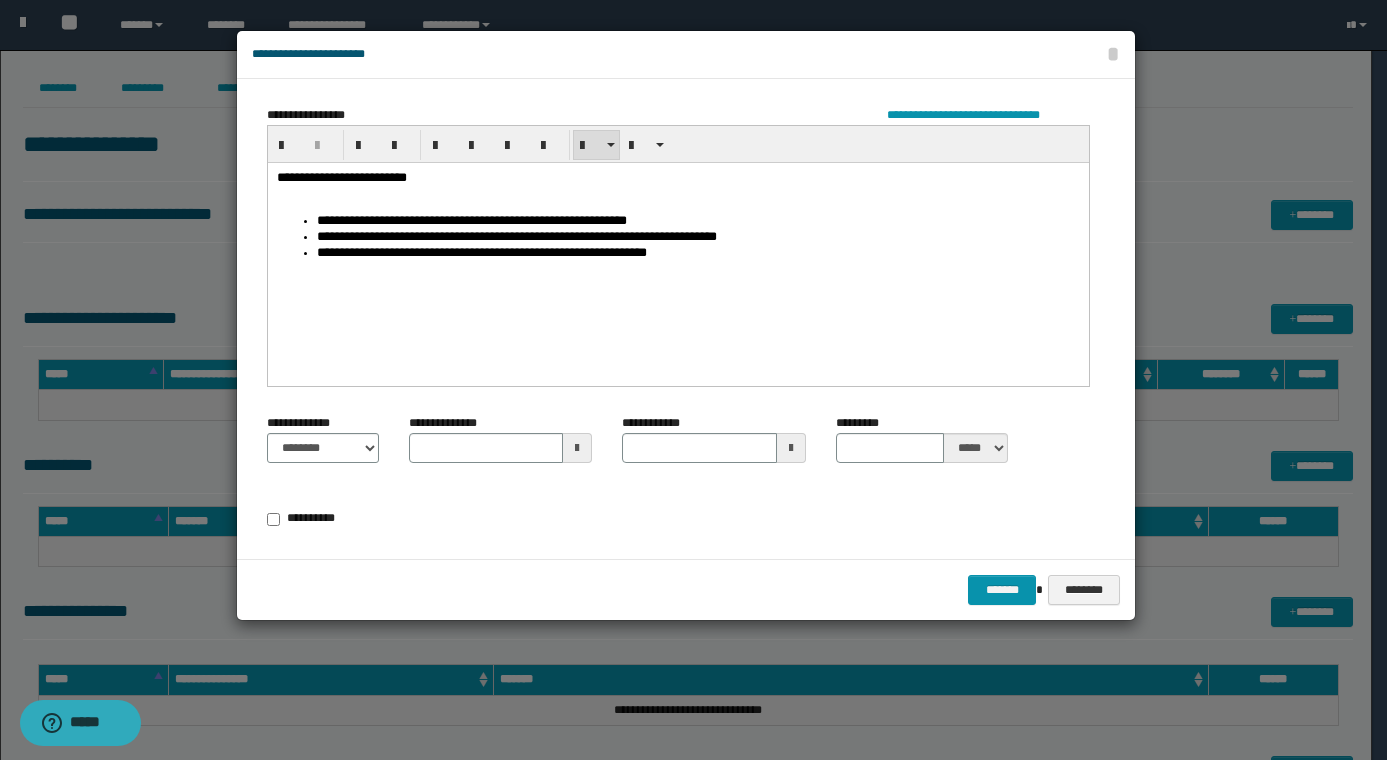 click at bounding box center [577, 448] 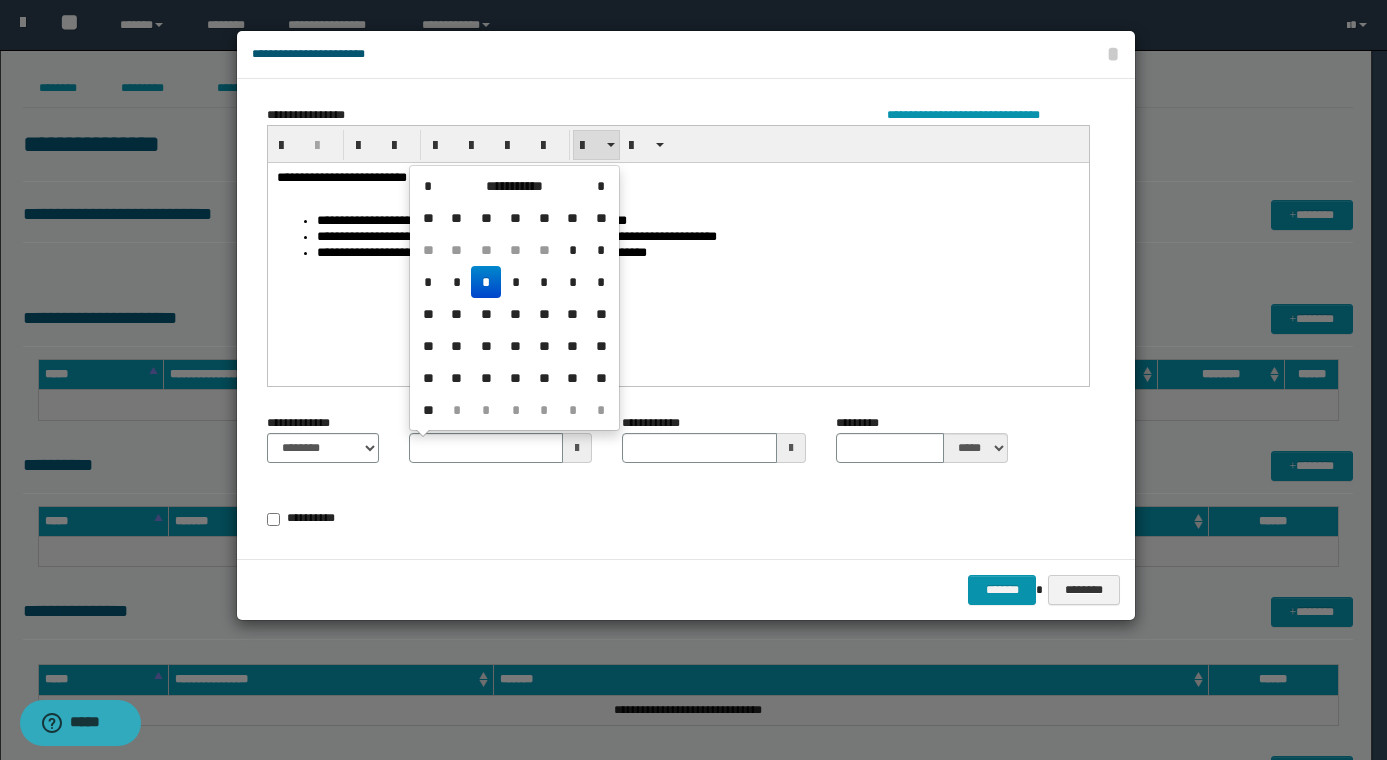 drag, startPoint x: 489, startPoint y: 286, endPoint x: 222, endPoint y: 123, distance: 312.82263 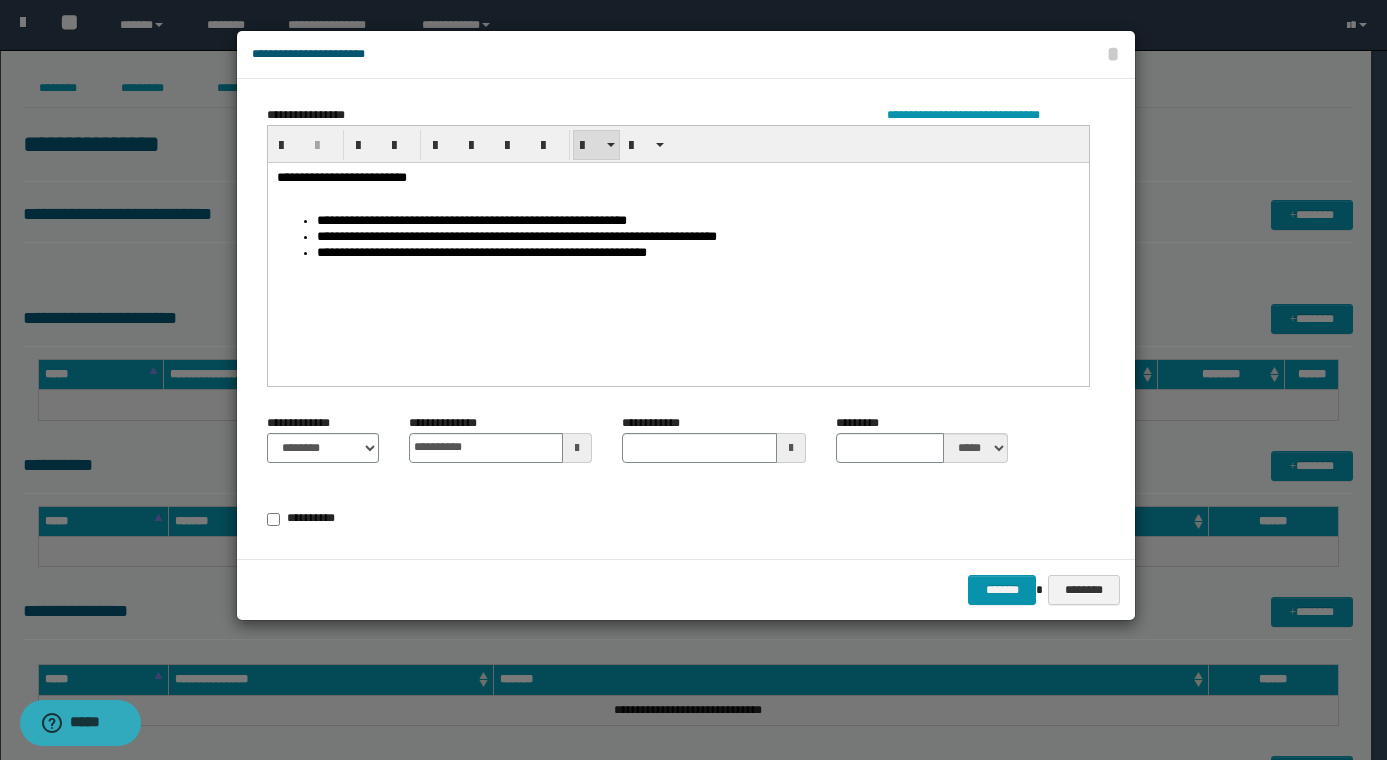 click at bounding box center [791, 448] 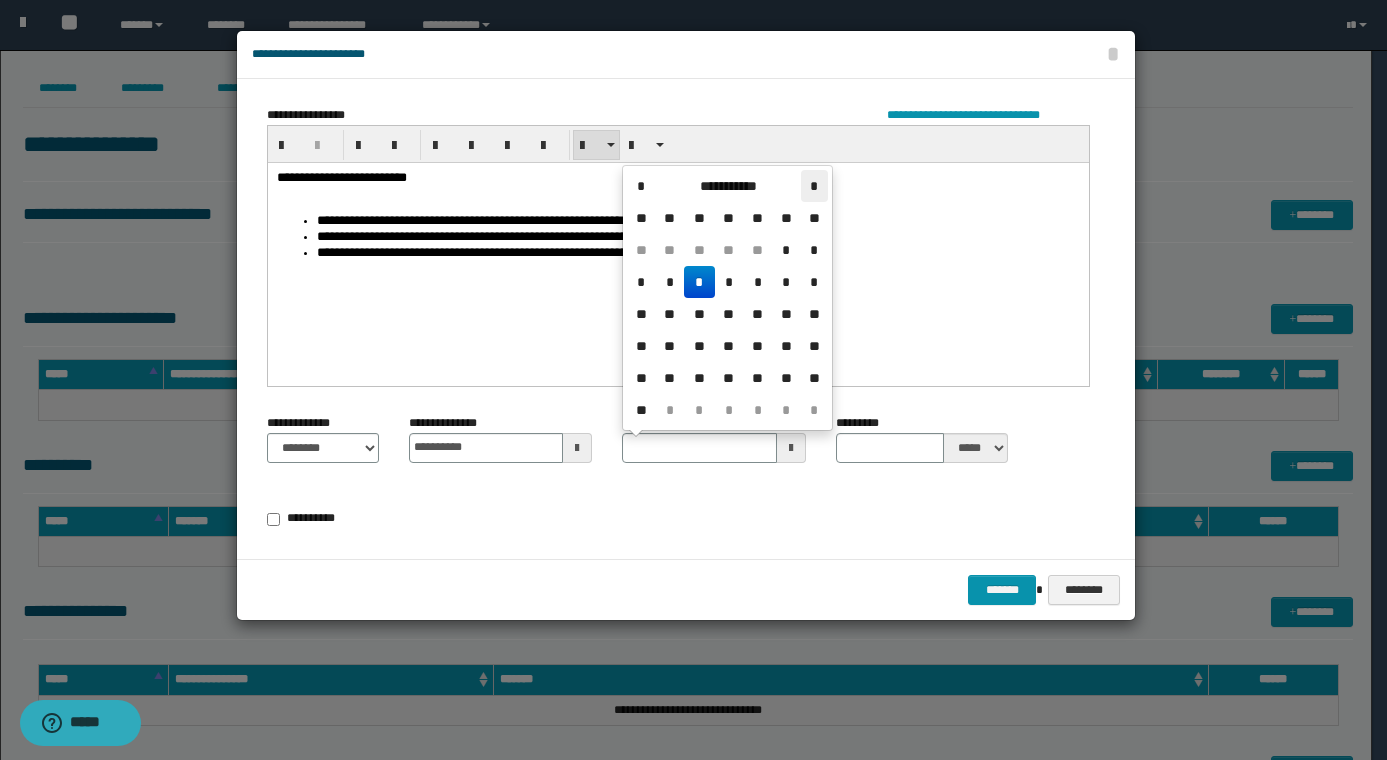 click on "*" at bounding box center (815, 186) 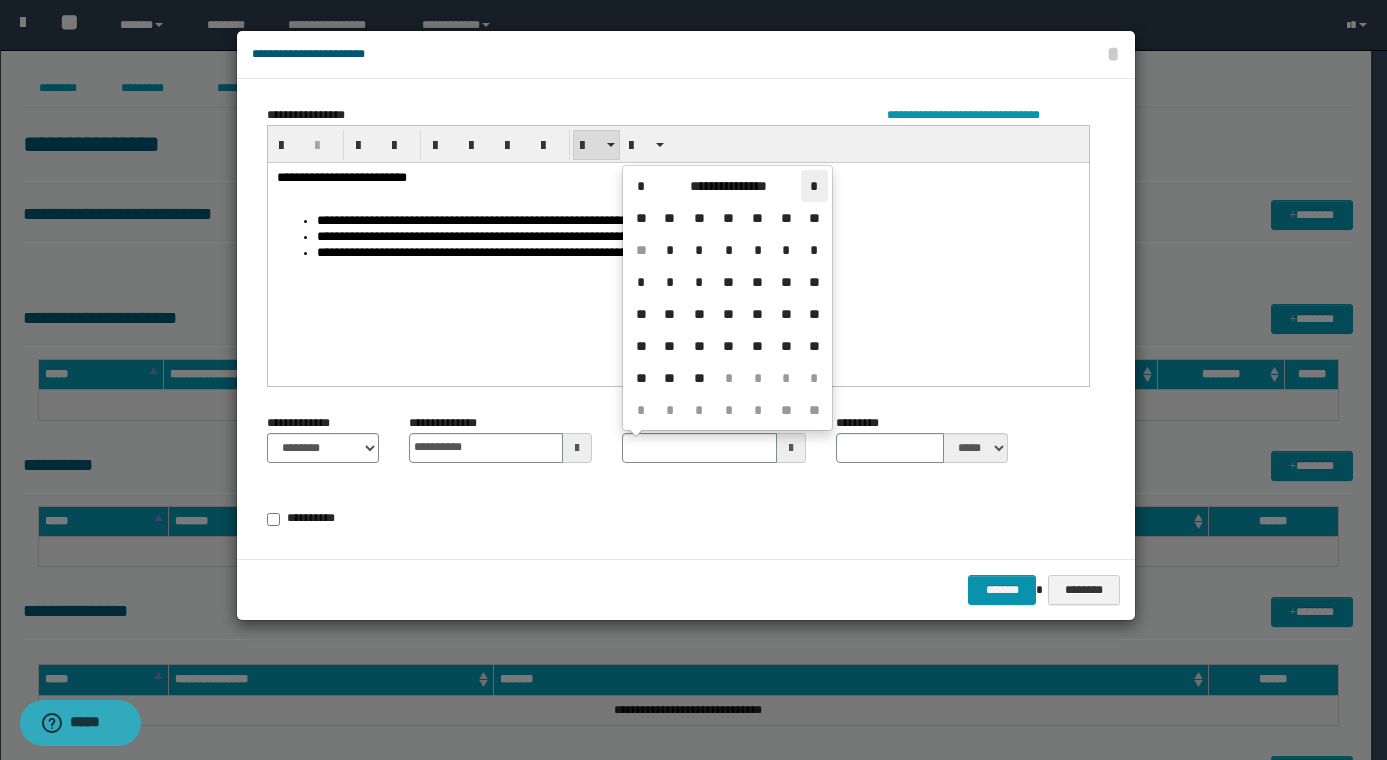 click on "*" at bounding box center (815, 186) 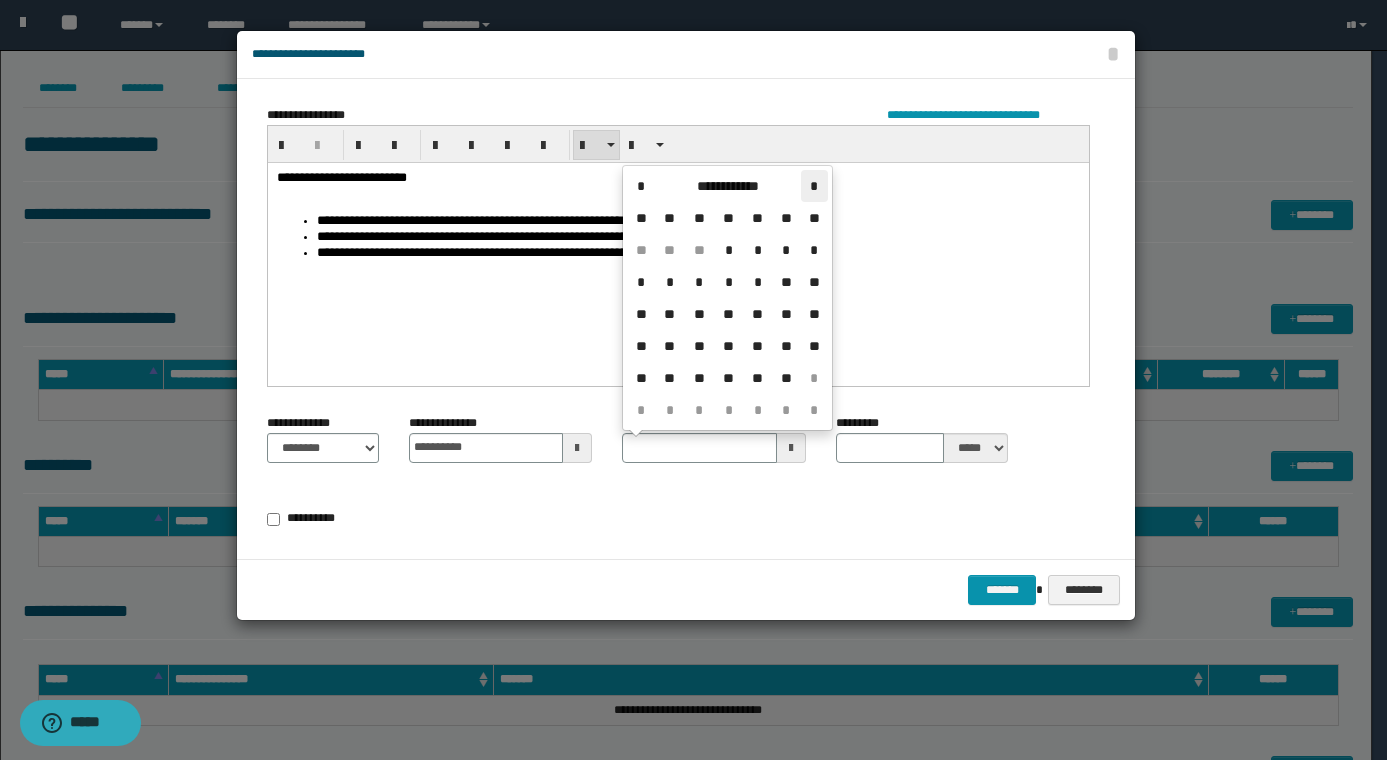 click on "*" at bounding box center [815, 186] 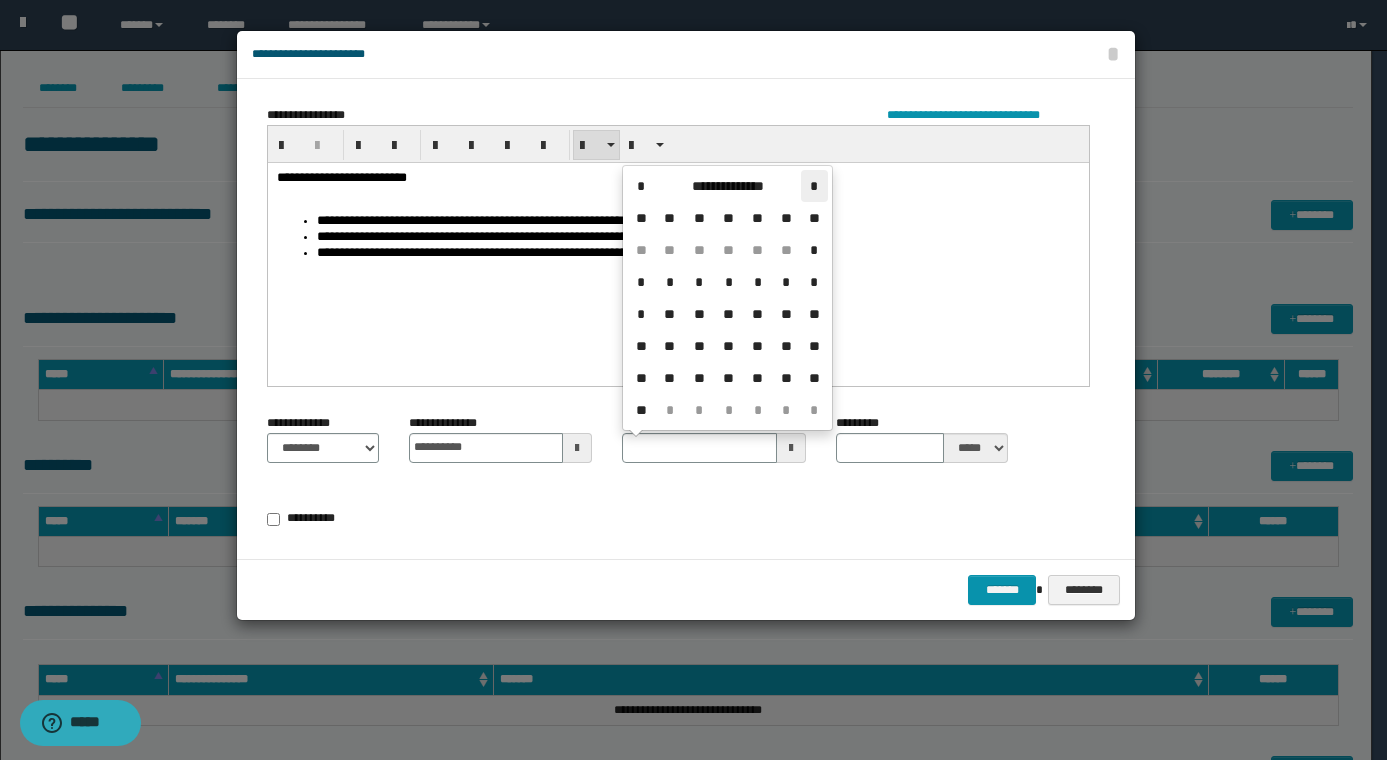 click on "*" at bounding box center (815, 186) 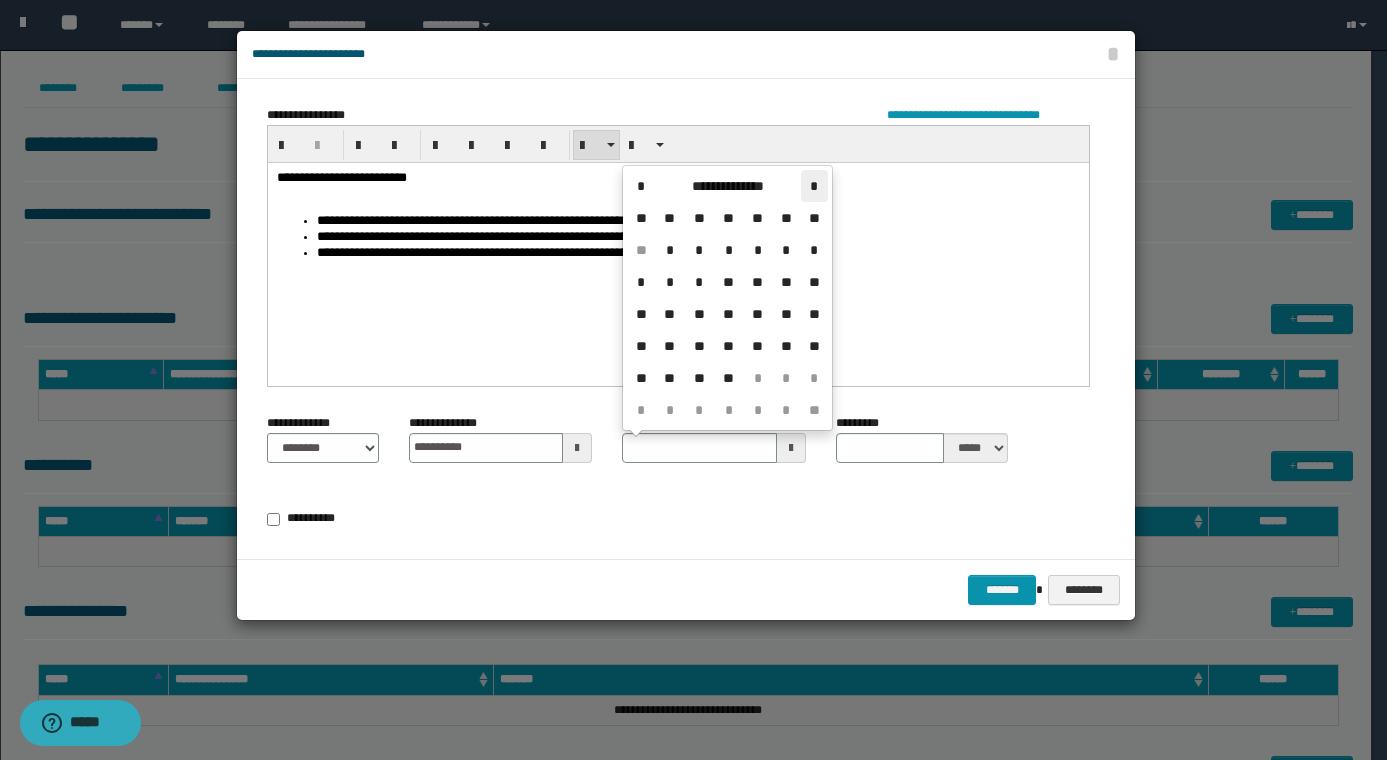 click on "*" at bounding box center [815, 186] 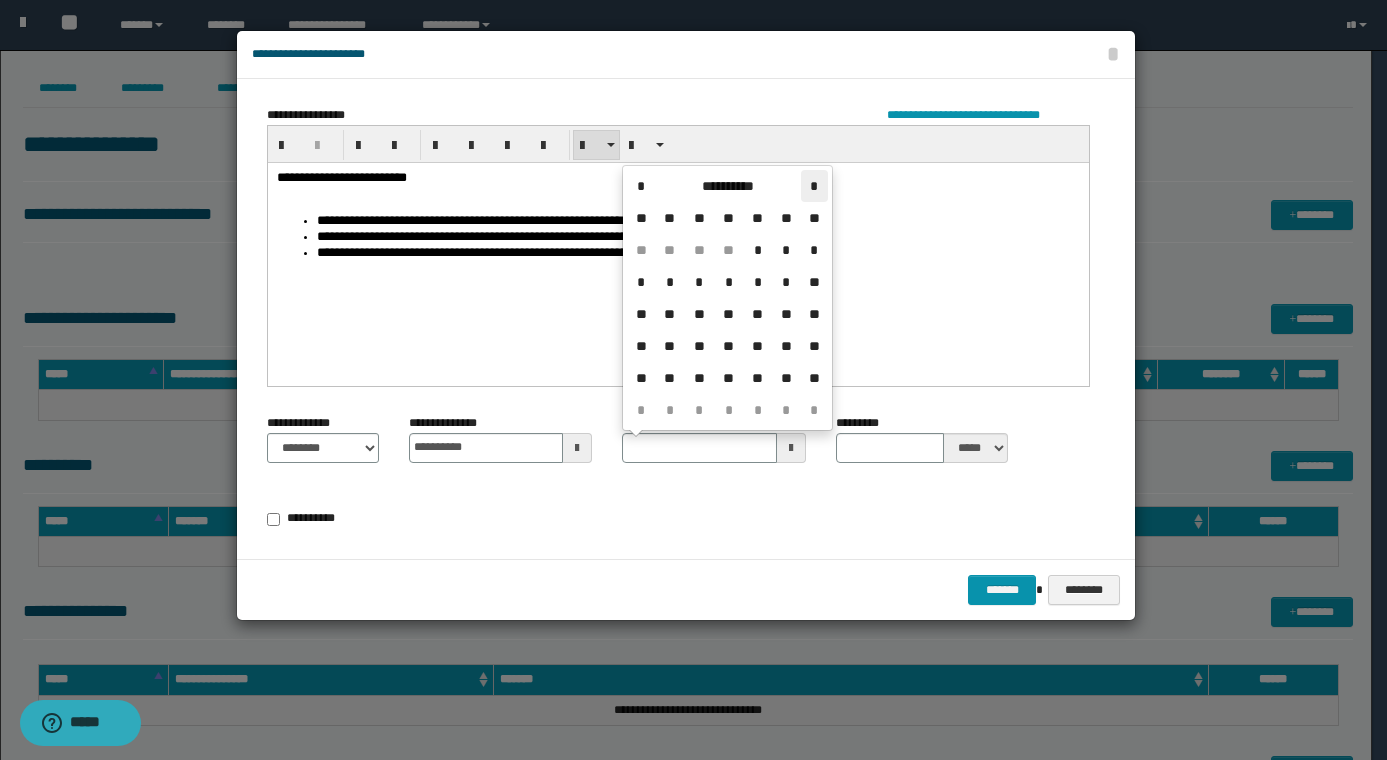 click on "*" at bounding box center (815, 186) 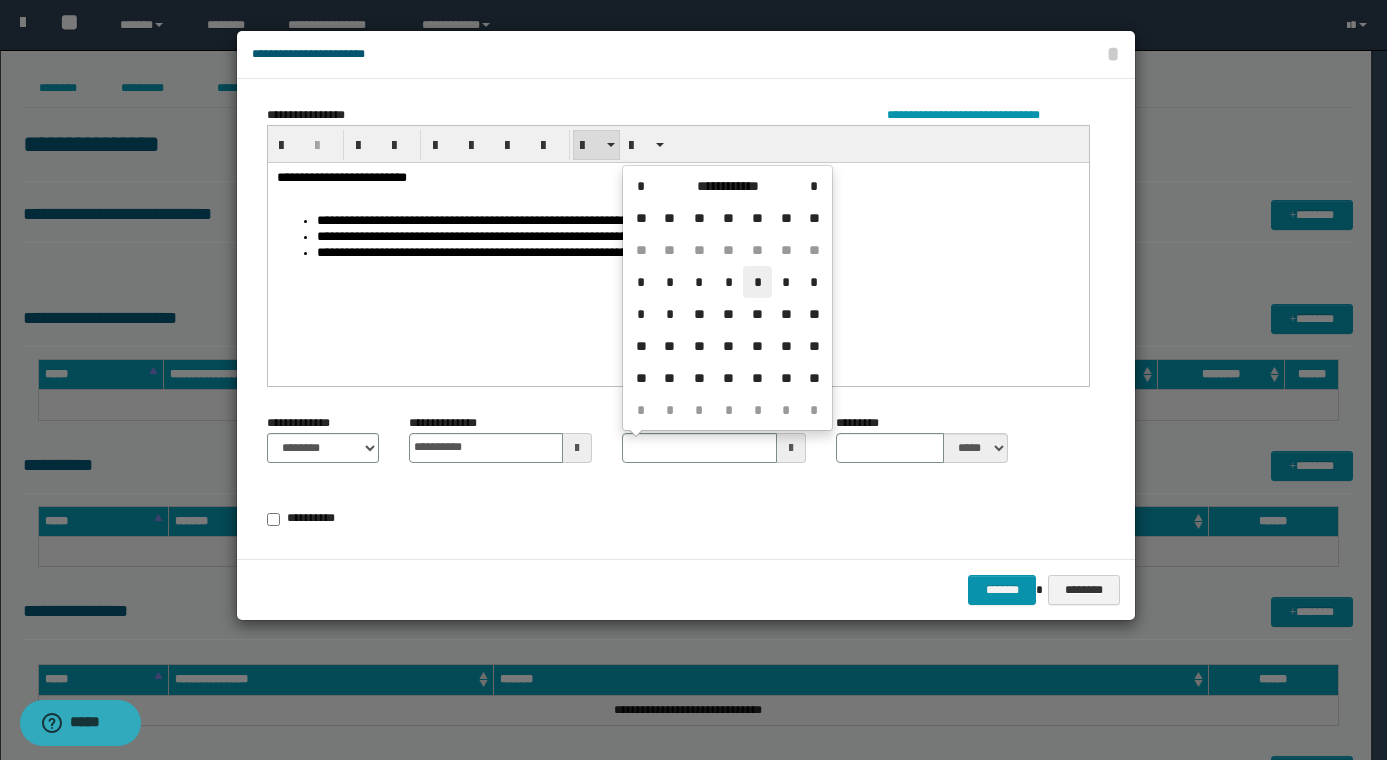drag, startPoint x: 754, startPoint y: 289, endPoint x: 487, endPoint y: 126, distance: 312.82263 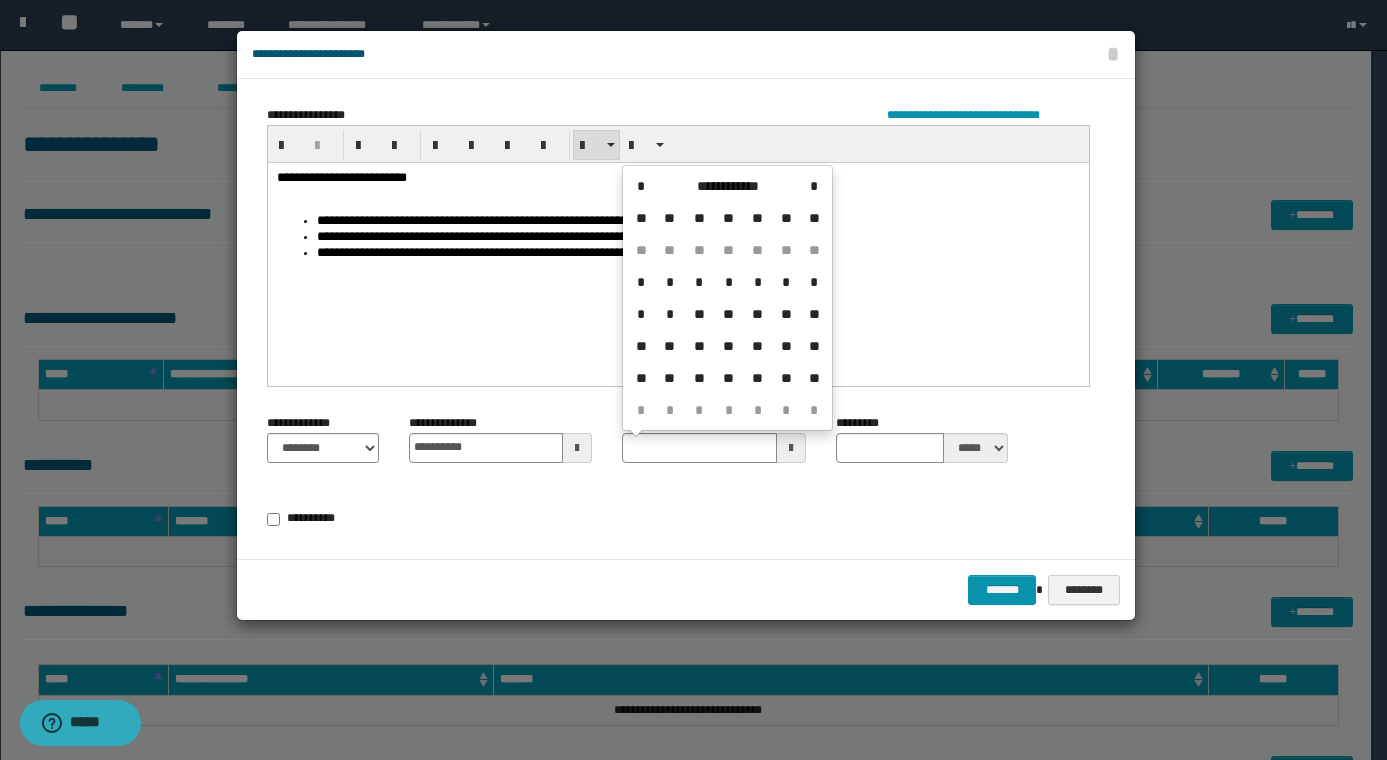 type on "**********" 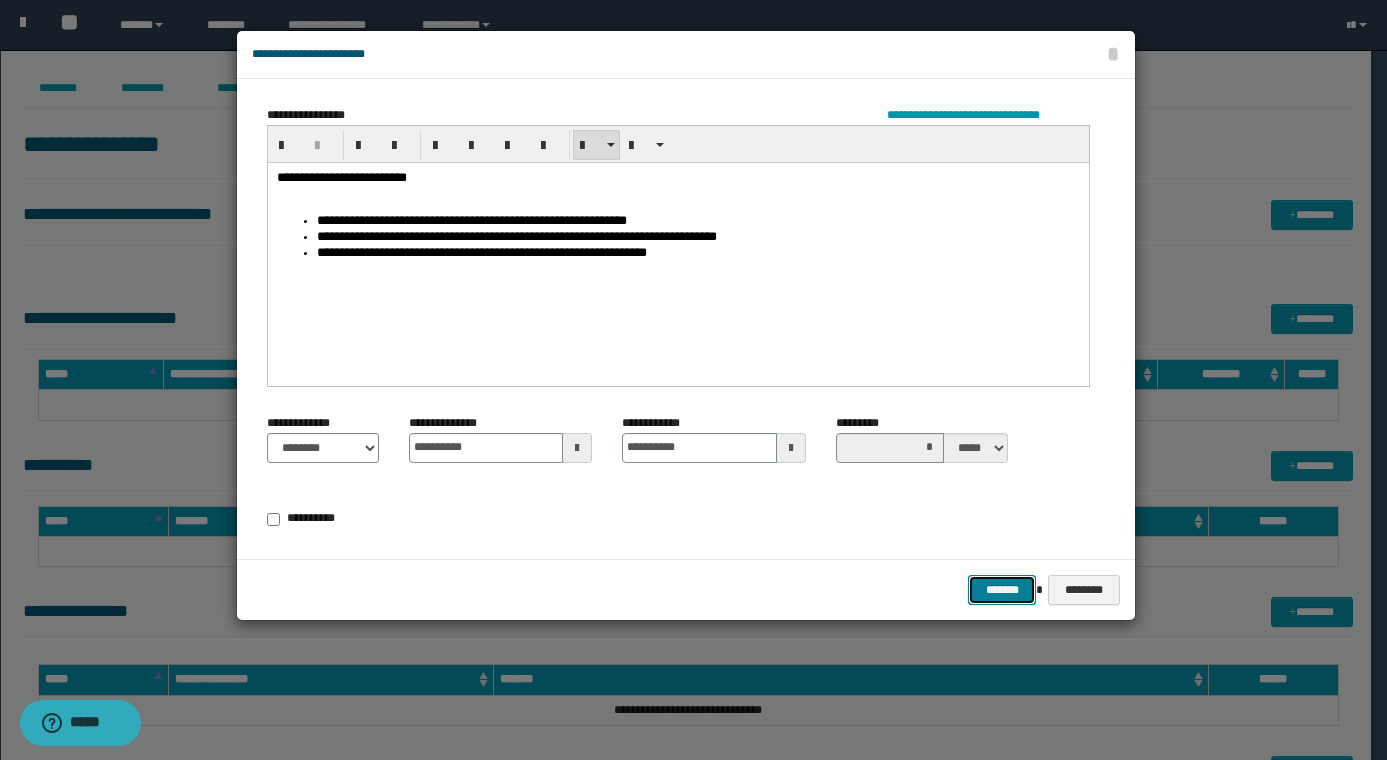 click on "*******" at bounding box center (1002, 590) 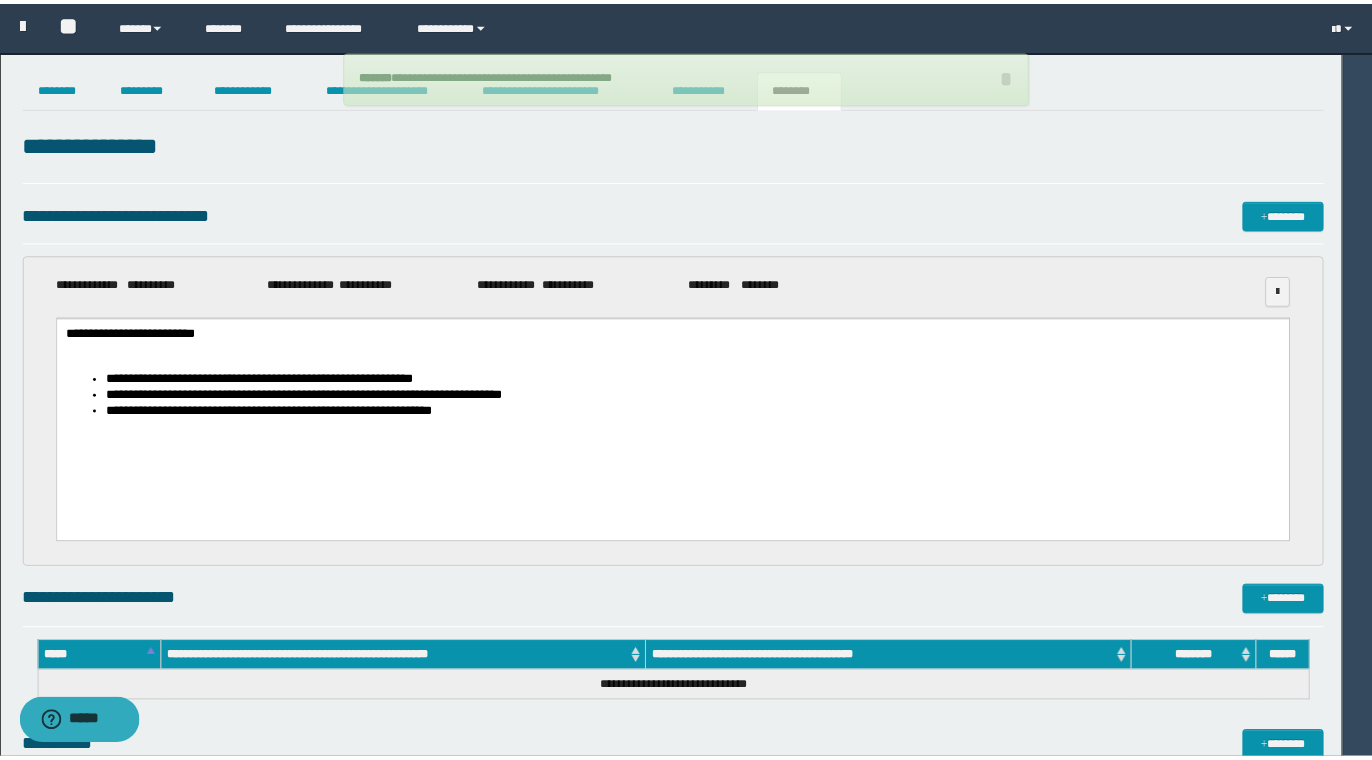 scroll, scrollTop: 0, scrollLeft: 0, axis: both 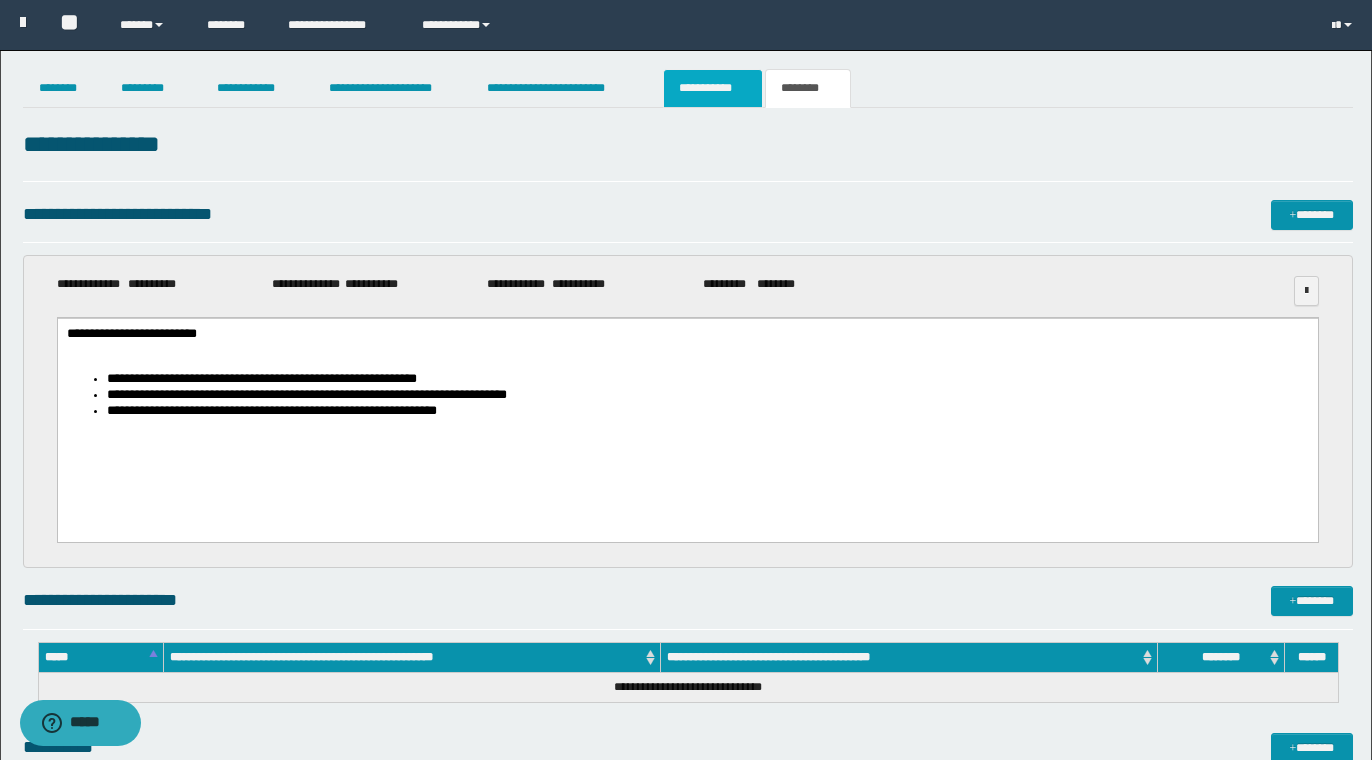 click on "**********" at bounding box center (712, 88) 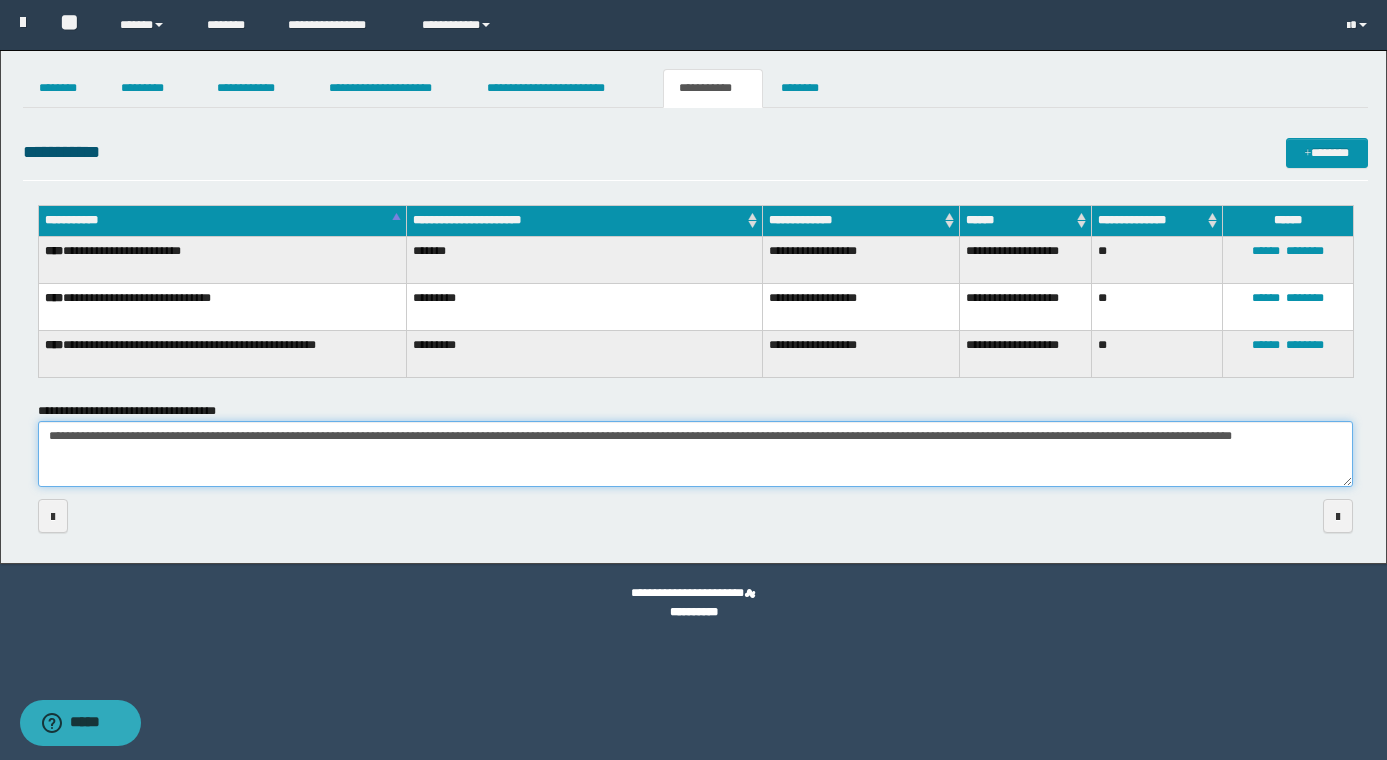 click on "**********" at bounding box center [695, 454] 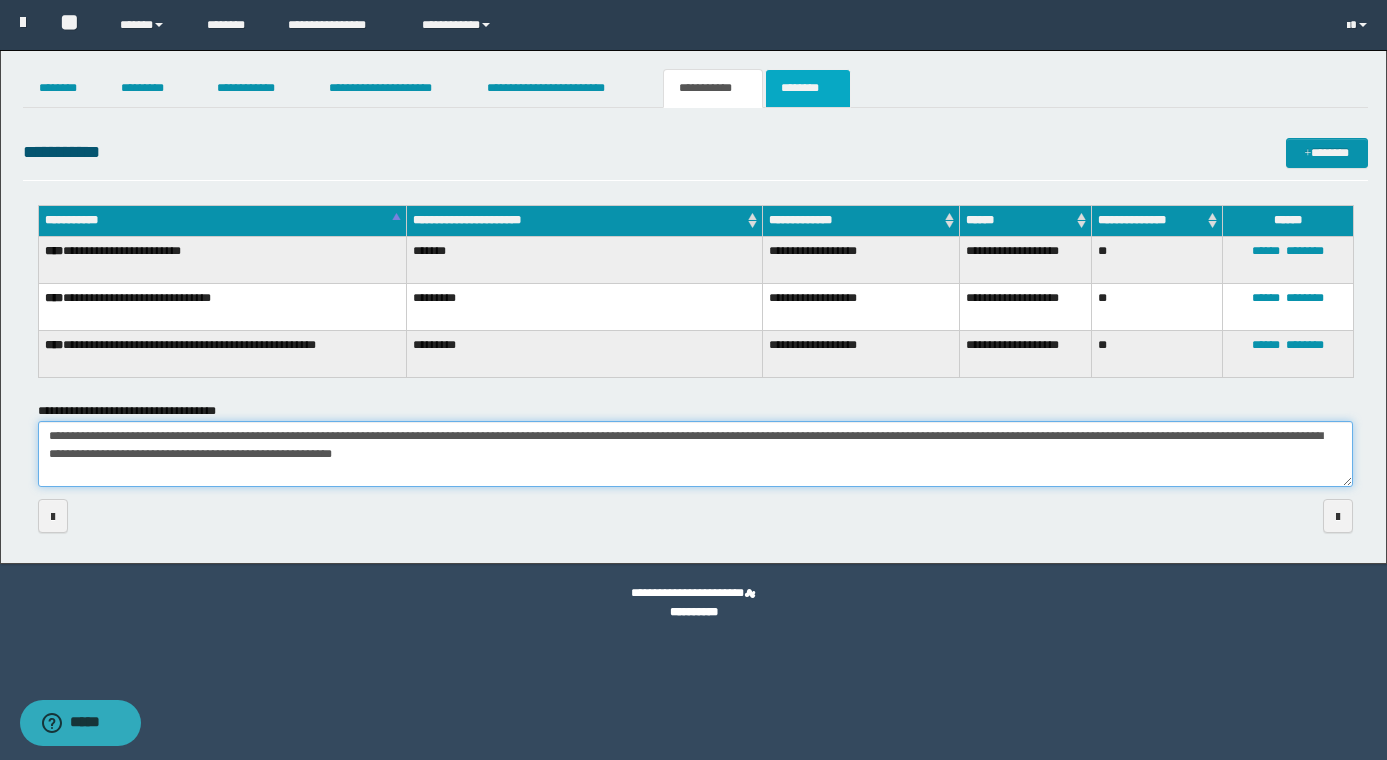 type on "**********" 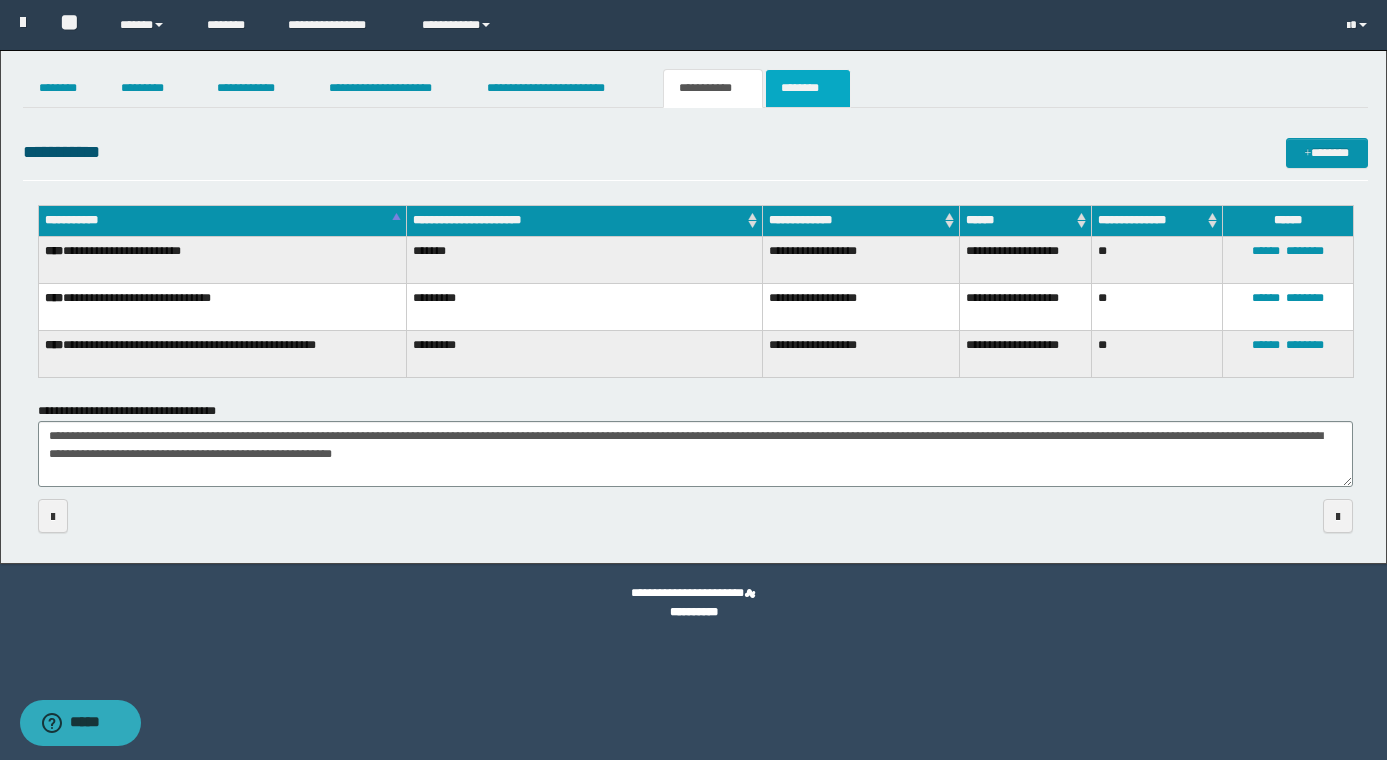 click on "********" at bounding box center (808, 88) 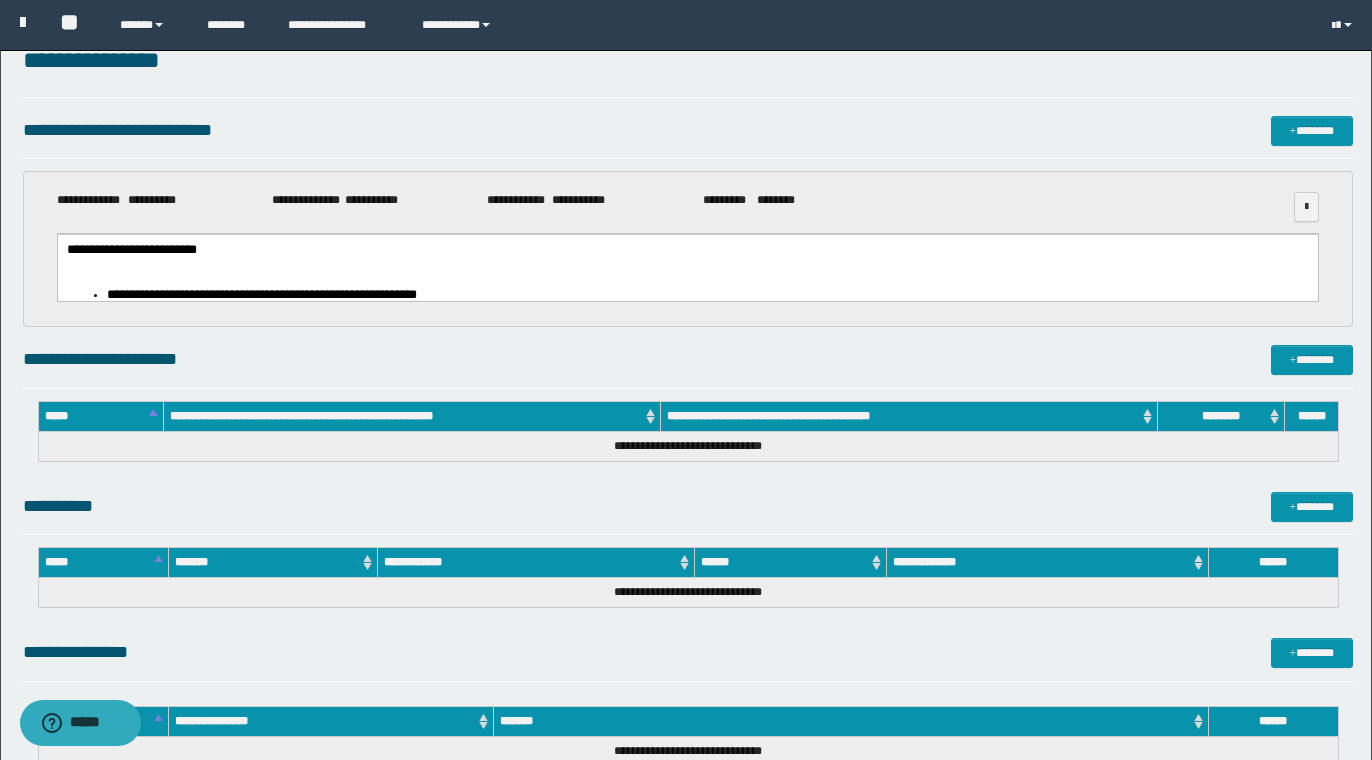 scroll, scrollTop: 108, scrollLeft: 0, axis: vertical 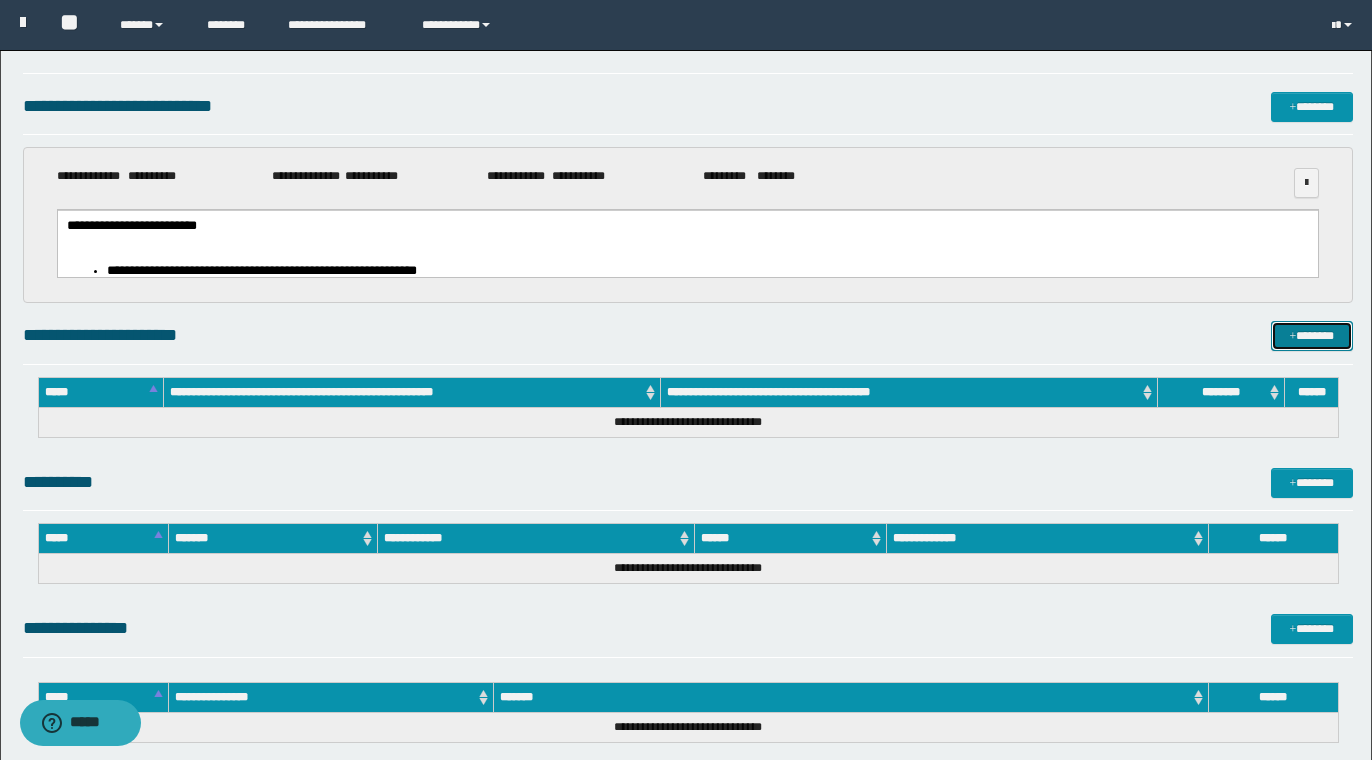 click on "*******" at bounding box center (1312, 336) 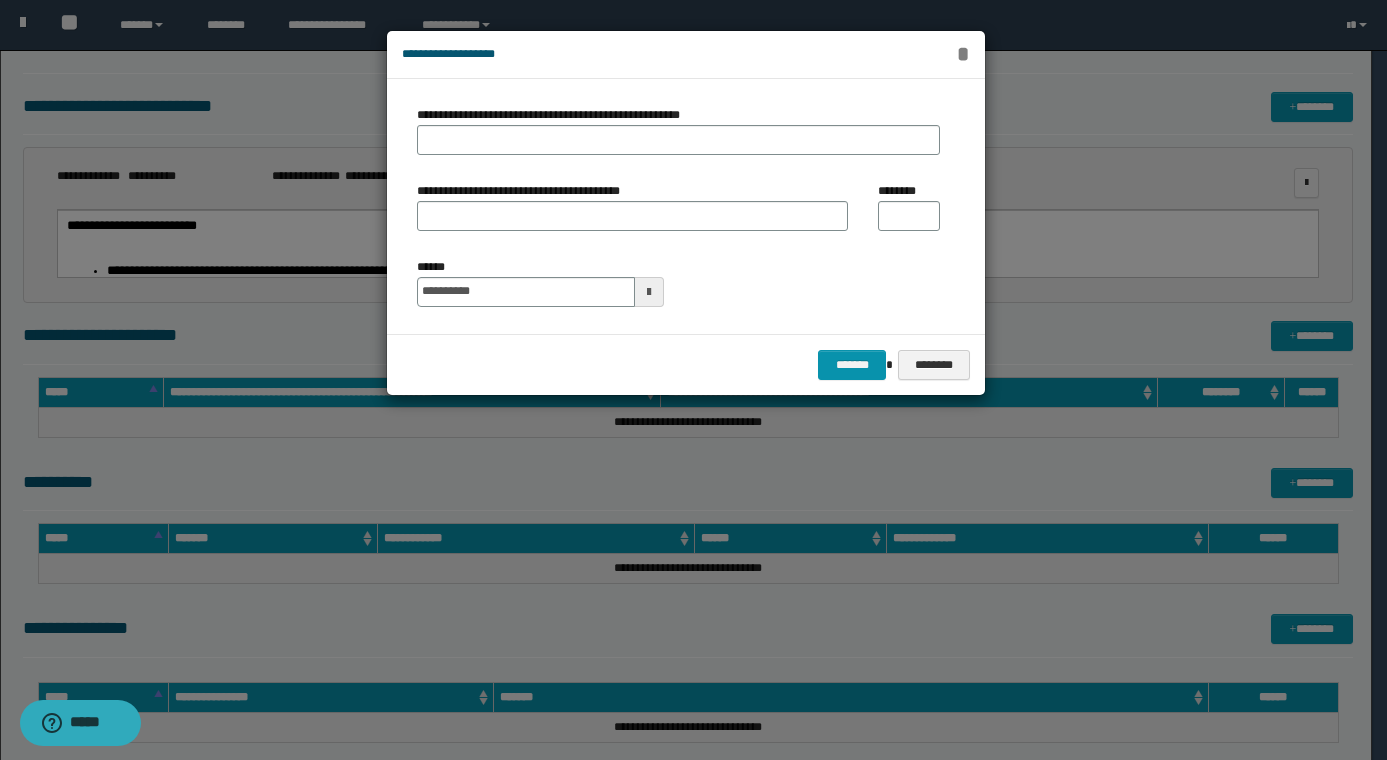 click on "*" at bounding box center (963, 54) 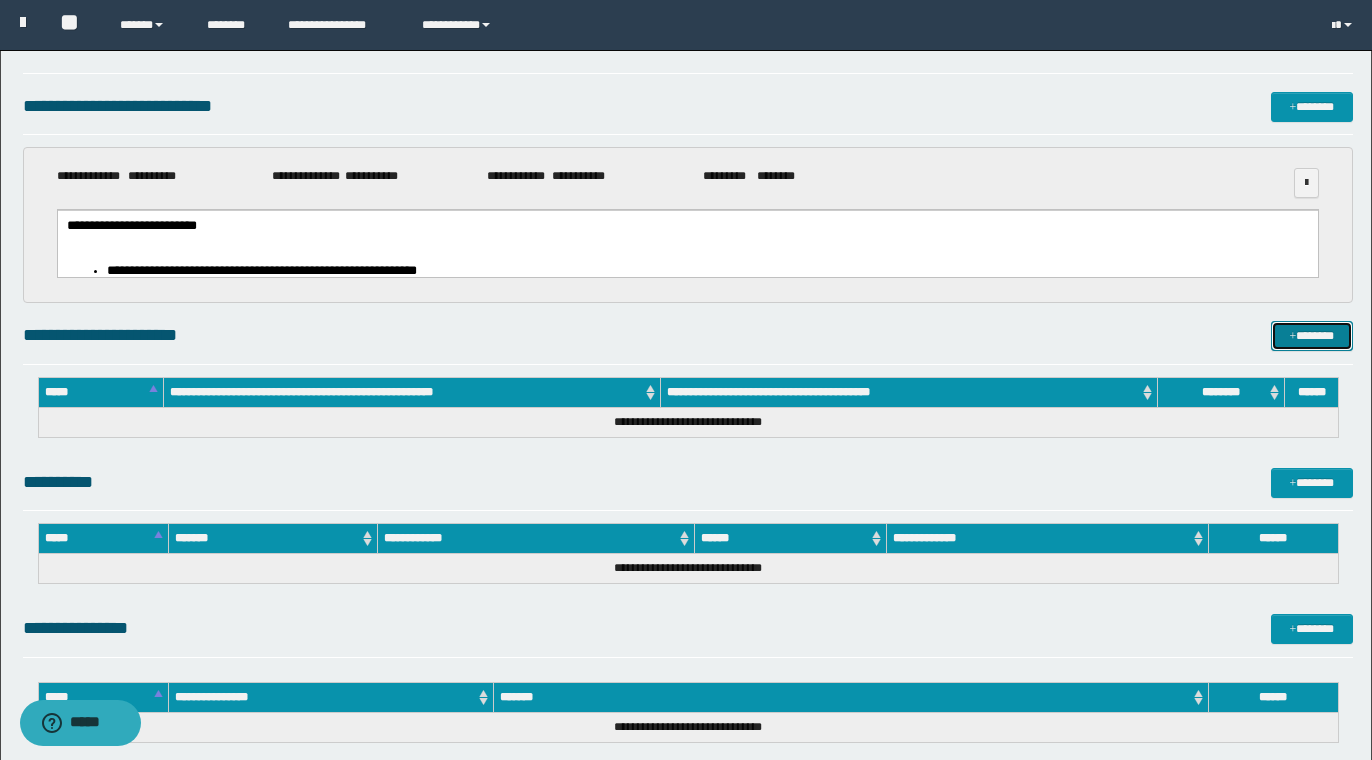 click on "*******" at bounding box center [1312, 336] 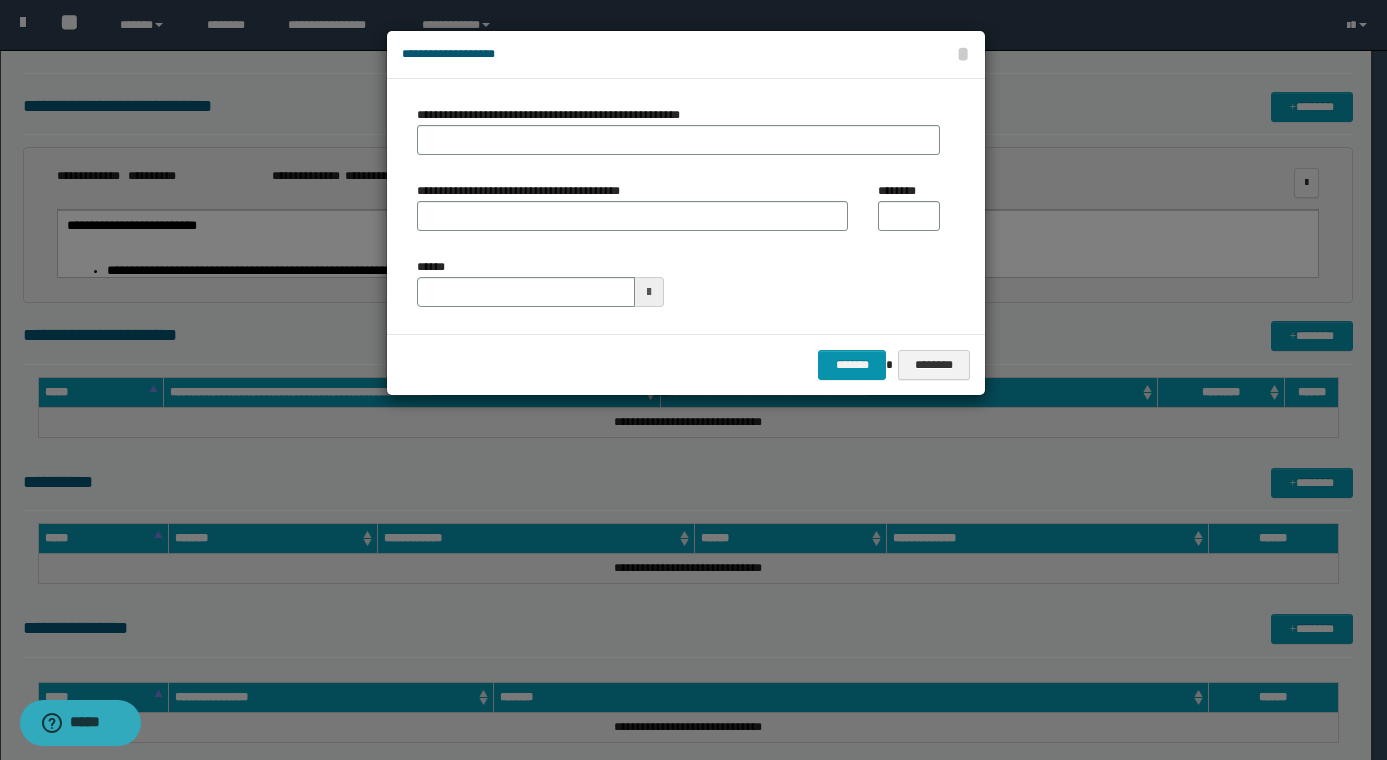 type on "**********" 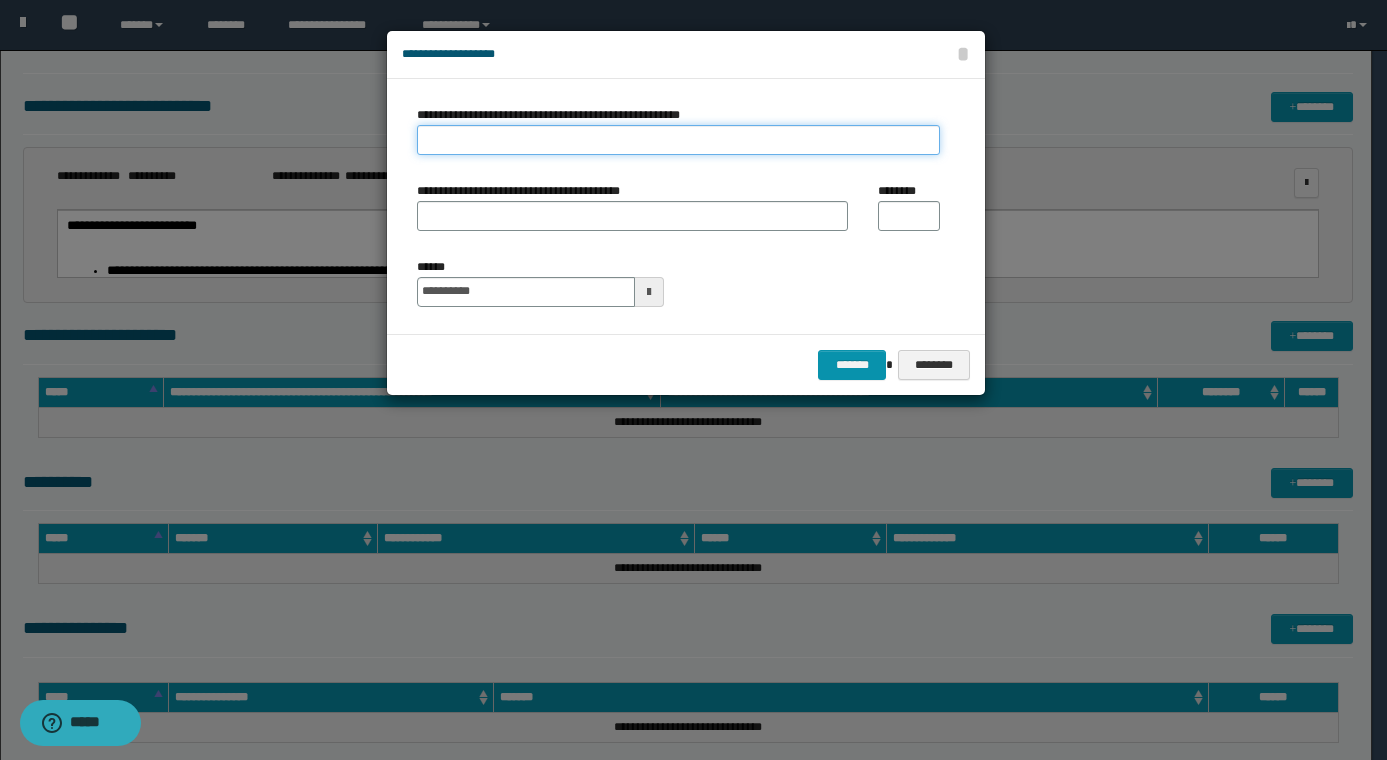 click on "**********" at bounding box center (678, 140) 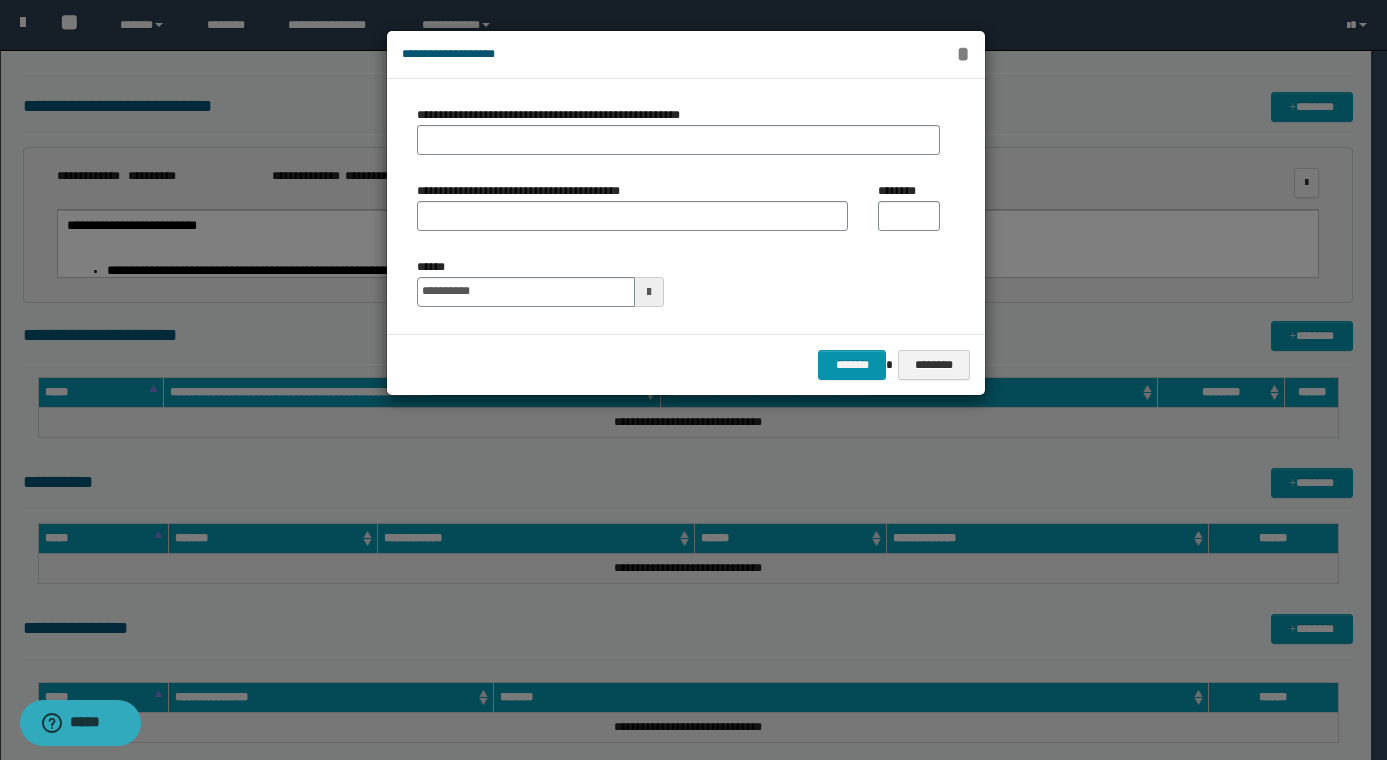 click on "*" at bounding box center (963, 54) 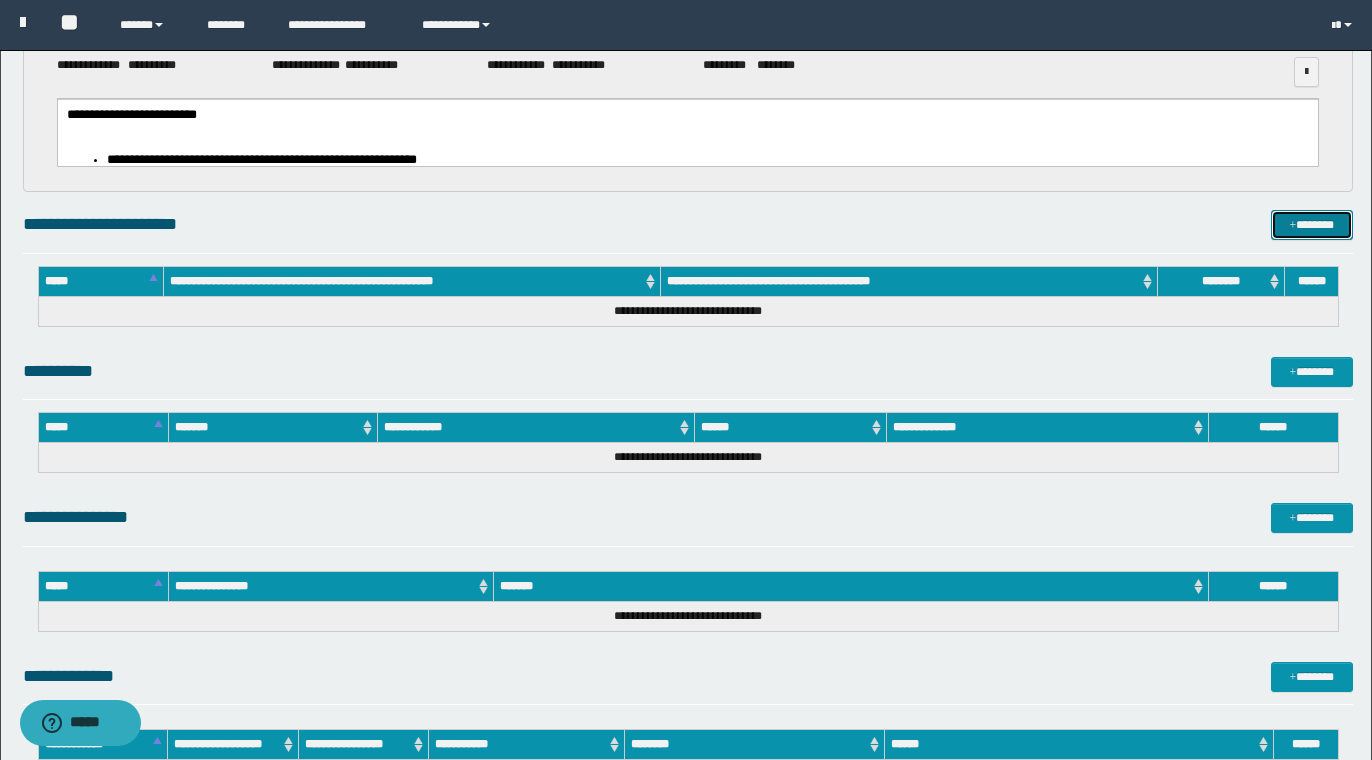 scroll, scrollTop: 248, scrollLeft: 0, axis: vertical 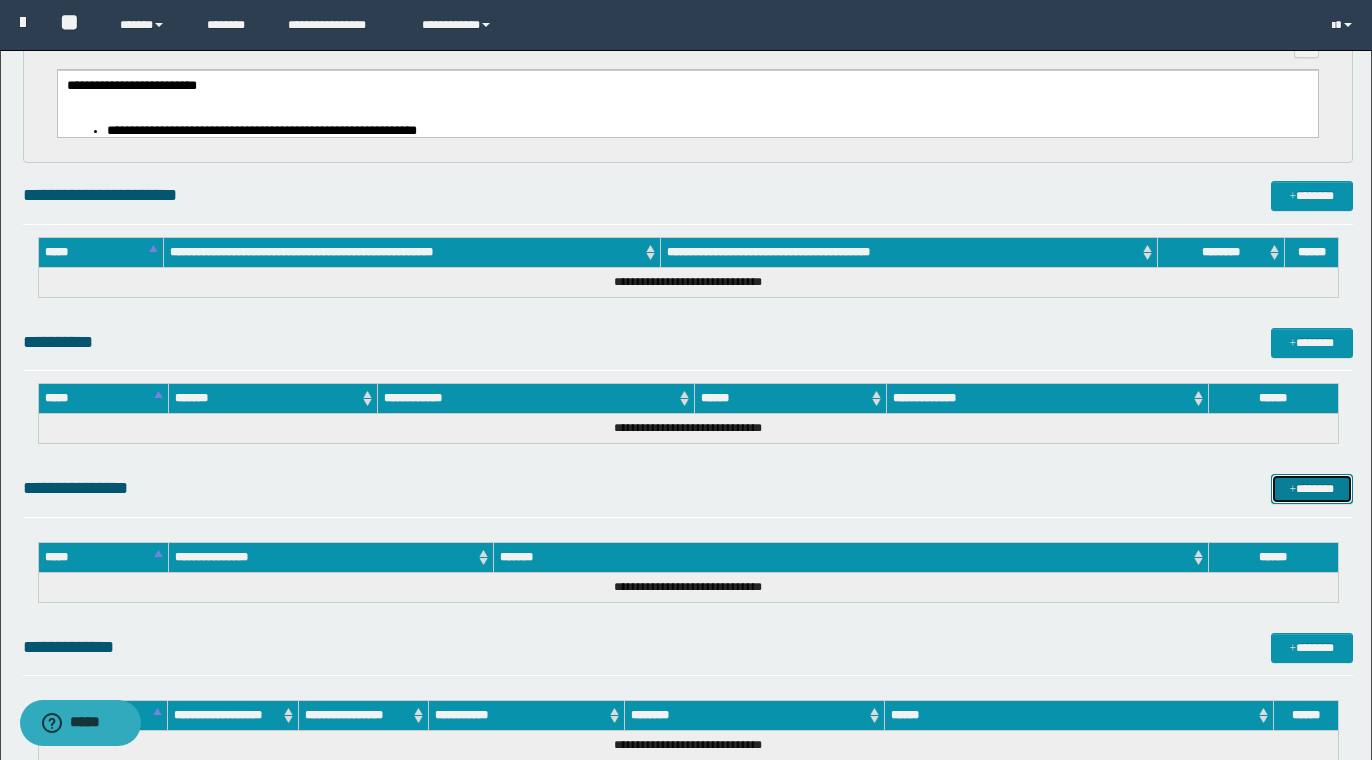 click on "*******" at bounding box center (1312, 489) 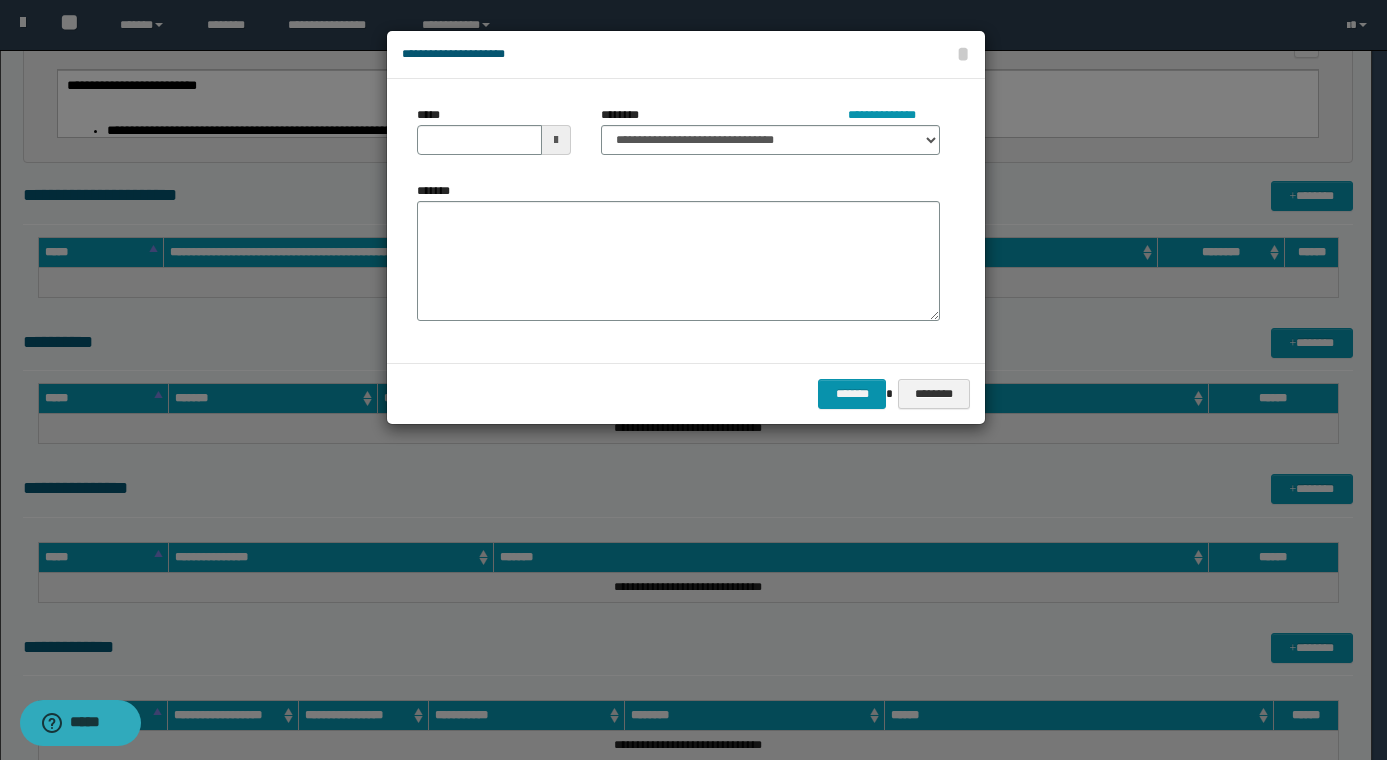 click at bounding box center [556, 140] 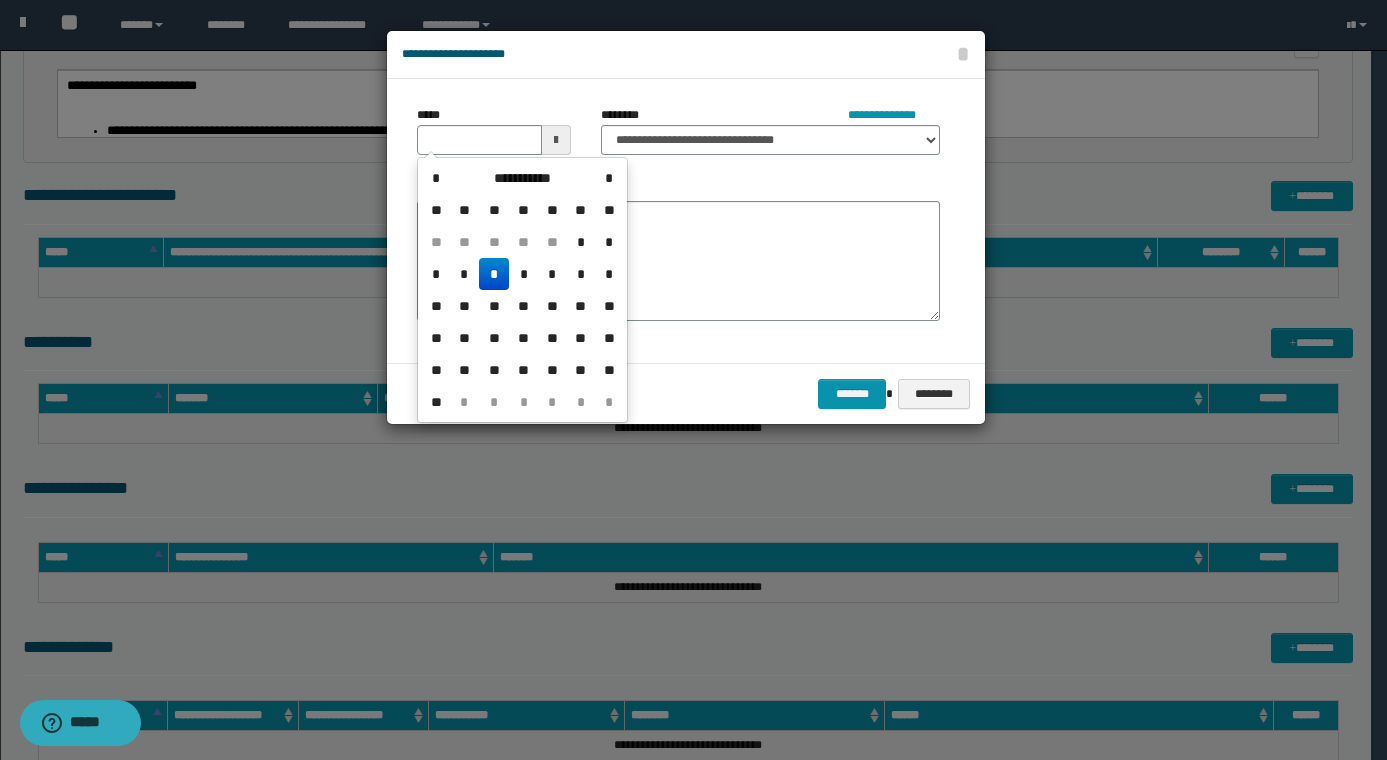 click on "*" at bounding box center [494, 274] 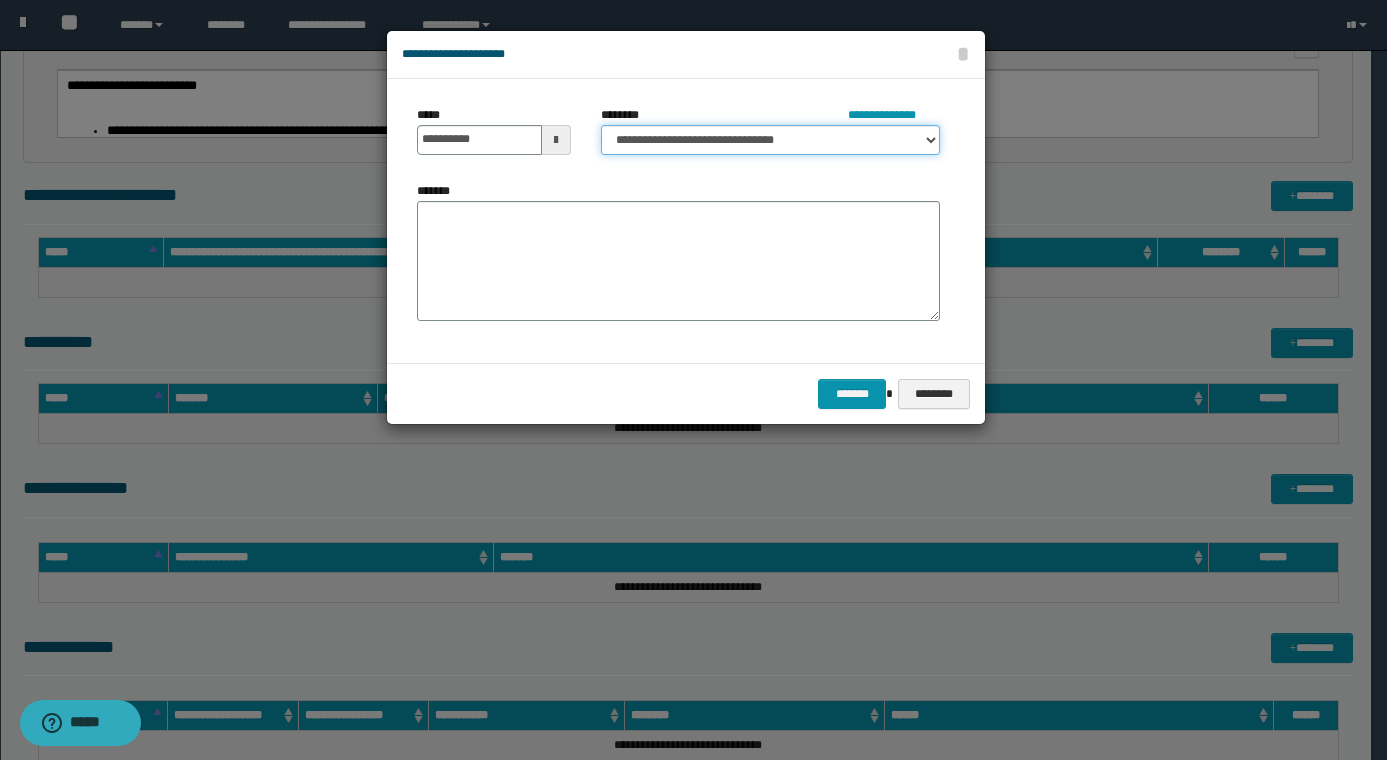 click on "**********" at bounding box center (770, 140) 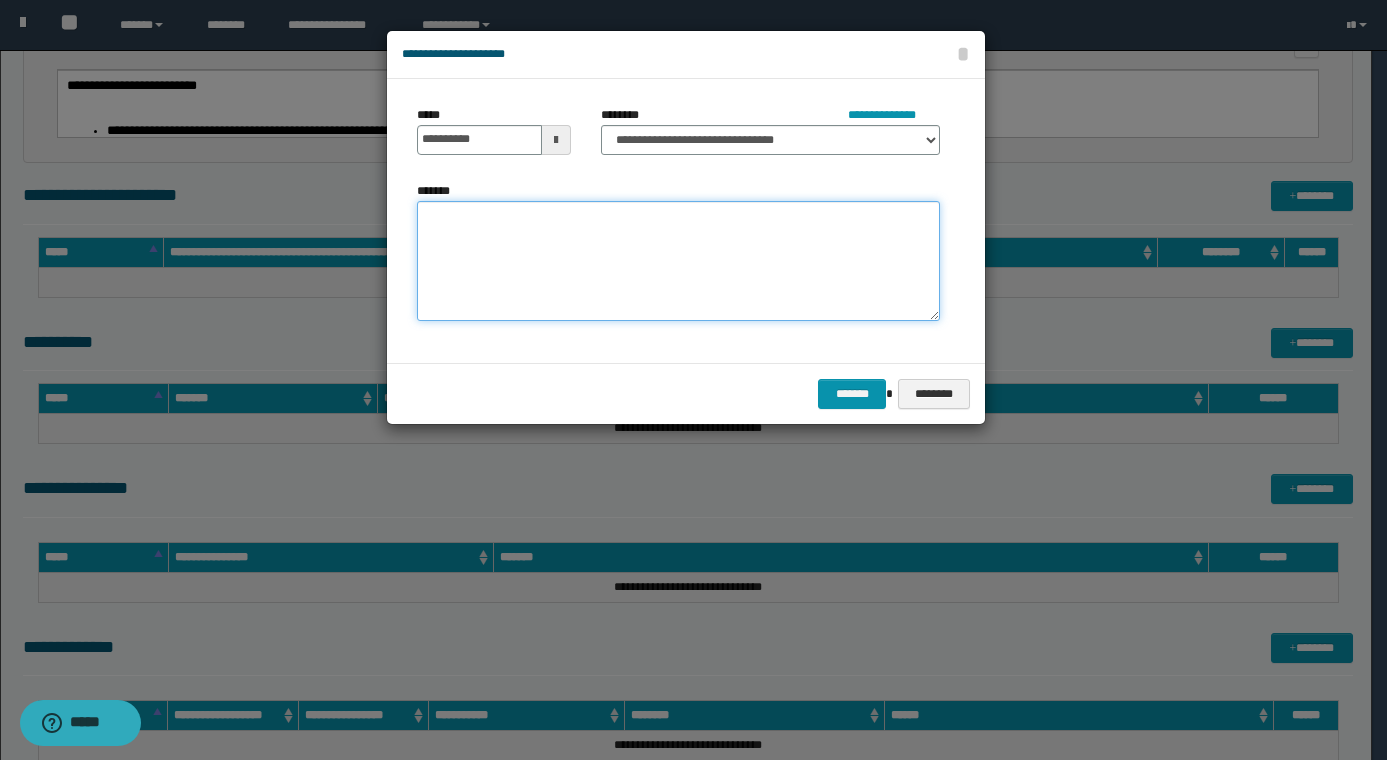 click on "*******" at bounding box center [678, 261] 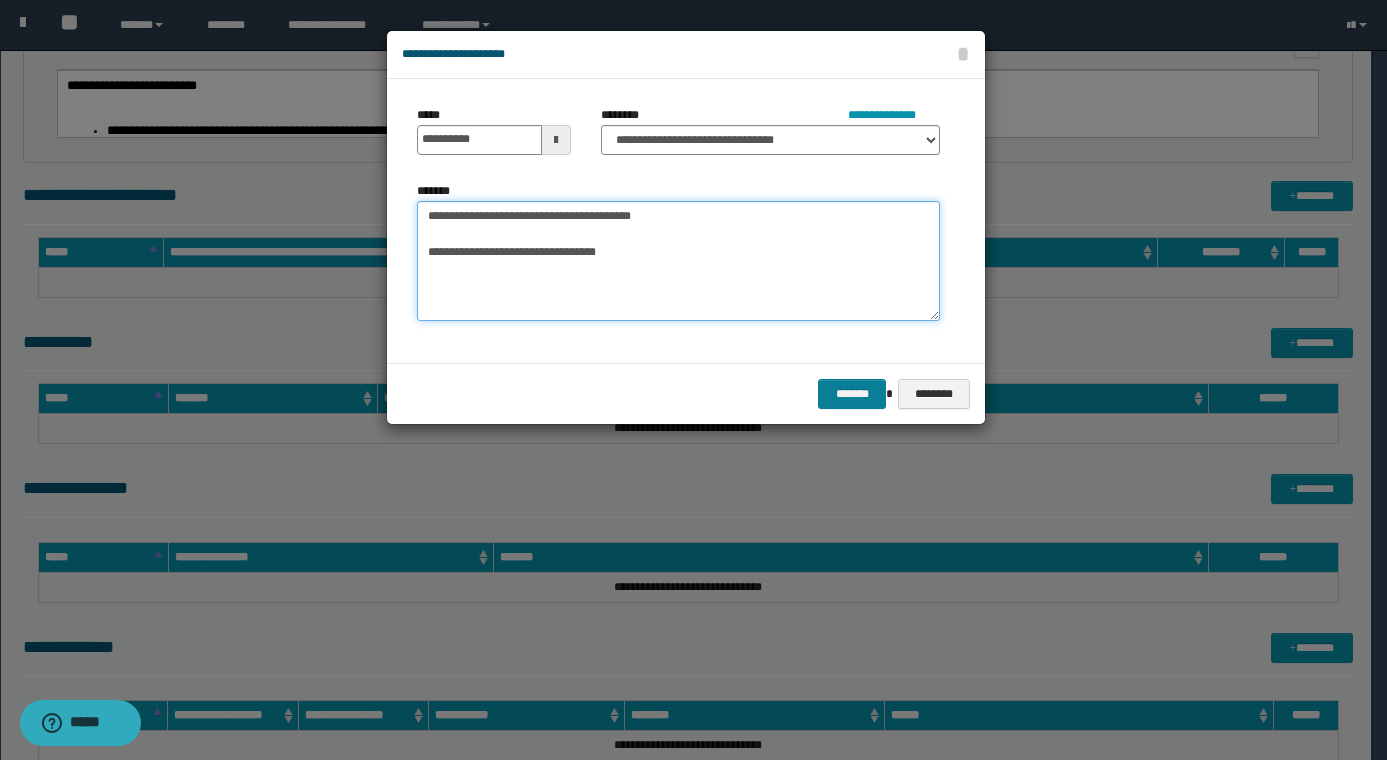 type on "**********" 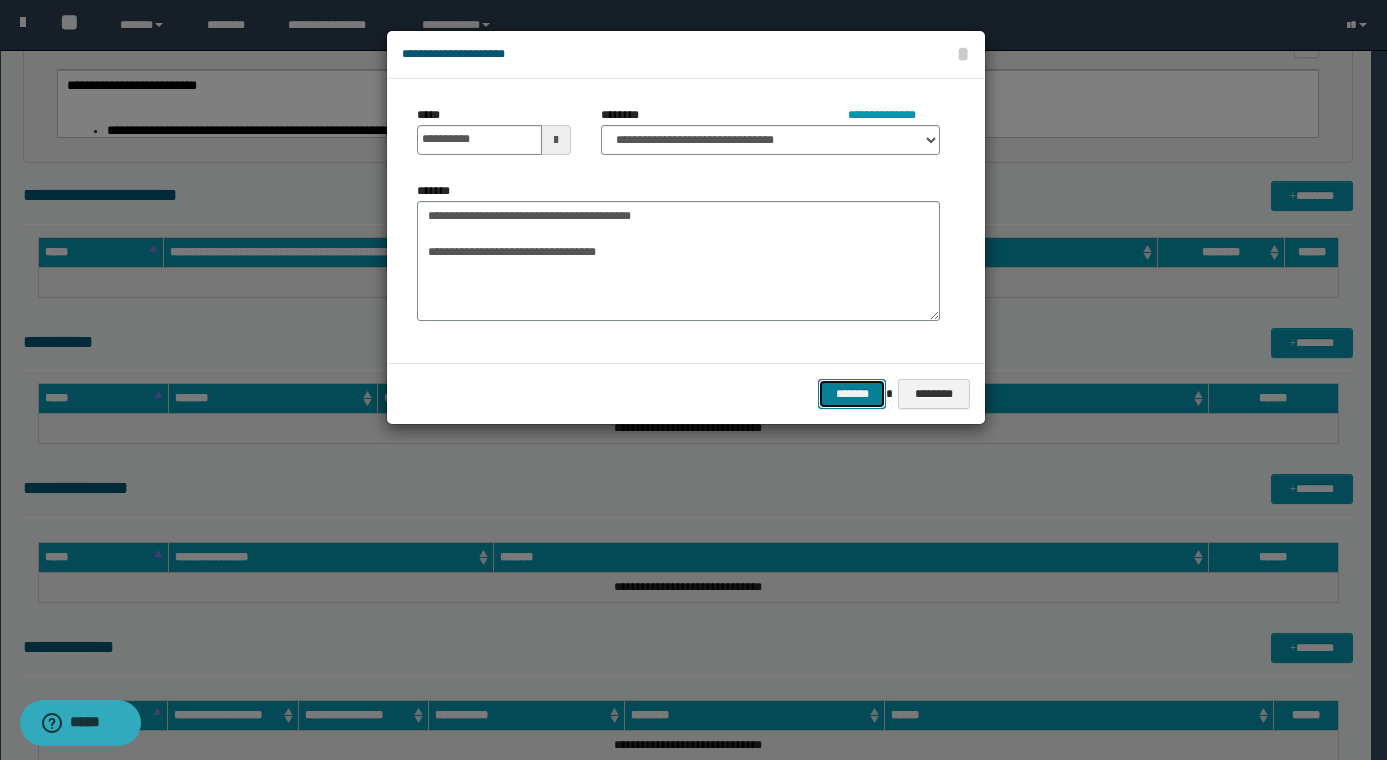 click on "*******" at bounding box center [852, 394] 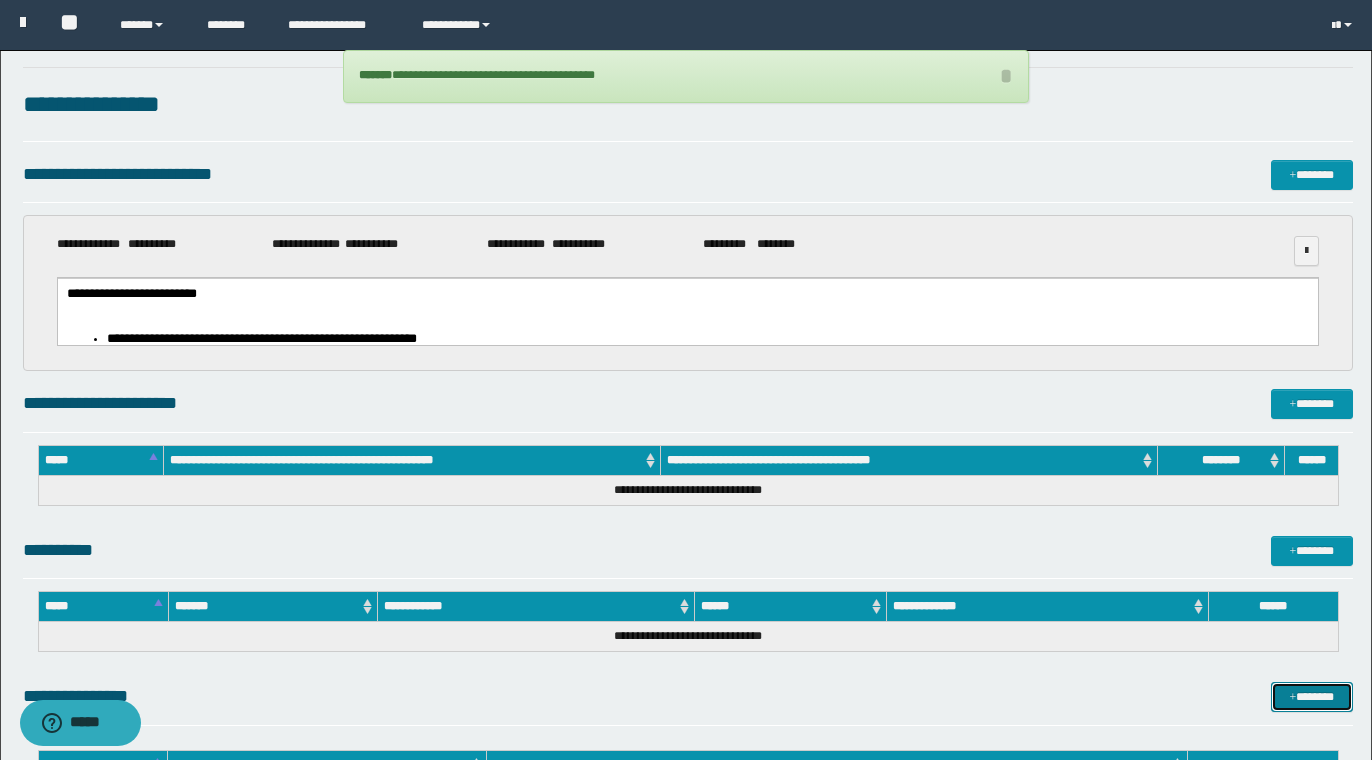 scroll, scrollTop: 0, scrollLeft: 0, axis: both 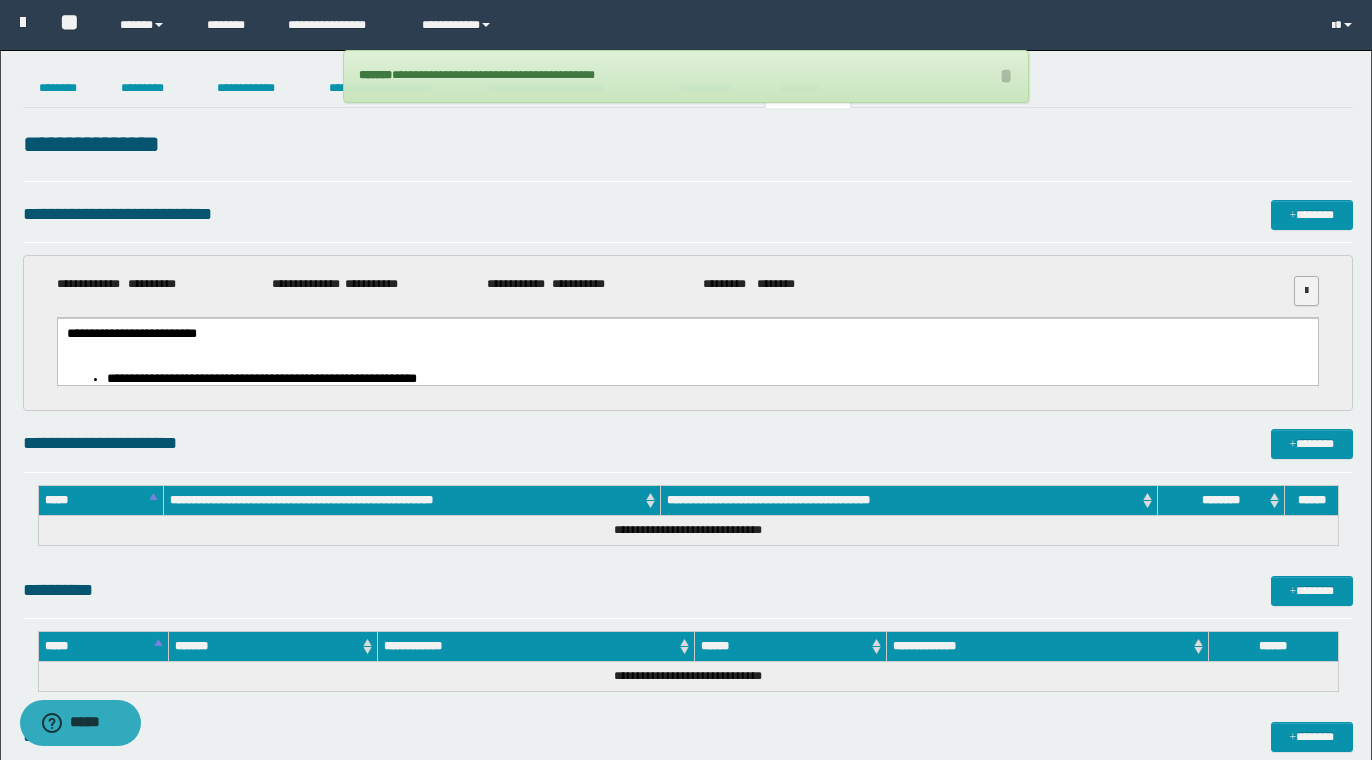 click at bounding box center (1306, 291) 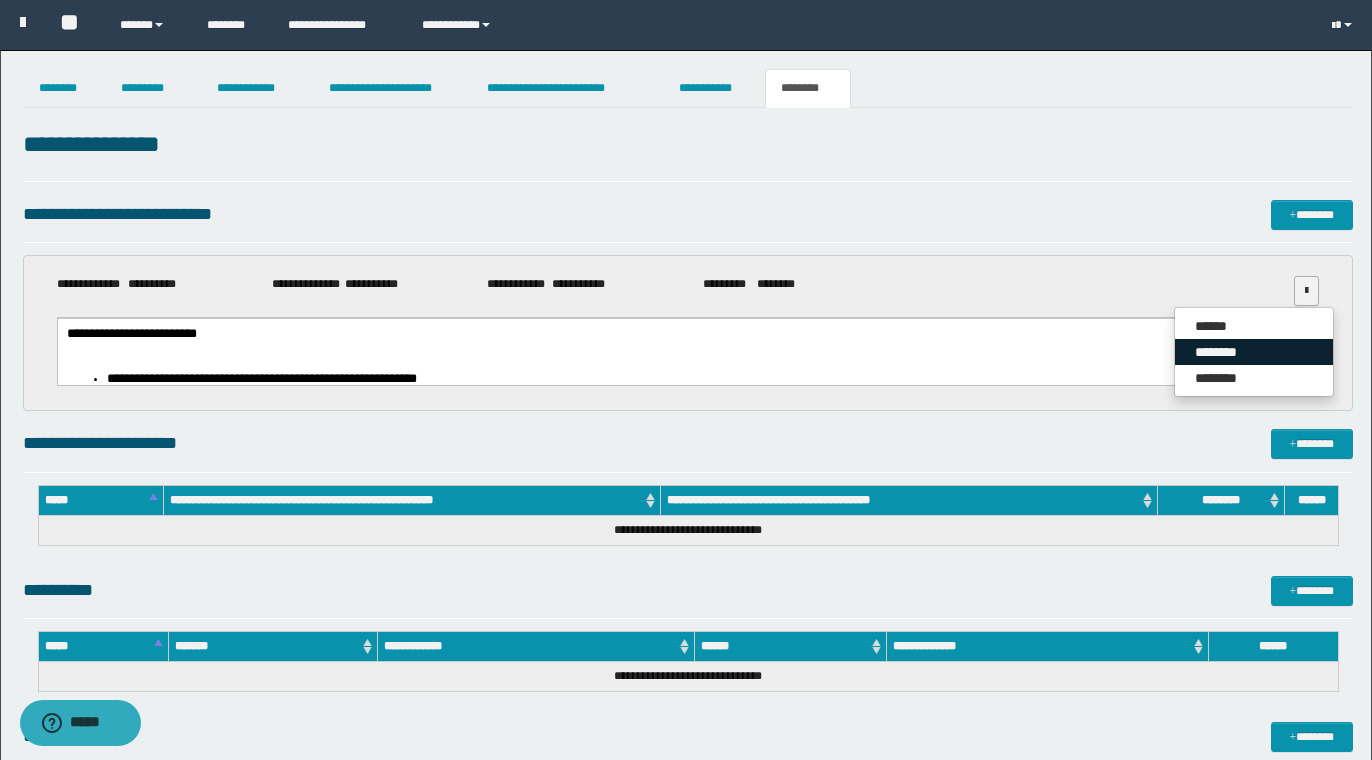 click on "********" at bounding box center (1254, 352) 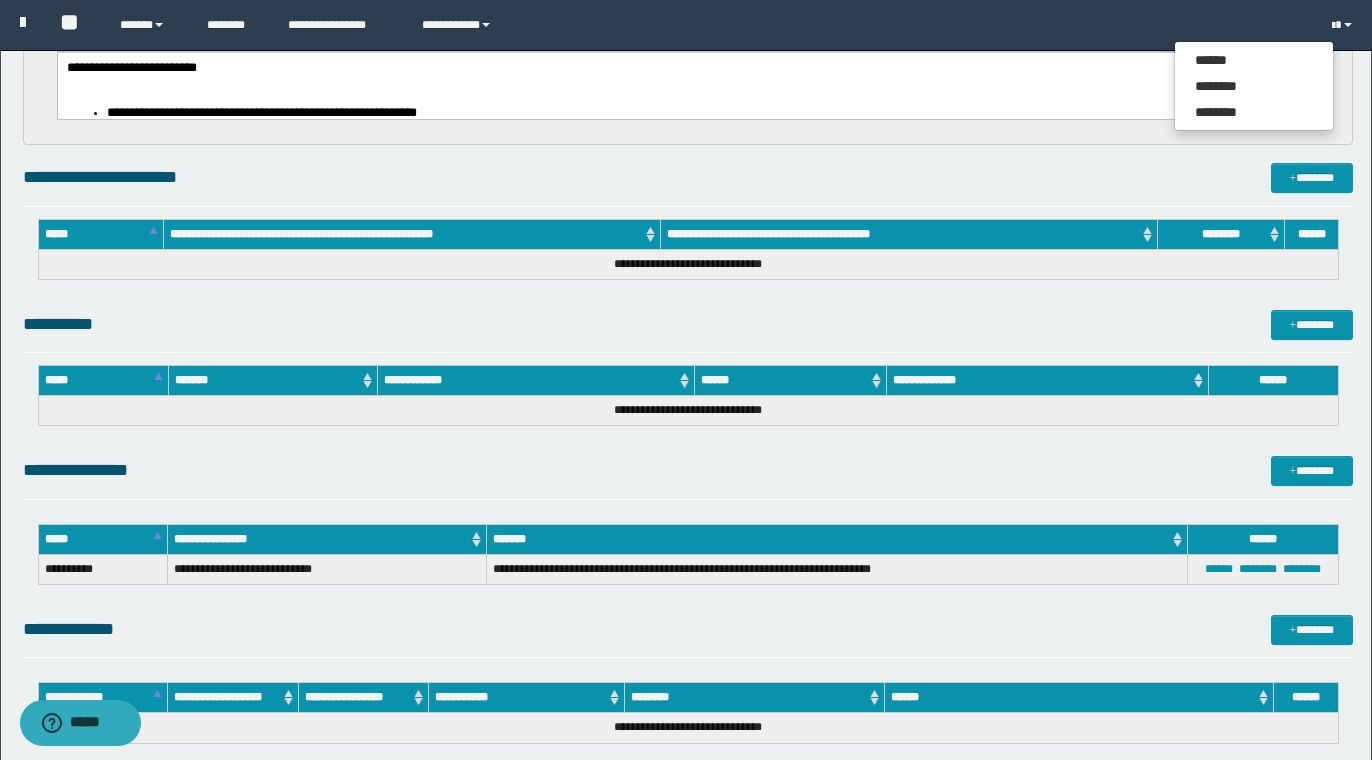 scroll, scrollTop: 295, scrollLeft: 0, axis: vertical 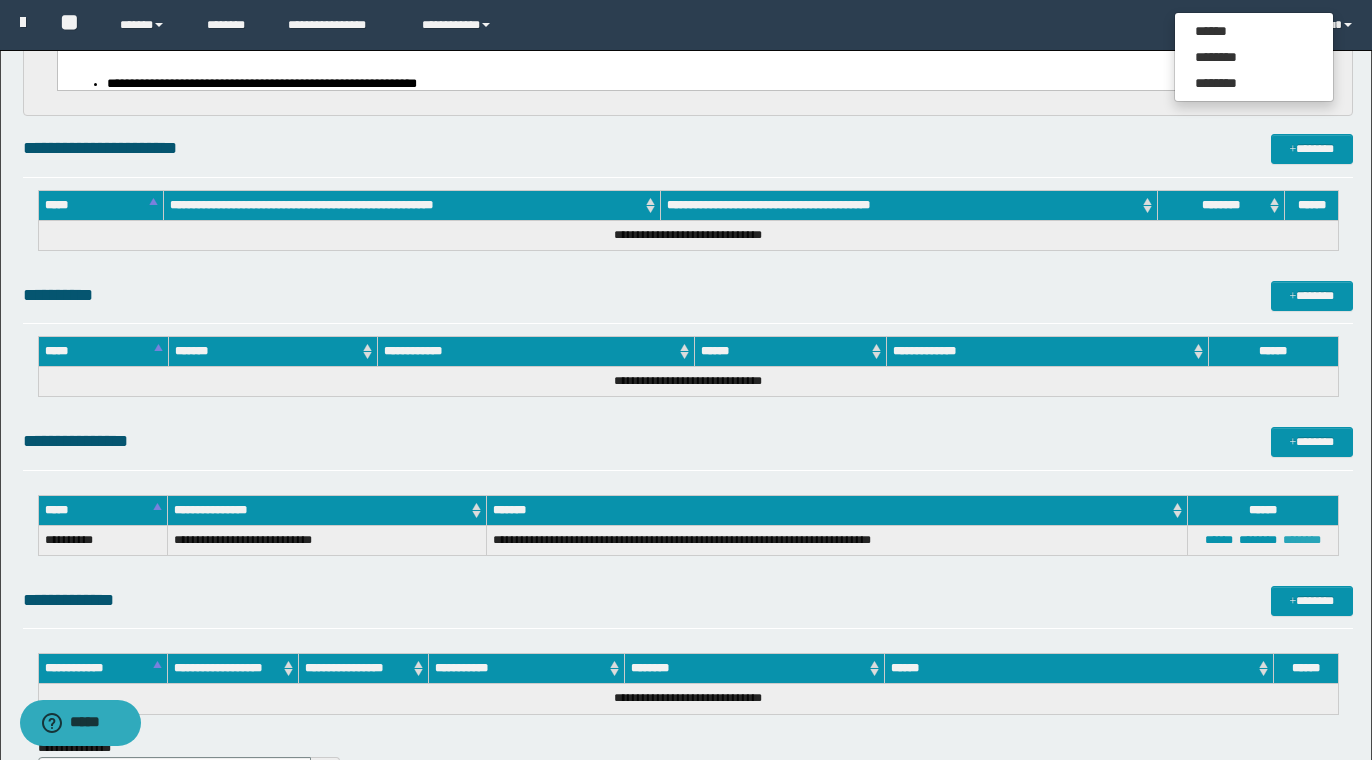click on "********" at bounding box center (1302, 540) 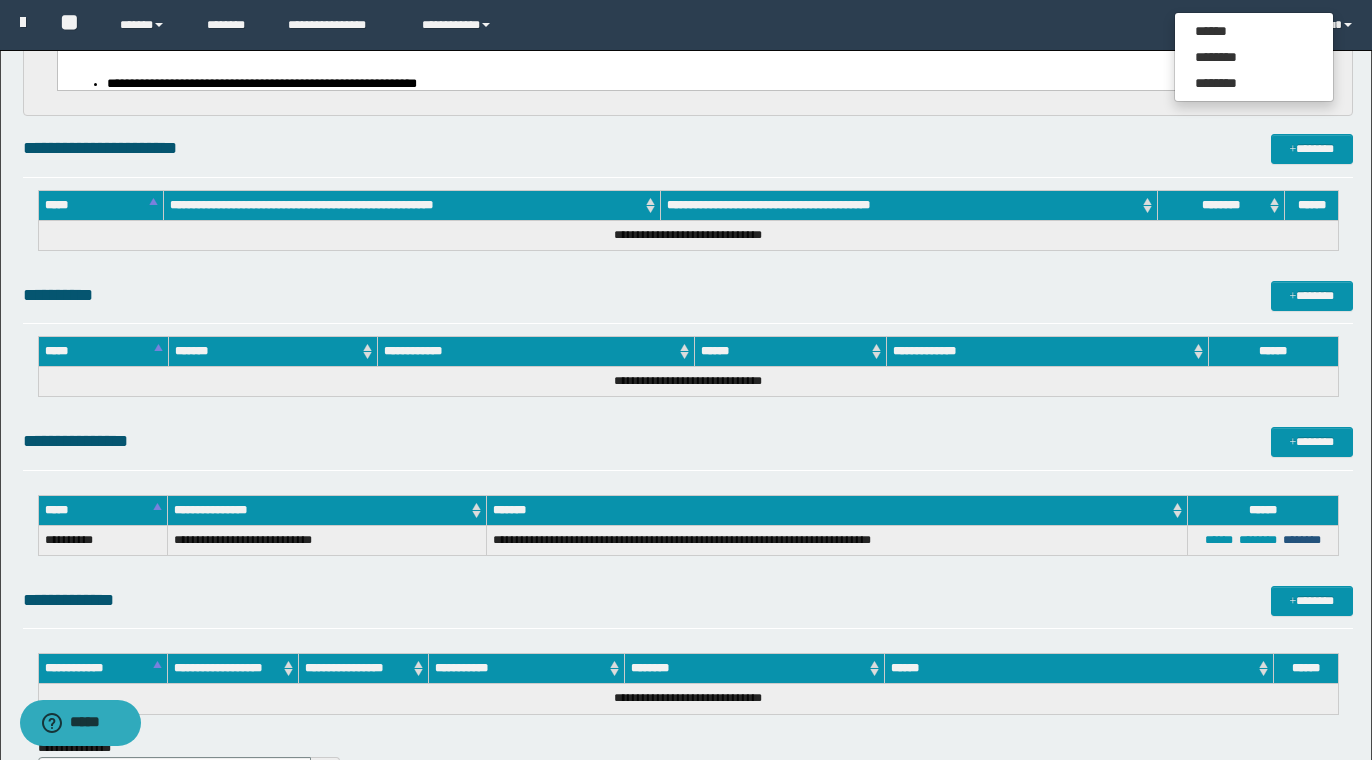 scroll, scrollTop: 519, scrollLeft: 0, axis: vertical 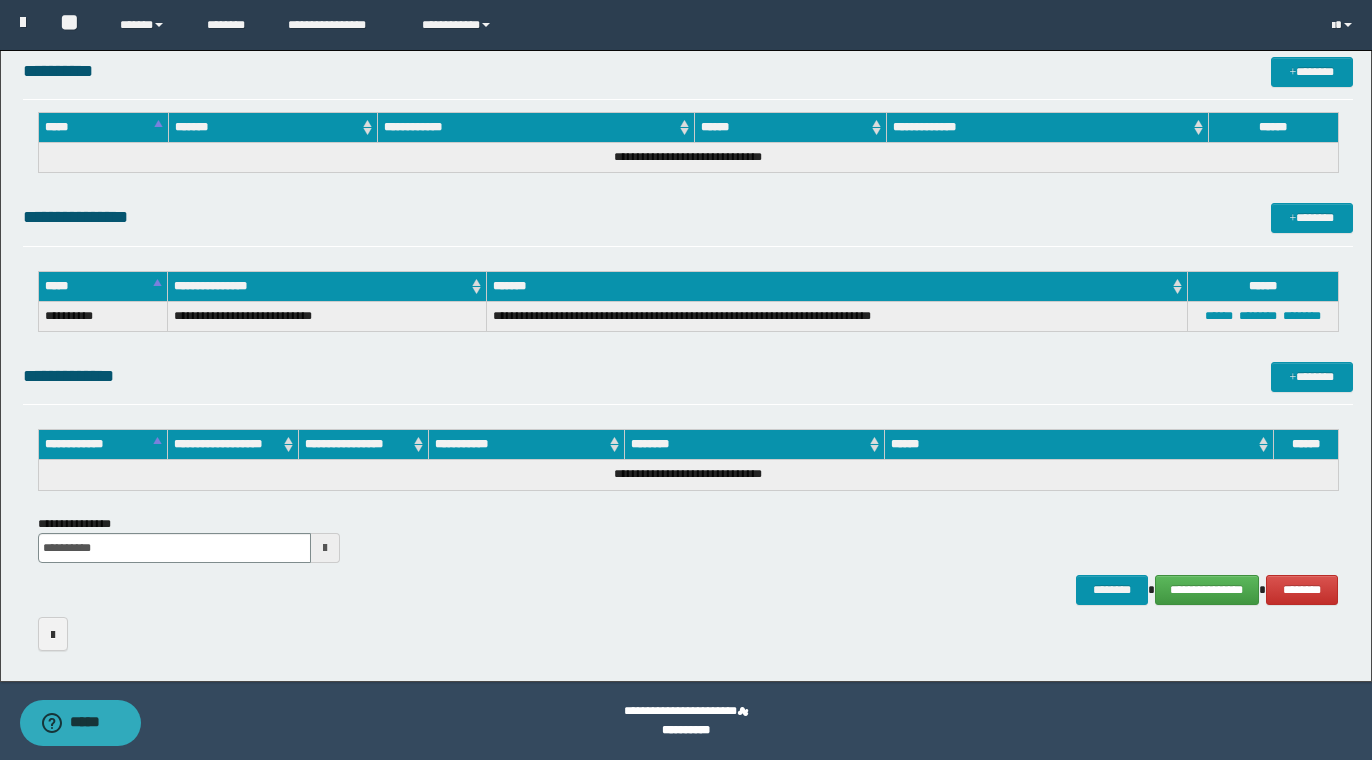click at bounding box center [325, 548] 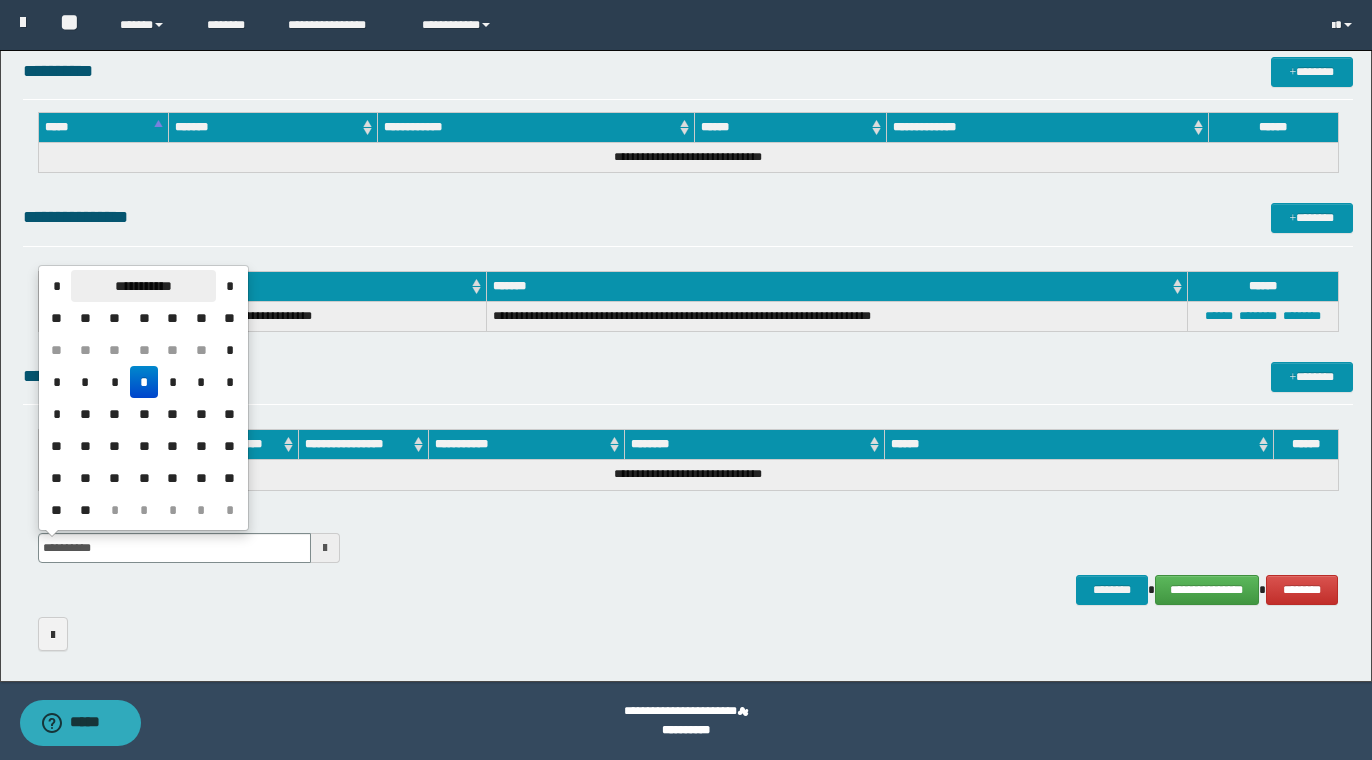 click on "**********" at bounding box center [143, 286] 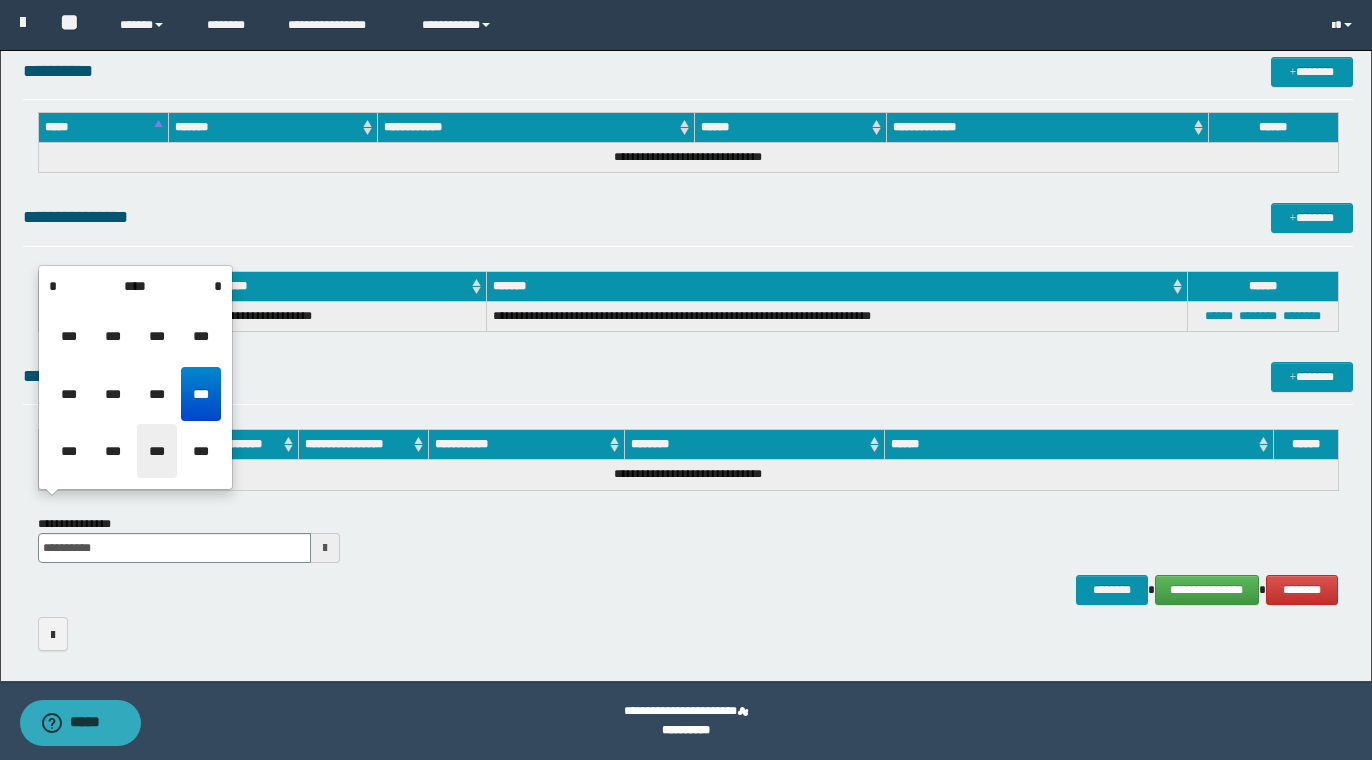 click on "***" at bounding box center (157, 451) 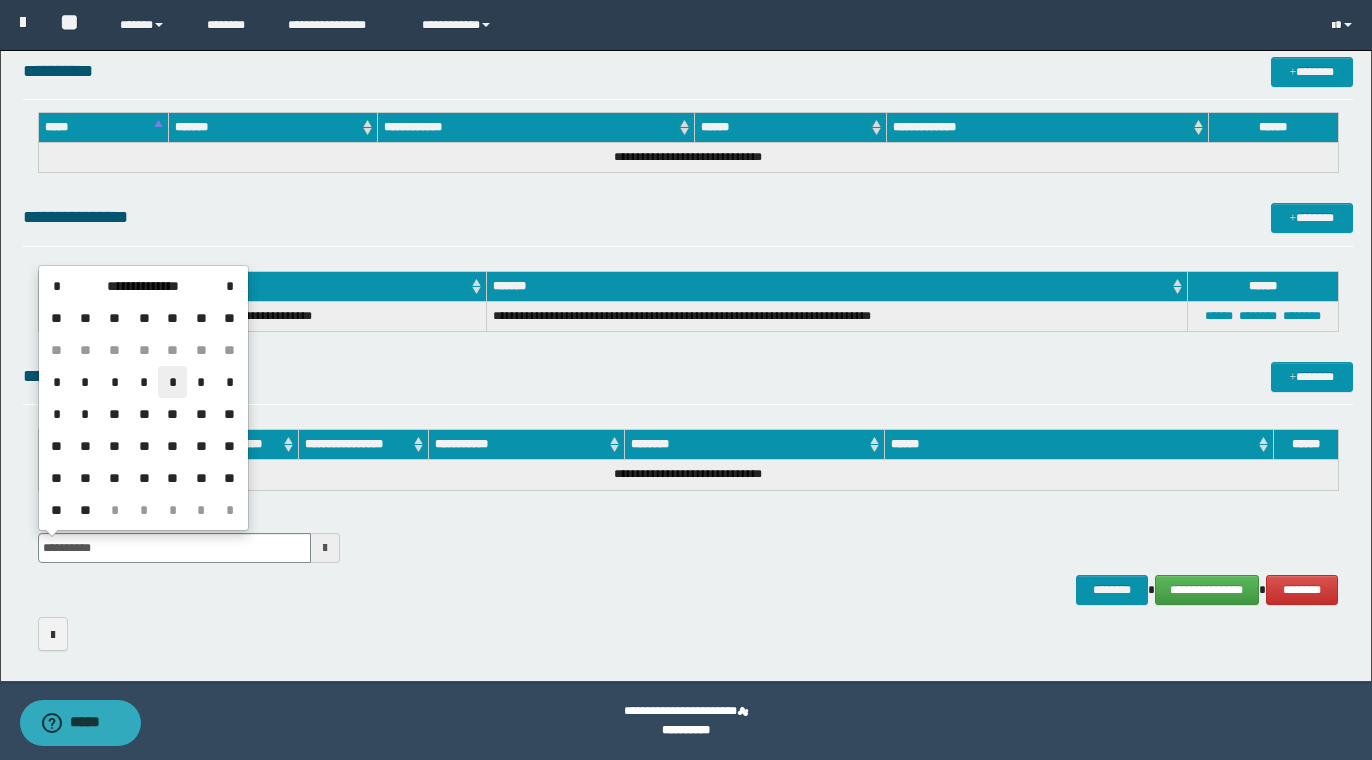 click on "*" at bounding box center [172, 382] 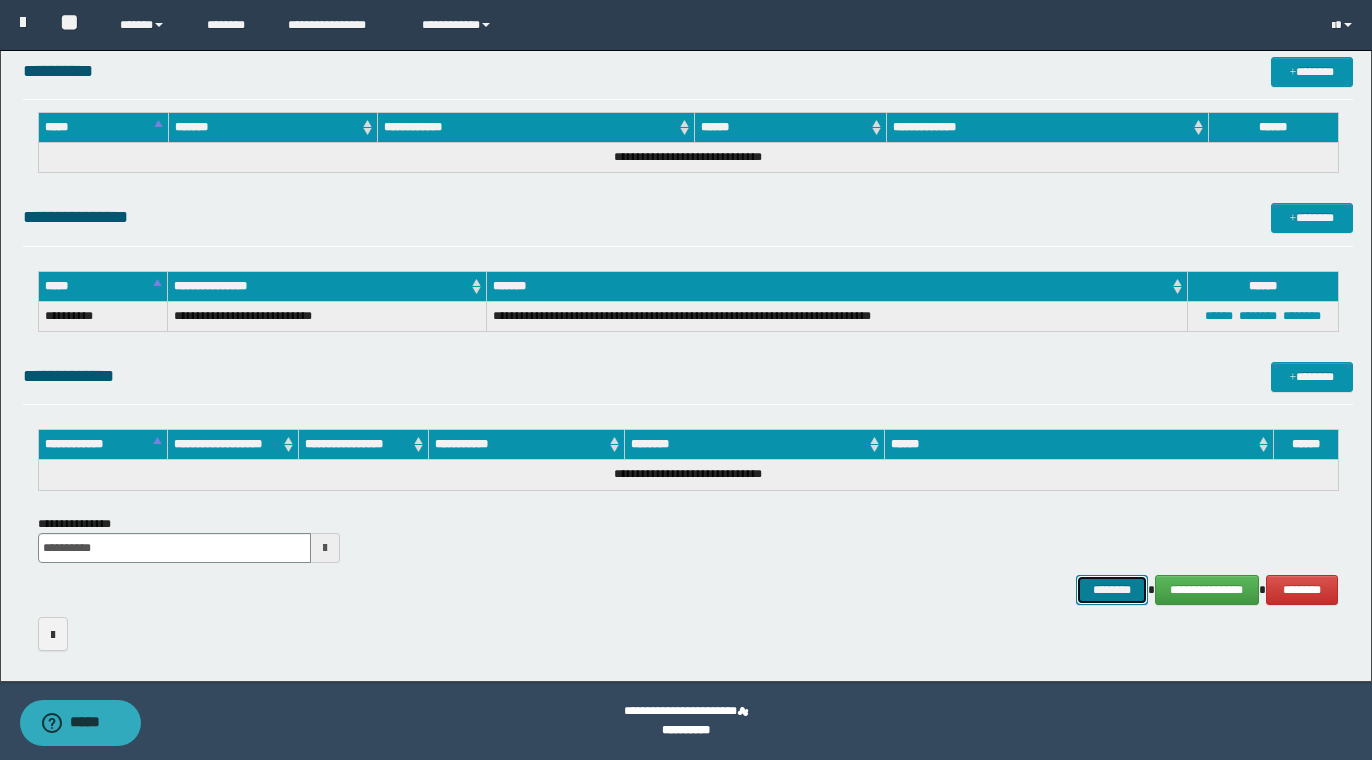 click on "********" at bounding box center [1112, 590] 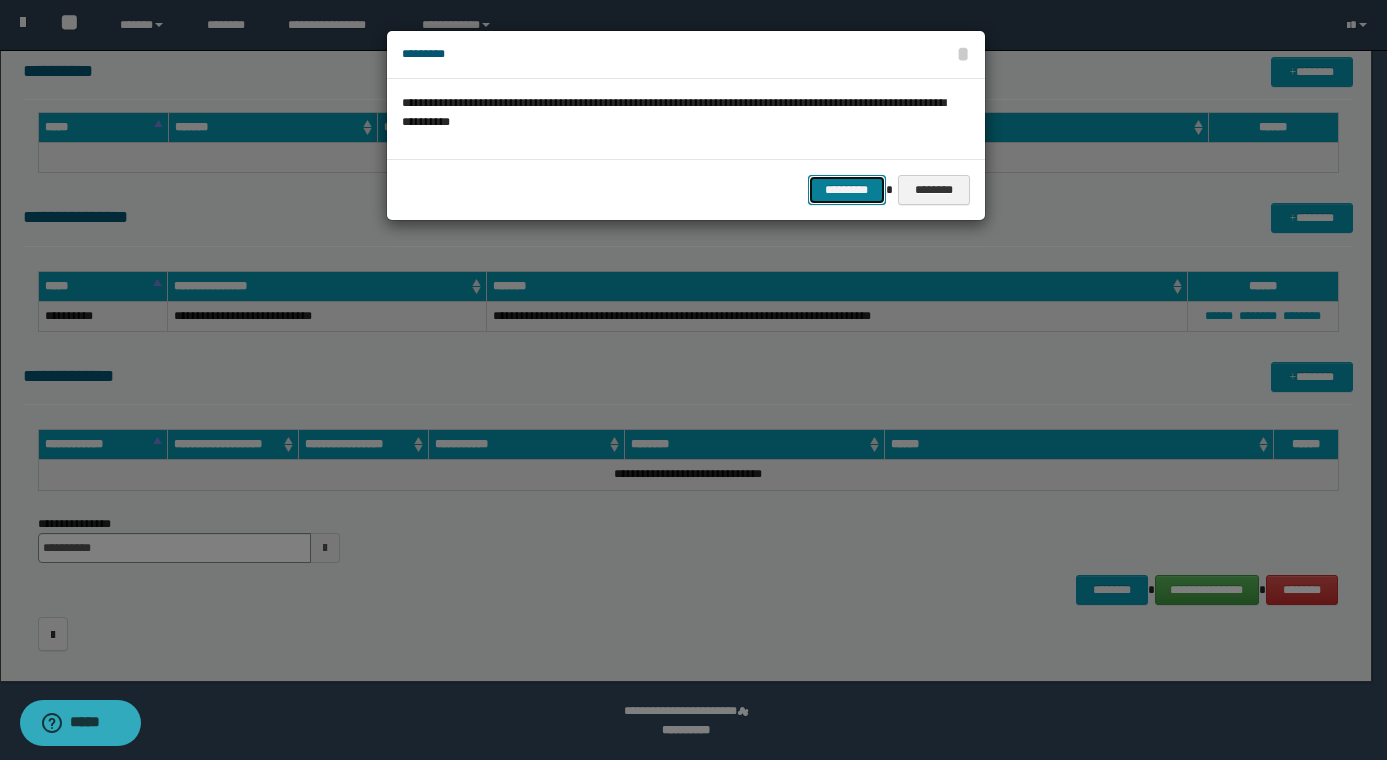 click on "*********" at bounding box center [847, 190] 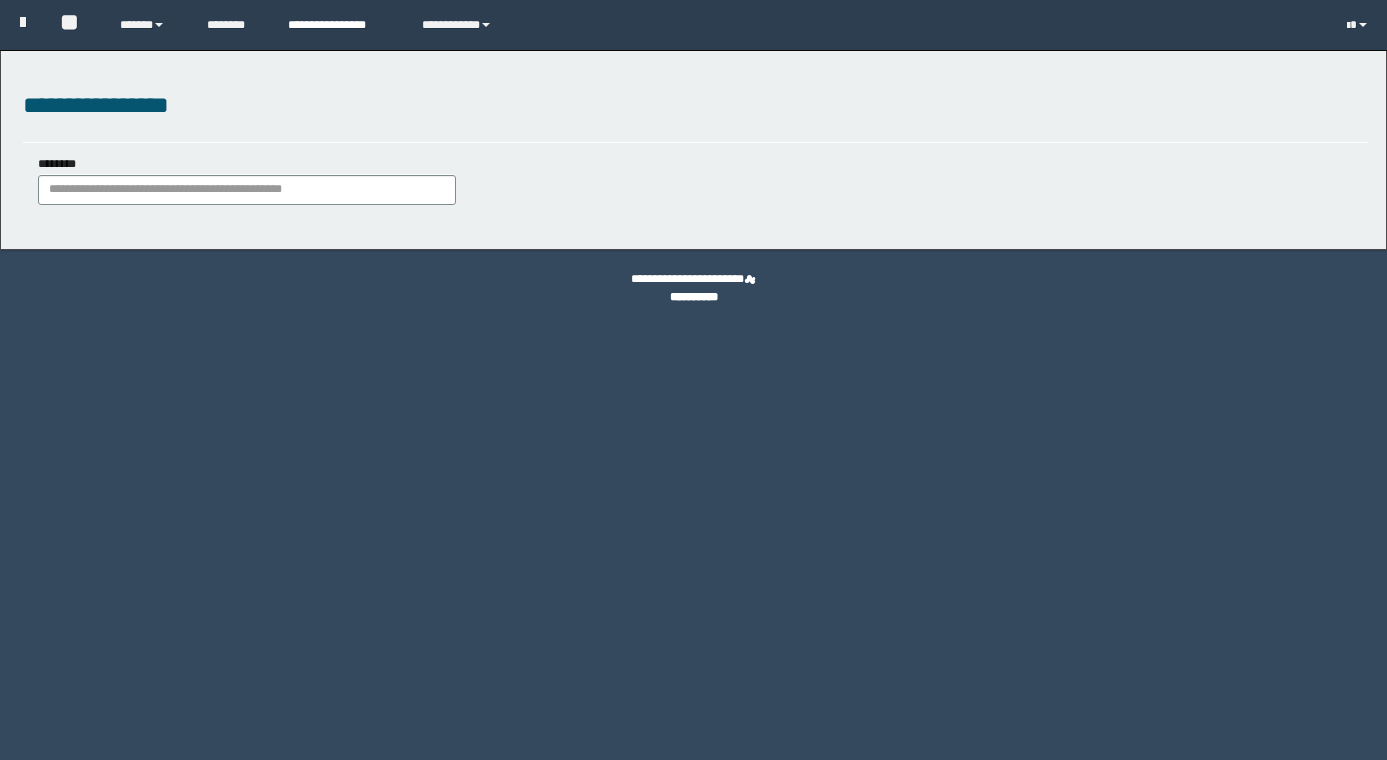 scroll, scrollTop: 0, scrollLeft: 0, axis: both 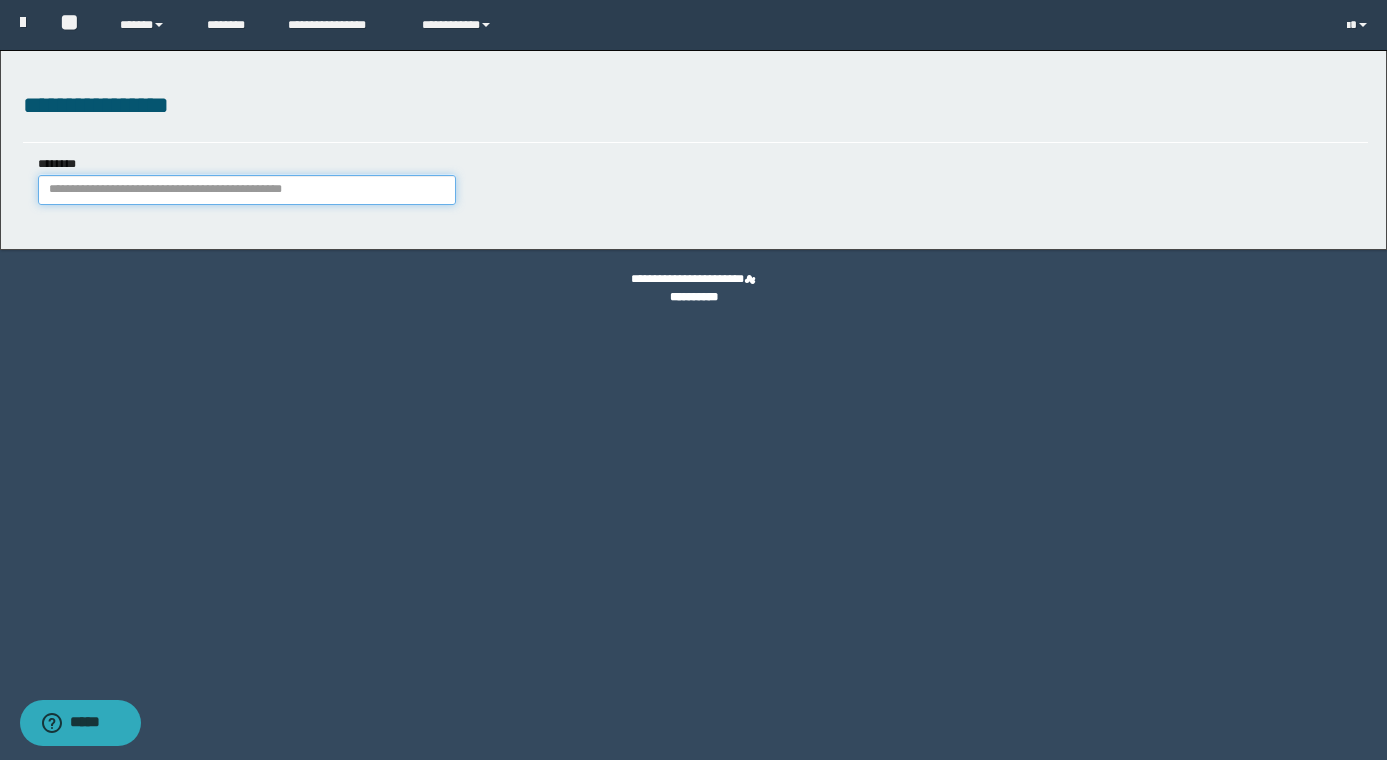 click on "********" at bounding box center (247, 190) 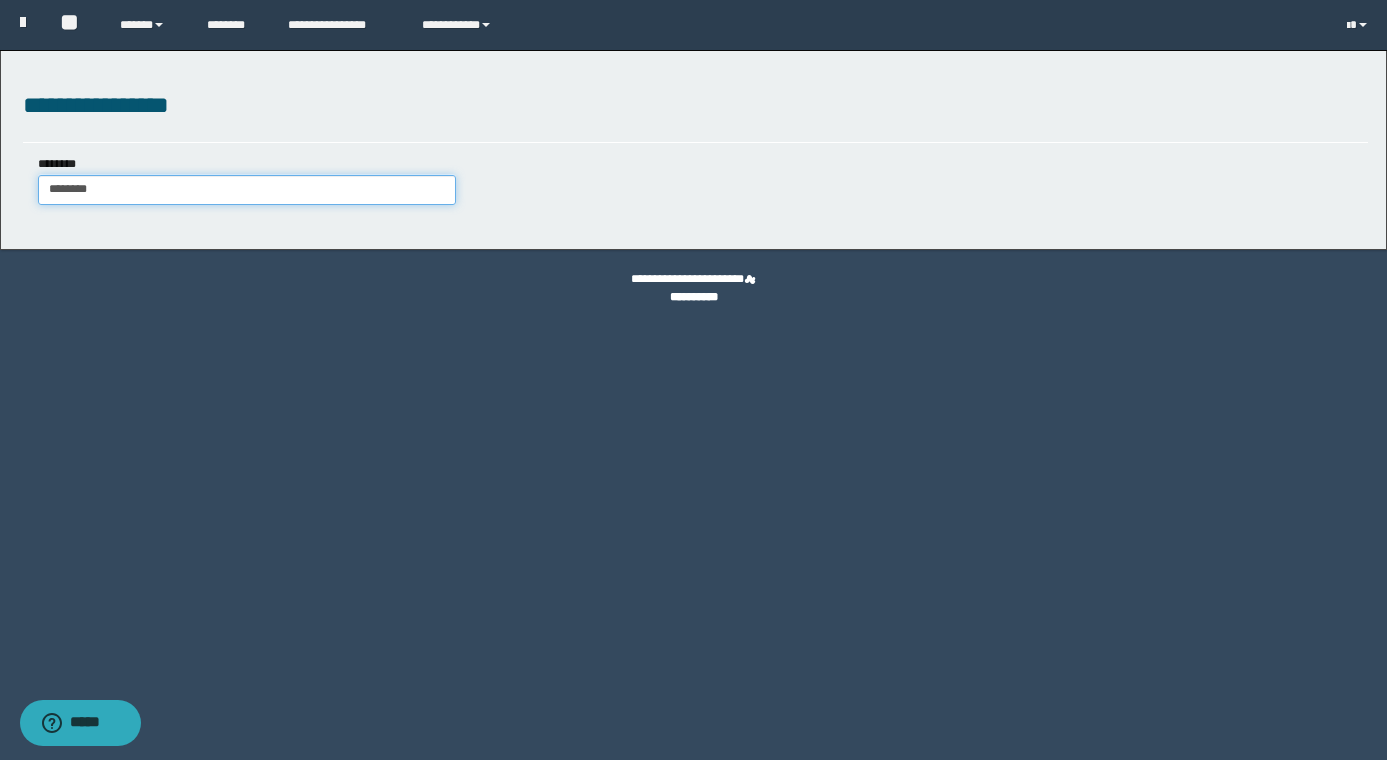 type on "********" 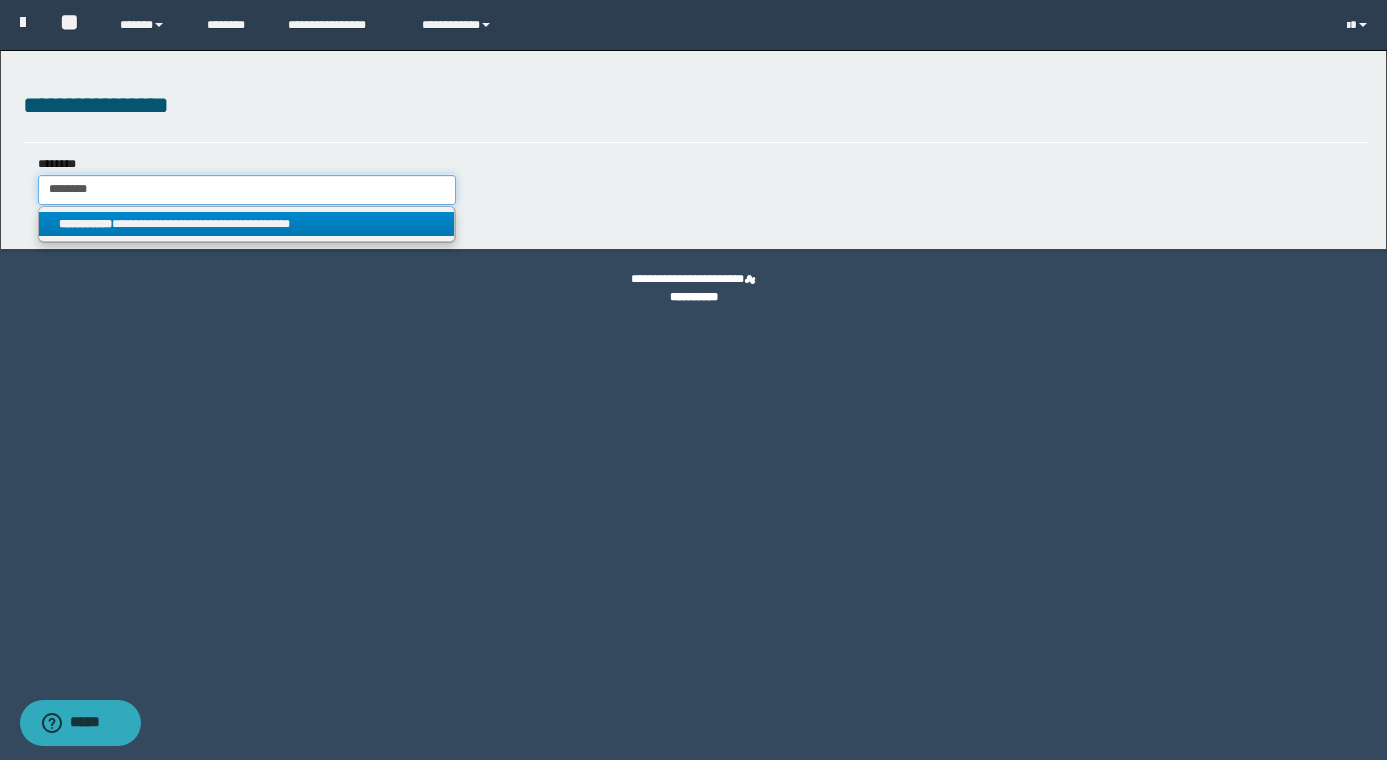 type on "********" 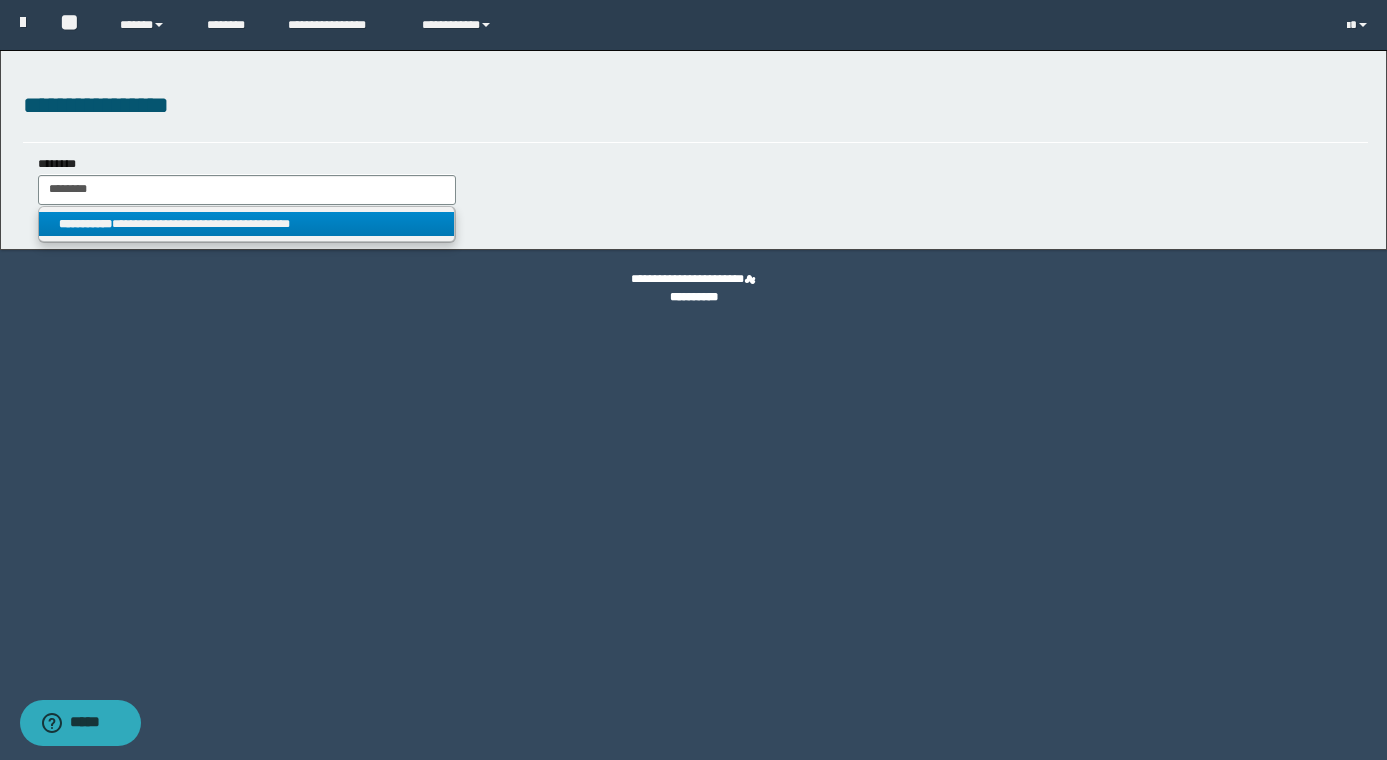 click on "**********" at bounding box center [246, 224] 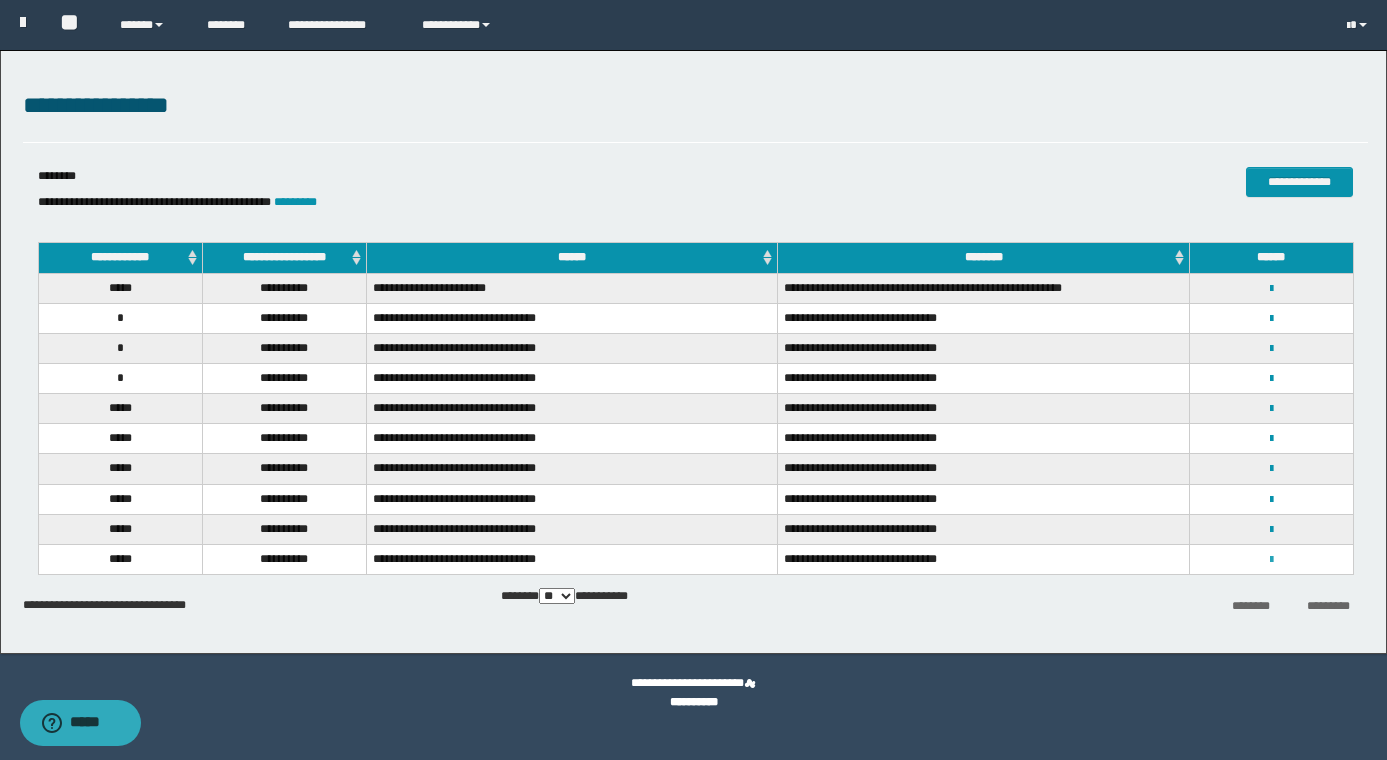 click at bounding box center [1271, 560] 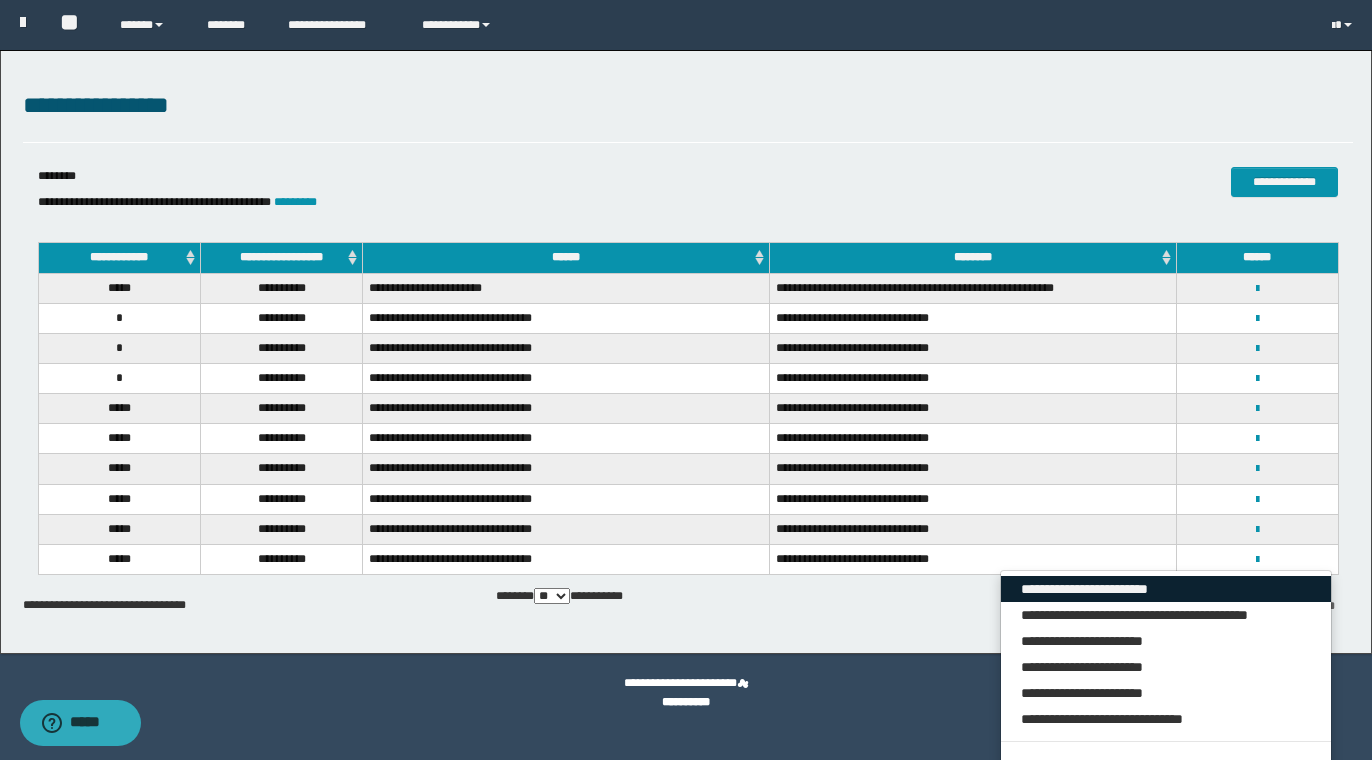 click on "**********" at bounding box center [1166, 589] 